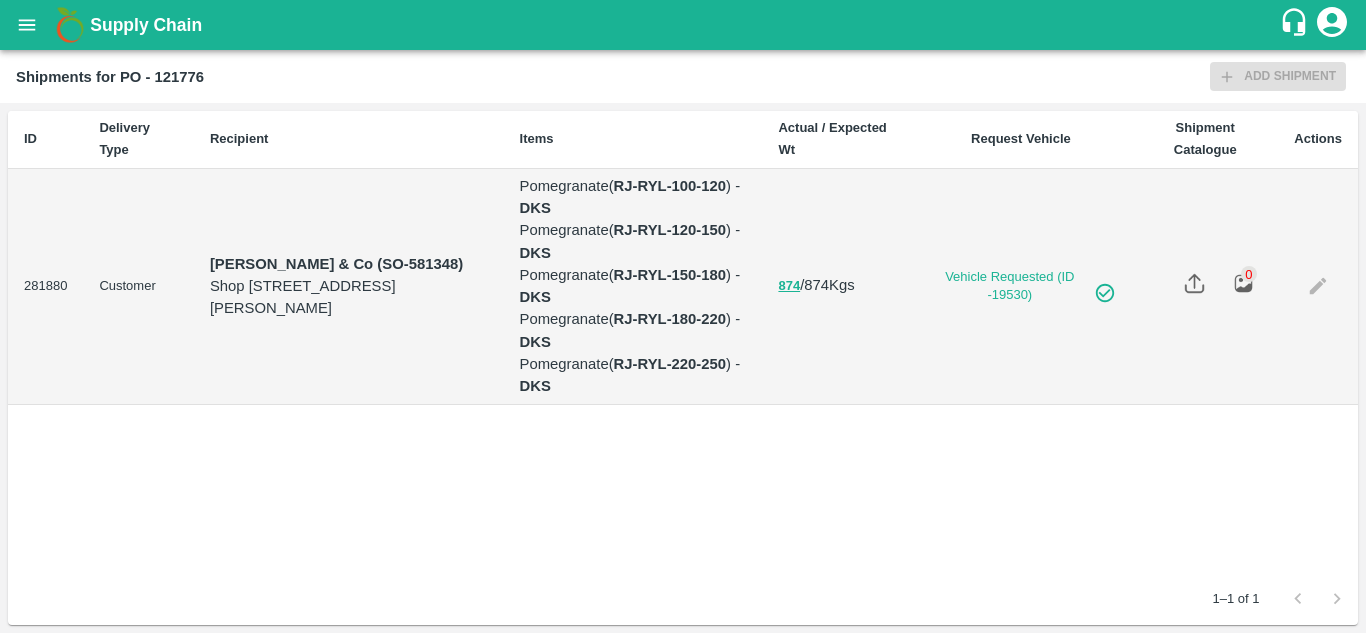 scroll, scrollTop: 0, scrollLeft: 0, axis: both 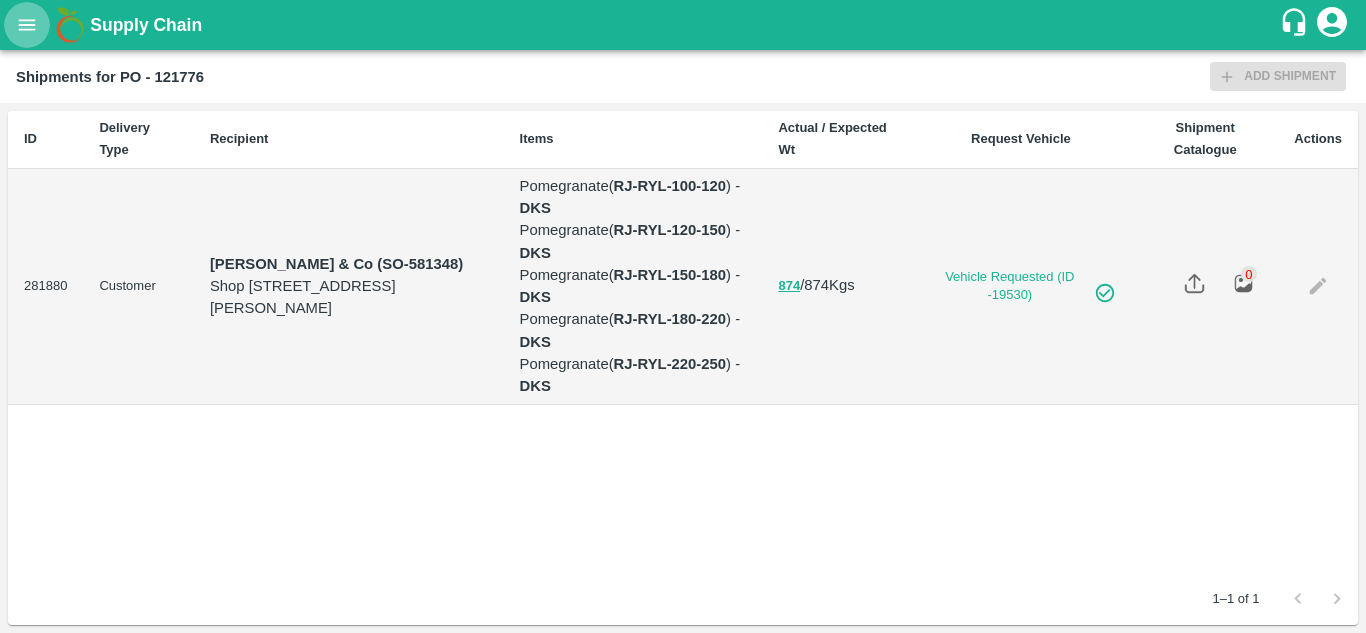click 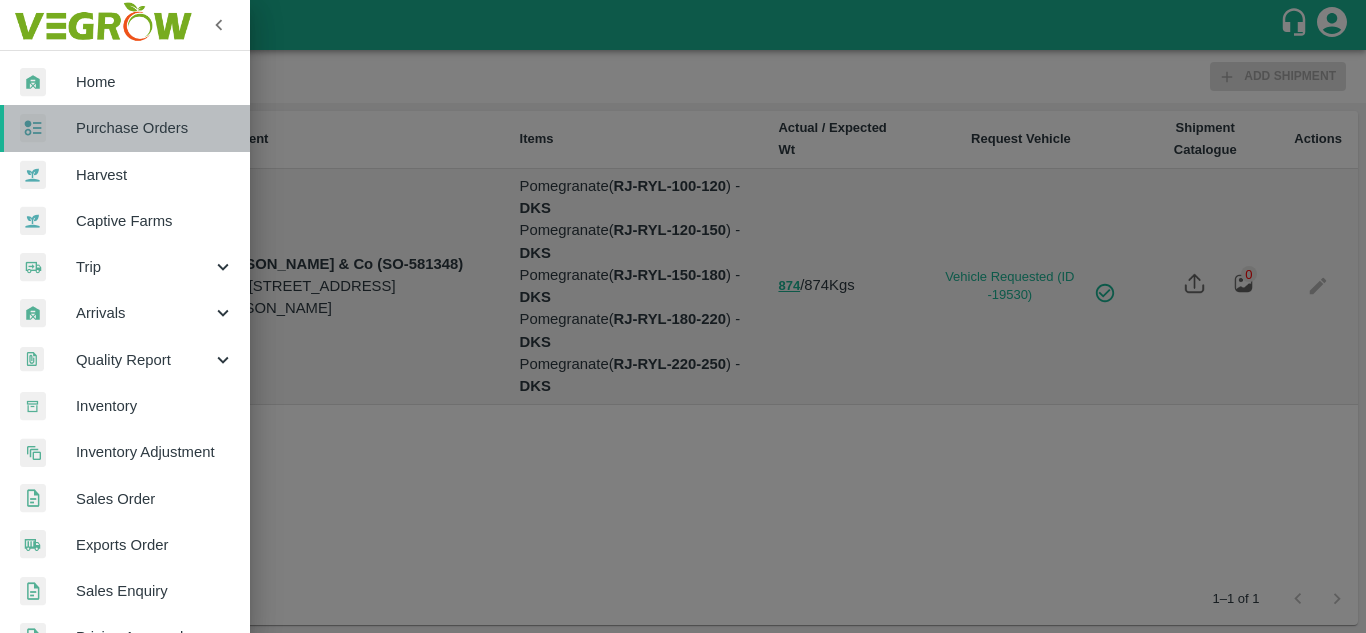 click on "Purchase Orders" at bounding box center [155, 128] 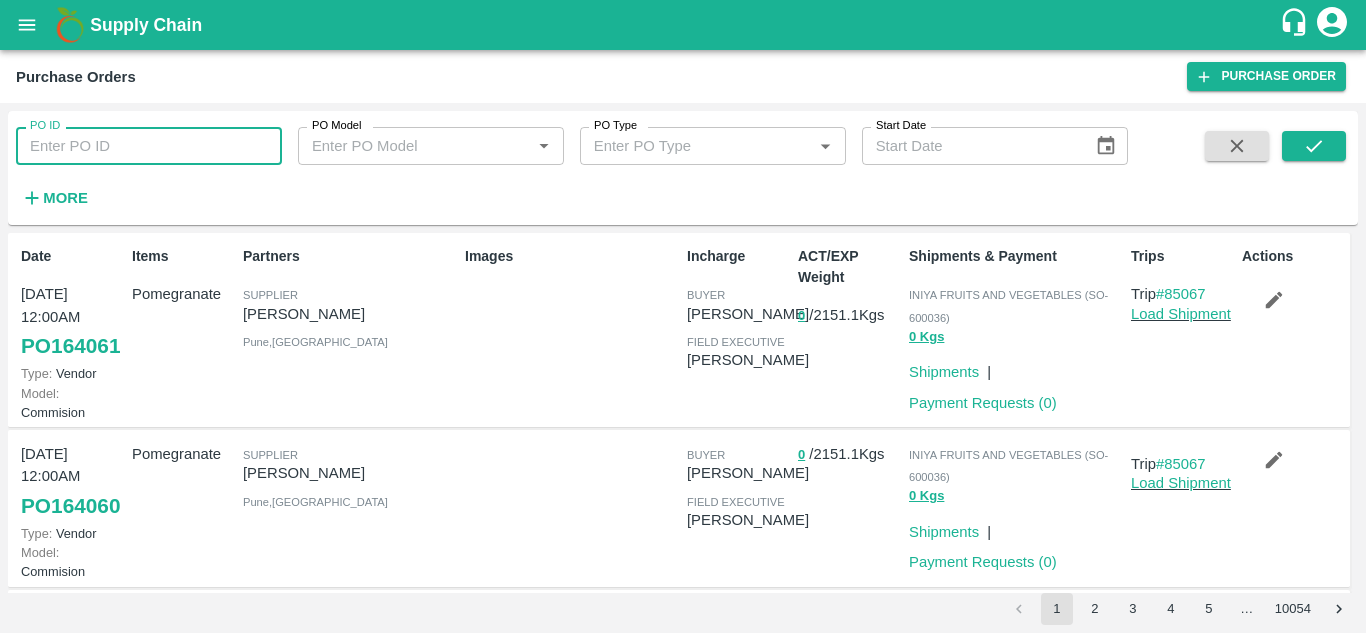 click on "PO ID" at bounding box center [149, 146] 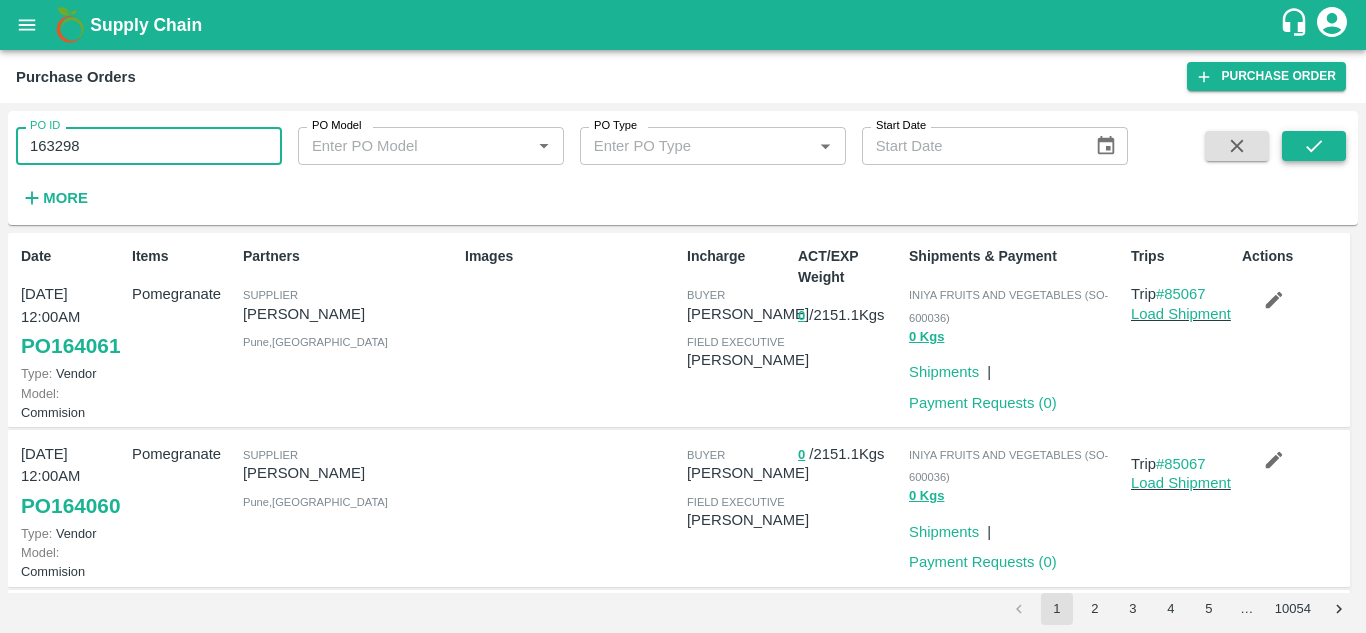 type on "163298" 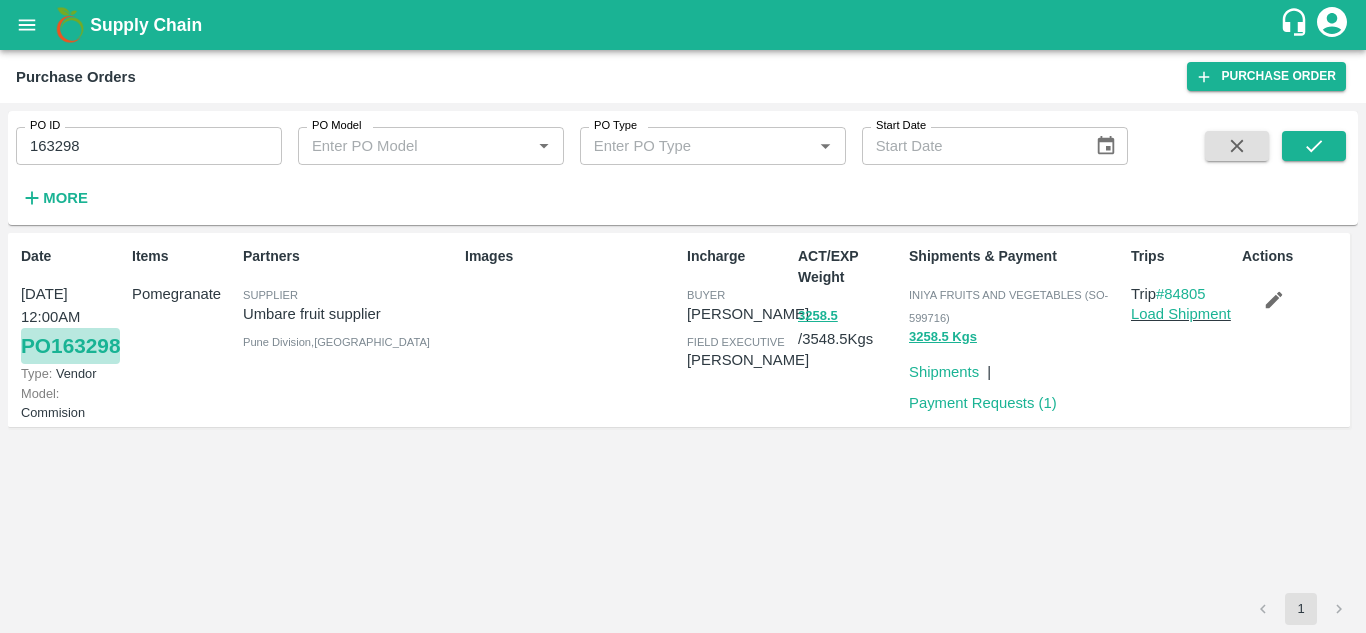 click on "PO  163298" at bounding box center (70, 346) 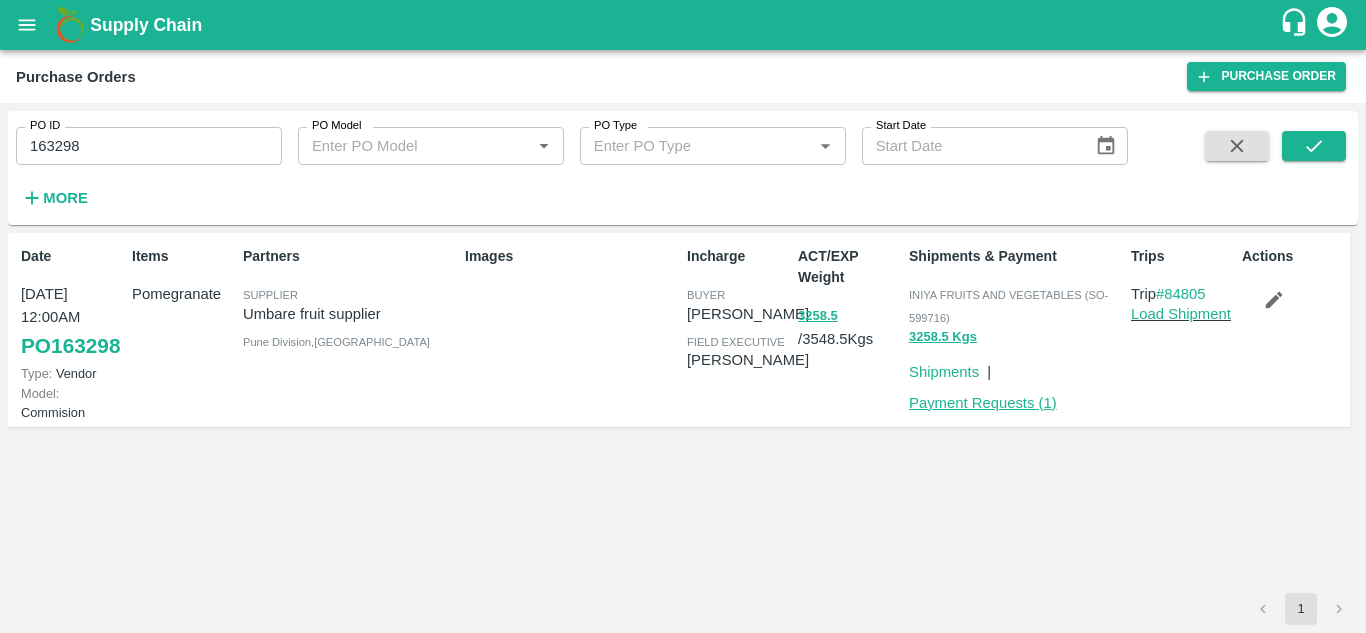 click on "Payment Requests ( 1 )" at bounding box center (983, 403) 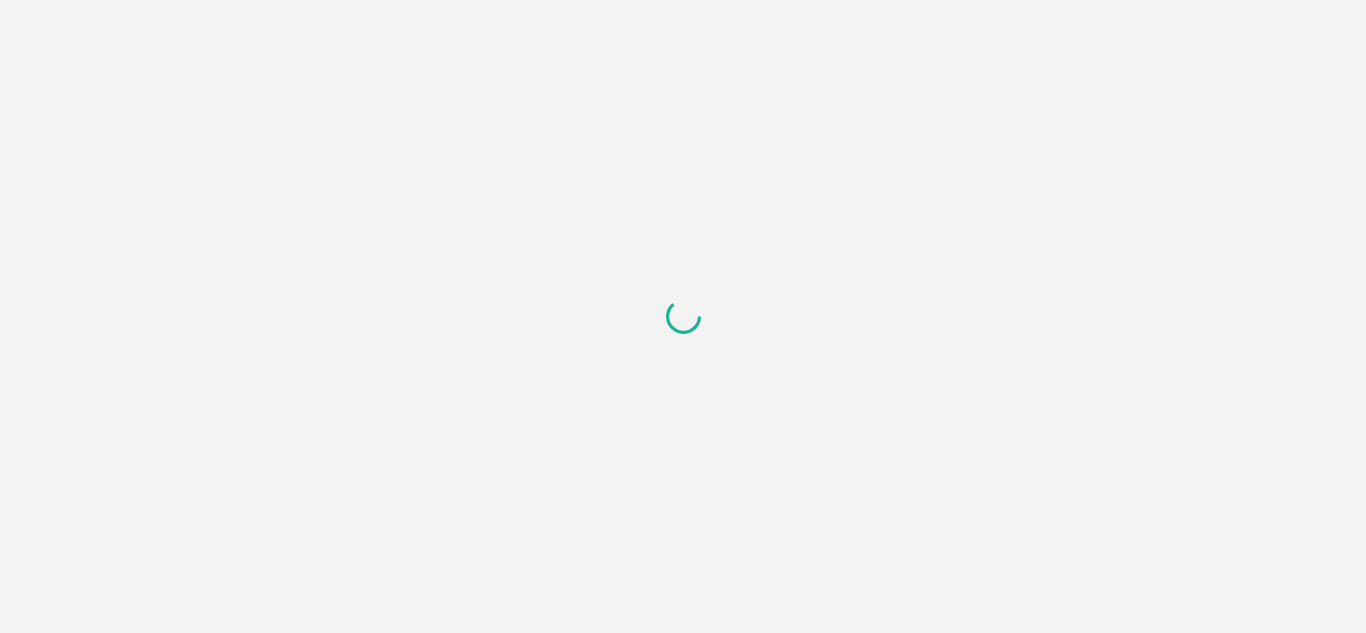 scroll, scrollTop: 0, scrollLeft: 0, axis: both 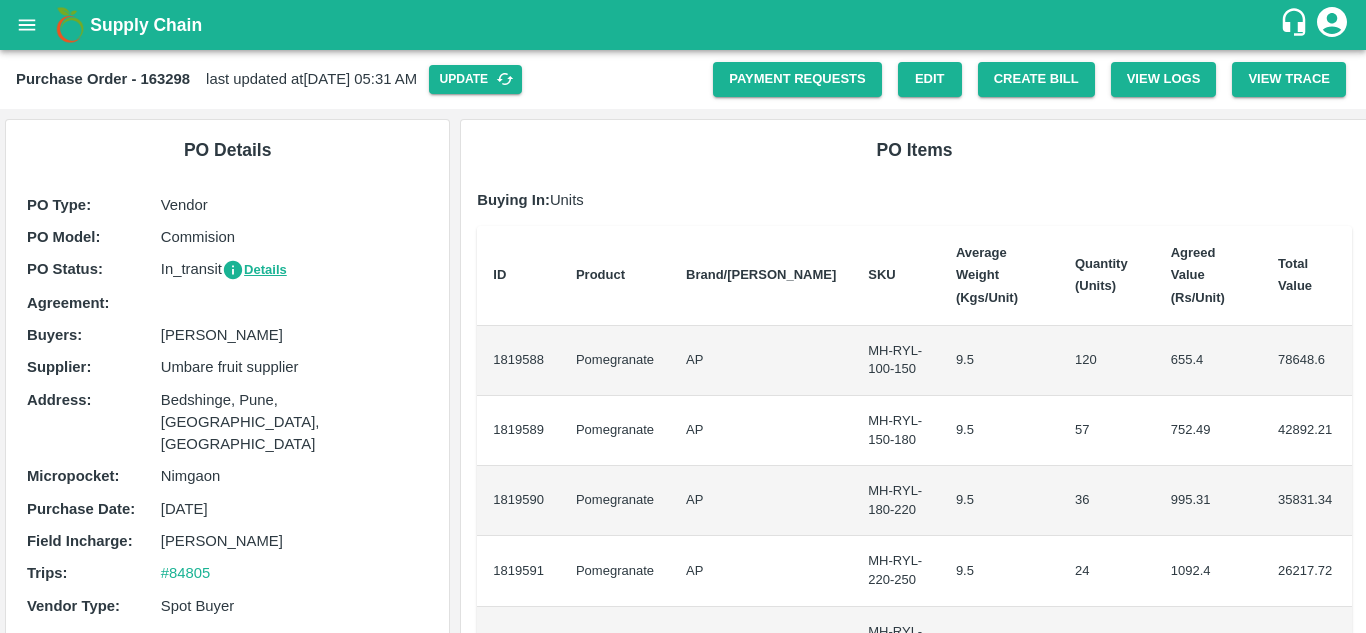 click on "Purchase Order - 163298 last updated at   21 Jul 2025, 05:31 AM     Update Payment Requests Edit Create Bill View Logs View Trace" at bounding box center (683, 79) 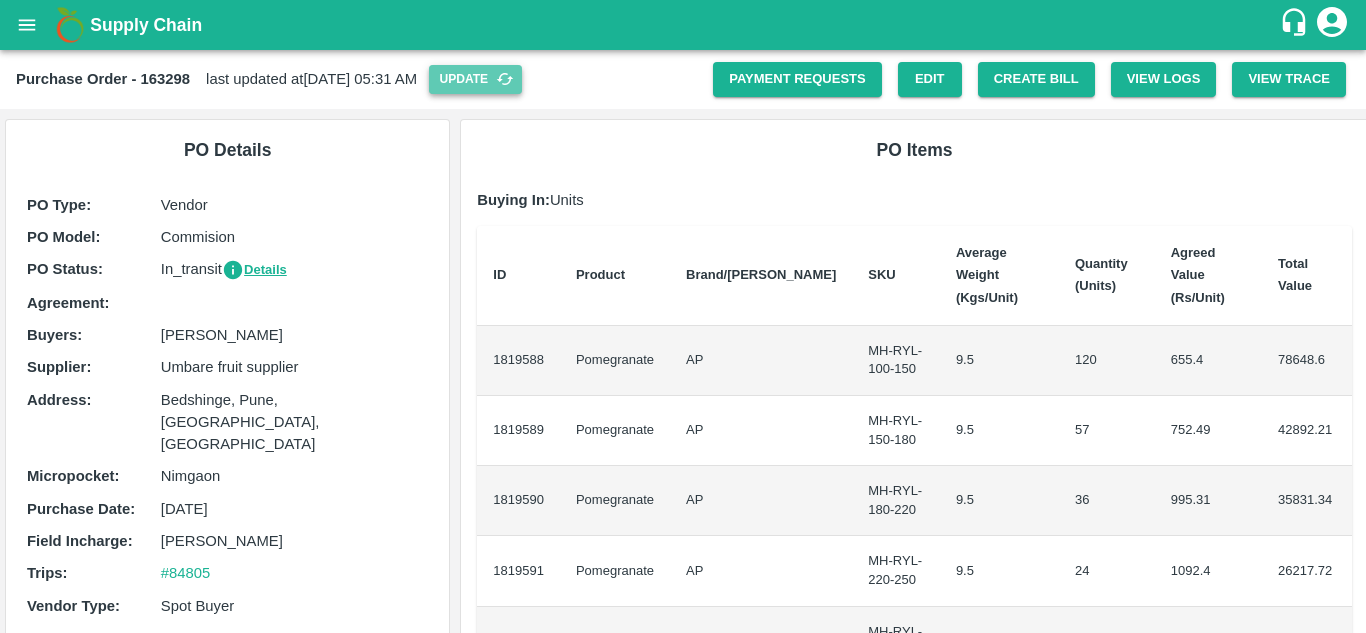 click on "Update" at bounding box center [475, 79] 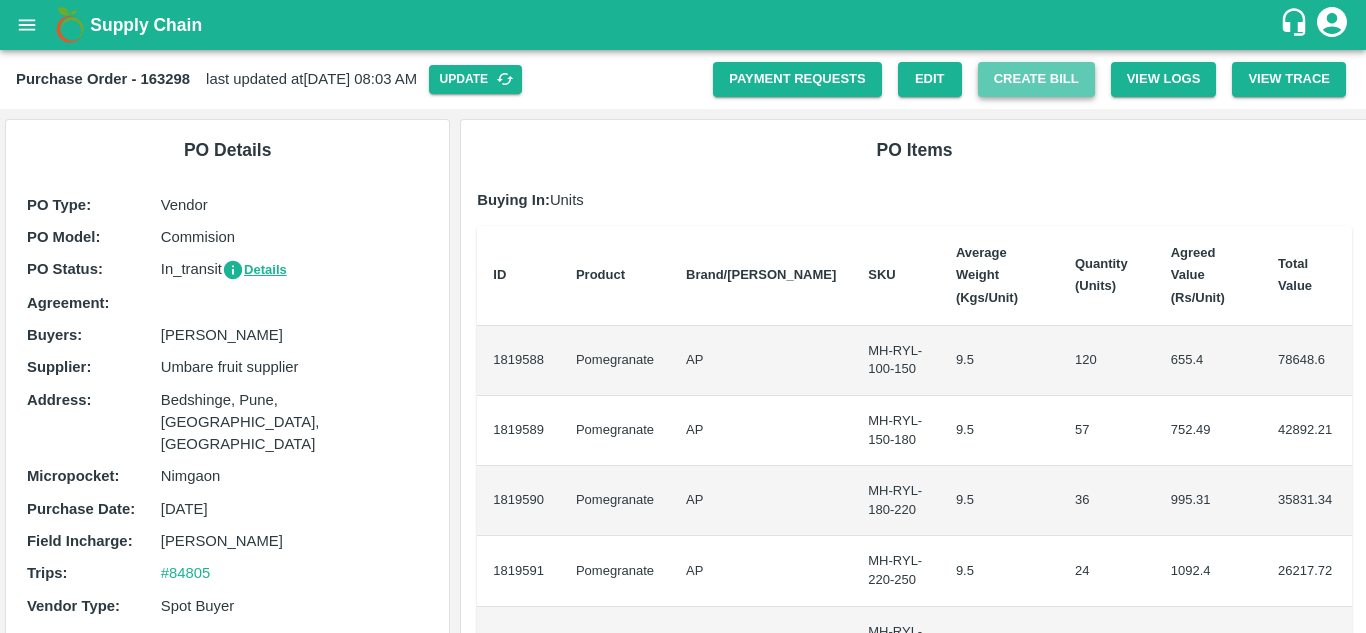 click on "Create Bill" at bounding box center (1036, 79) 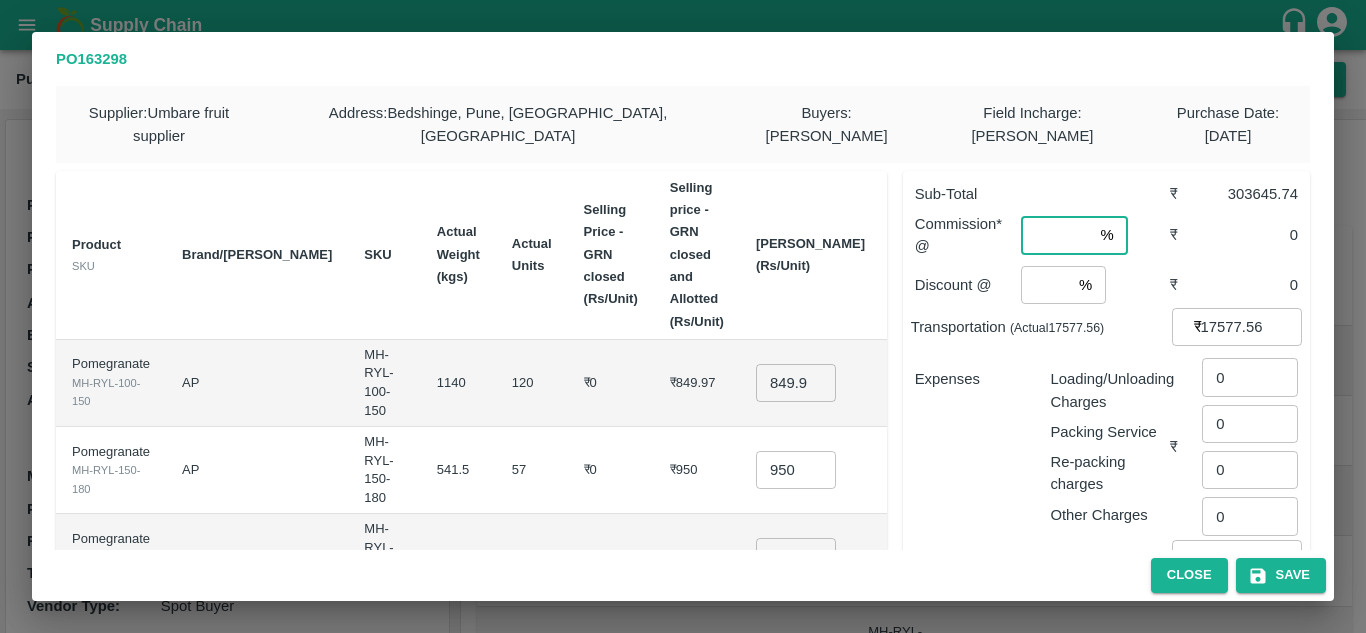 click at bounding box center (1056, 235) 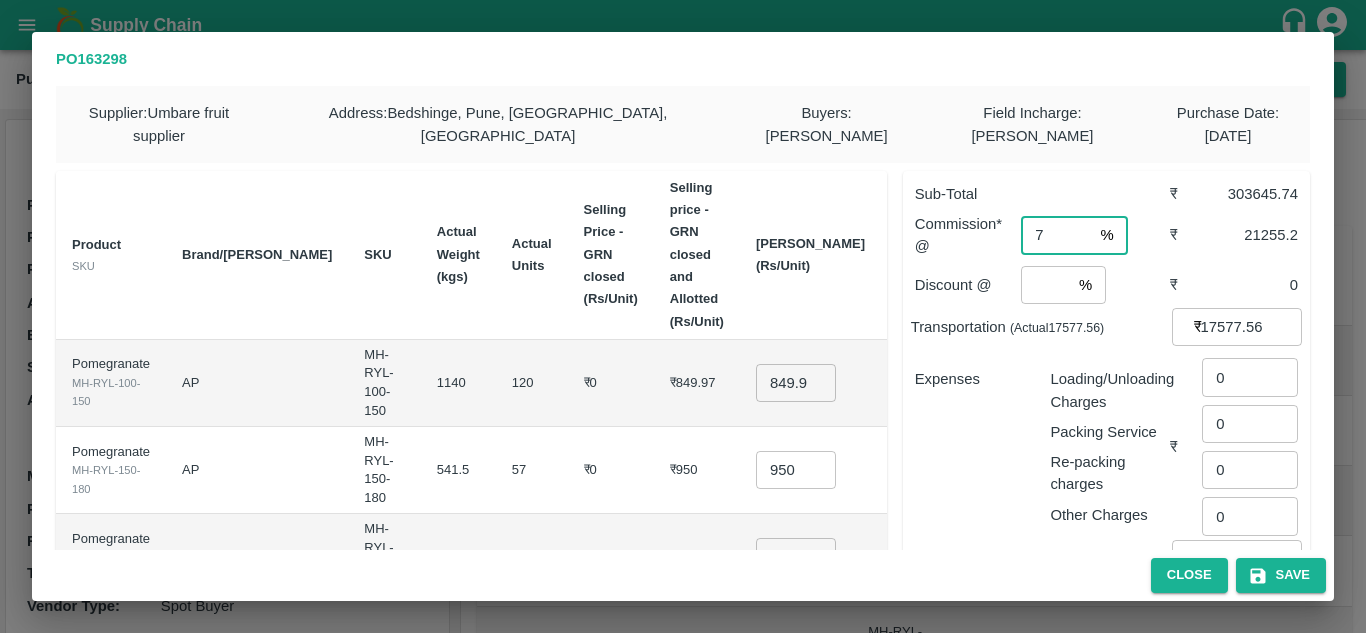 type on "8" 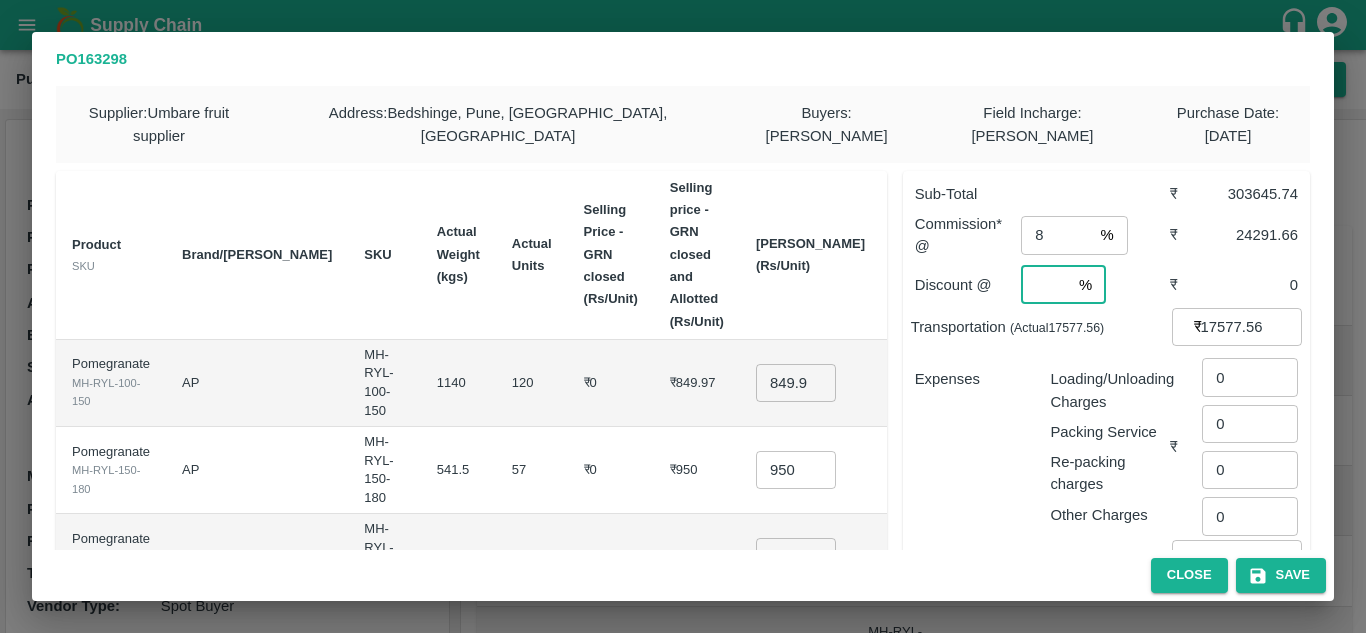 click at bounding box center (1046, 285) 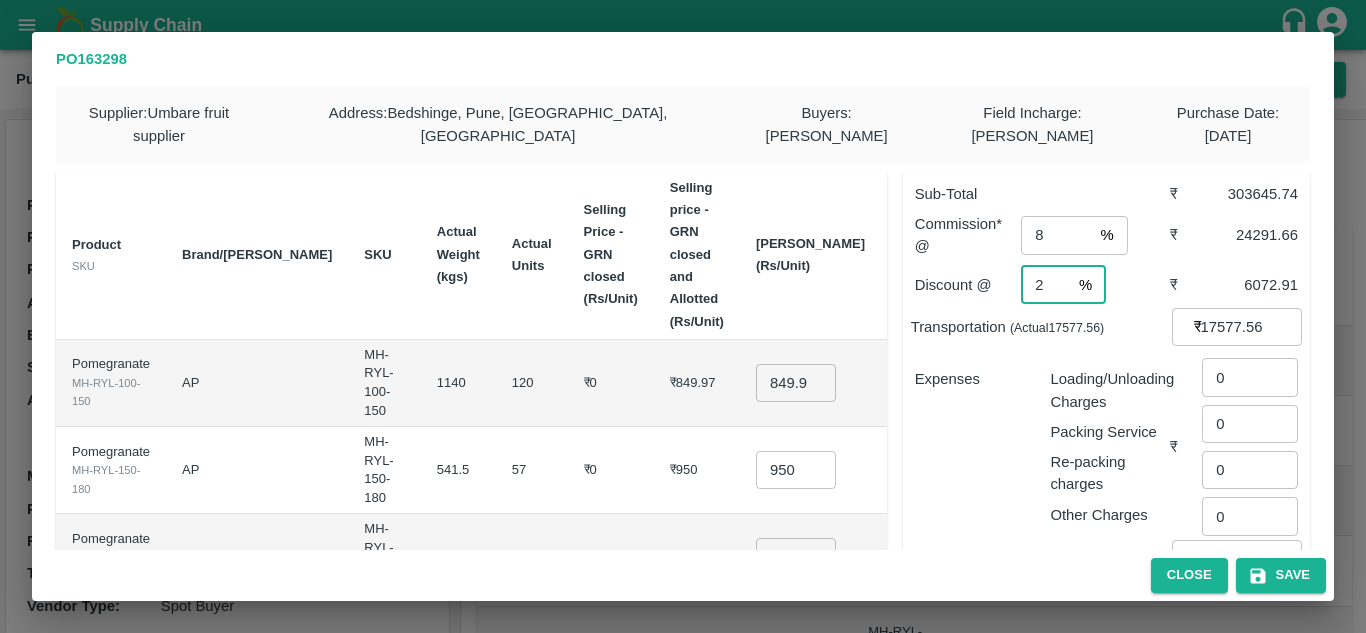 type on "2" 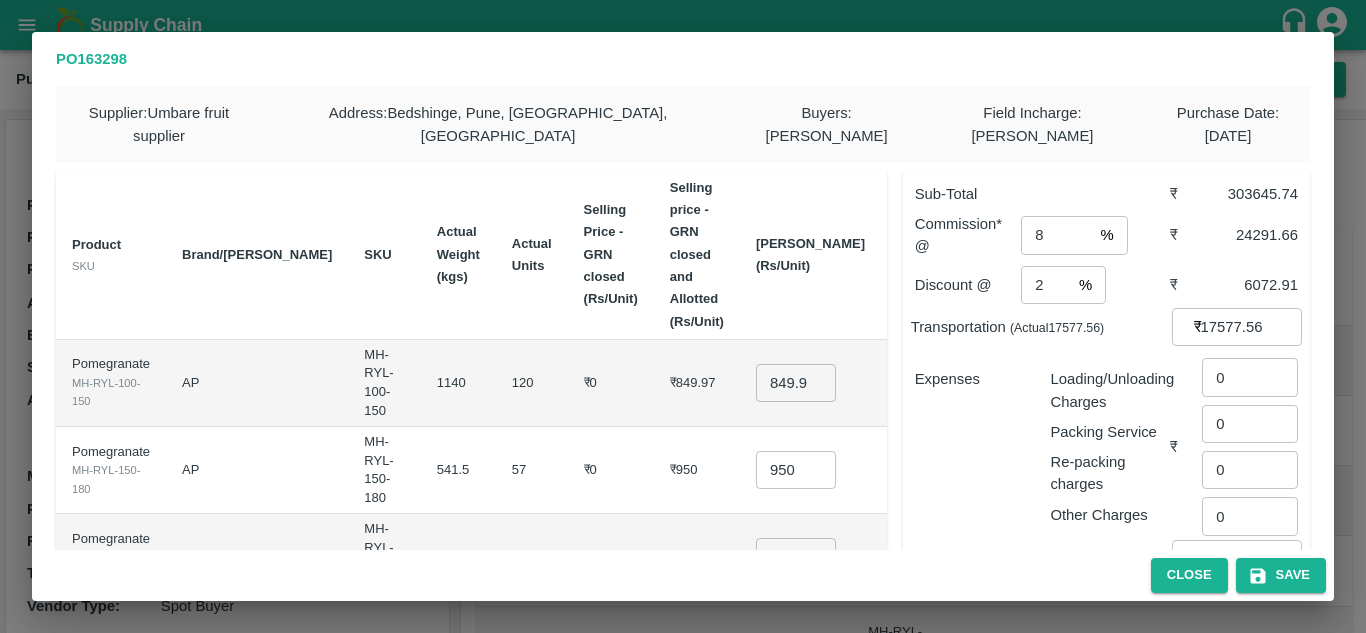 click on "Patti Price (Rs/Unit)" at bounding box center [810, 255] 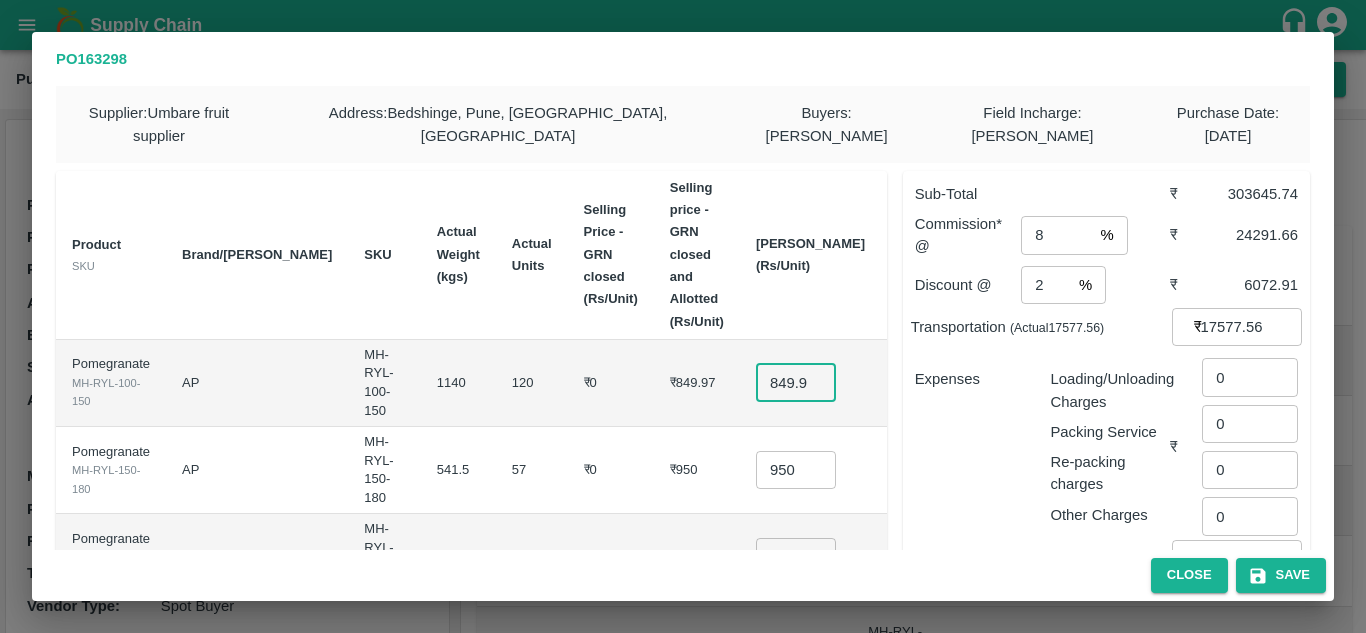 click on "849.965" at bounding box center [796, 383] 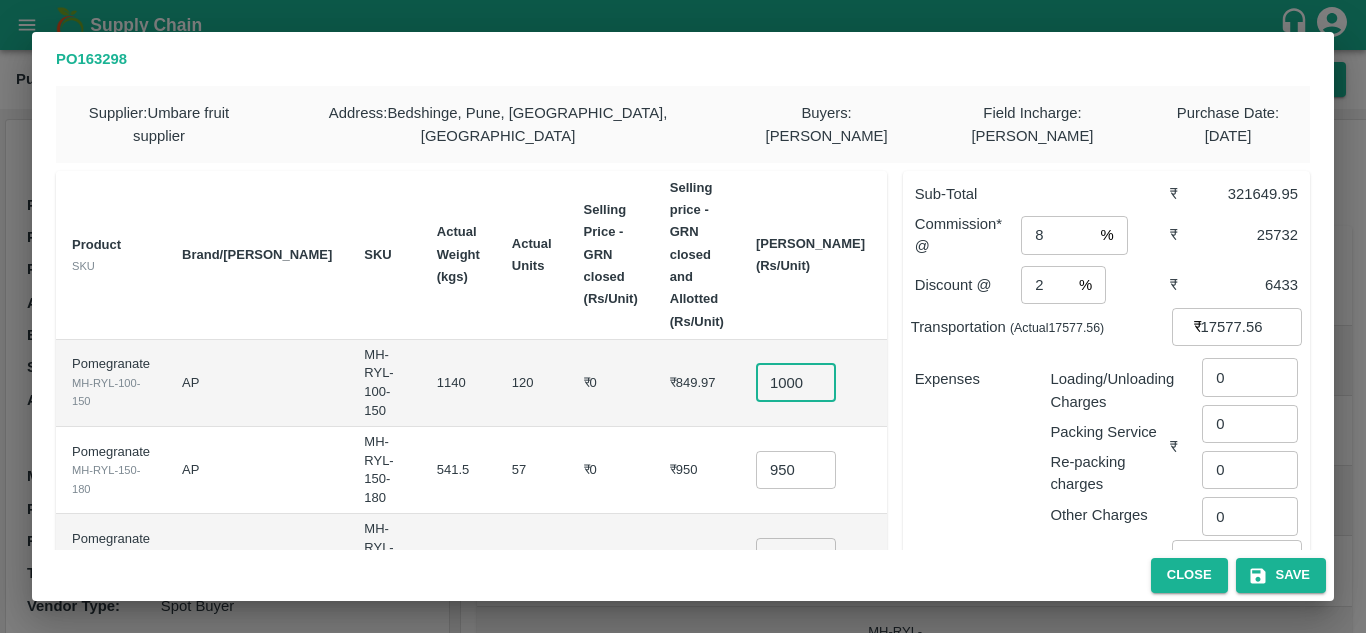 scroll, scrollTop: 0, scrollLeft: 4, axis: horizontal 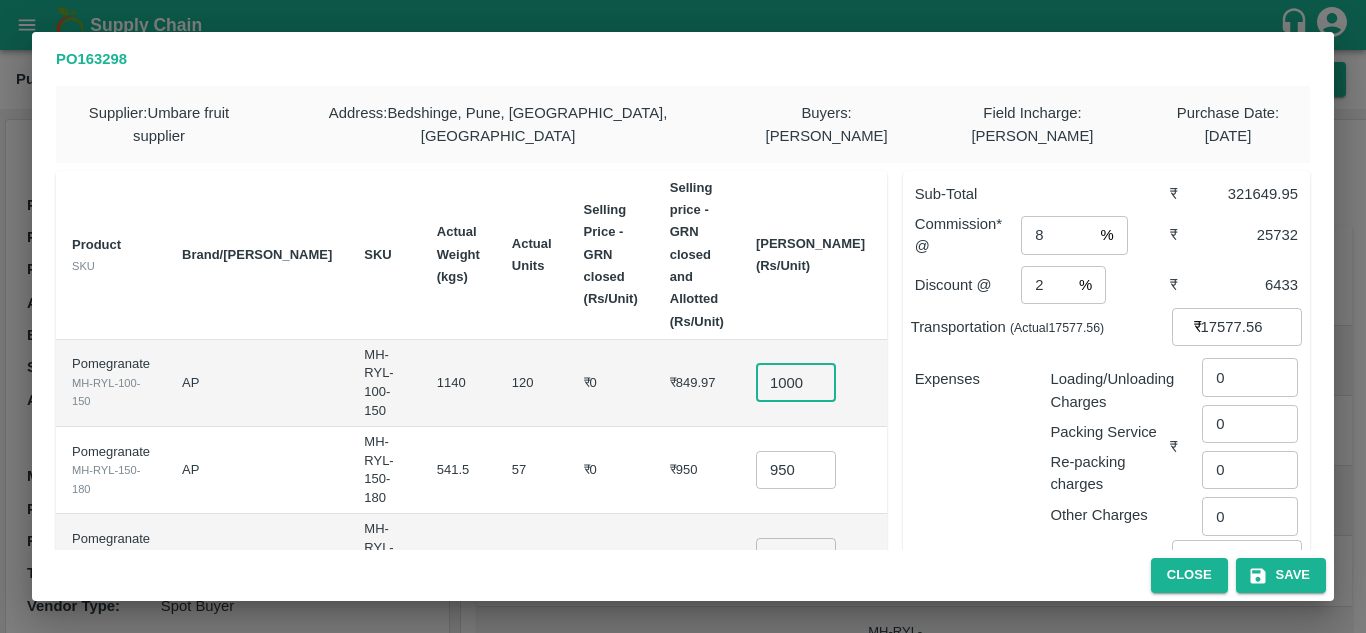 type on "1000" 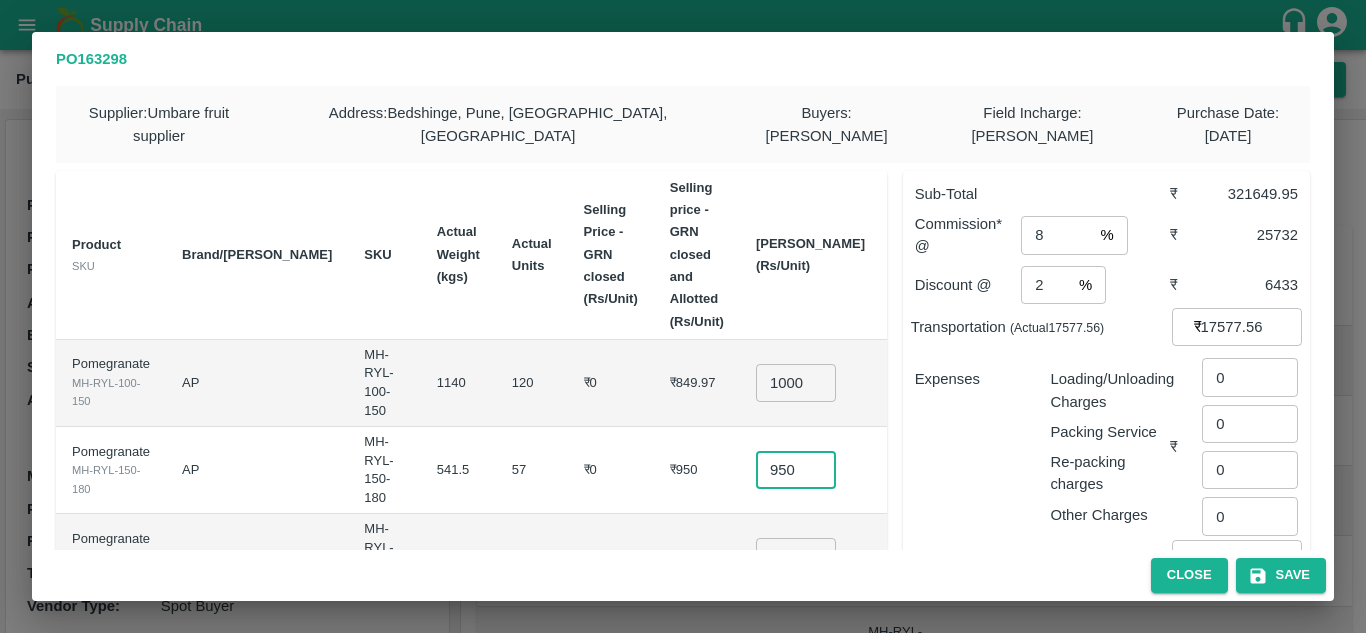 scroll, scrollTop: 0, scrollLeft: 0, axis: both 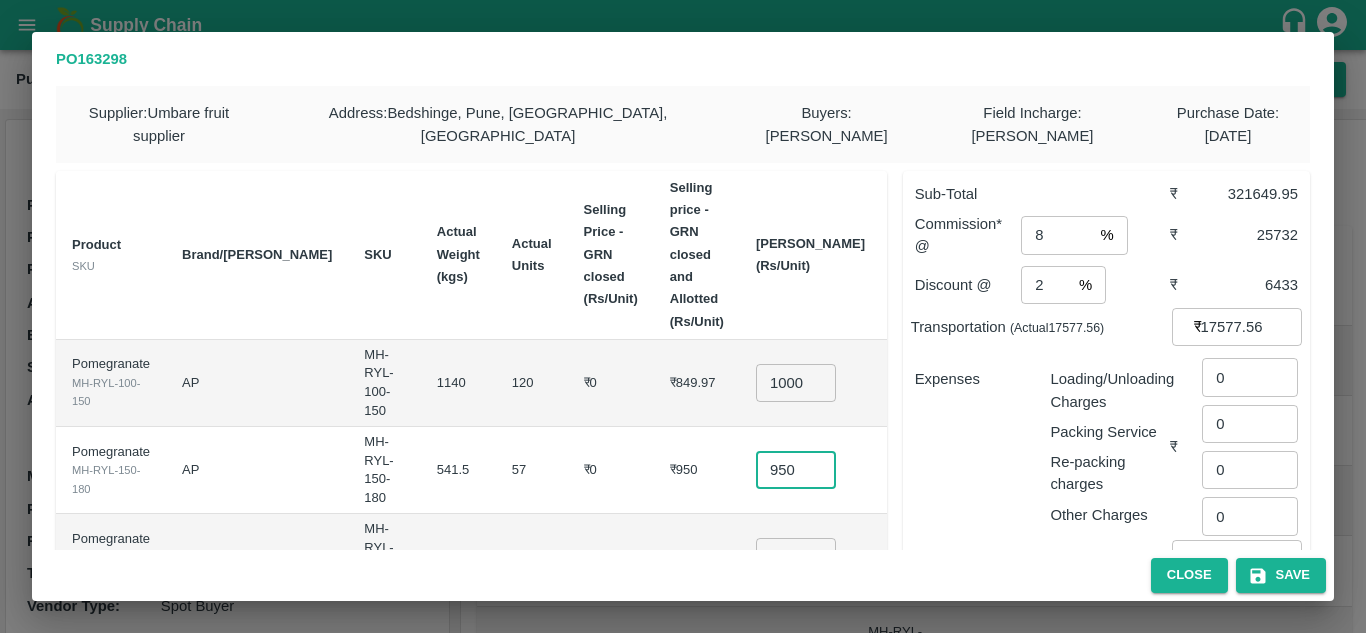 click on "950" at bounding box center (796, 470) 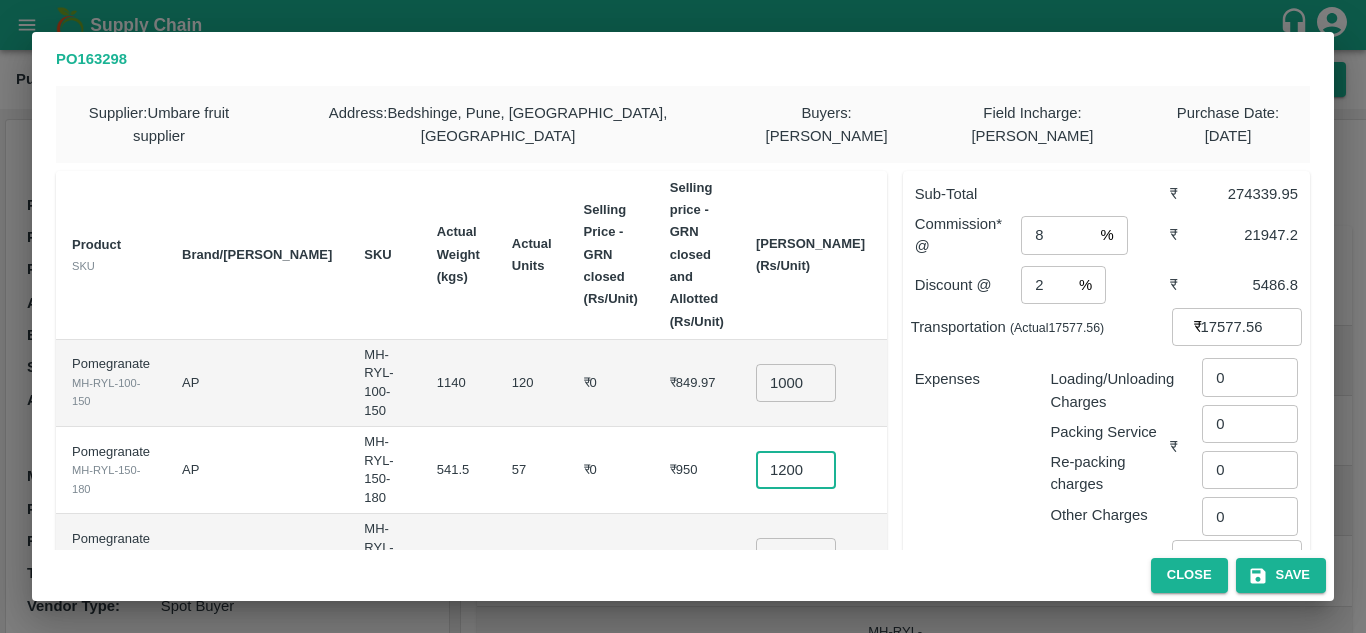 scroll, scrollTop: 0, scrollLeft: 4, axis: horizontal 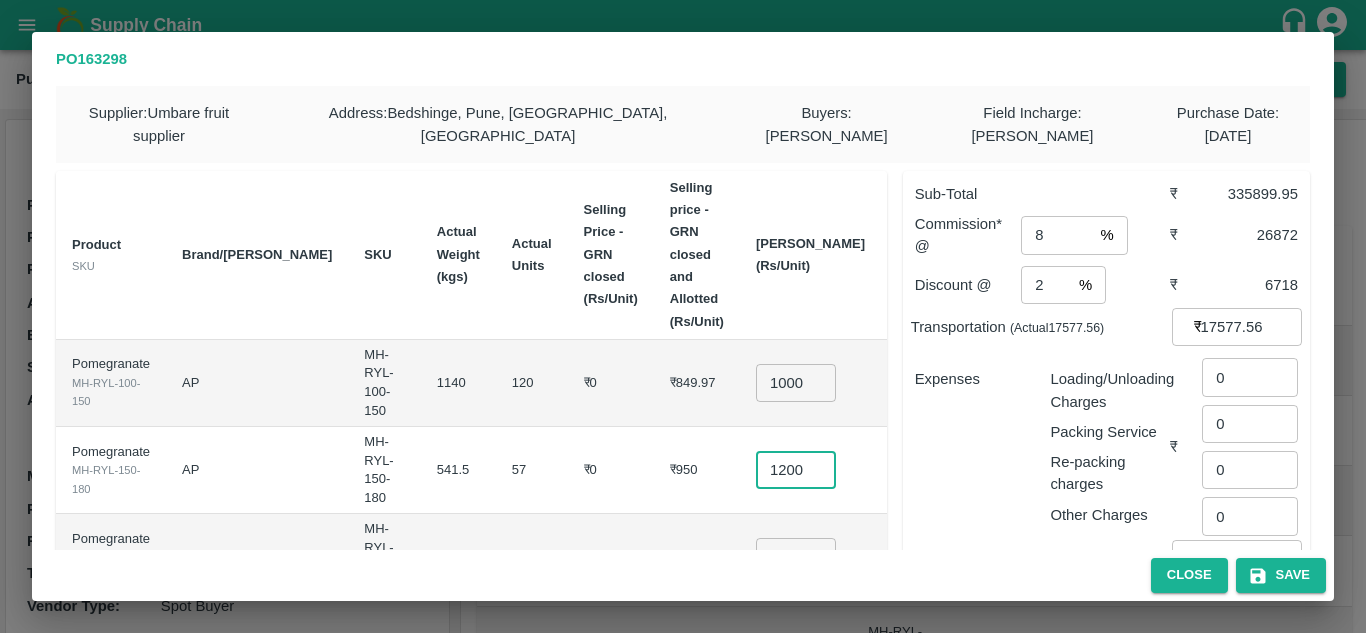 type on "1200" 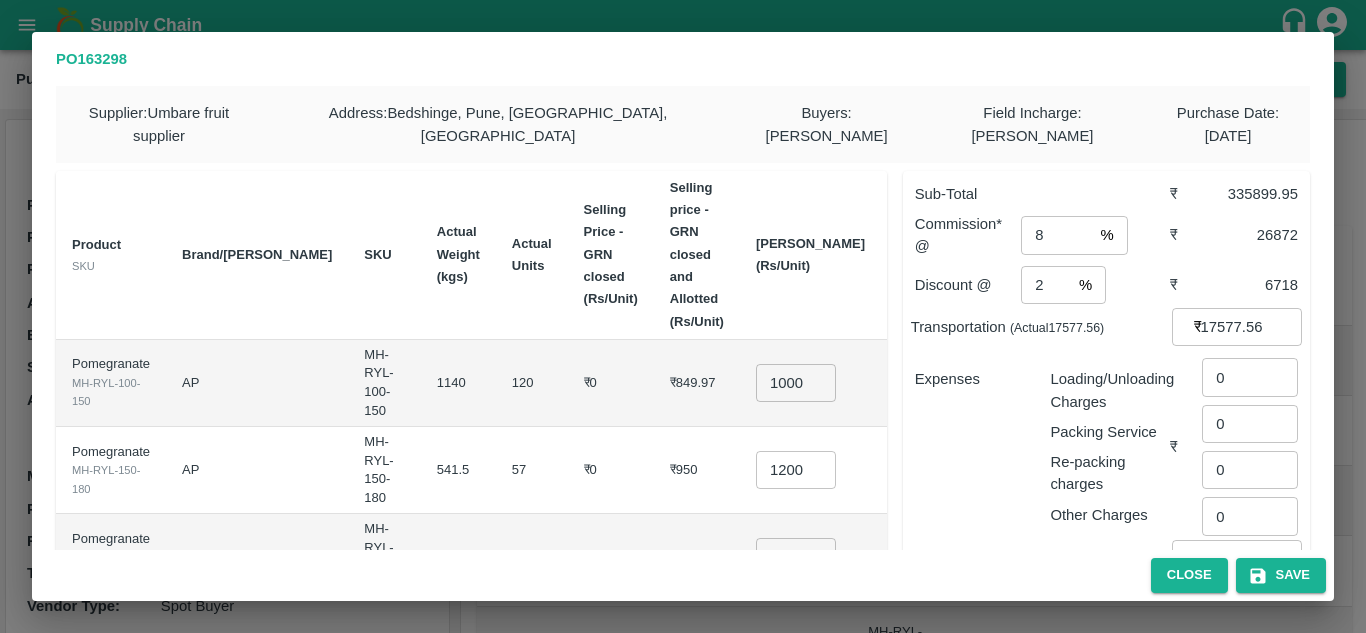 click on "₹950" at bounding box center [697, 470] 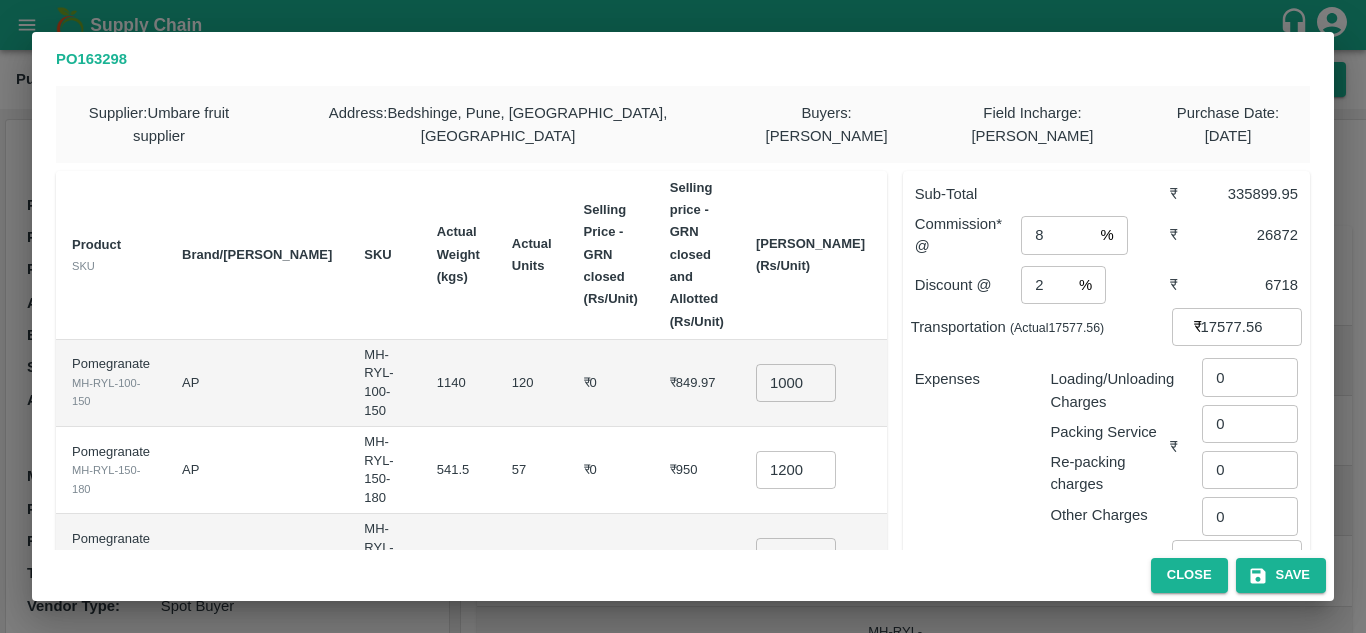 click on "₹0" at bounding box center [611, 383] 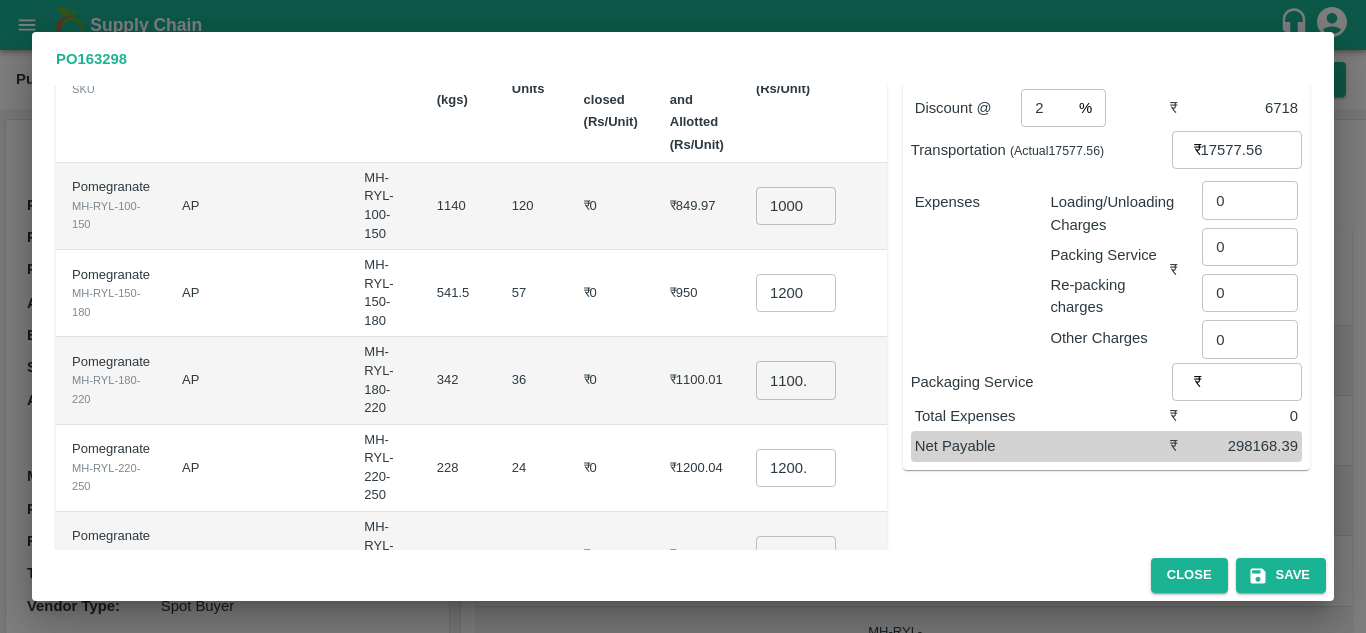 scroll, scrollTop: 179, scrollLeft: 0, axis: vertical 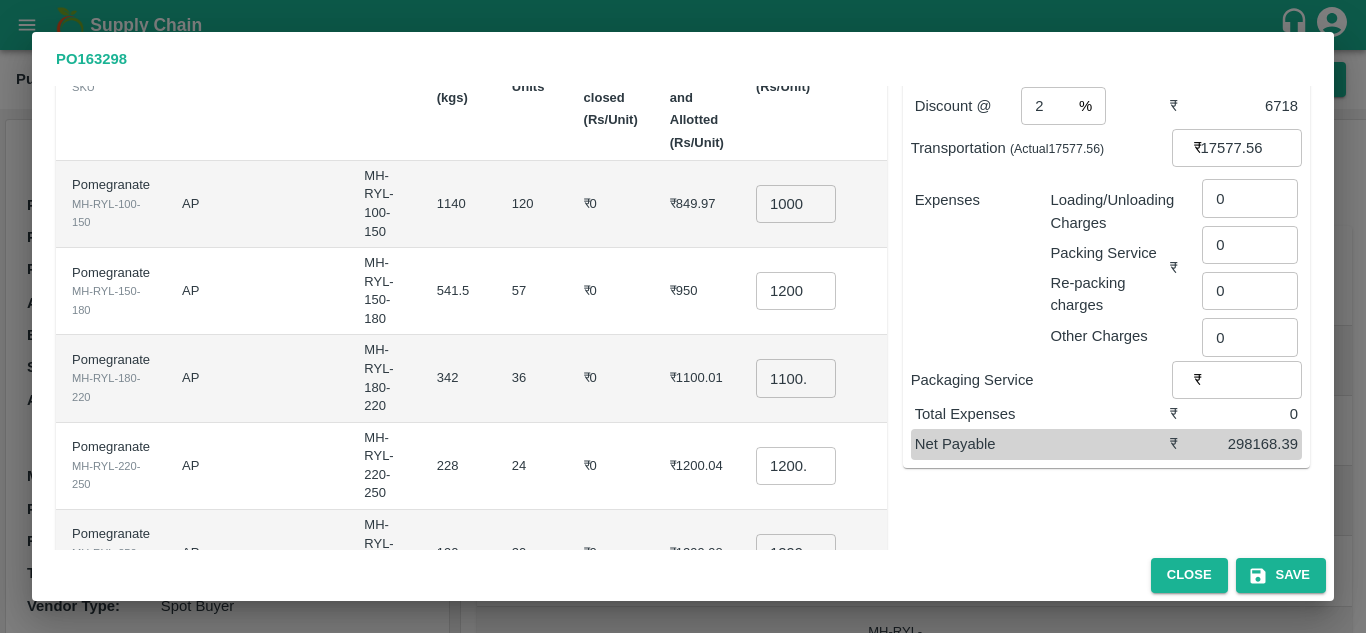 click on "1100.005" at bounding box center (796, 378) 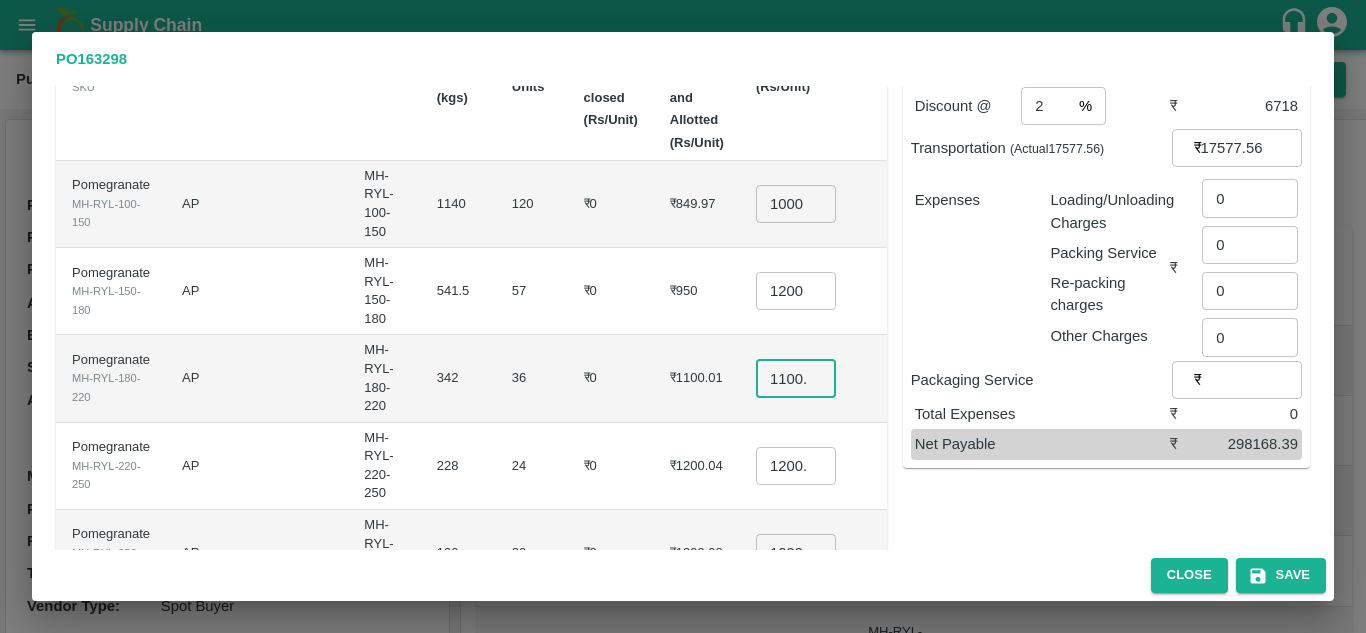 click on "1100.005" at bounding box center (796, 378) 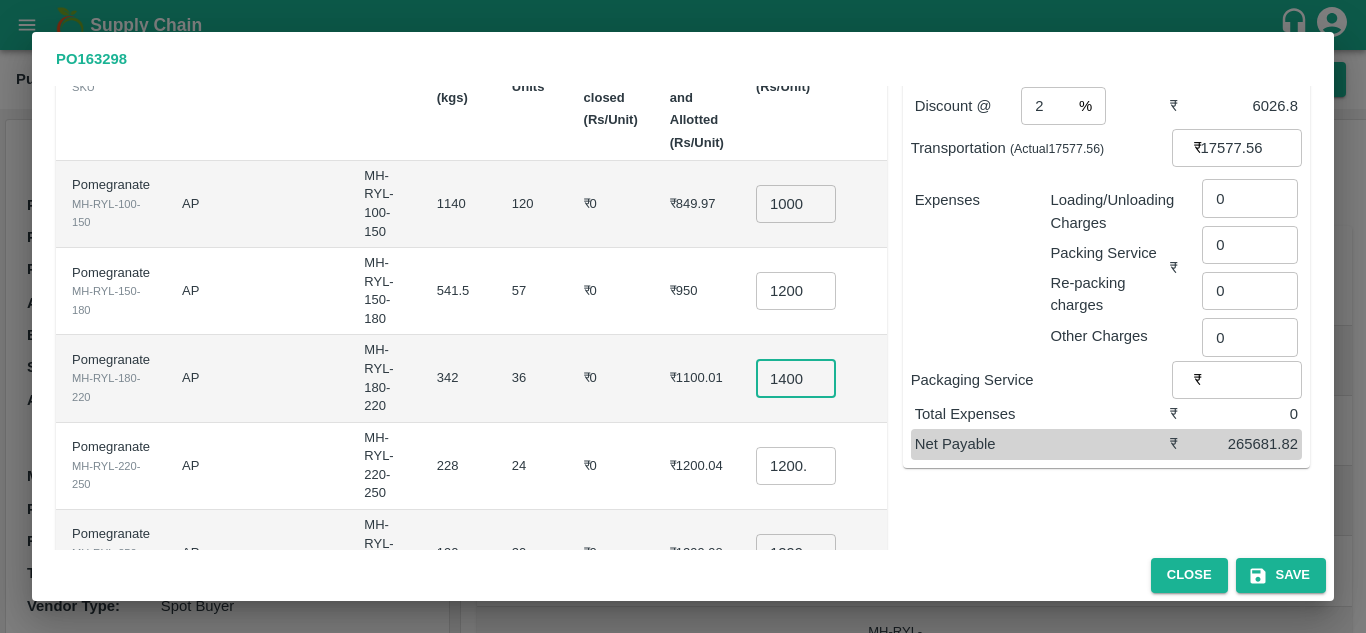scroll, scrollTop: 0, scrollLeft: 4, axis: horizontal 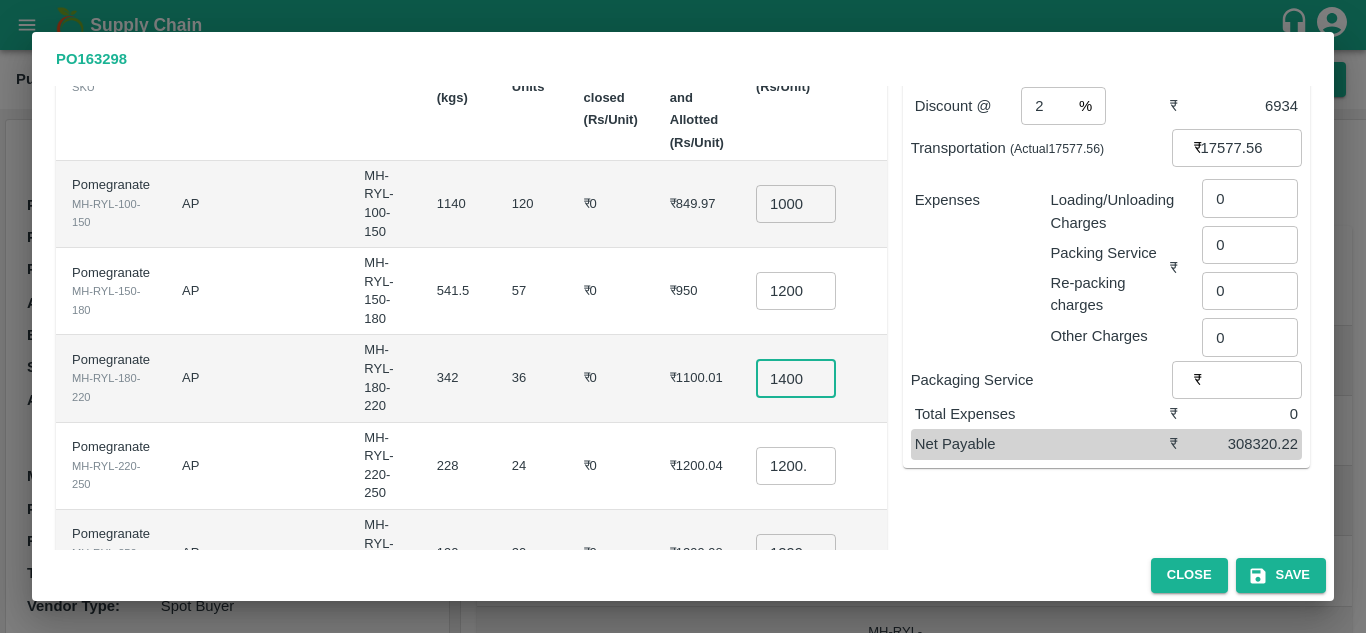 type on "1400" 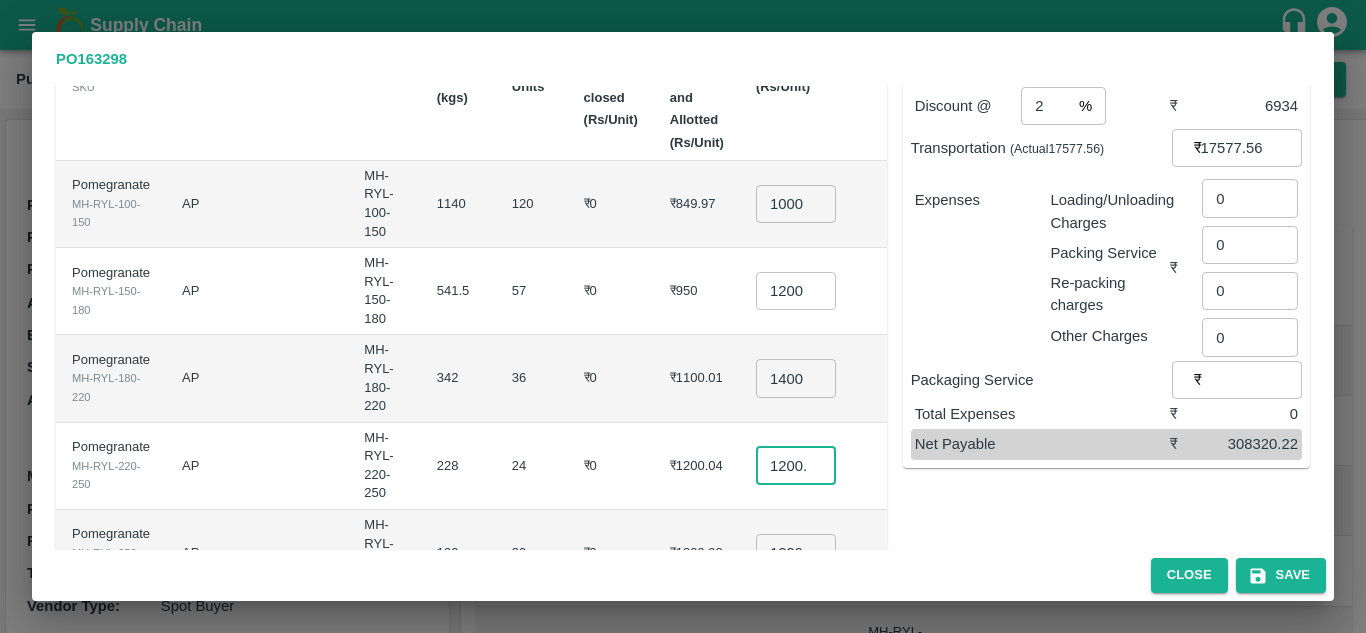 click on "1200.04" at bounding box center (796, 466) 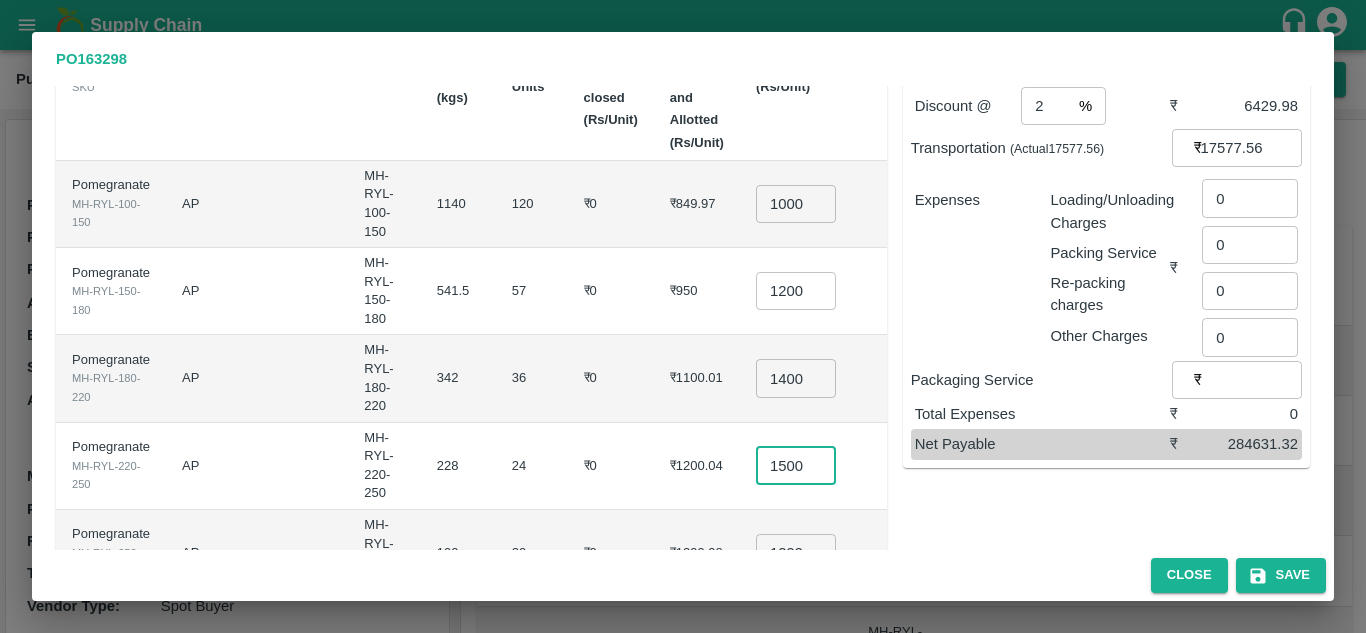 scroll, scrollTop: 0, scrollLeft: 4, axis: horizontal 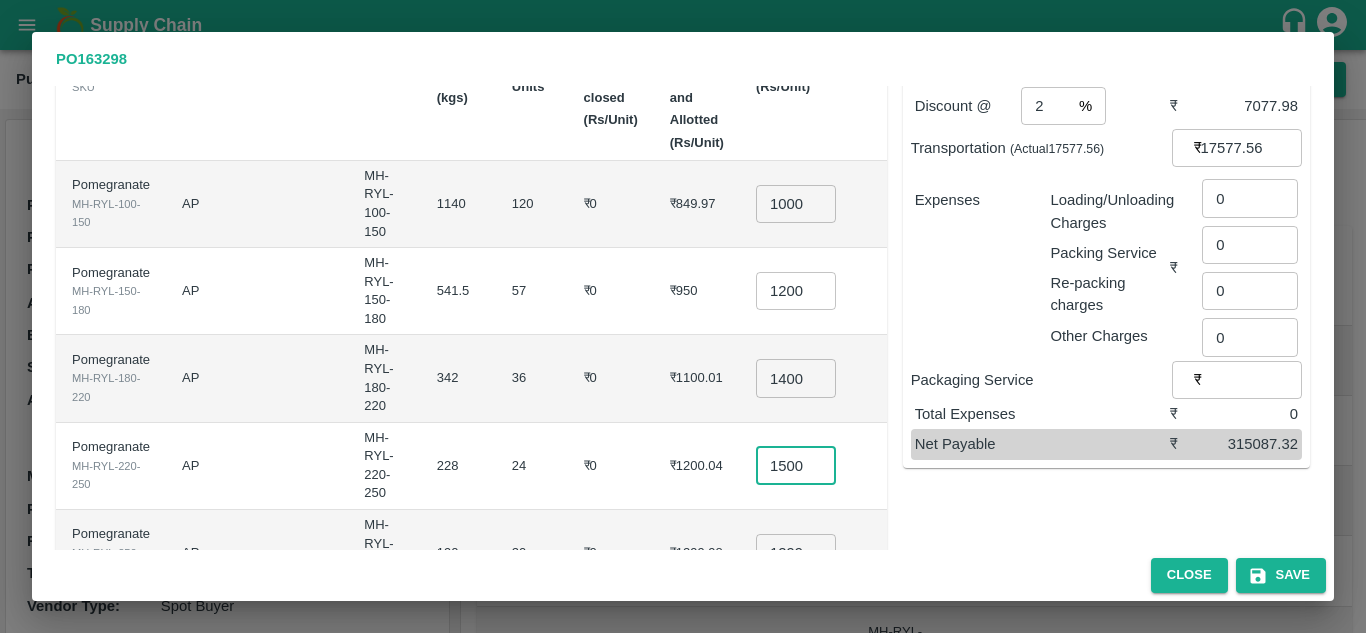 type on "1500" 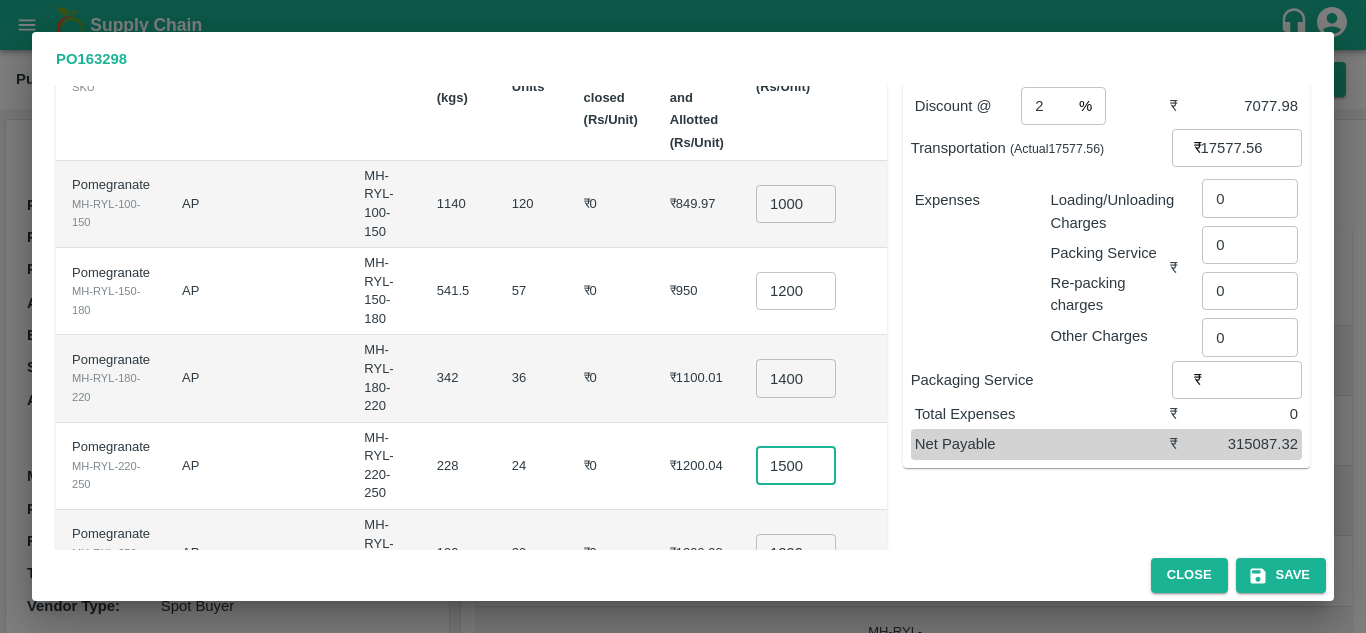 scroll, scrollTop: 0, scrollLeft: 0, axis: both 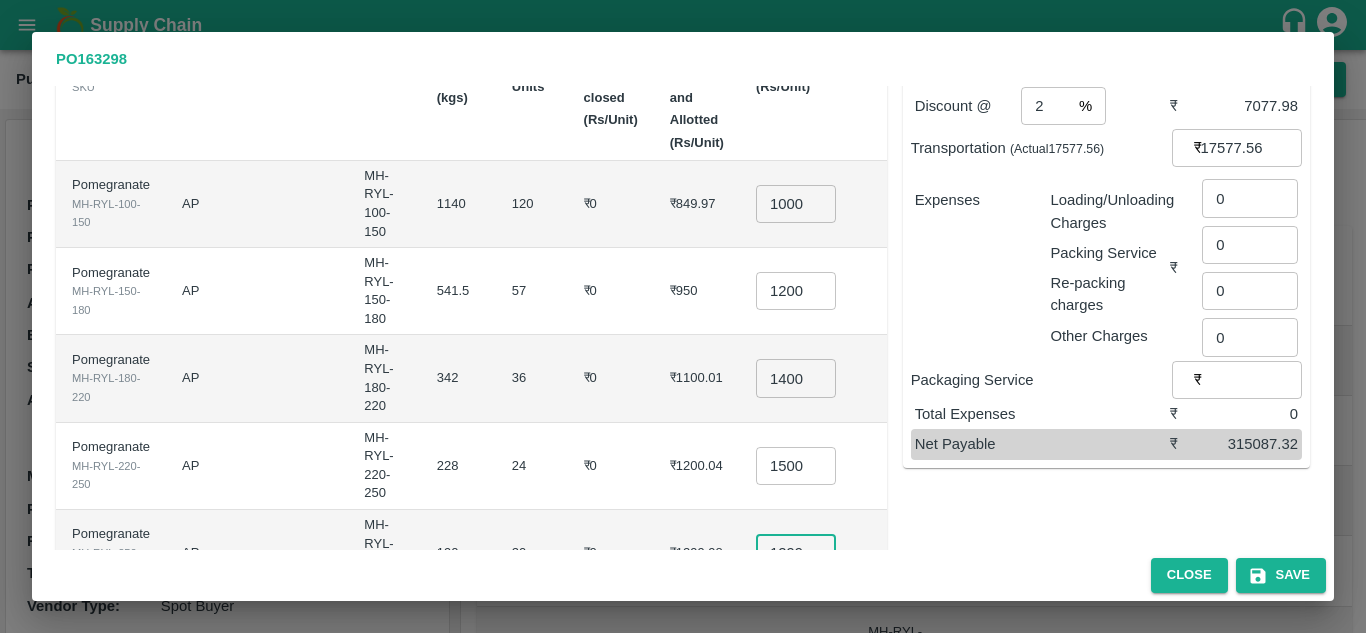 click on "1299.98" at bounding box center (796, 553) 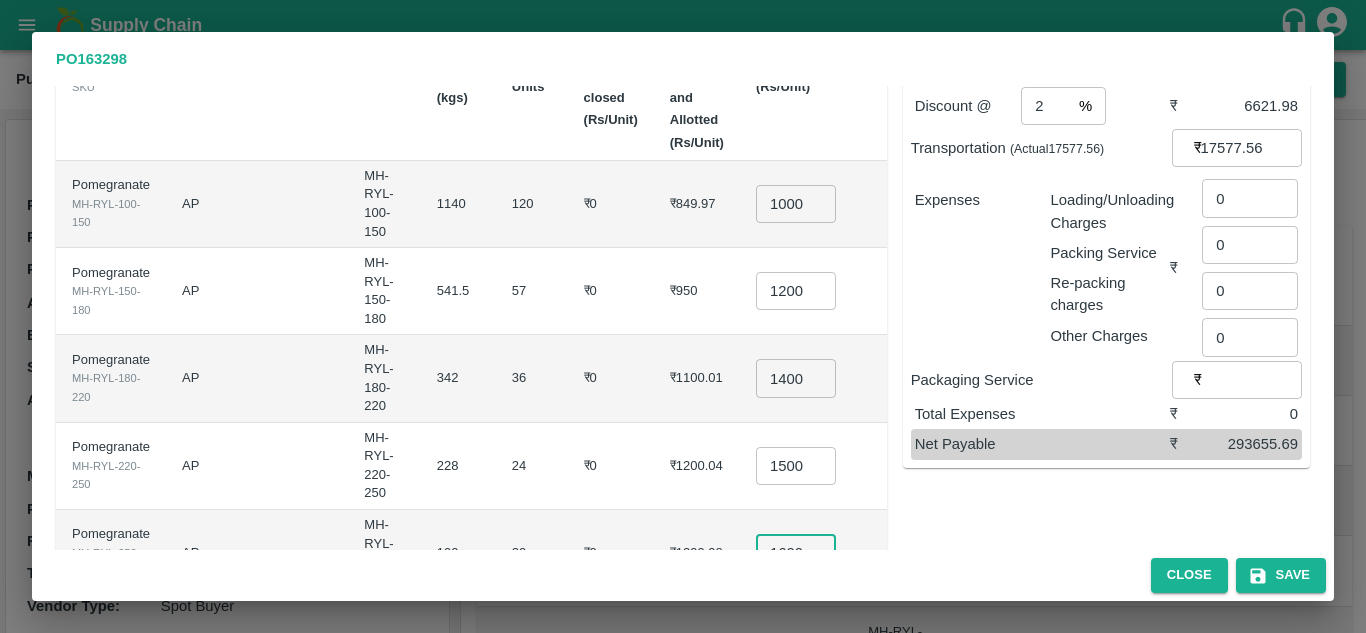 scroll, scrollTop: 0, scrollLeft: 4, axis: horizontal 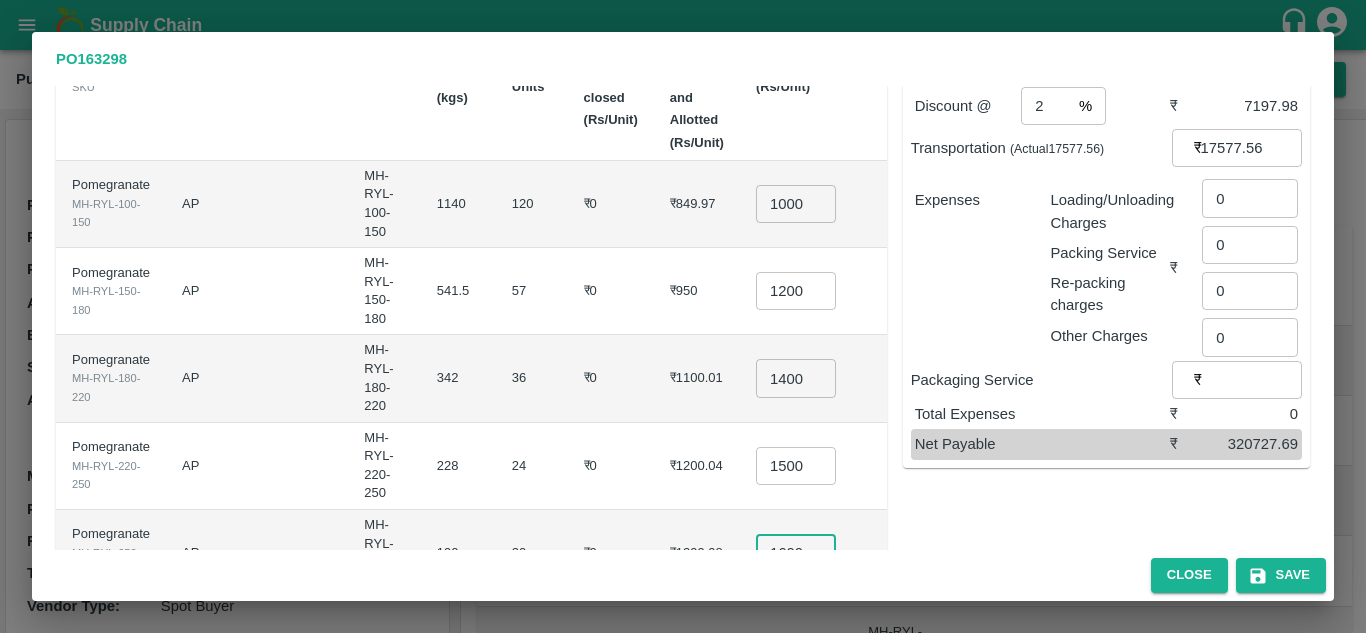 type on "1600" 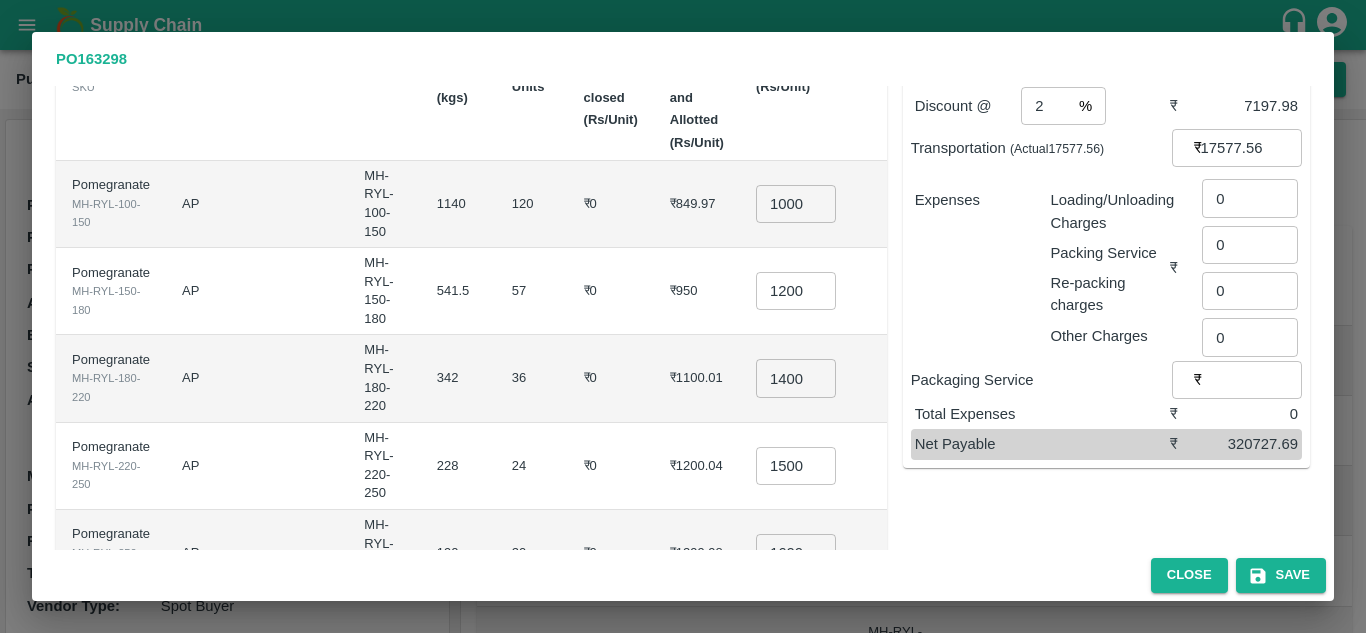 click on "₹0" at bounding box center [611, 466] 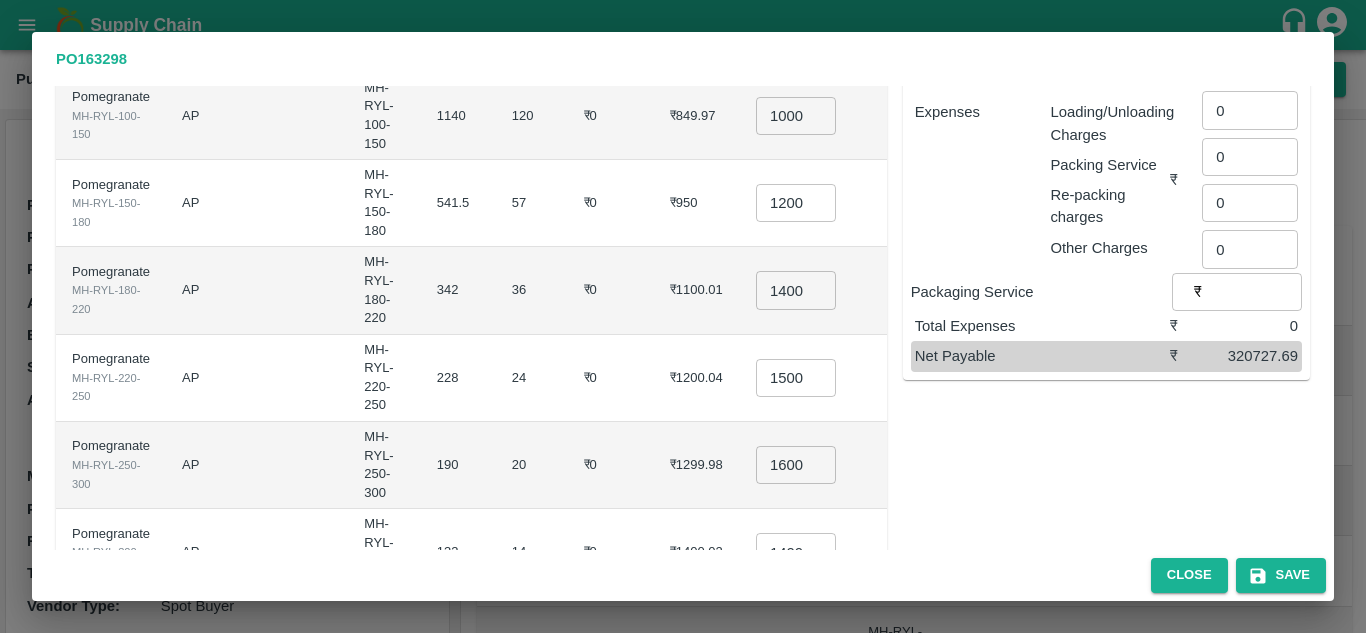 scroll, scrollTop: 318, scrollLeft: 0, axis: vertical 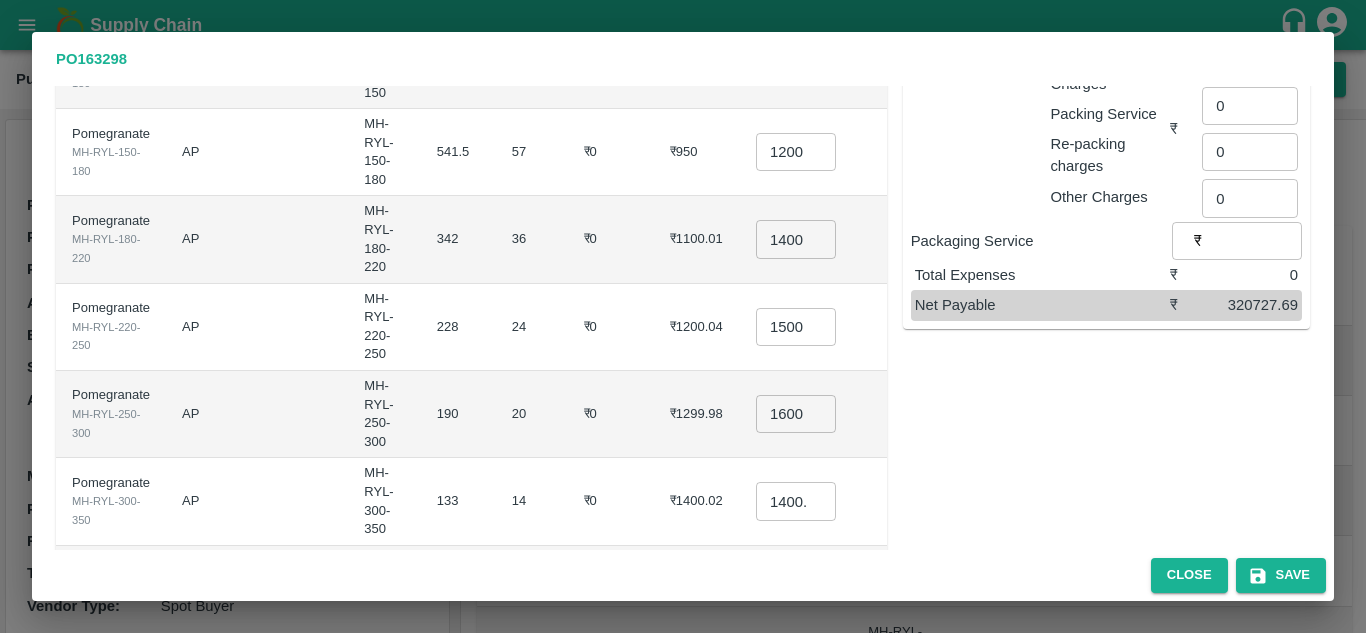 click on "1400.015" at bounding box center [796, 501] 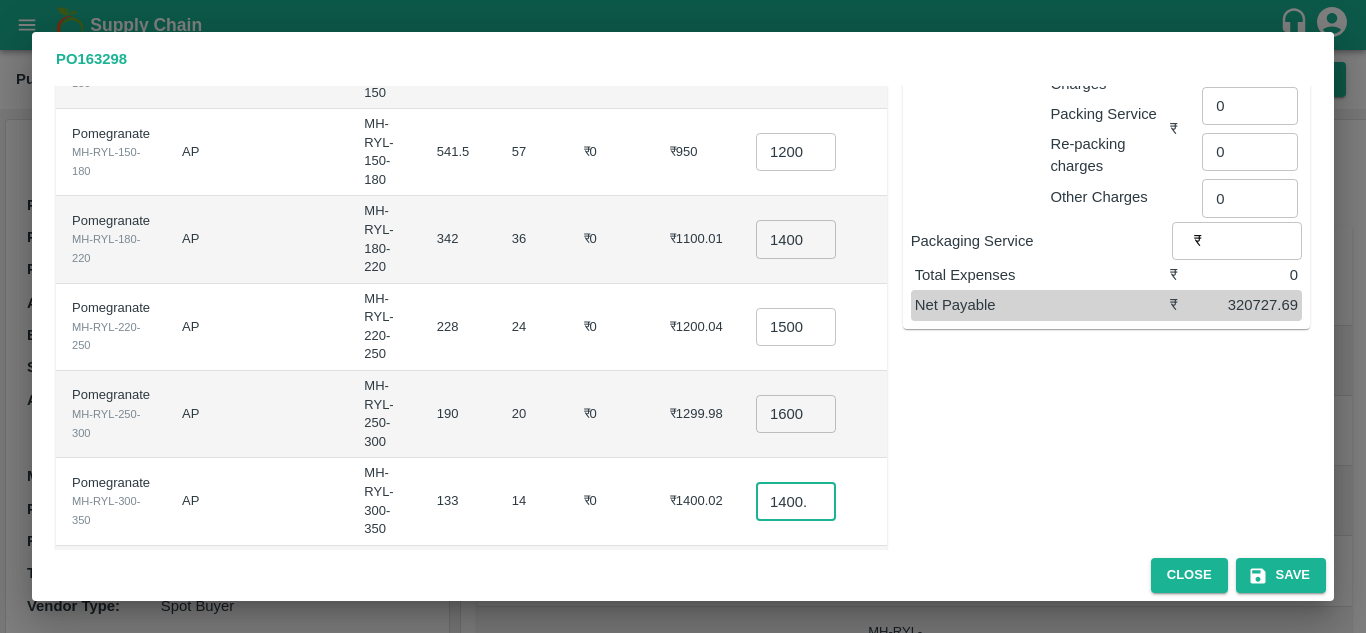 click on "1400.015" at bounding box center (796, 501) 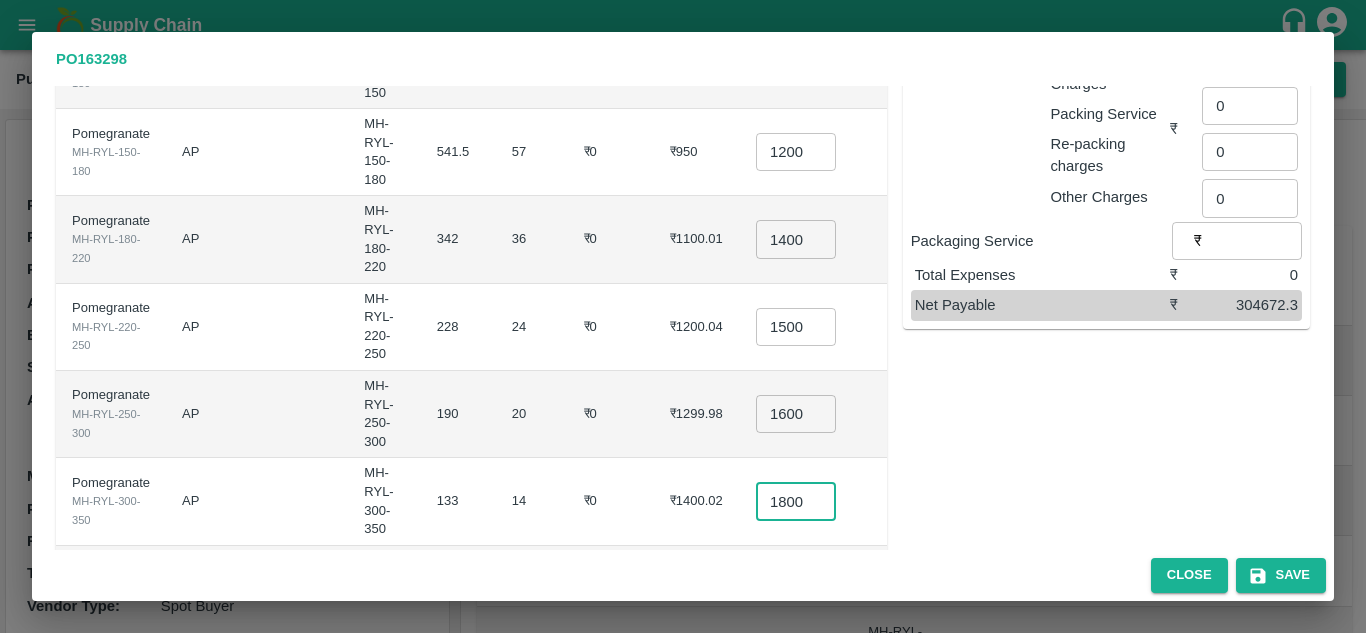 scroll, scrollTop: 0, scrollLeft: 4, axis: horizontal 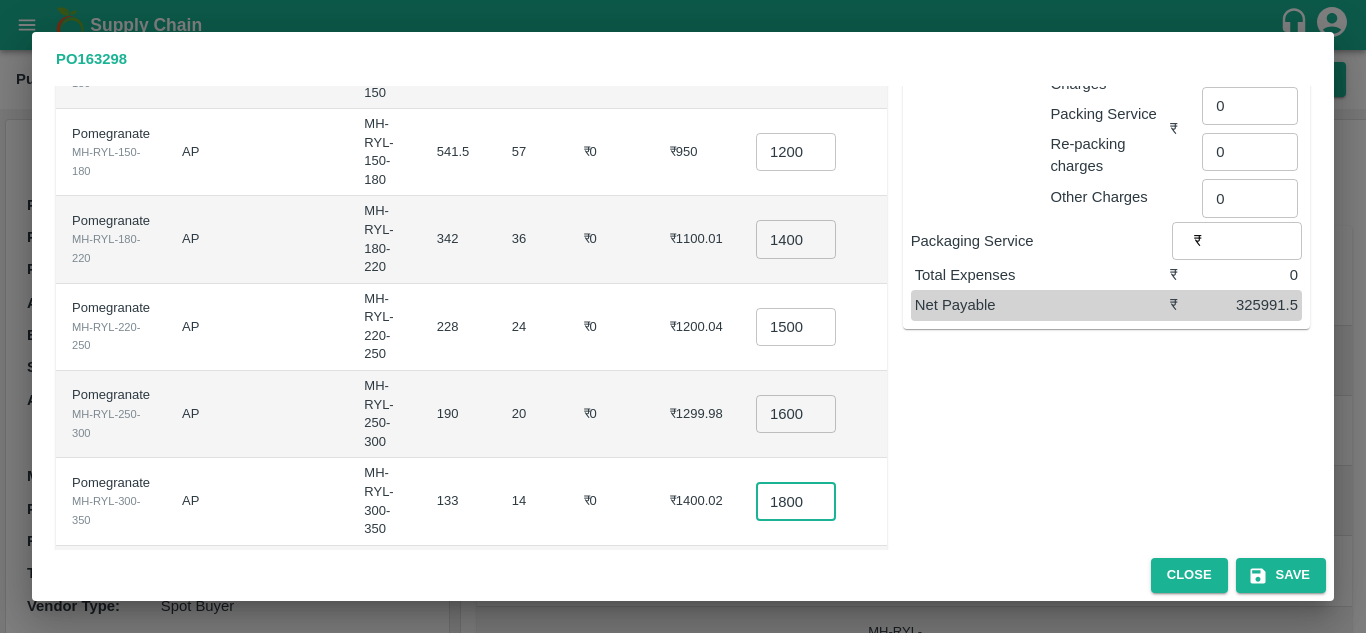 type on "1800" 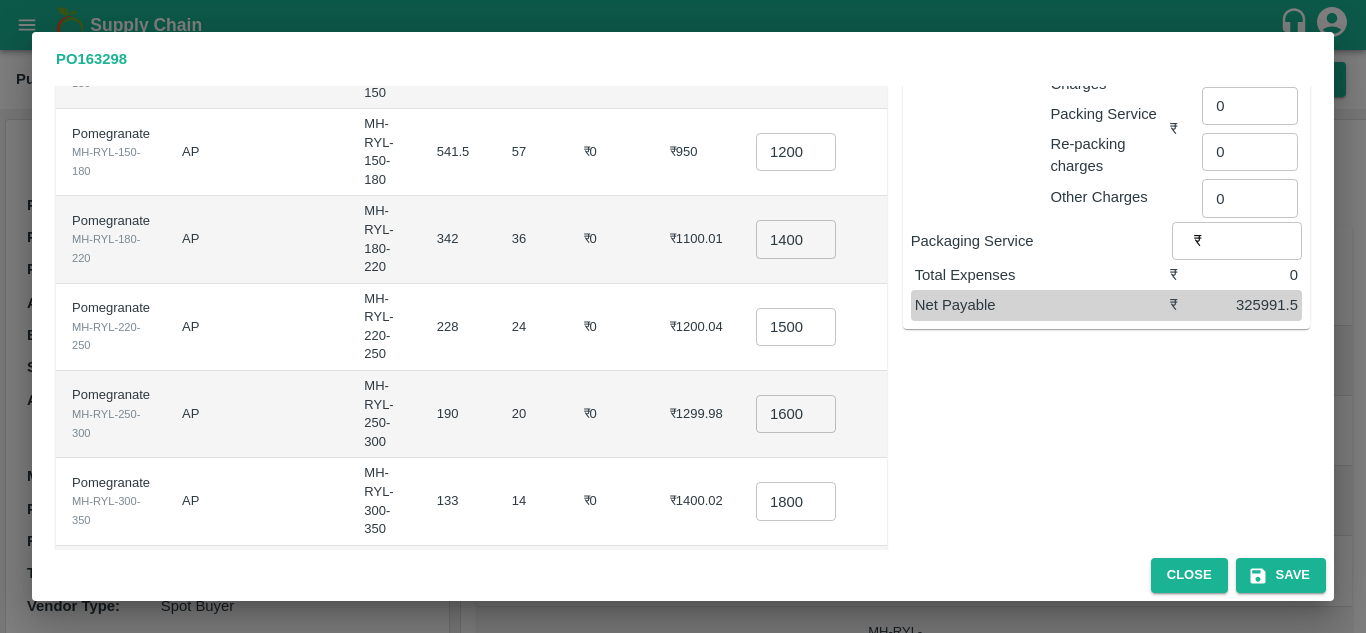 scroll, scrollTop: 0, scrollLeft: 0, axis: both 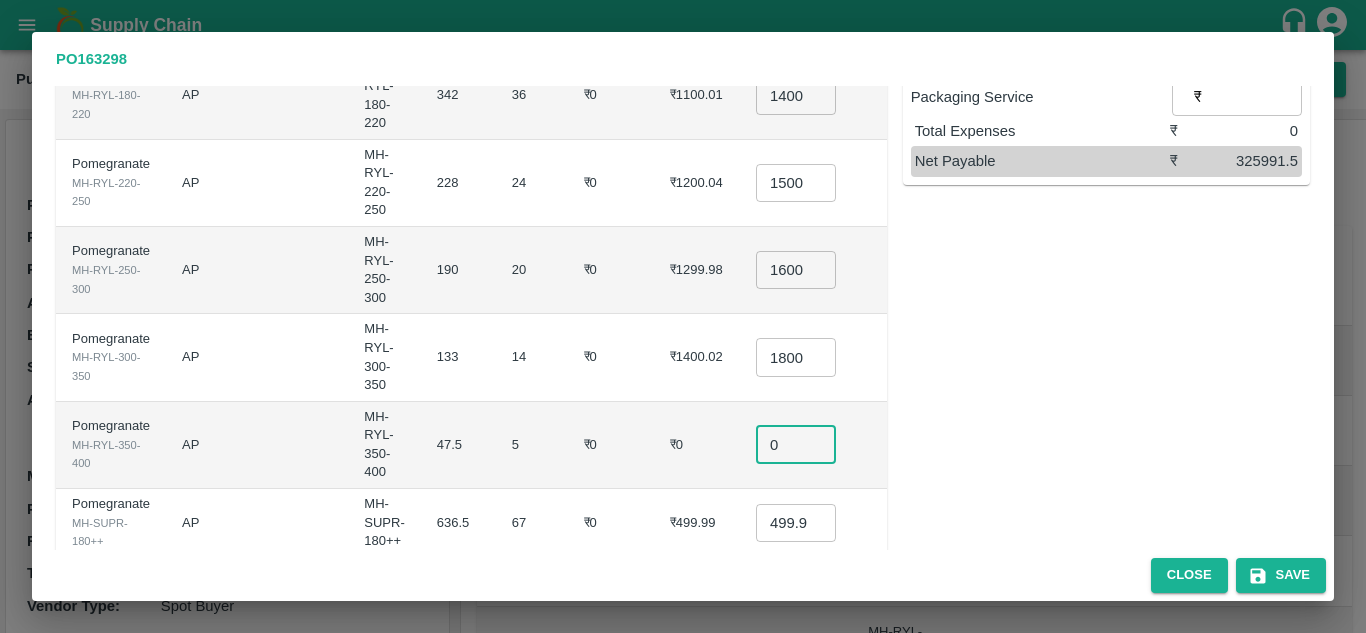 click on "0" at bounding box center (796, 445) 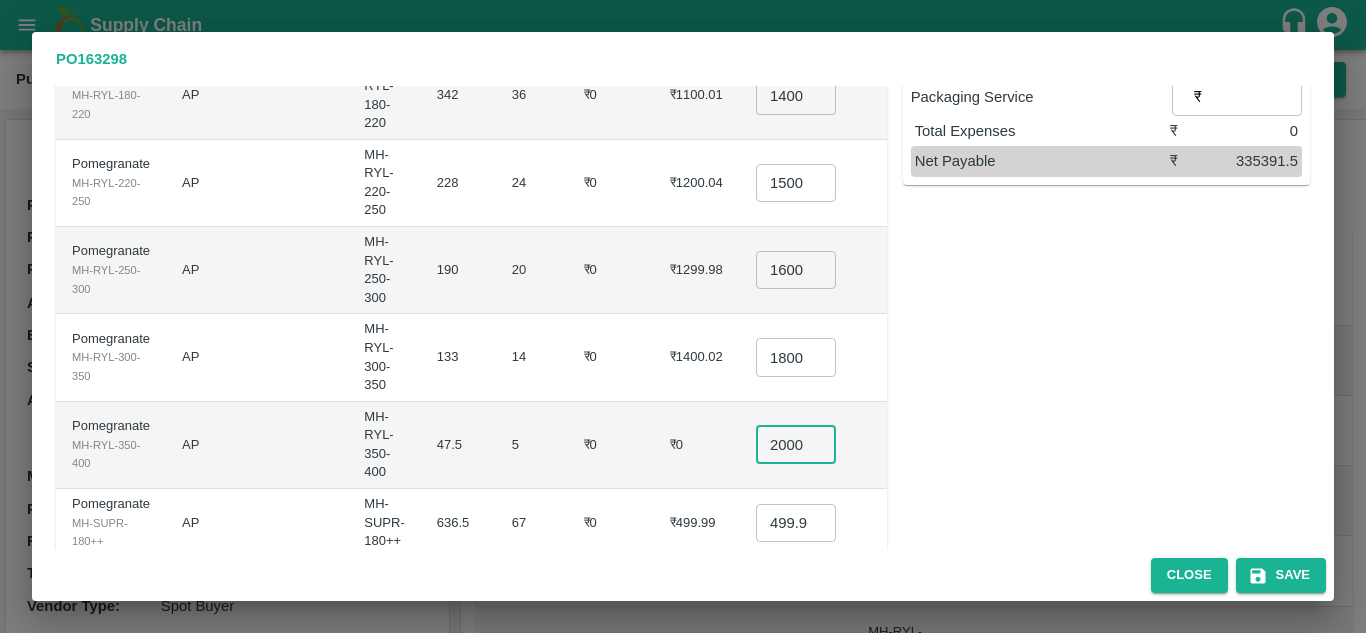 scroll, scrollTop: 0, scrollLeft: 4, axis: horizontal 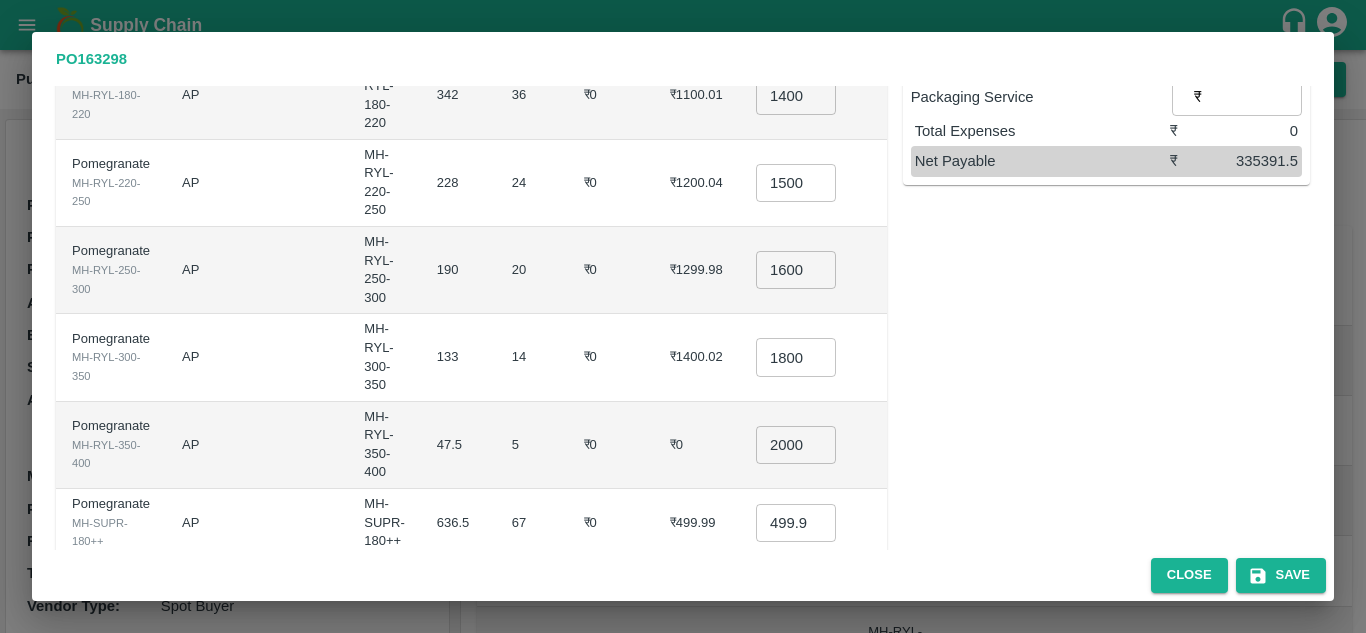 click on "20" at bounding box center (532, 270) 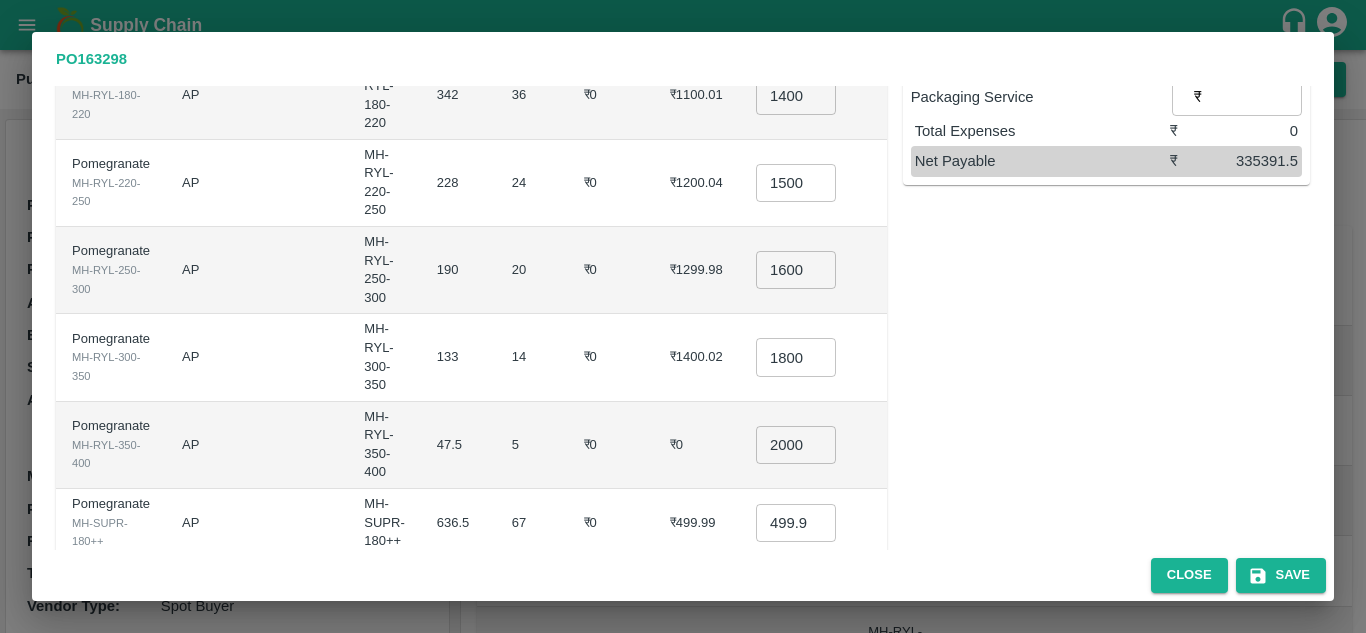 scroll, scrollTop: 502, scrollLeft: 0, axis: vertical 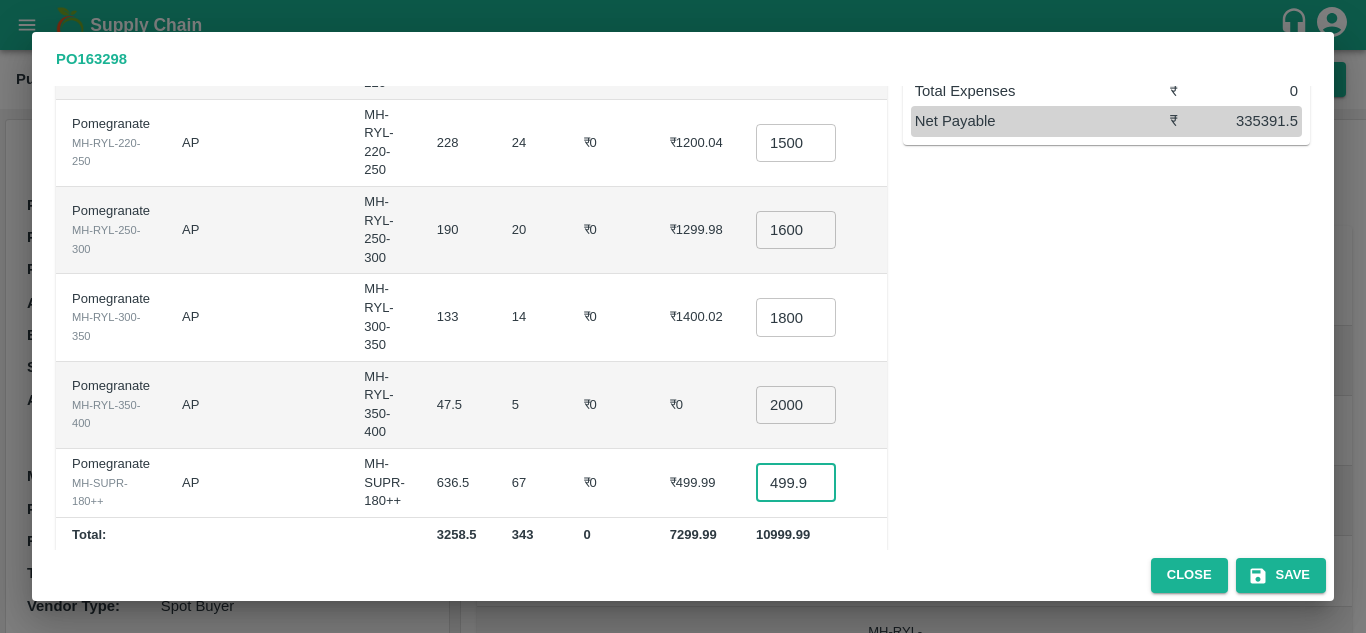 click on "499.985" at bounding box center [796, 483] 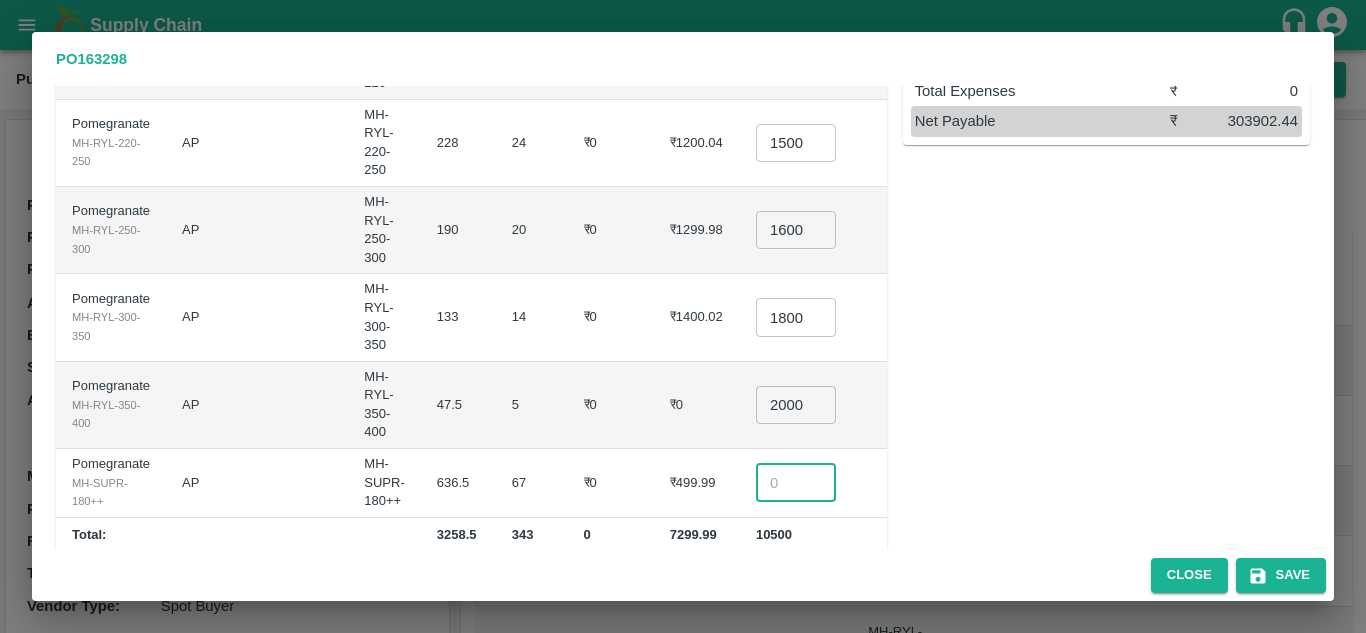 scroll, scrollTop: 479, scrollLeft: 0, axis: vertical 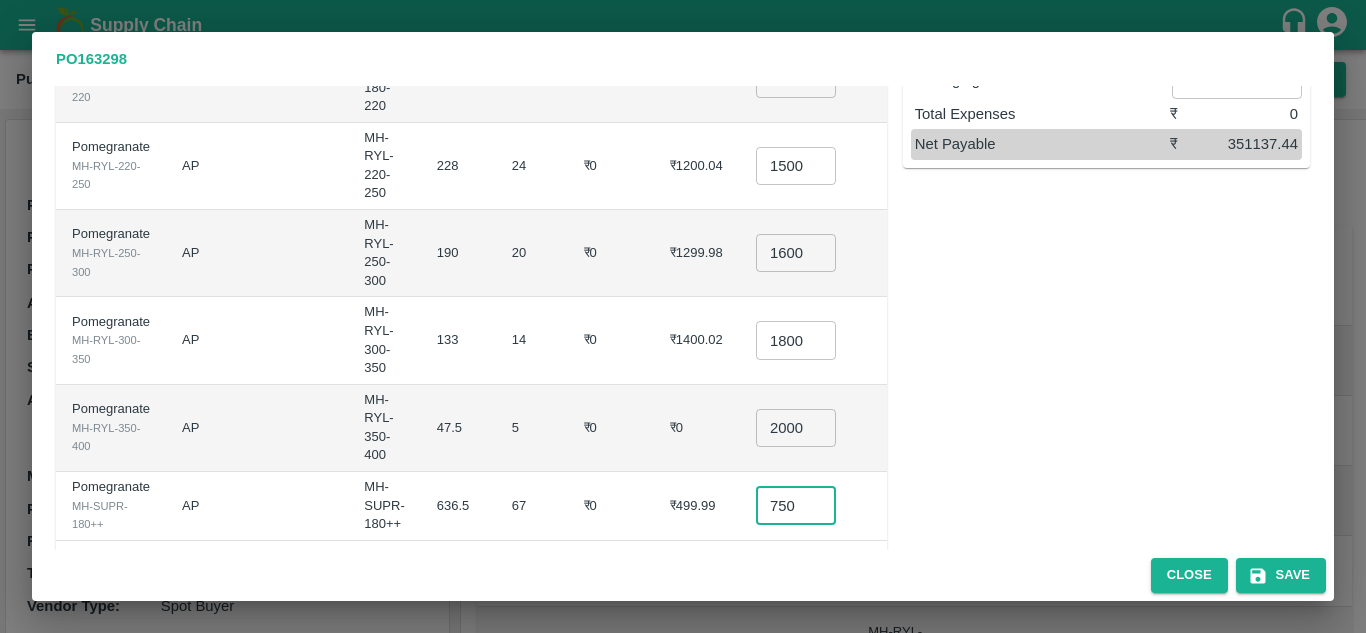 type on "750" 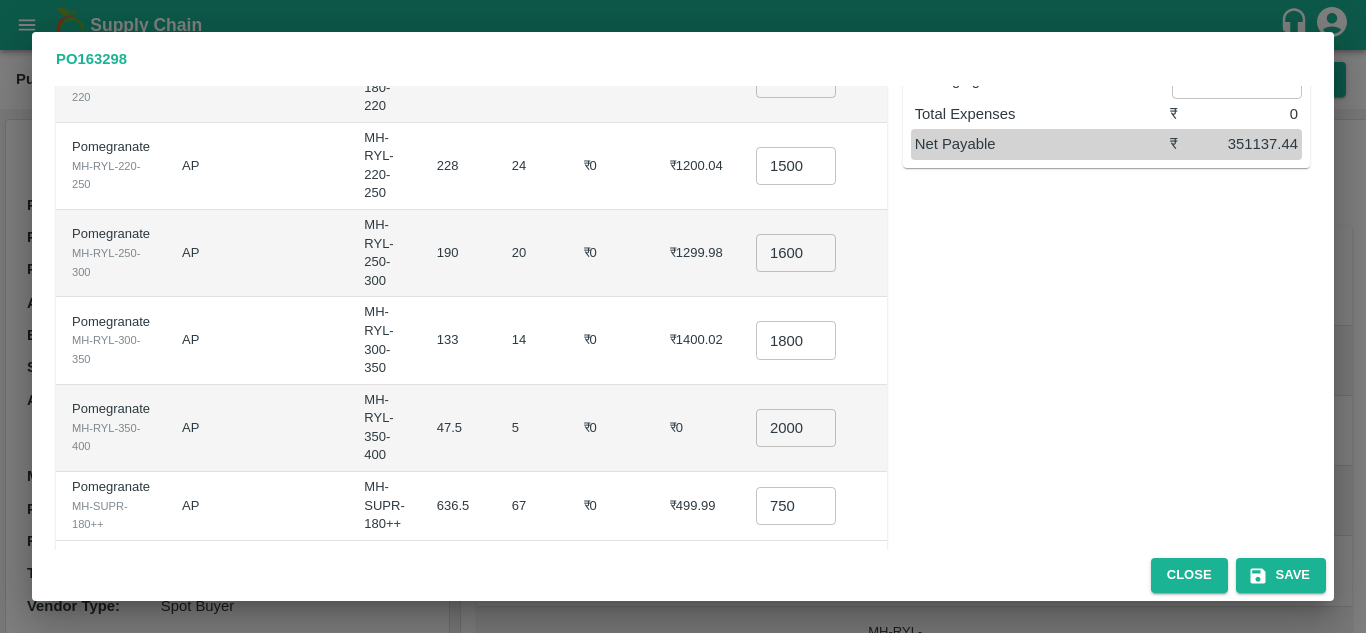 click on "₹0" at bounding box center [611, 428] 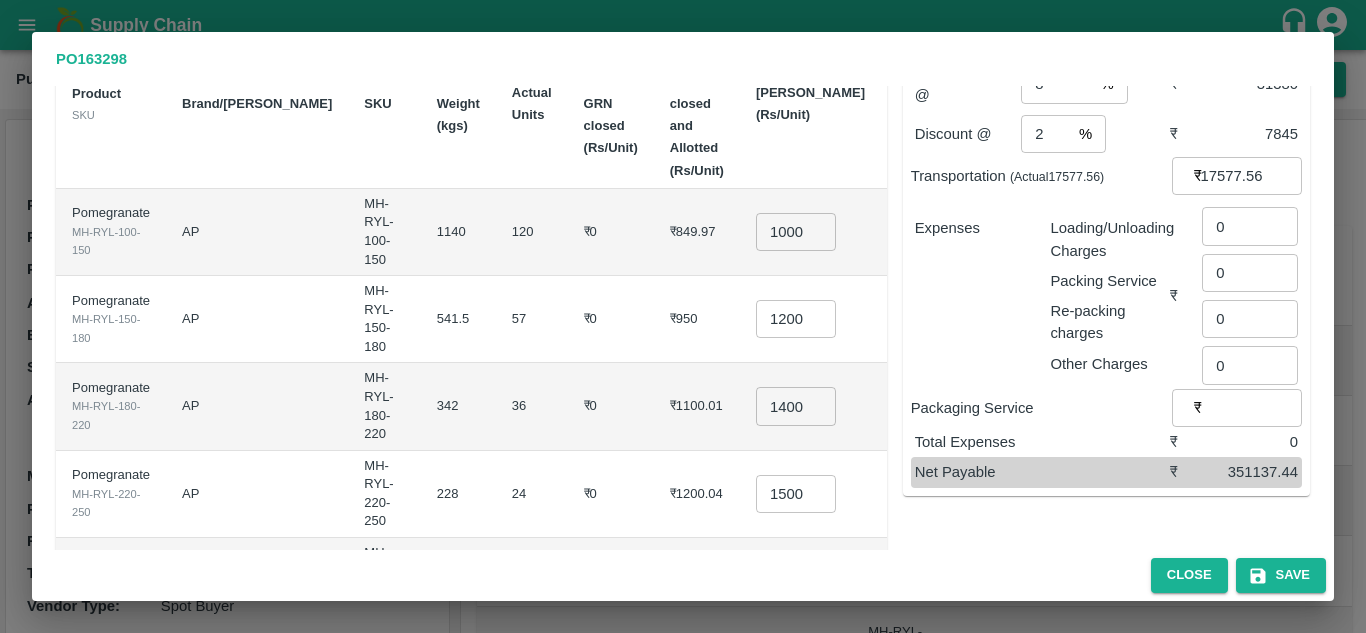 scroll, scrollTop: 148, scrollLeft: 0, axis: vertical 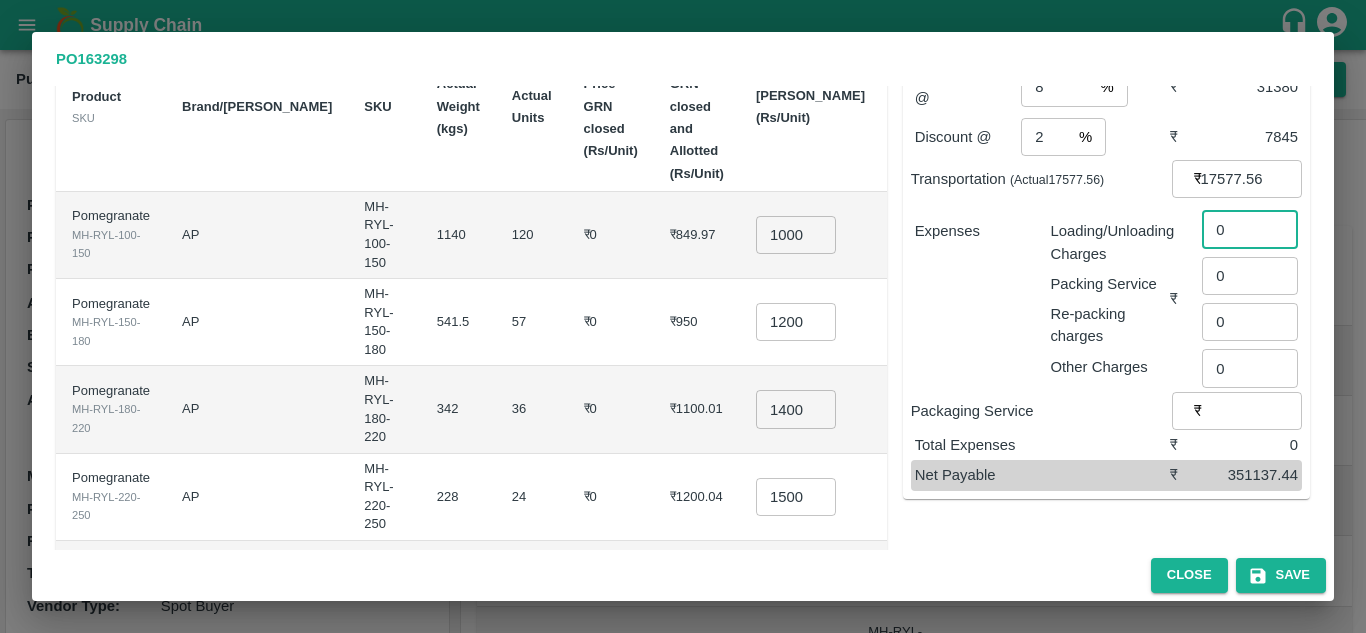 click on "0" at bounding box center [1250, 229] 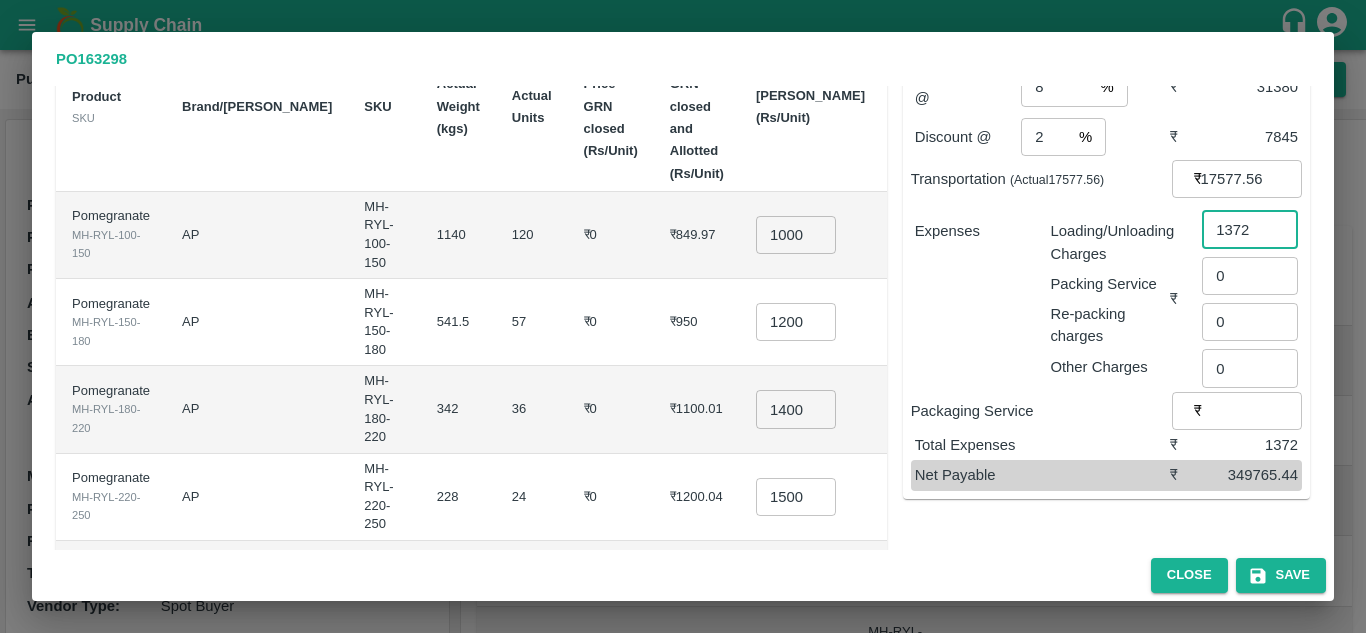 type on "1372" 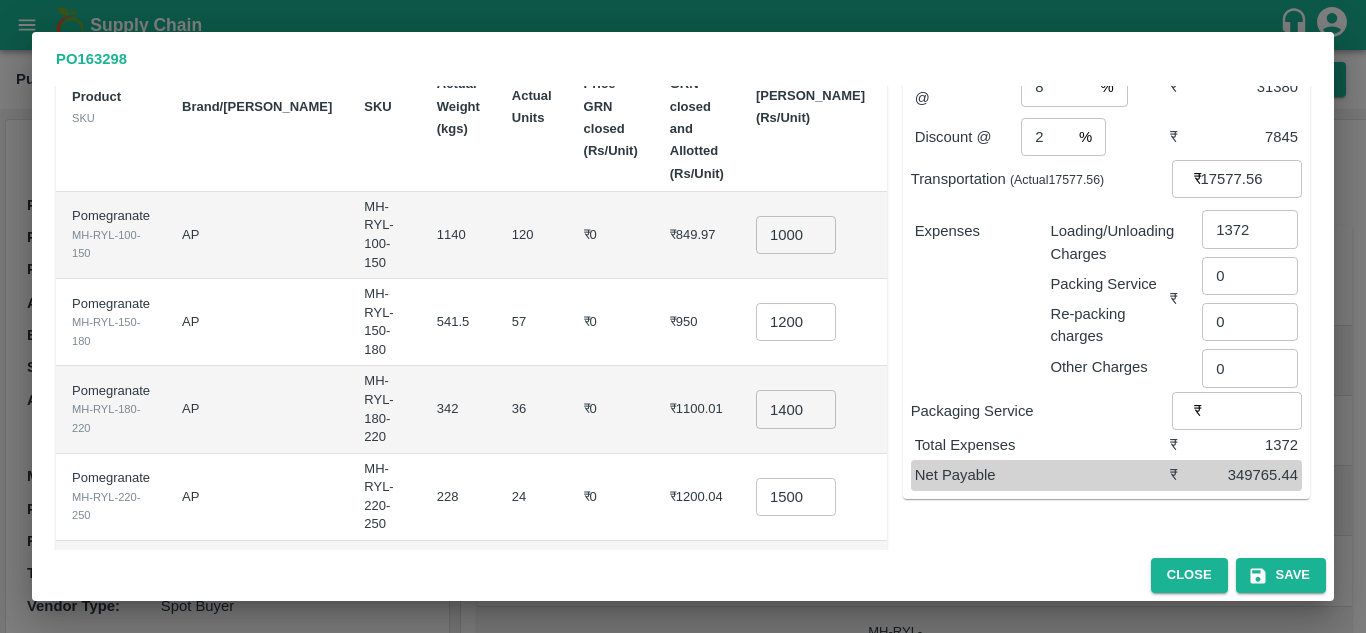 click on "Re-packing charges" at bounding box center [1110, 325] 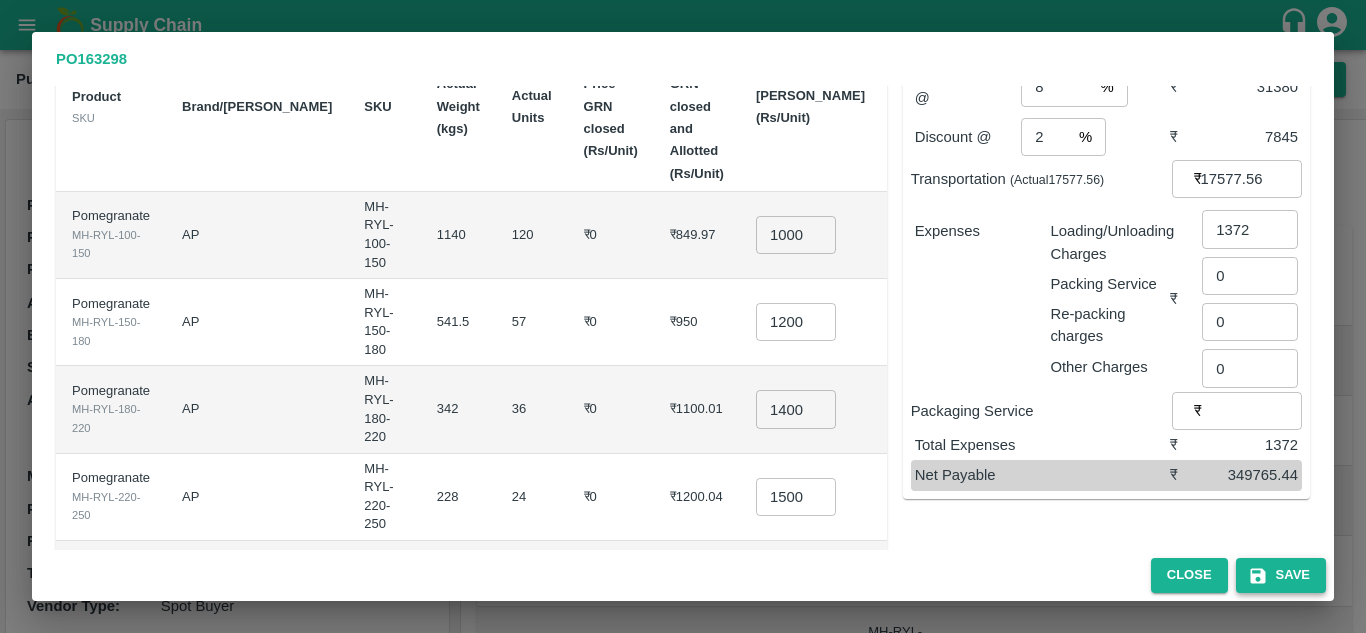 click on "Save" at bounding box center [1281, 575] 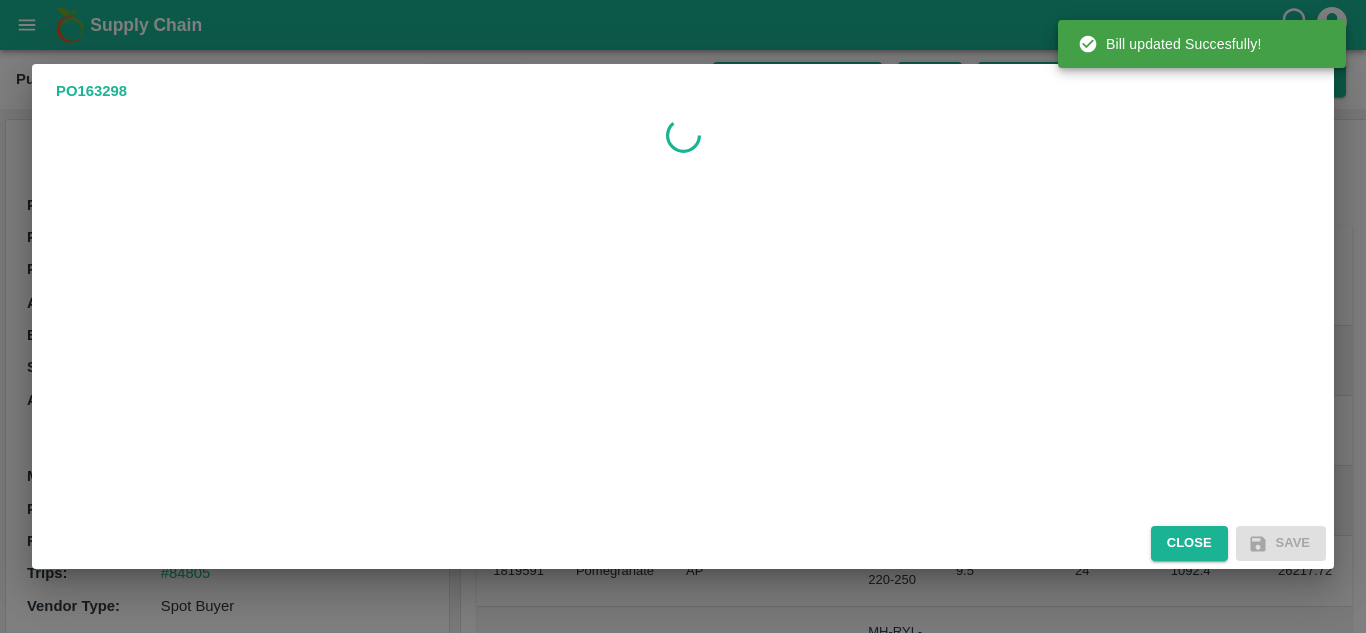 scroll, scrollTop: 0, scrollLeft: 0, axis: both 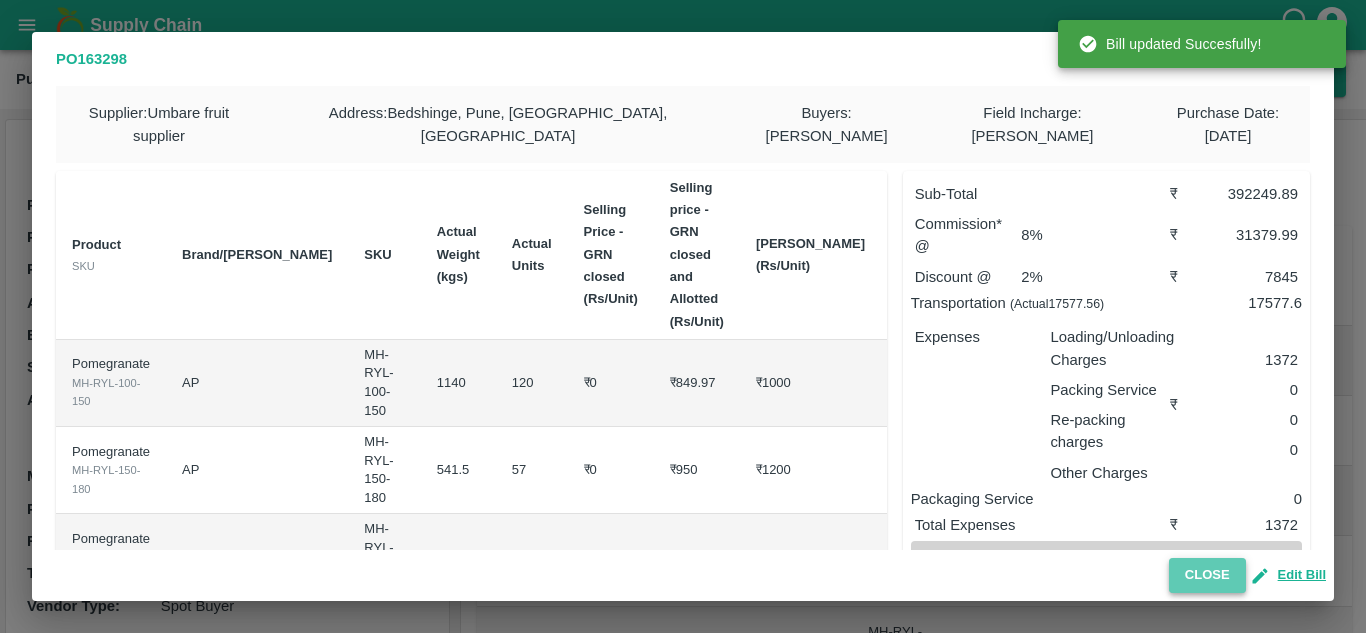 click on "Close" at bounding box center [1207, 575] 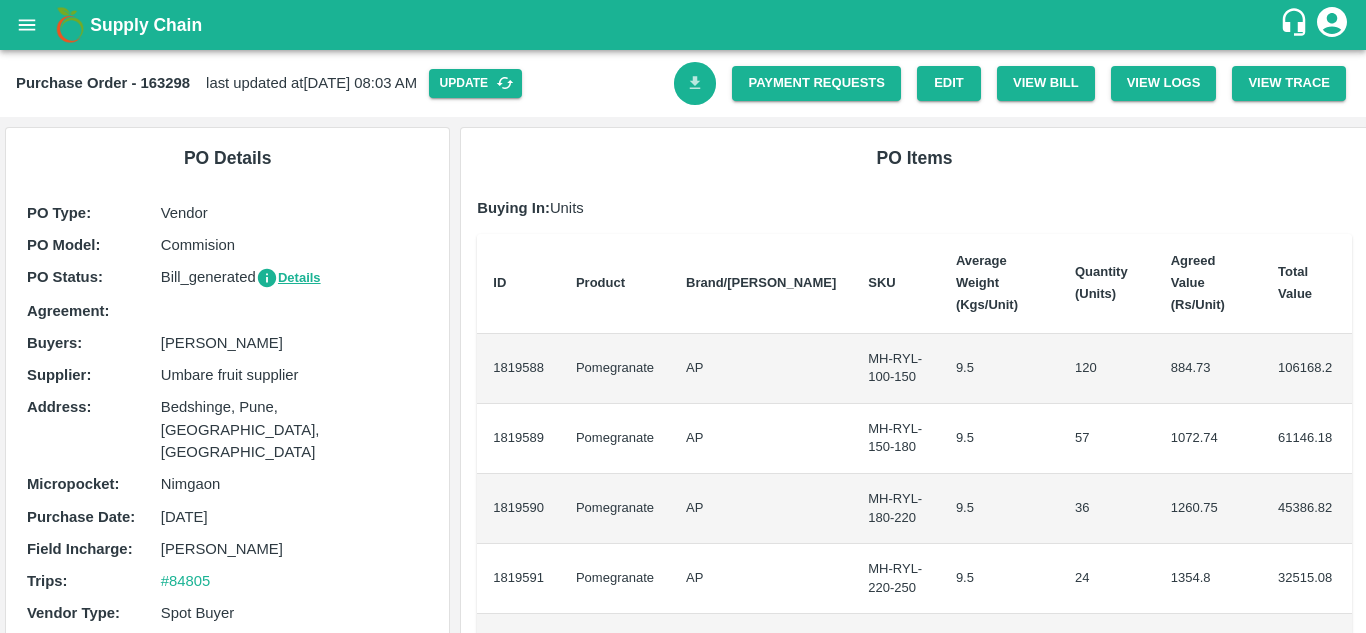 click 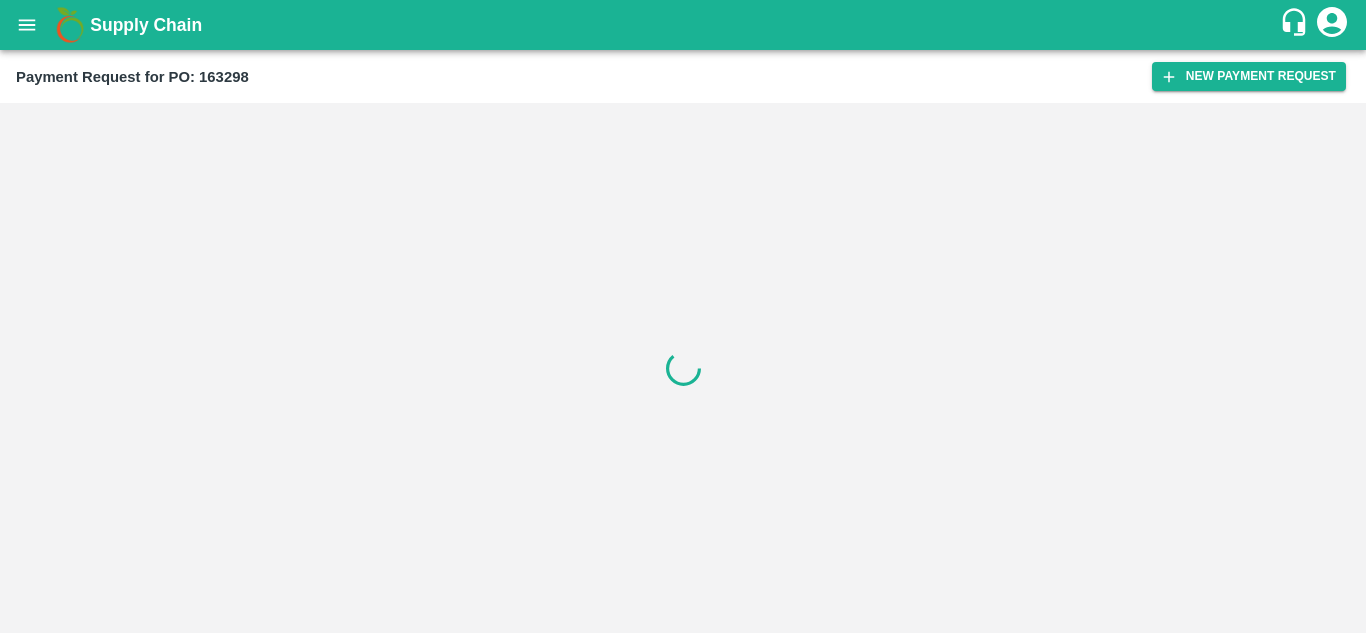scroll, scrollTop: 0, scrollLeft: 0, axis: both 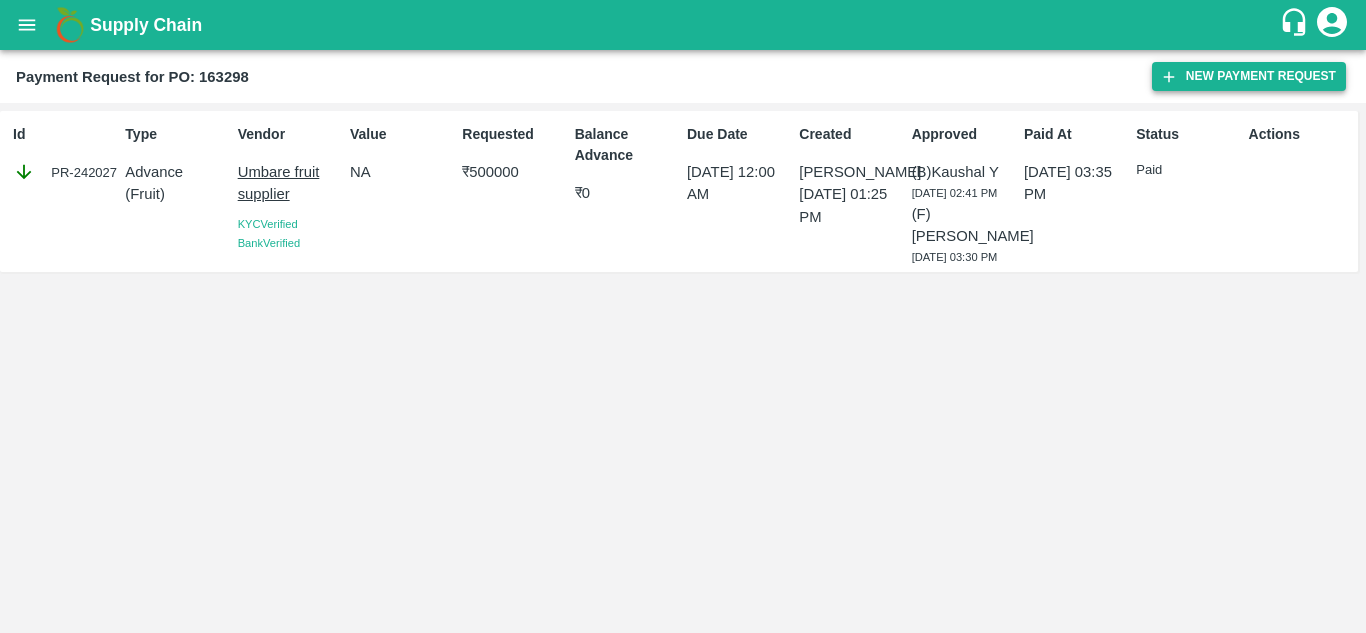 click on "New Payment Request" at bounding box center (1249, 76) 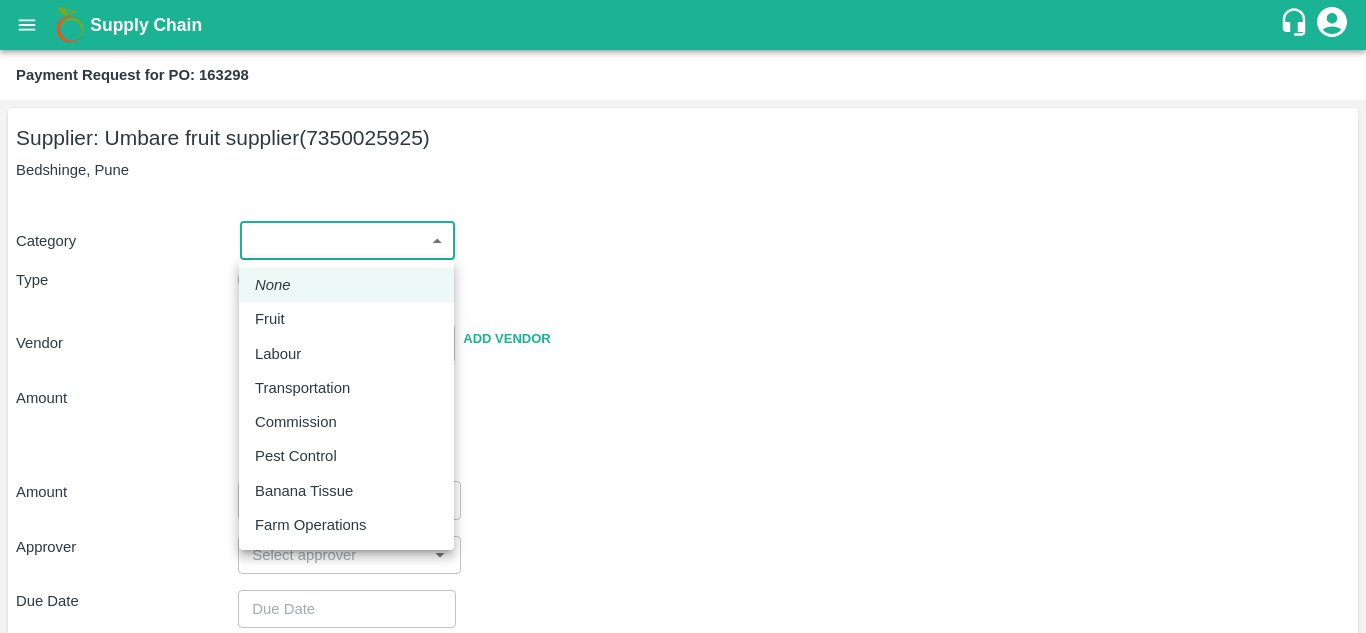 click on "Supply Chain Payment Request for PO: 163298 Supplier:    Umbare fruit supplier  (7350025925) Bedshinge, Pune Category ​ ​ Type Advance Bill Vendor ​ Add Vendor Amount Total value Per Kg ​ Amount ​ Approver ​ Due Date ​  Priority  Low  High Comment x ​ Attach bill Cancel Save Jeewana CC [PERSON_NAME] Logout None Fruit Labour Transportation Commission Pest Control Banana Tissue Farm Operations" at bounding box center (683, 316) 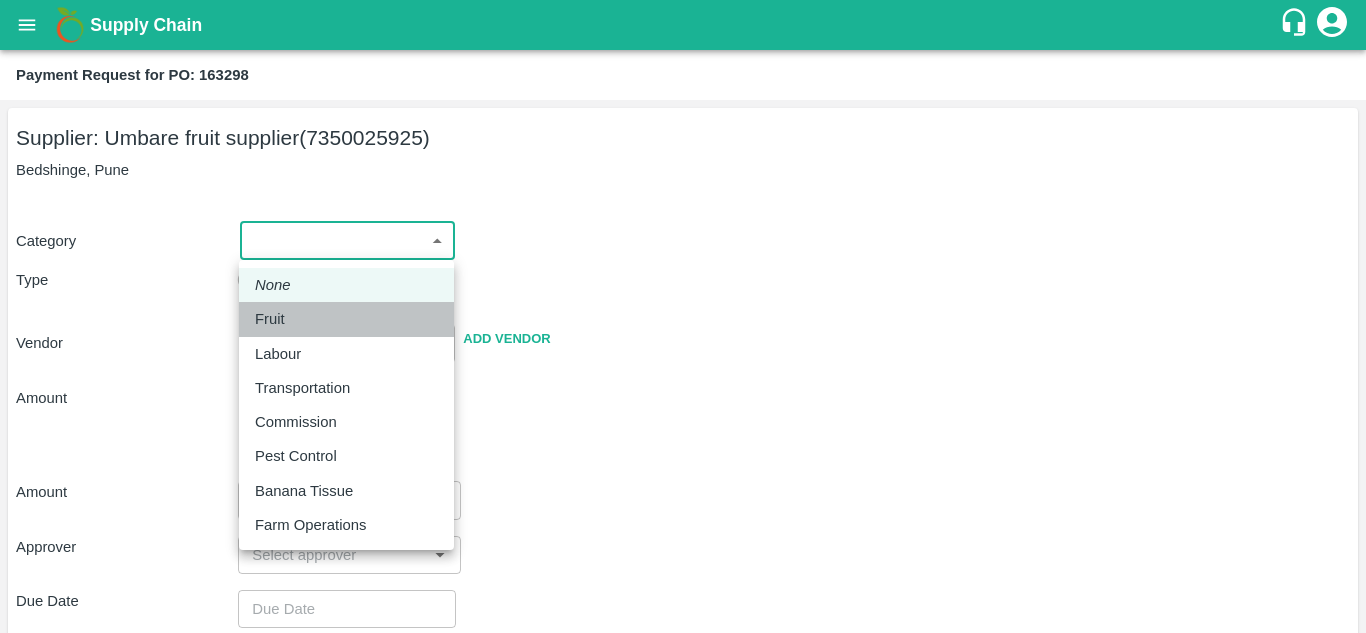 click on "Fruit" at bounding box center [275, 319] 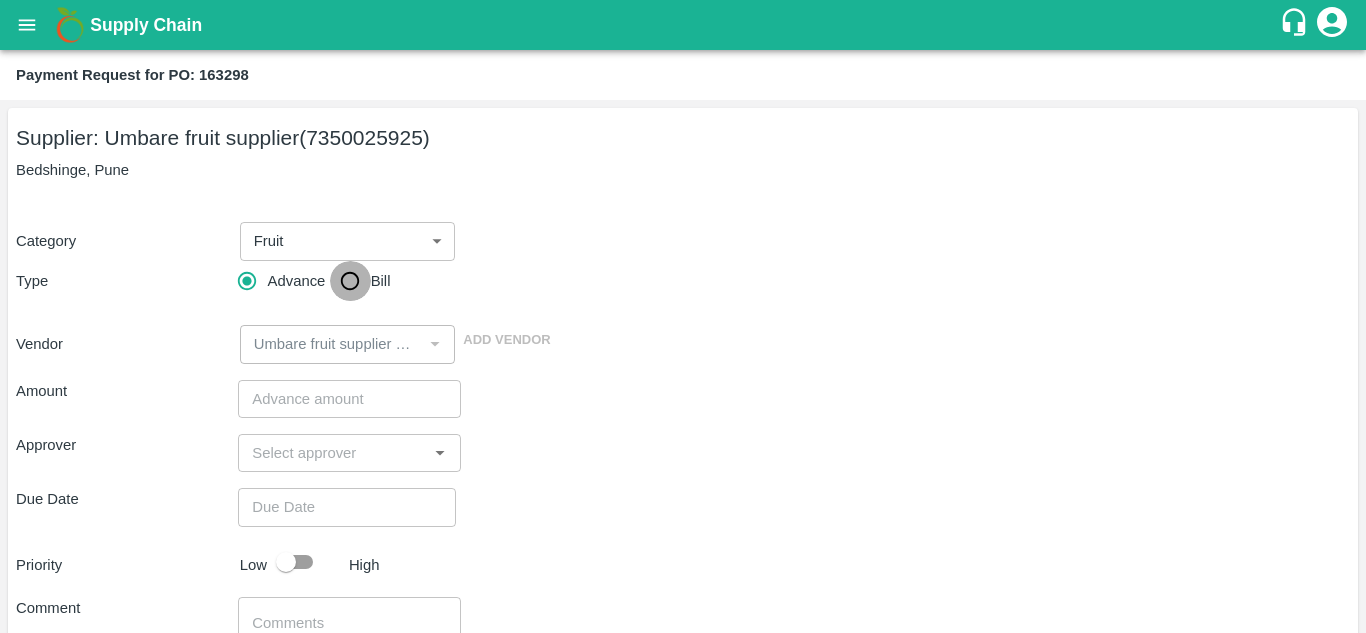 click on "Bill" at bounding box center [350, 281] 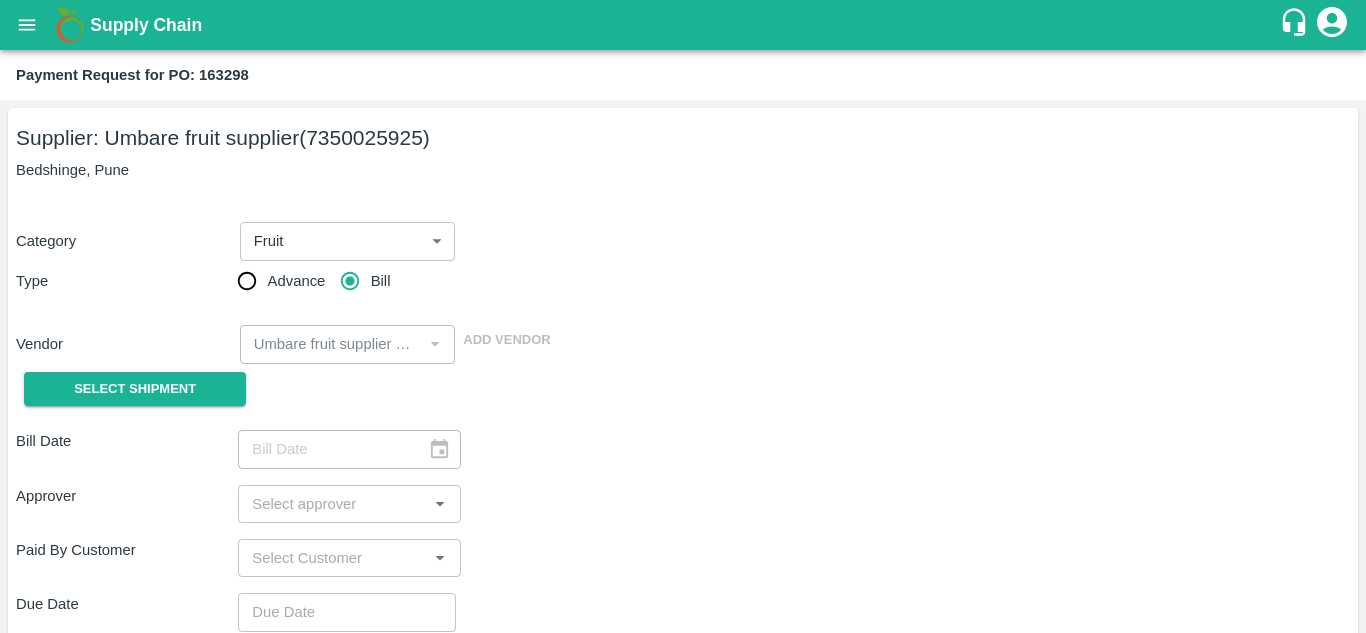 scroll, scrollTop: 161, scrollLeft: 0, axis: vertical 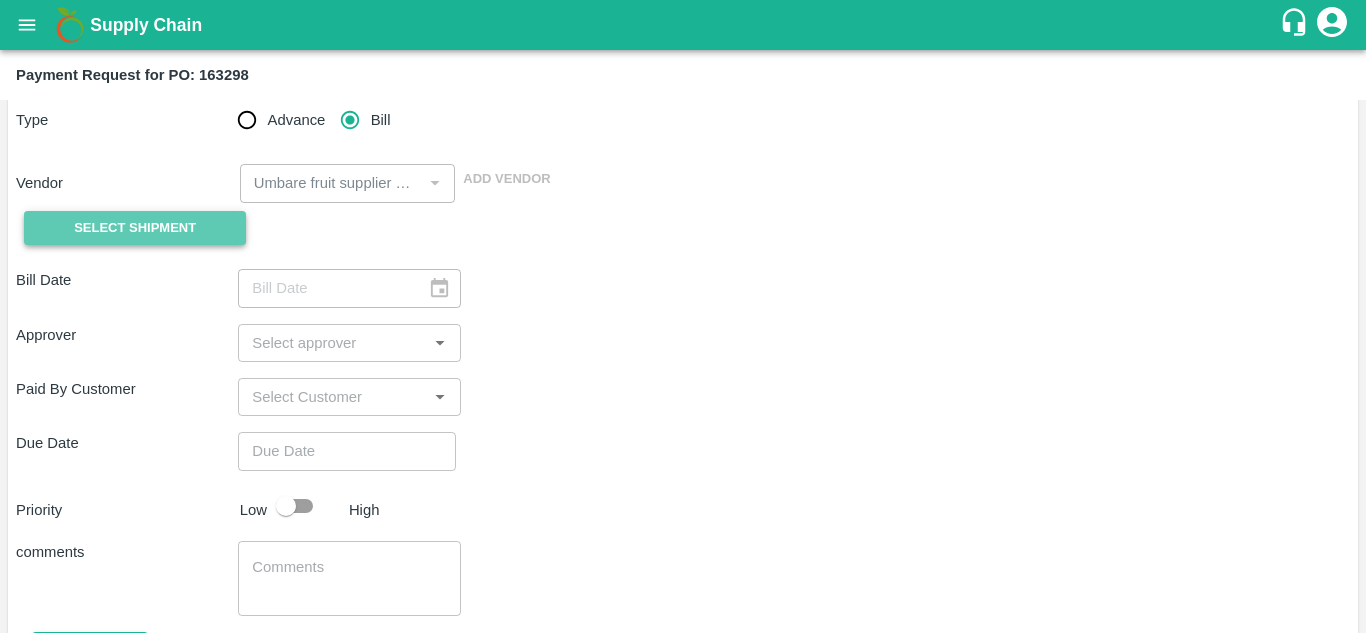 click on "Select Shipment" at bounding box center [135, 228] 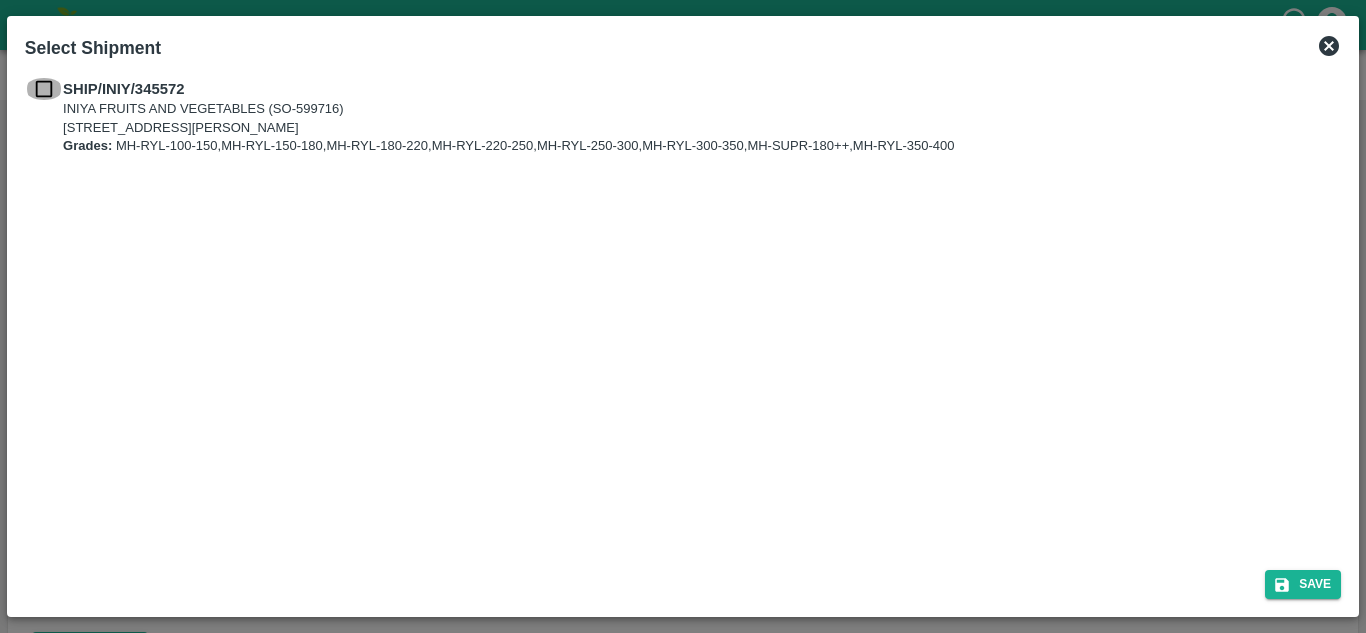 click at bounding box center (44, 89) 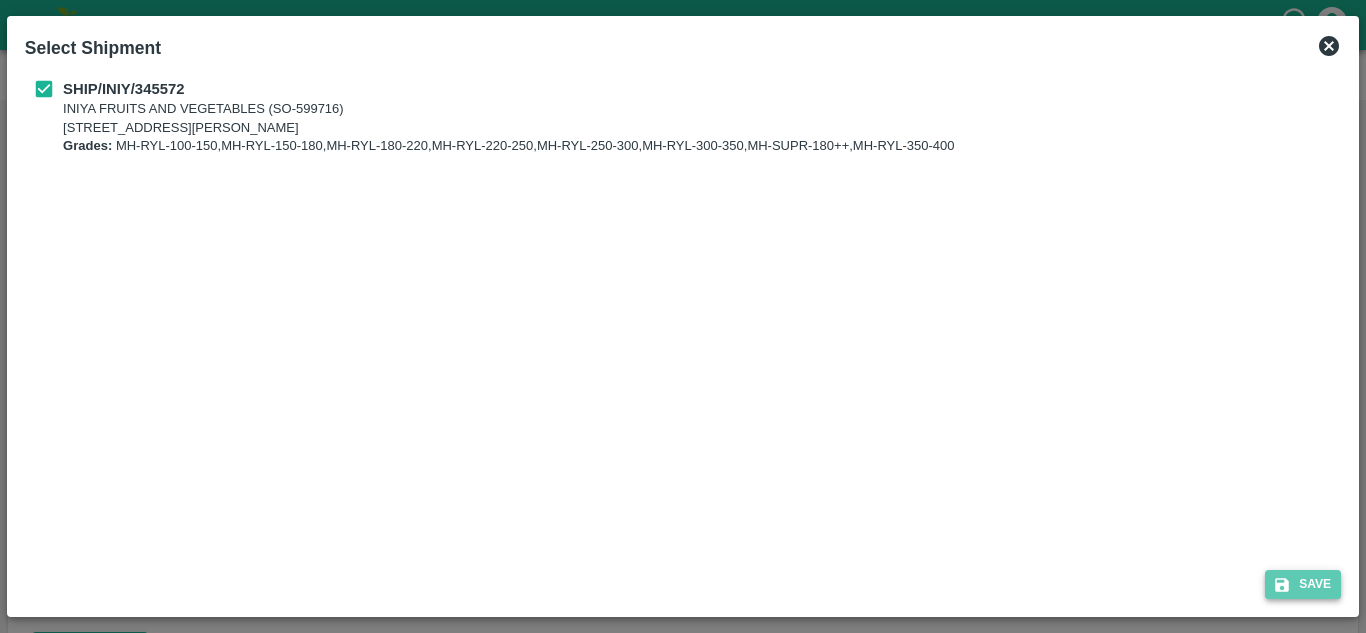 click on "Save" at bounding box center [1303, 584] 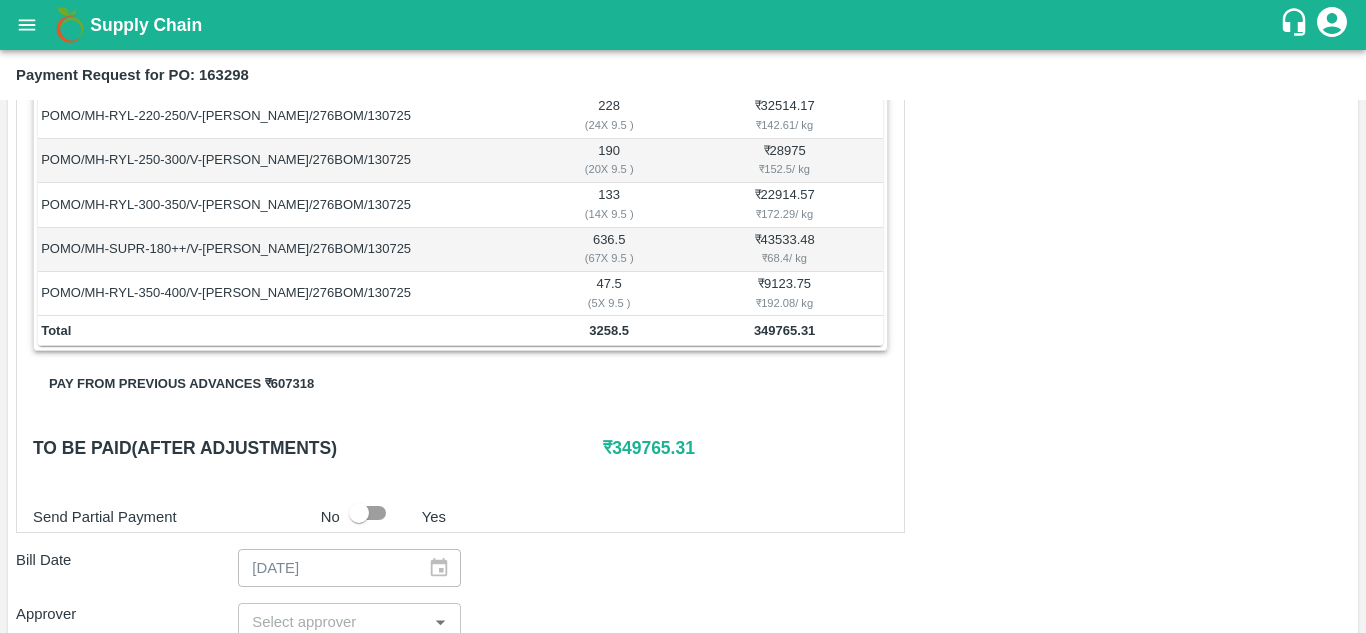 scroll, scrollTop: 516, scrollLeft: 0, axis: vertical 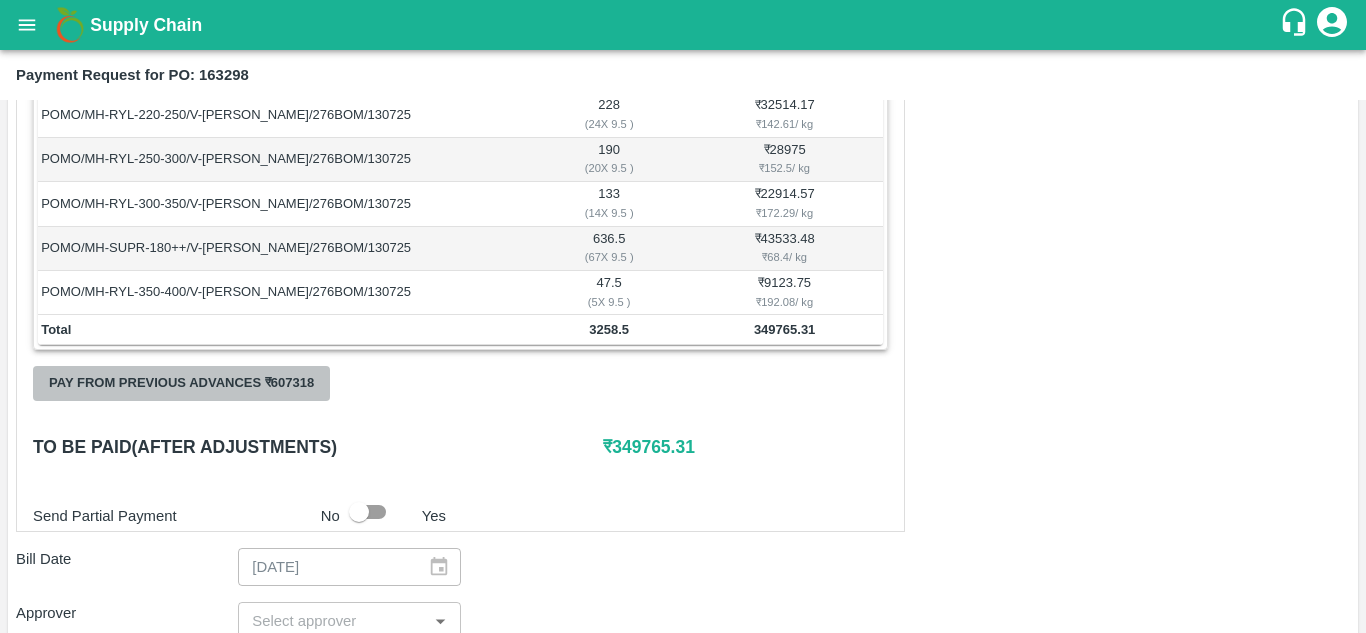 click on "Pay from previous advances ₹  607318" at bounding box center [181, 383] 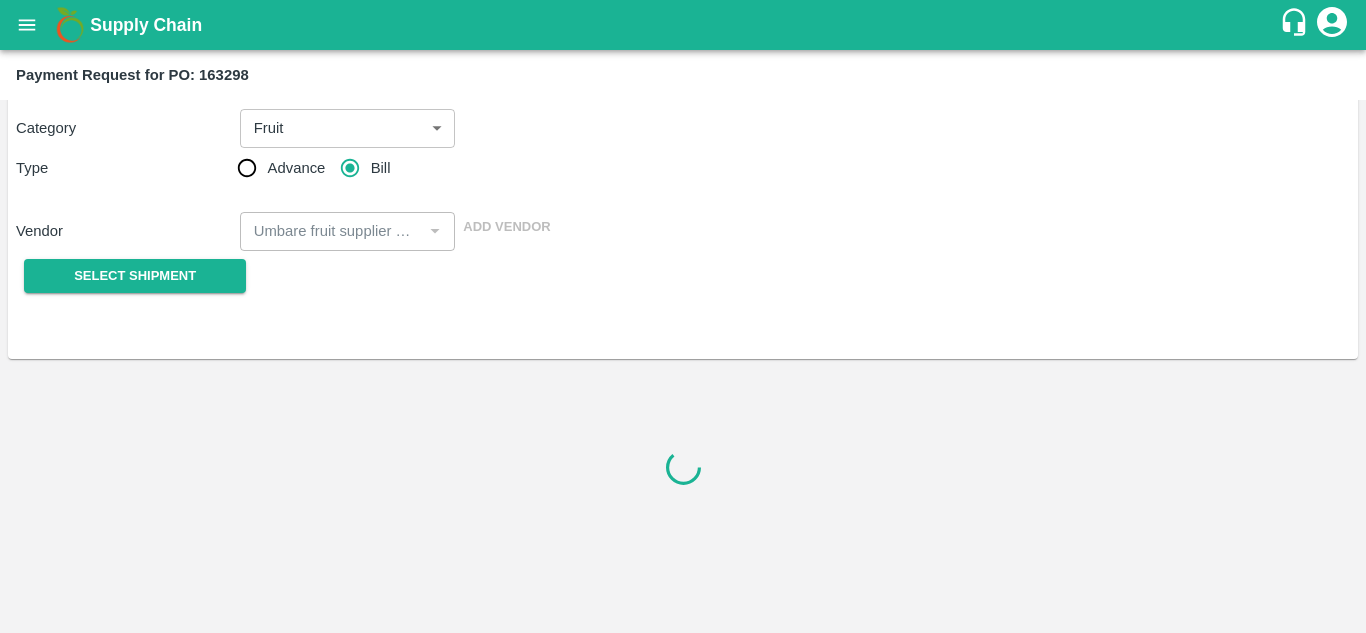 scroll, scrollTop: 516, scrollLeft: 0, axis: vertical 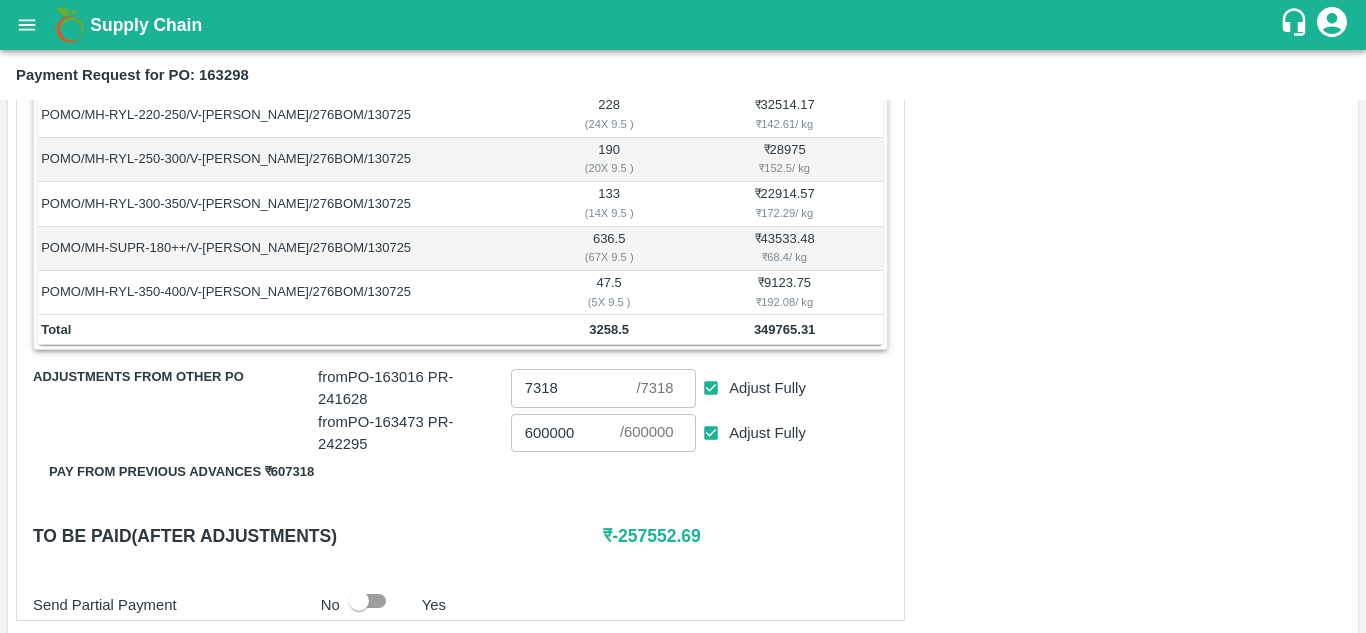 click on "Adjustments from other PO" at bounding box center (175, 377) 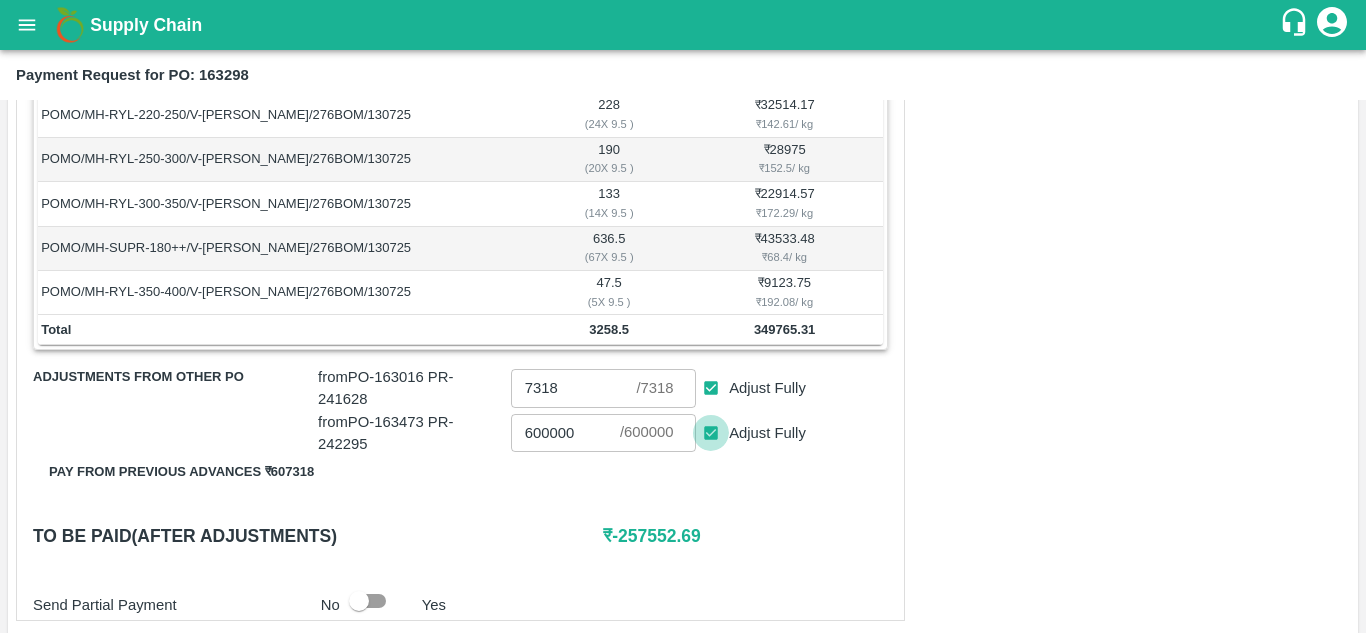 click on "Adjust Fully" at bounding box center (711, 433) 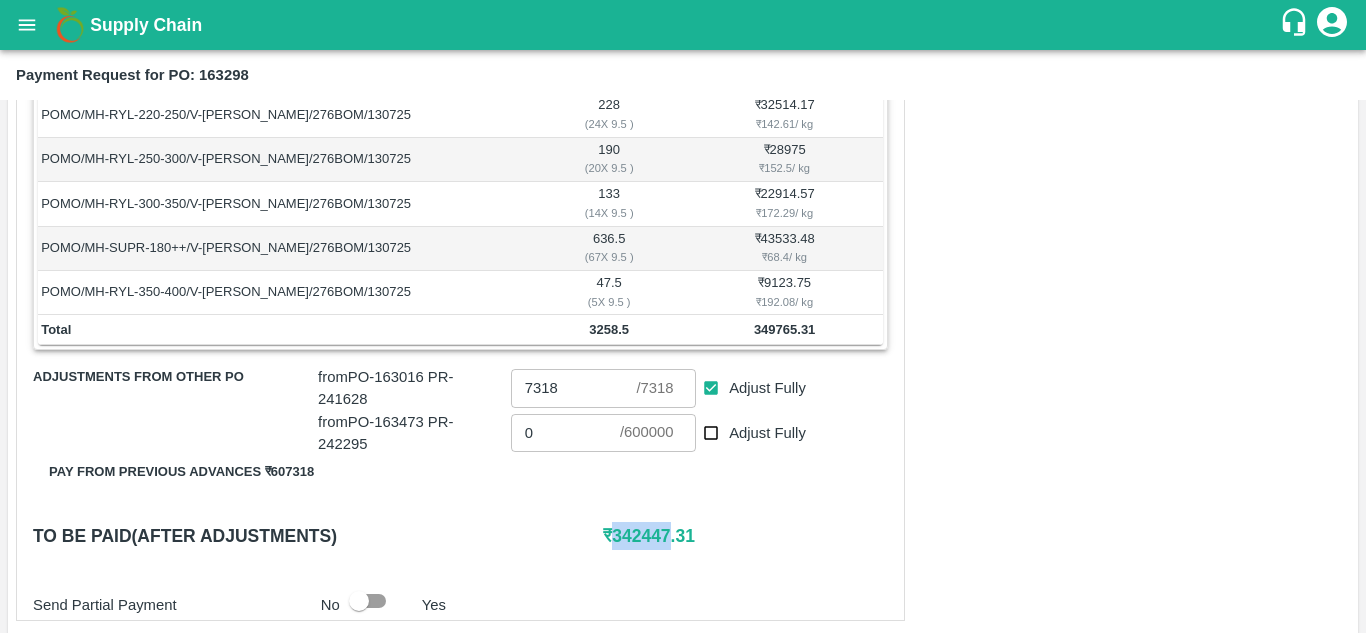 drag, startPoint x: 614, startPoint y: 533, endPoint x: 673, endPoint y: 540, distance: 59.413803 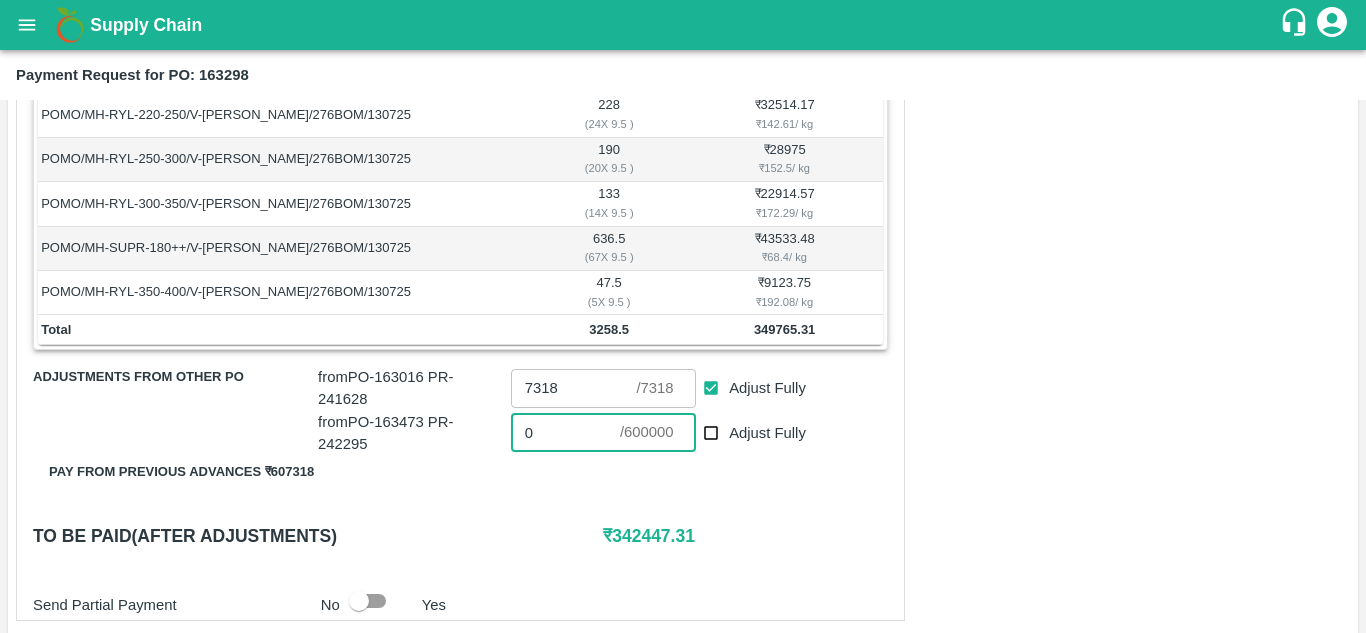 click on "0" at bounding box center [565, 433] 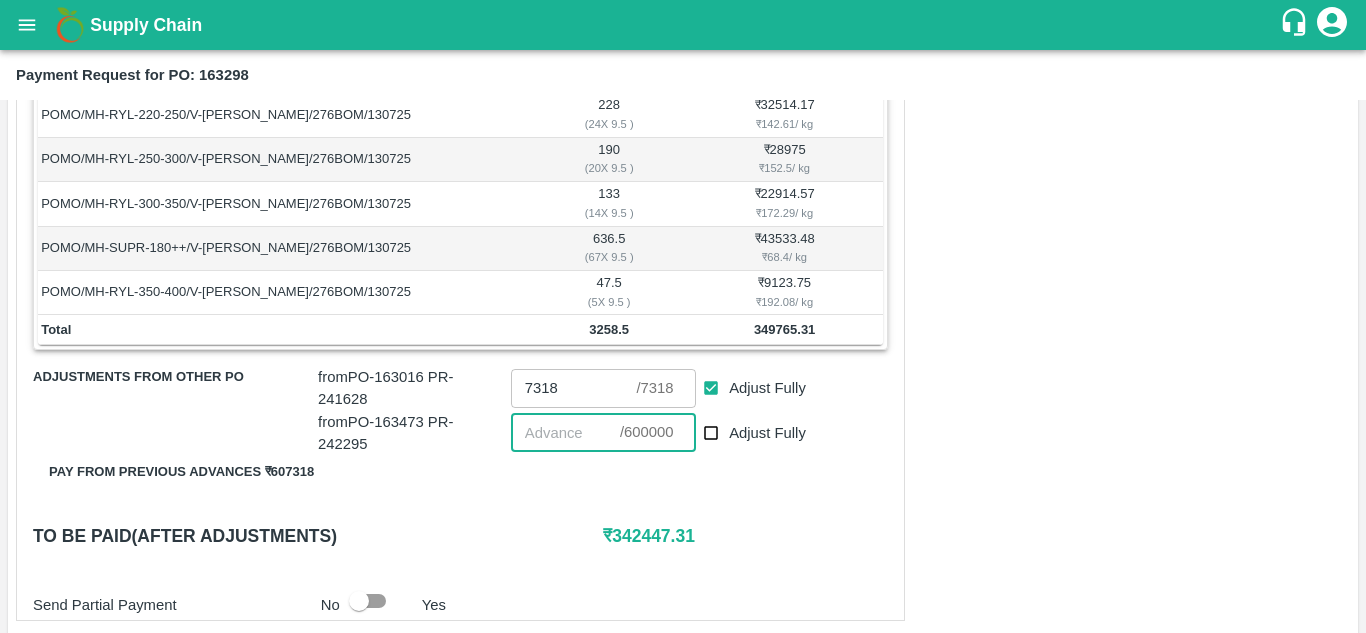 paste on "342447" 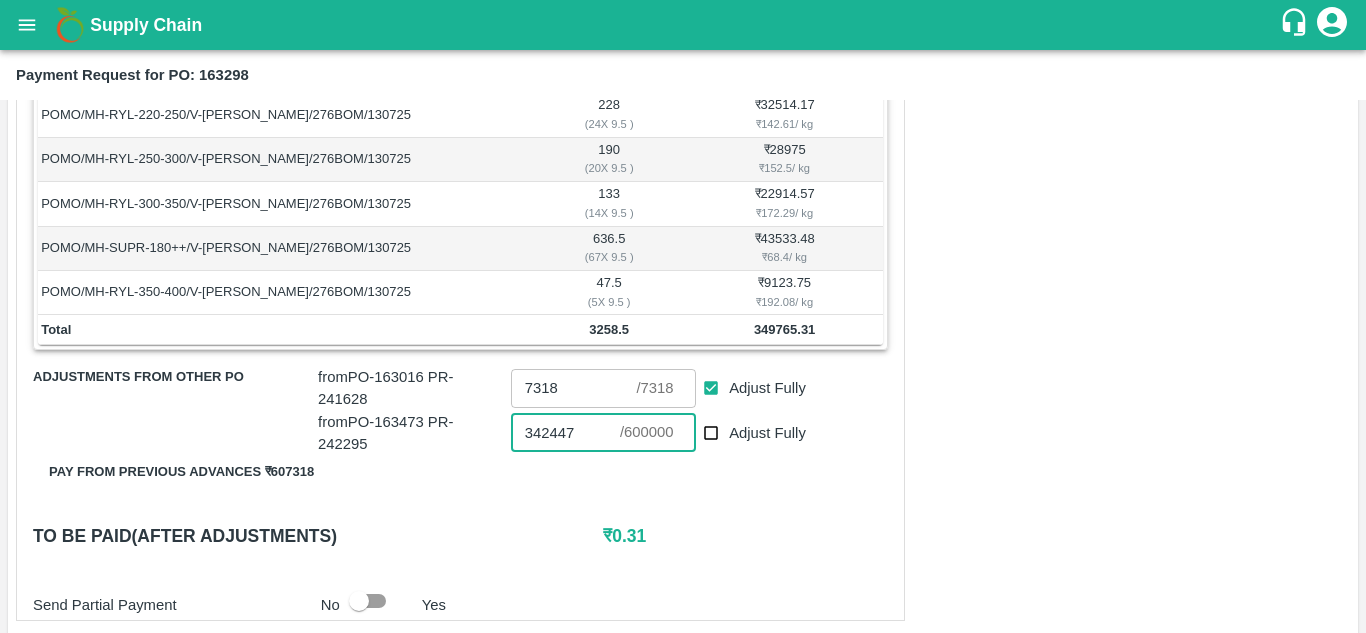 type on "342447" 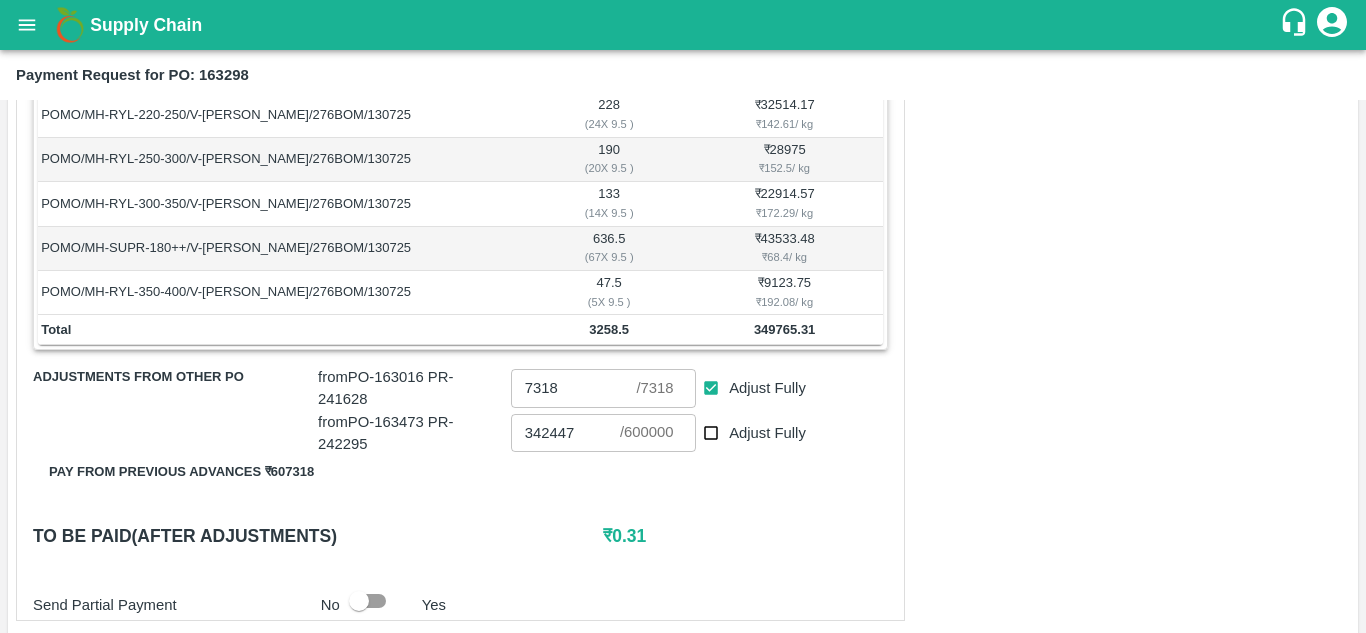 click on "Shipment -  SHIP/INIY/345572 Lots (Labels) Weight (Kgs) Total Price (₹) POMO/MH-RYL-100-150/V-MH-Umbare/276BOM/130725   1140 ( 120  X   9.5   ) ₹ 106170.25 ₹ 93.13  / kg POMO/MH-RYL-150-180/V-MH-Umbare/276BOM/130725   541.5 ( 57  X   9.5   ) ₹ 61147.26 ₹ 112.92  / kg POMO/MH-RYL-180-220/V-MH-Umbare/276BOM/130725   342 ( 36  X   9.5   ) ₹ 45386.82 ₹ 132.71  / kg POMO/MH-RYL-220-250/V-MH-Umbare/276BOM/130725   228 ( 24  X   9.5   ) ₹ 32514.17 ₹ 142.61  / kg POMO/MH-RYL-250-300/V-MH-Umbare/276BOM/130725   190 ( 20  X   9.5   ) ₹ 28975 ₹ 152.5  / kg POMO/MH-RYL-300-350/V-MH-Umbare/276BOM/130725   133 ( 14  X   9.5   ) ₹ 22914.57 ₹ 172.29  / kg POMO/MH-SUPR-180++/V-MH-Umbare/276BOM/130725   636.5 ( 67  X   9.5   ) ₹ 43533.48 ₹ 68.4  / kg POMO/MH-RYL-350-400/V-MH-Umbare/276BOM/130725   47.5 ( 5  X   9.5   ) ₹ 9123.75 ₹ 192.08  / kg Total 3258.5 349765.31 Adjustments from other PO from  PO- 163016   PR- 241628 7318 ​ / 7318 ​ Adjust Fully from  PO- 163473   PR- 242295 342447 ​" at bounding box center [460, 259] 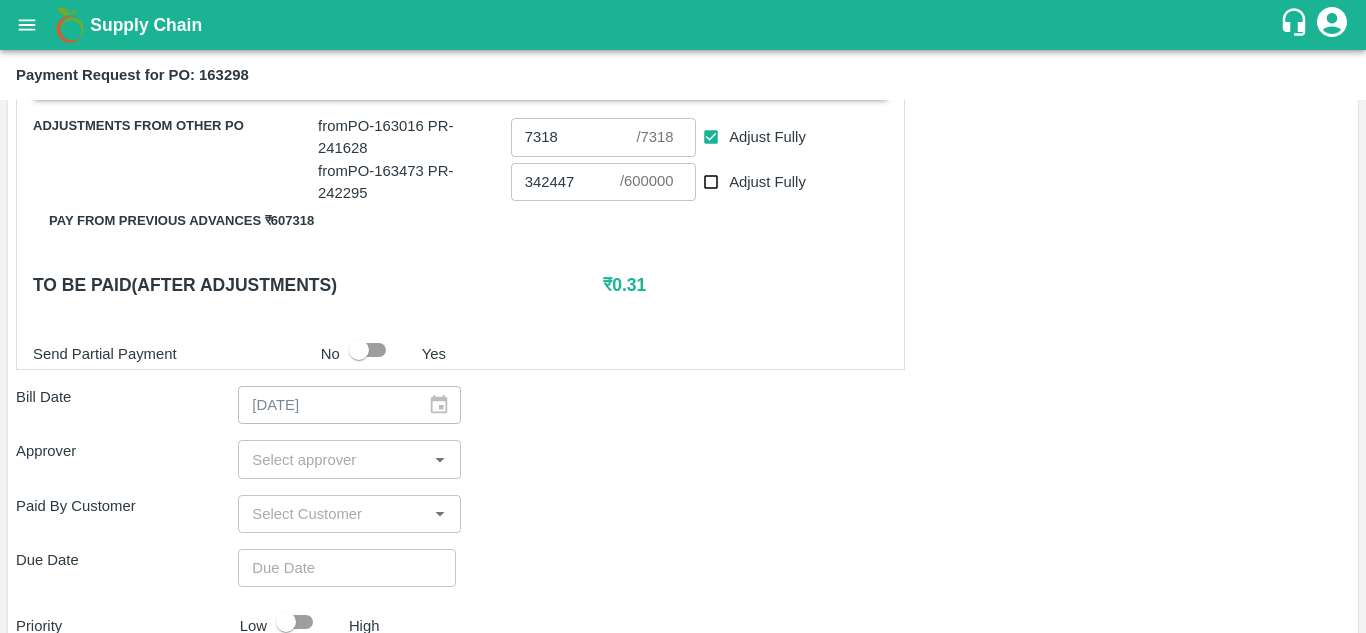 scroll, scrollTop: 769, scrollLeft: 0, axis: vertical 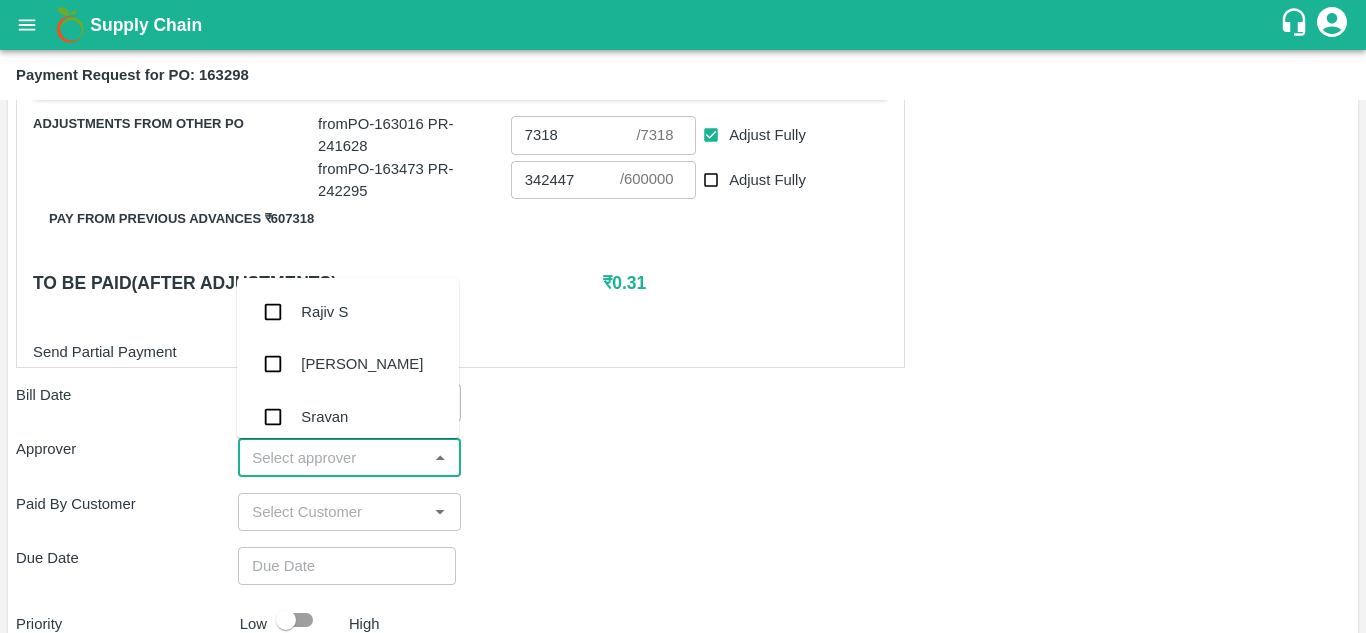 click at bounding box center [332, 457] 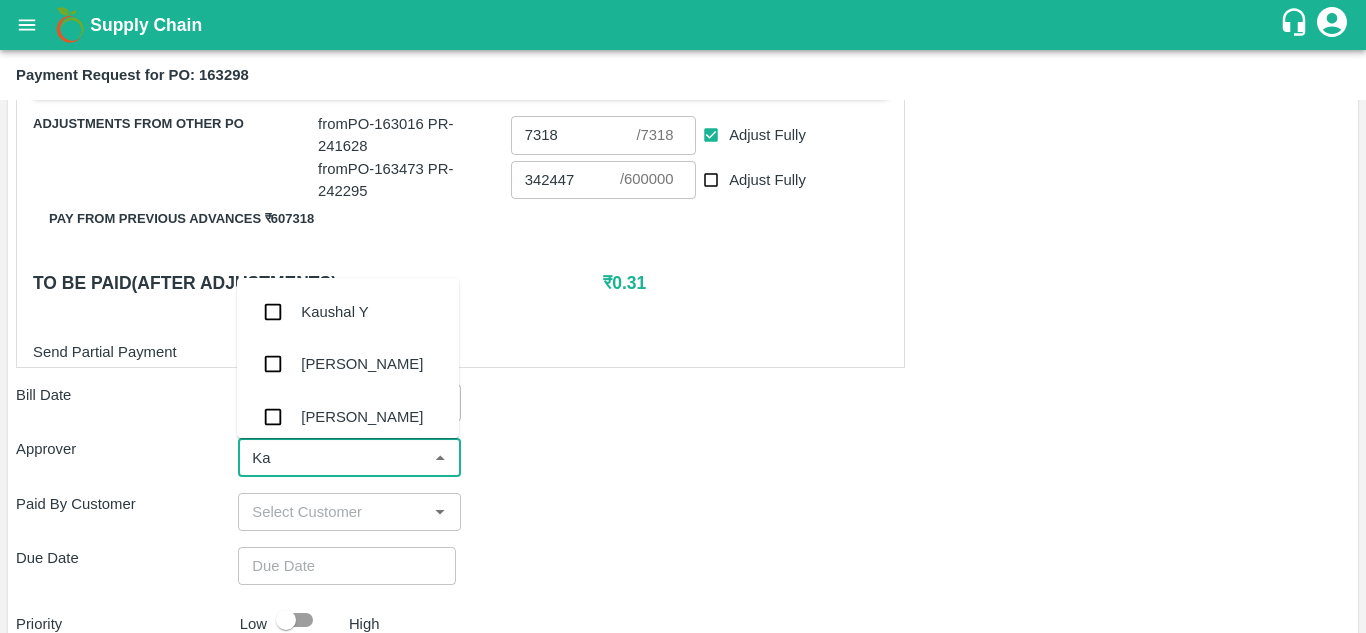 type on "Kau" 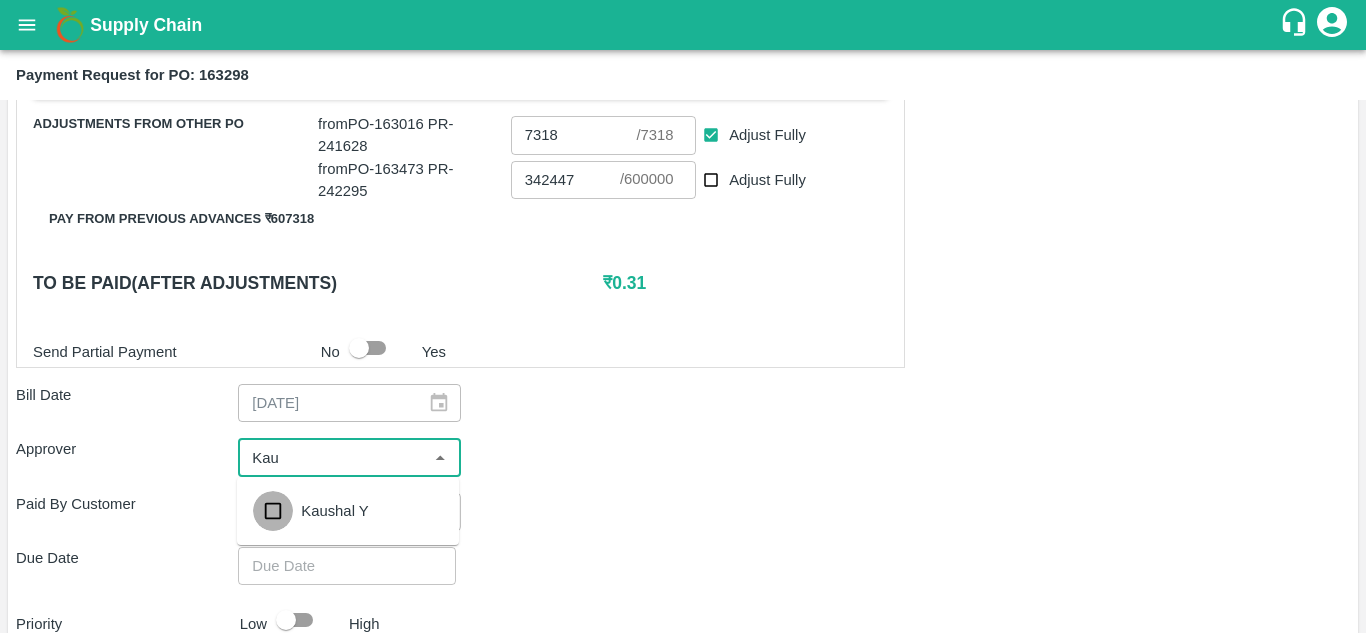 click at bounding box center [273, 511] 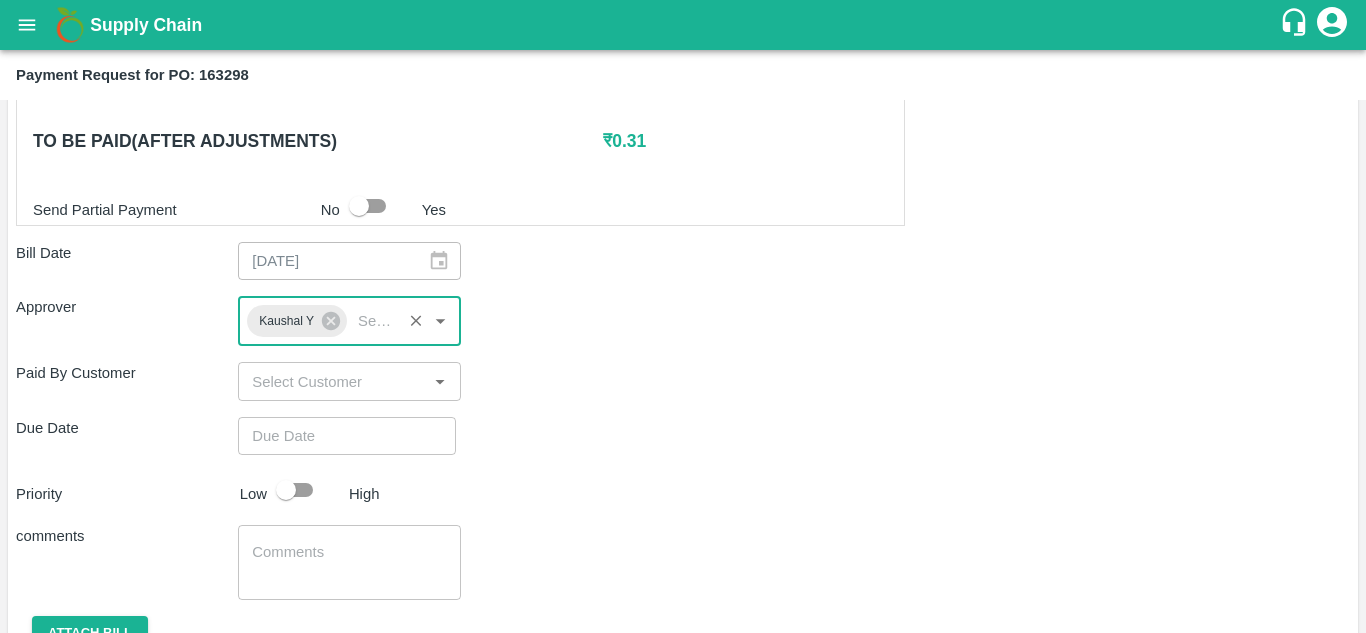 scroll, scrollTop: 913, scrollLeft: 0, axis: vertical 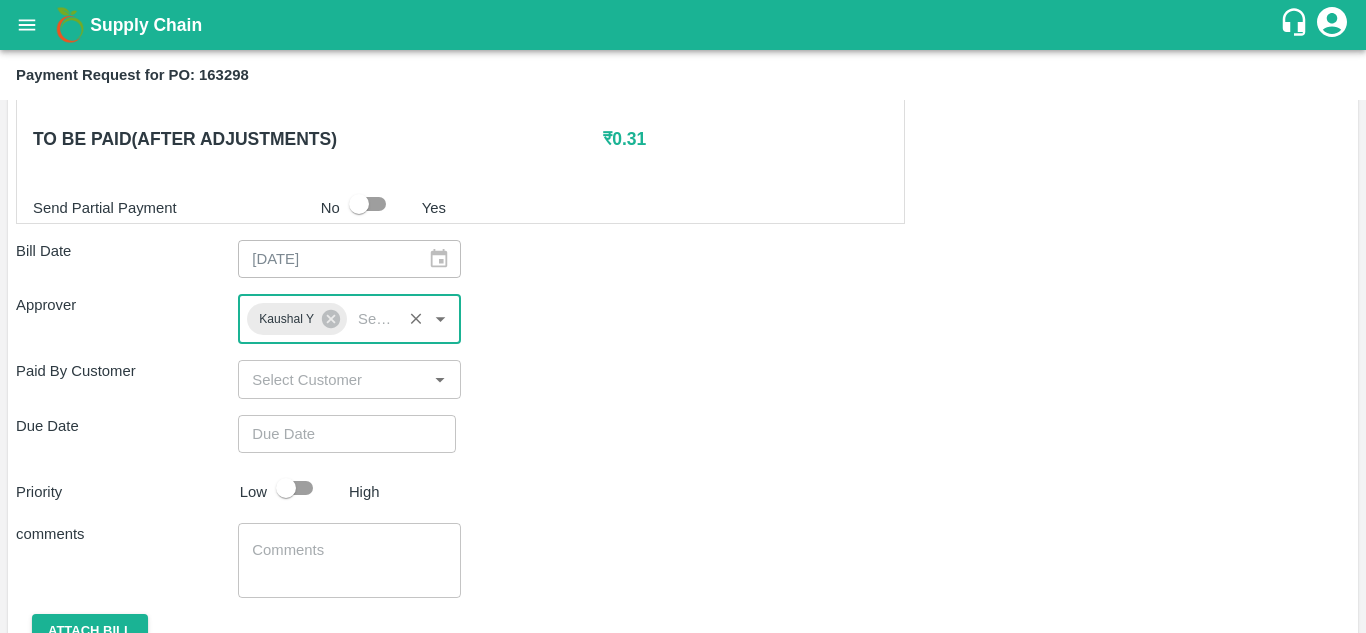 type on "DD/MM/YYYY hh:mm aa" 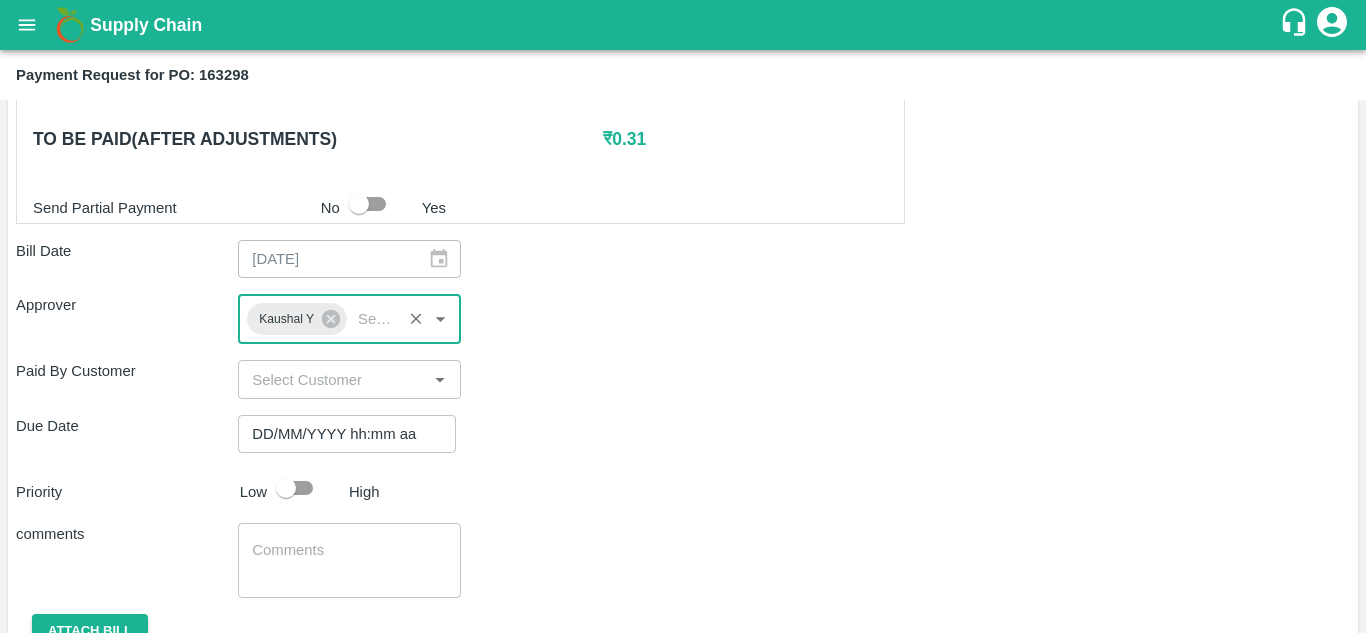 click on "DD/MM/YYYY hh:mm aa" at bounding box center (340, 434) 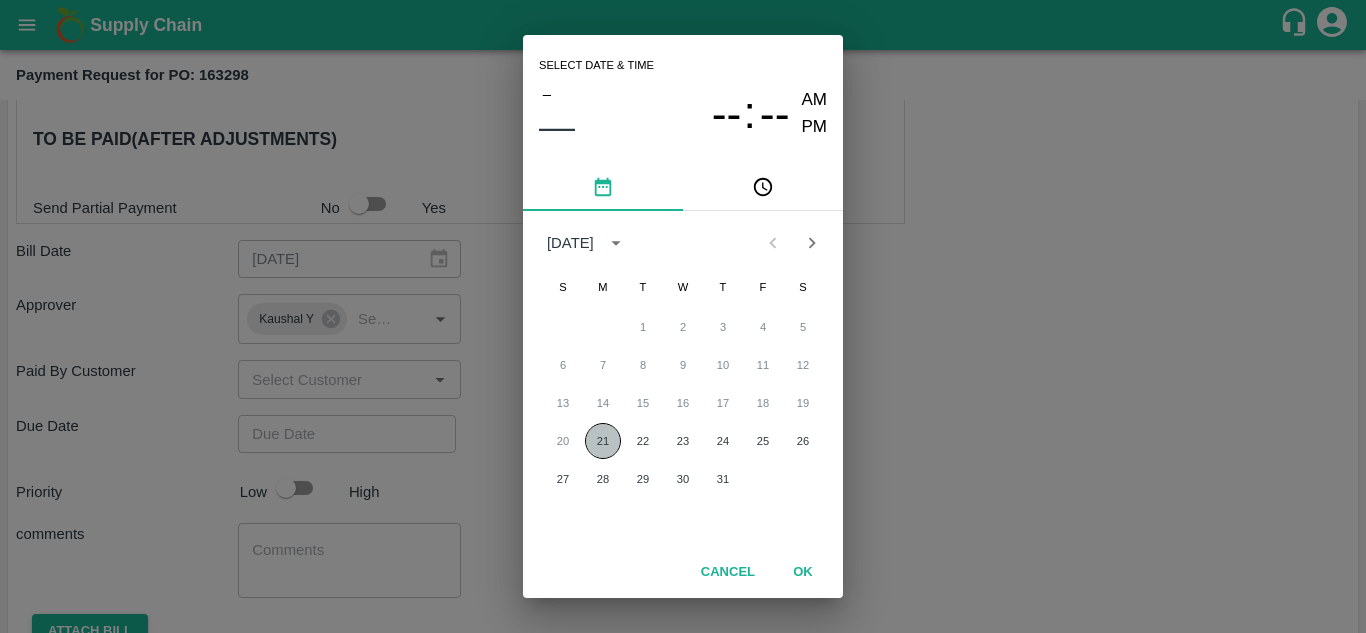 click on "21" at bounding box center (603, 441) 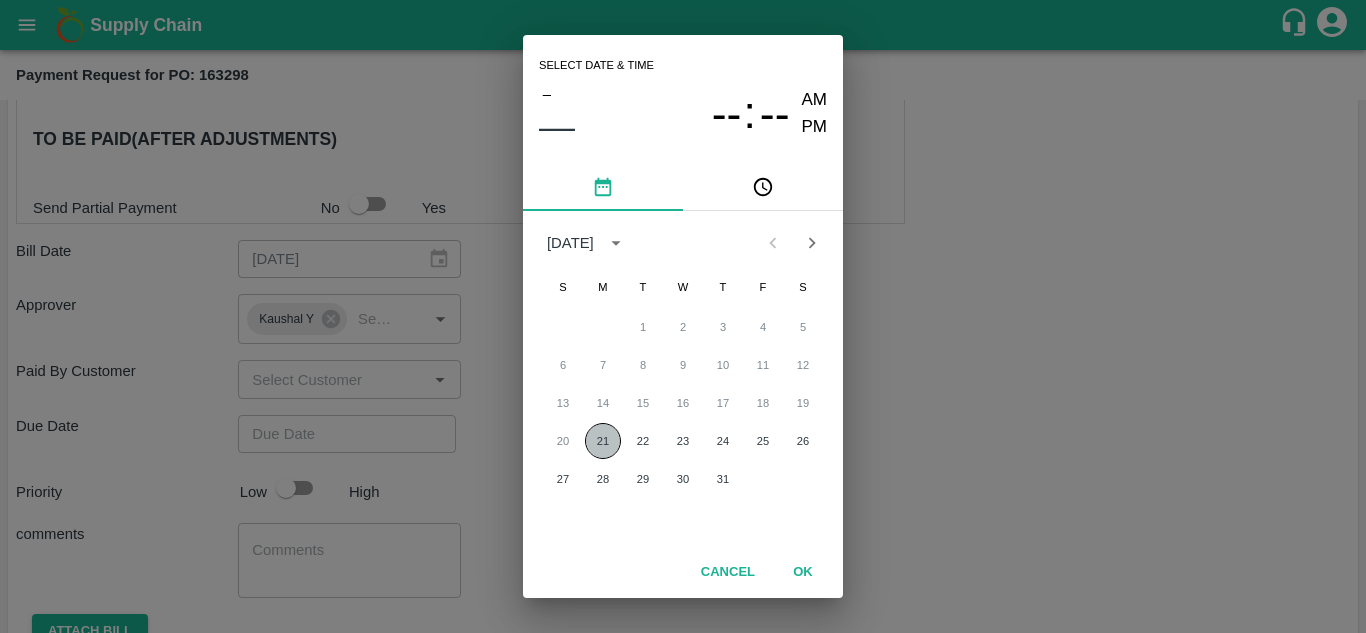 type on "[DATE] 12:00 AM" 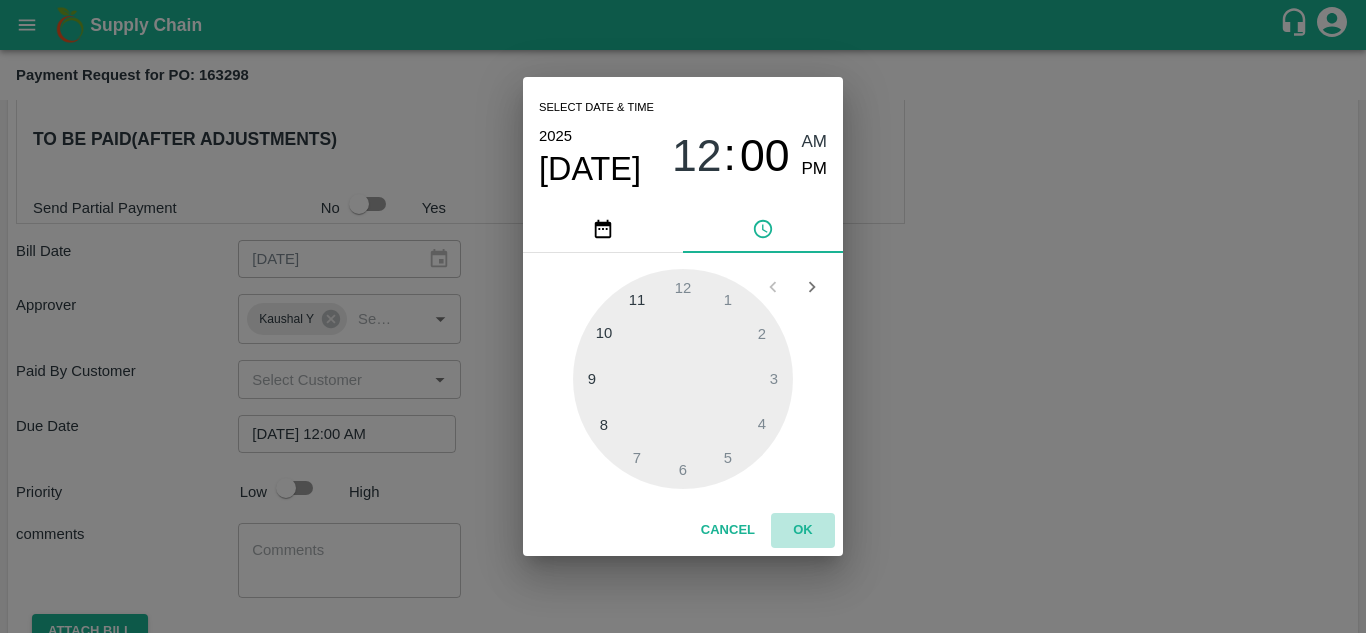 click on "OK" at bounding box center [803, 530] 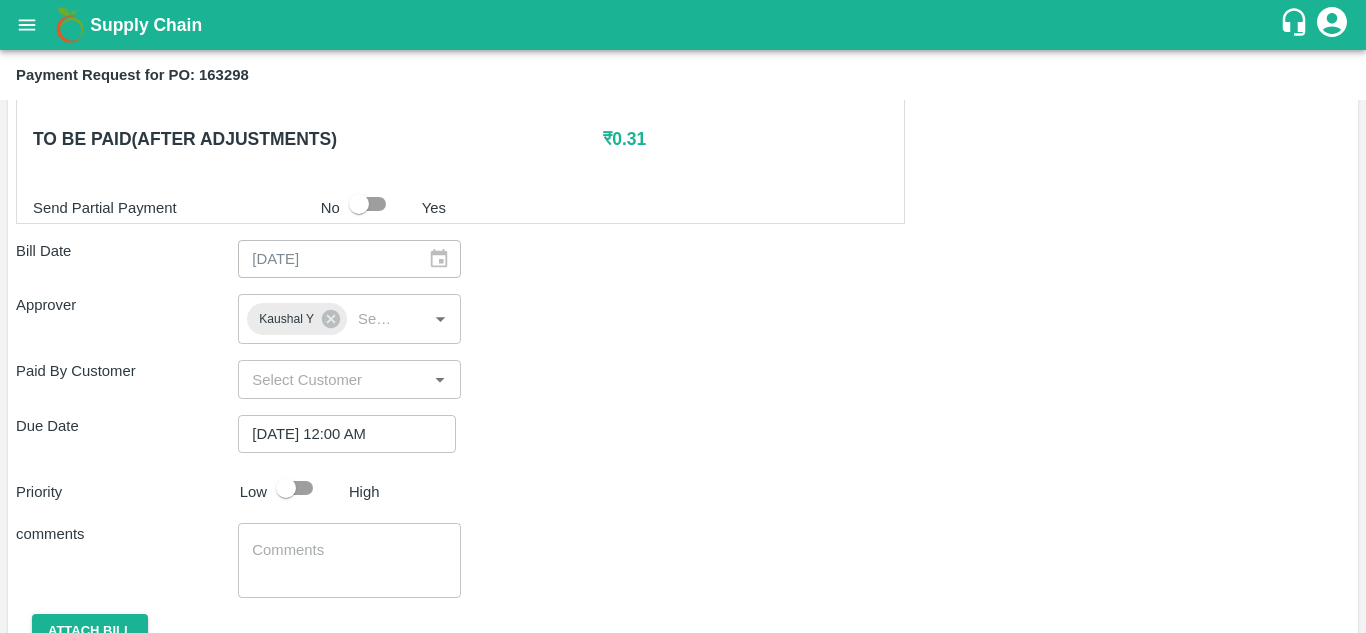 click on "Priority  Low  High" at bounding box center (679, 488) 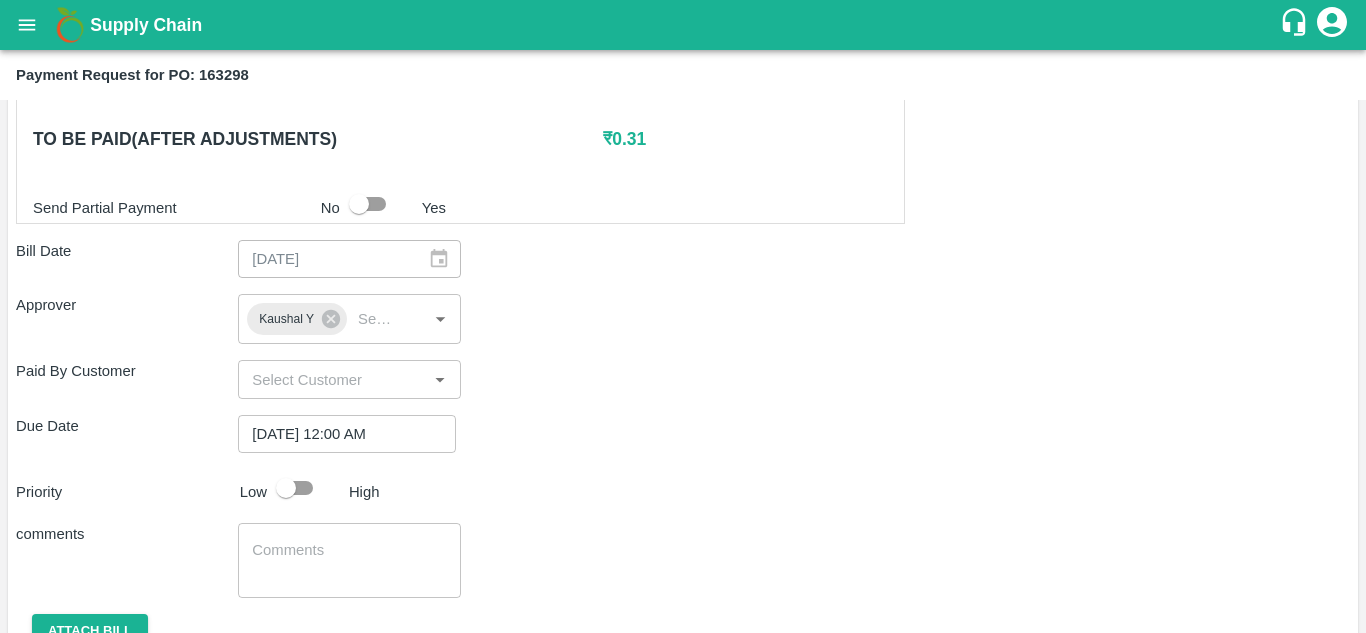 scroll, scrollTop: 1004, scrollLeft: 0, axis: vertical 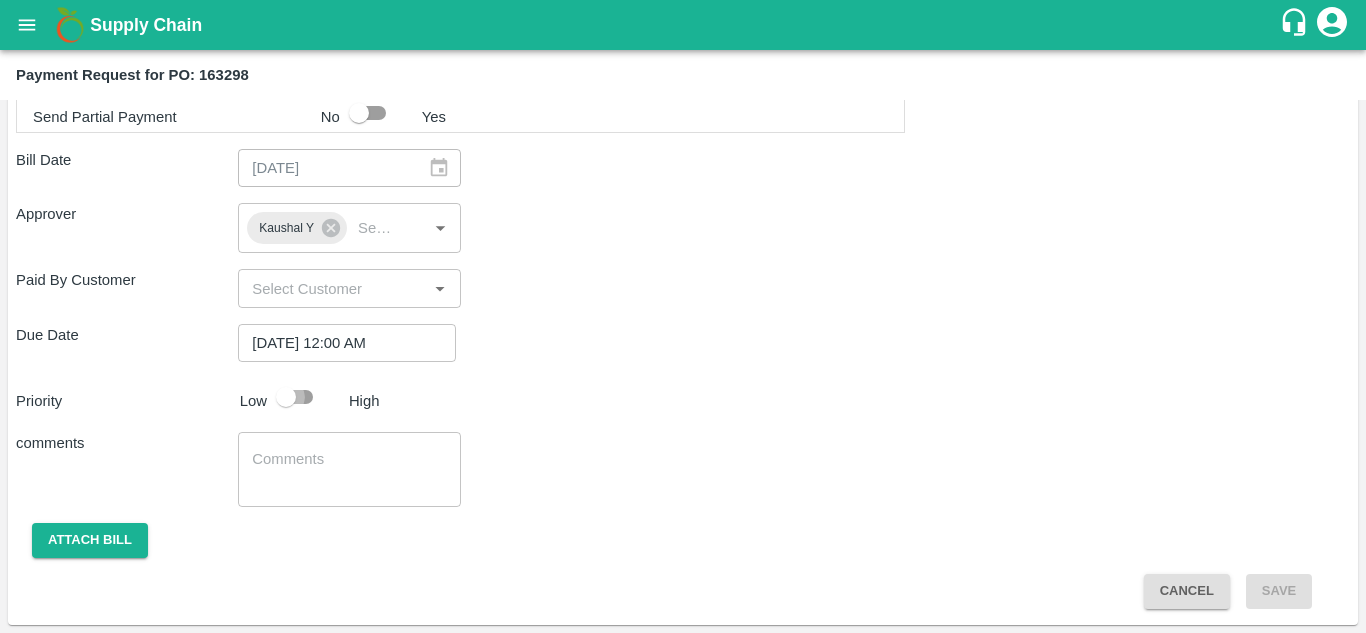 click at bounding box center (286, 397) 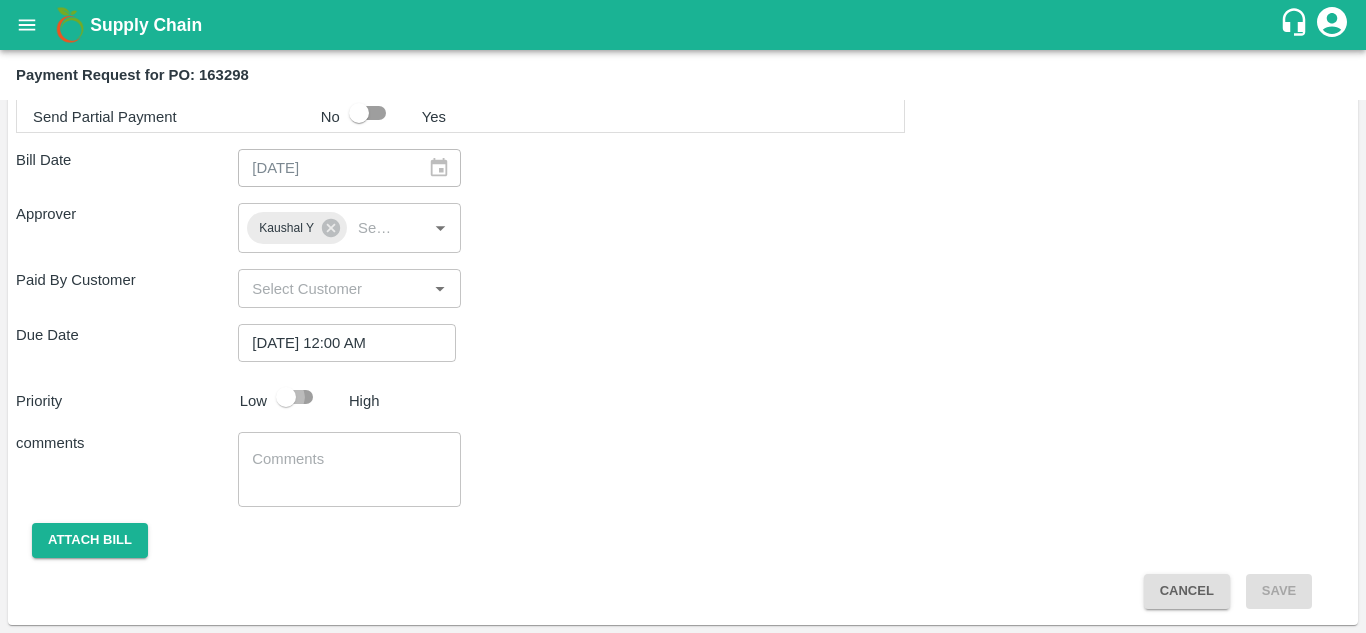 checkbox on "true" 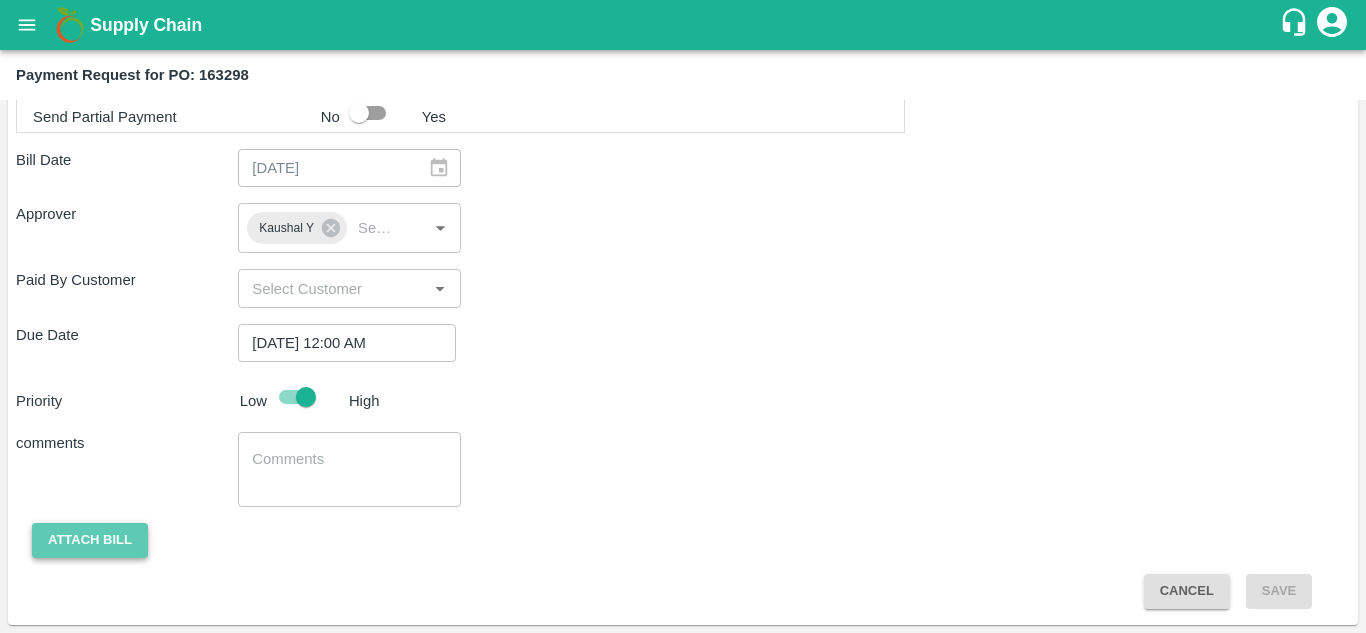 click on "Attach bill" at bounding box center [90, 540] 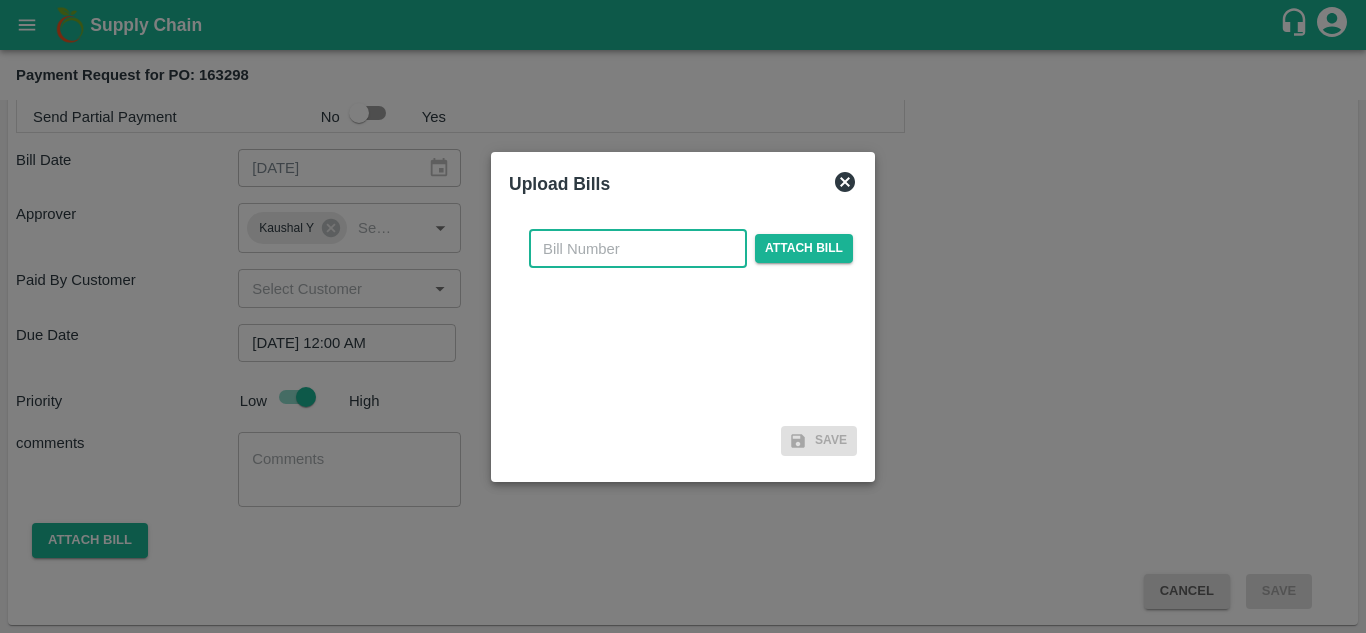 click at bounding box center [638, 249] 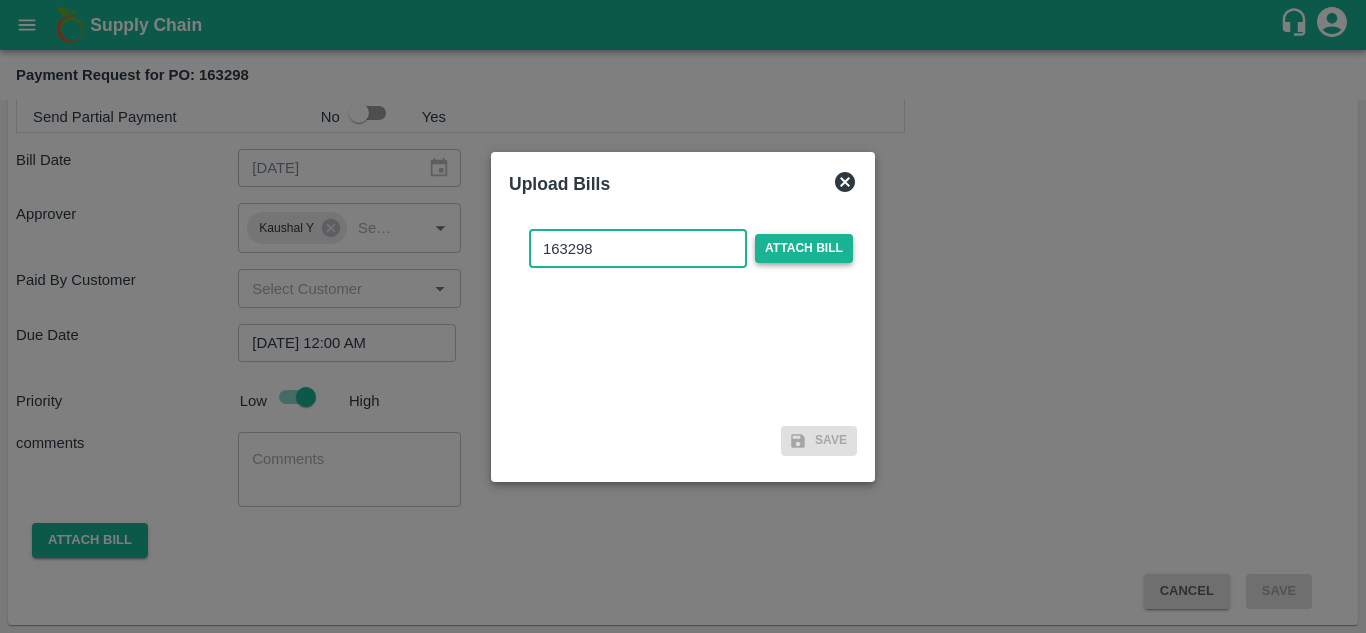 type on "163298" 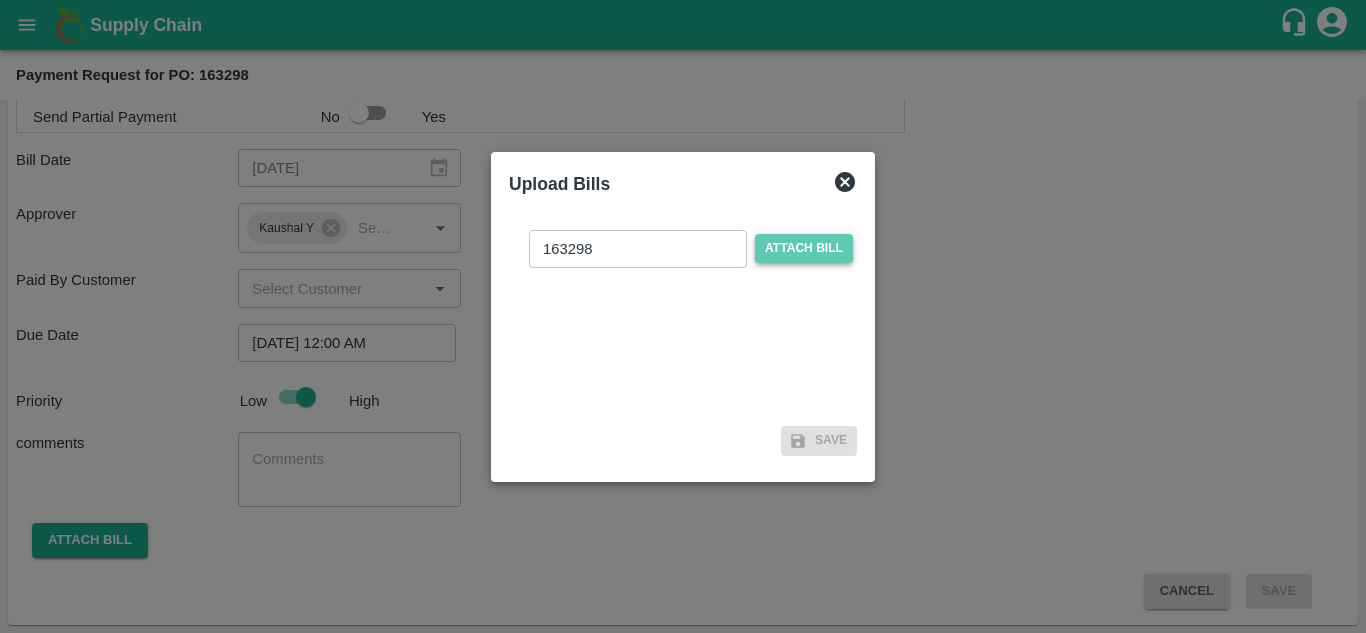 click on "Attach bill" at bounding box center [804, 248] 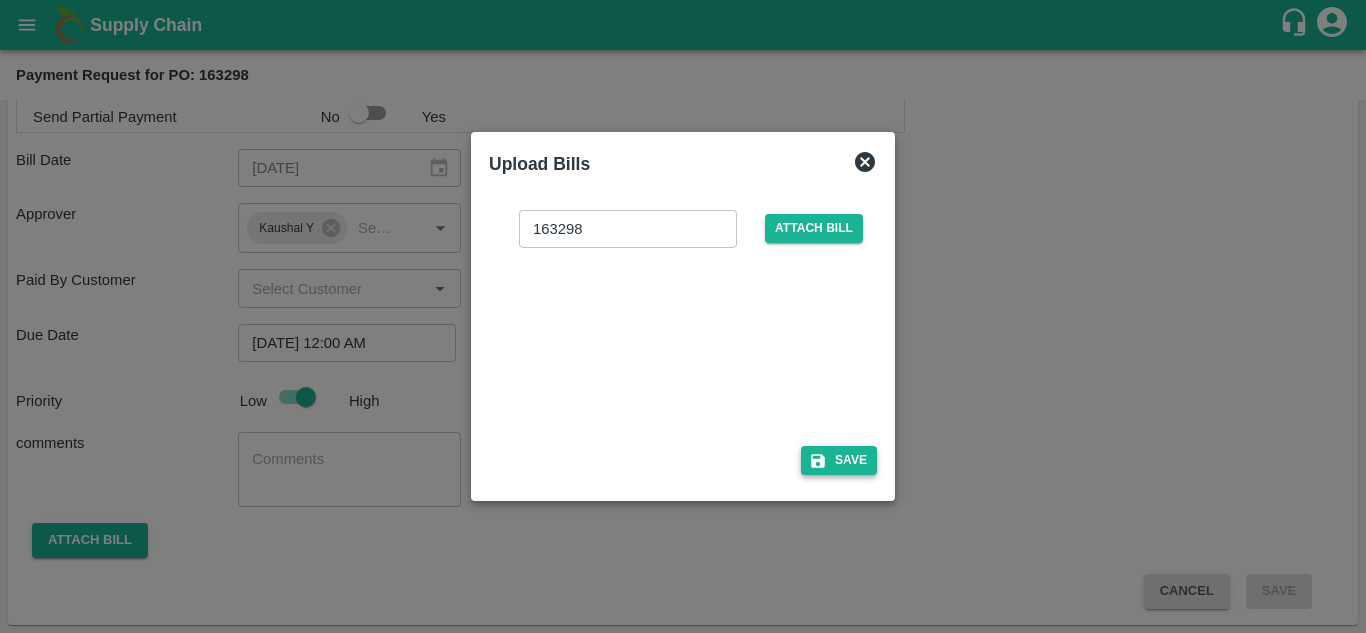 click on "Save" at bounding box center [839, 460] 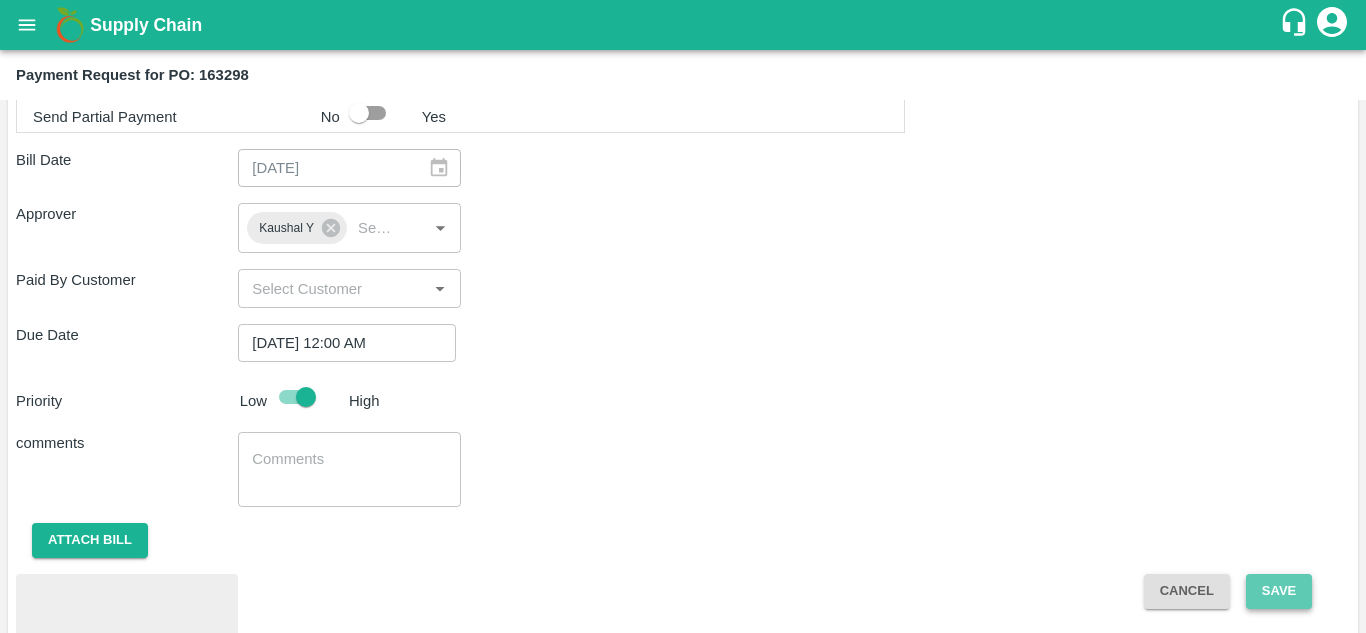 click on "Save" at bounding box center [1279, 591] 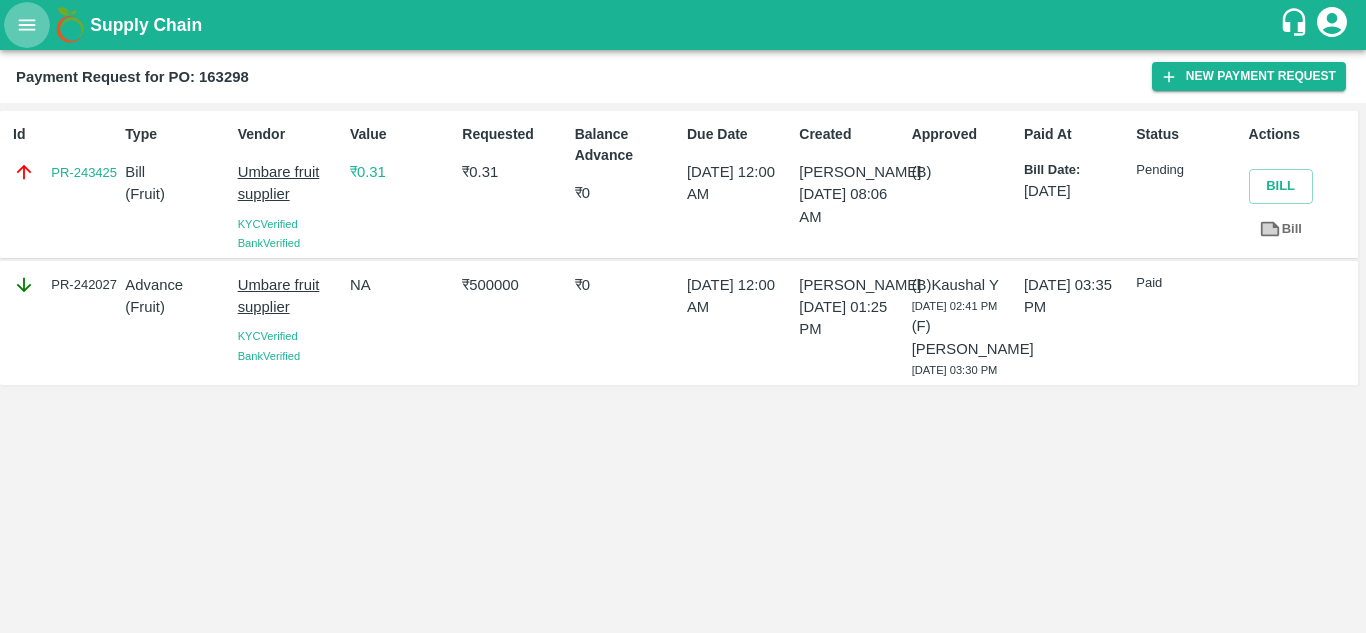 click at bounding box center (27, 25) 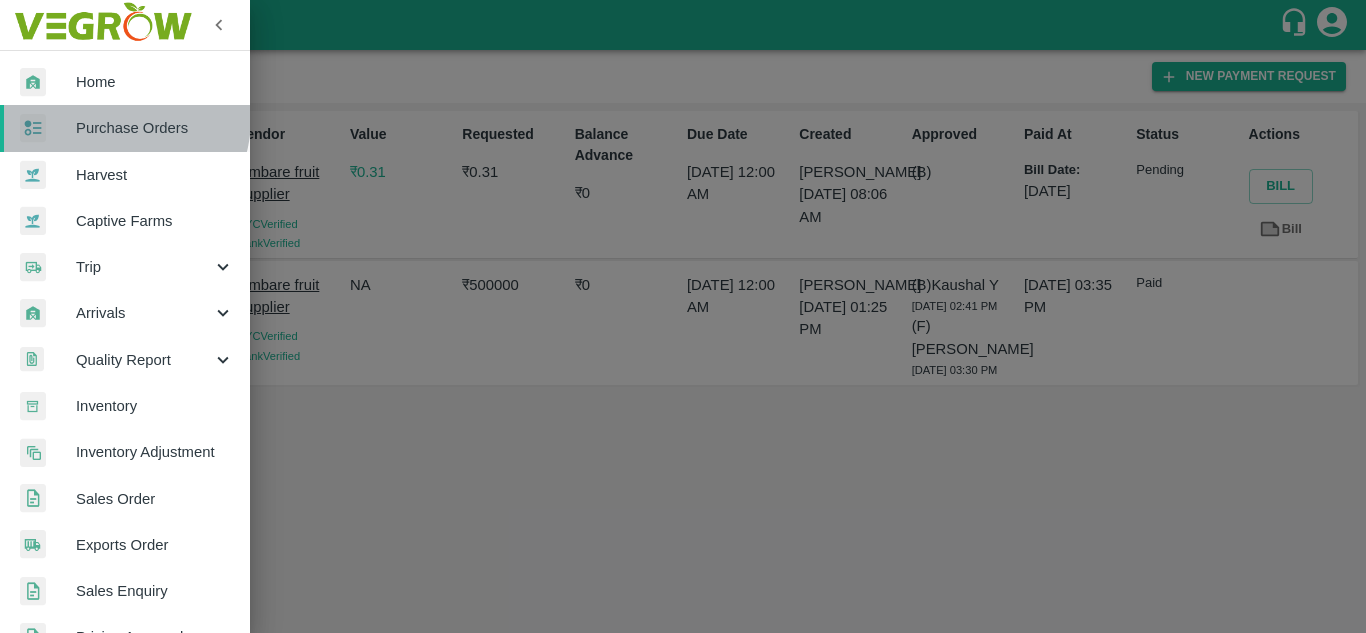 click on "Purchase Orders" at bounding box center [155, 128] 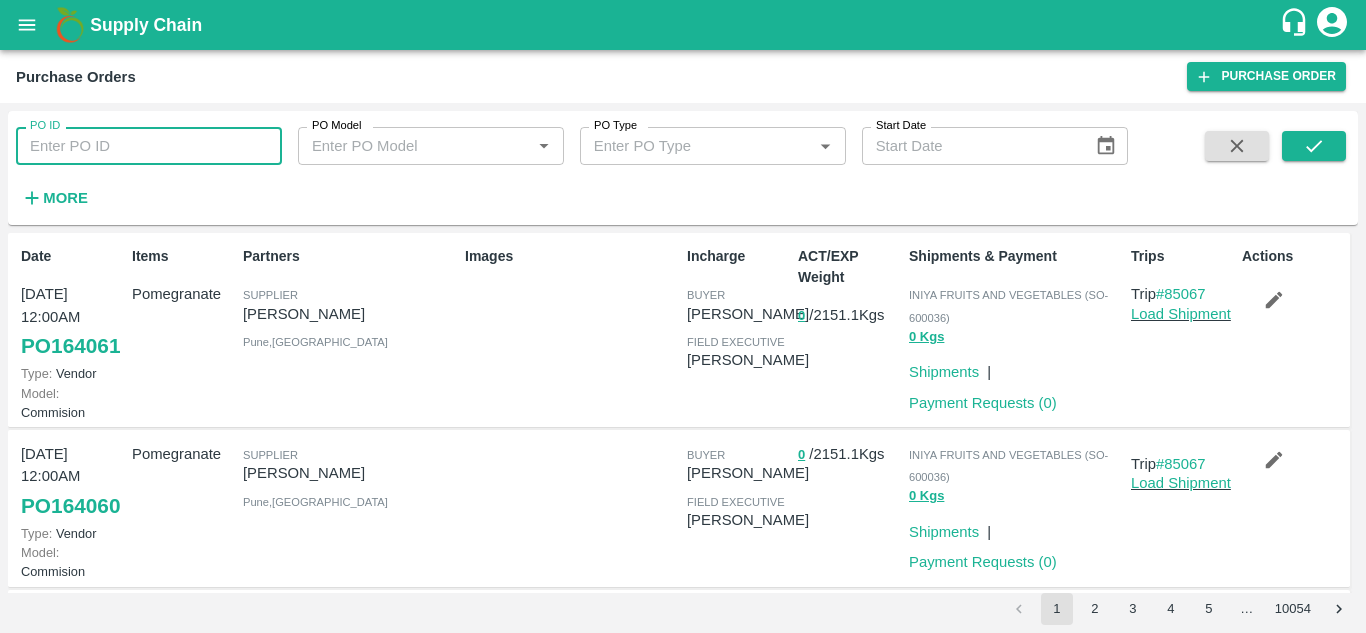 click on "PO ID" at bounding box center [149, 146] 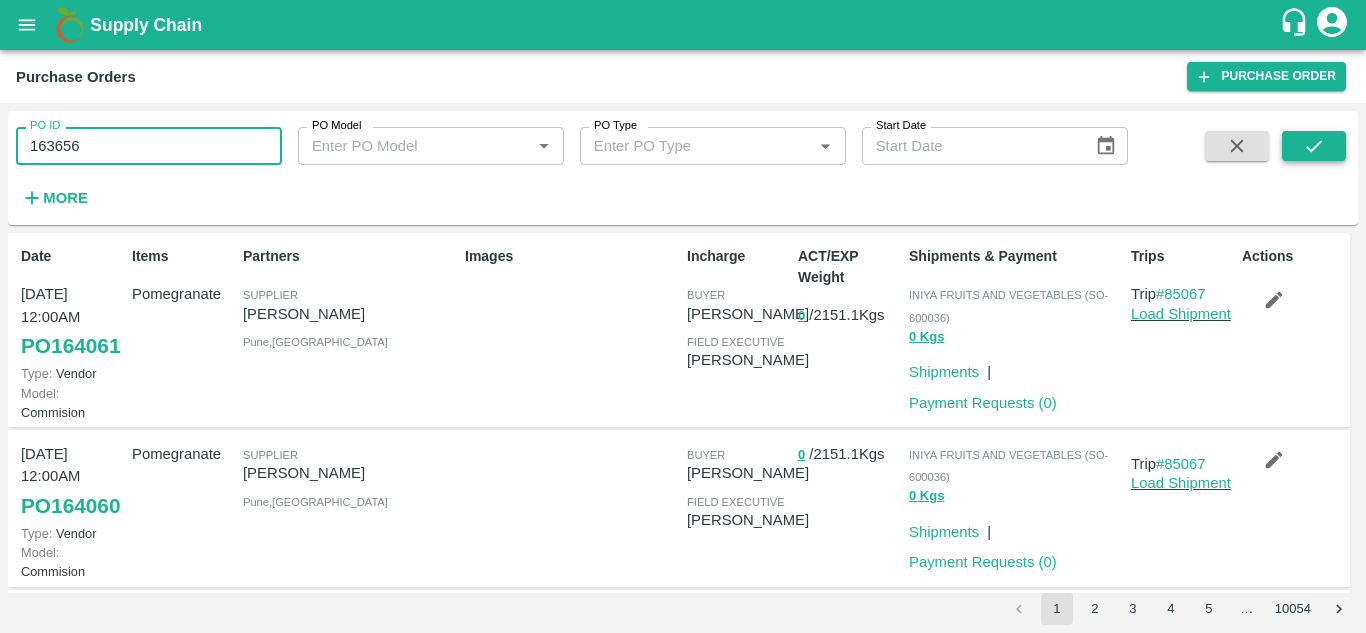 type on "163656" 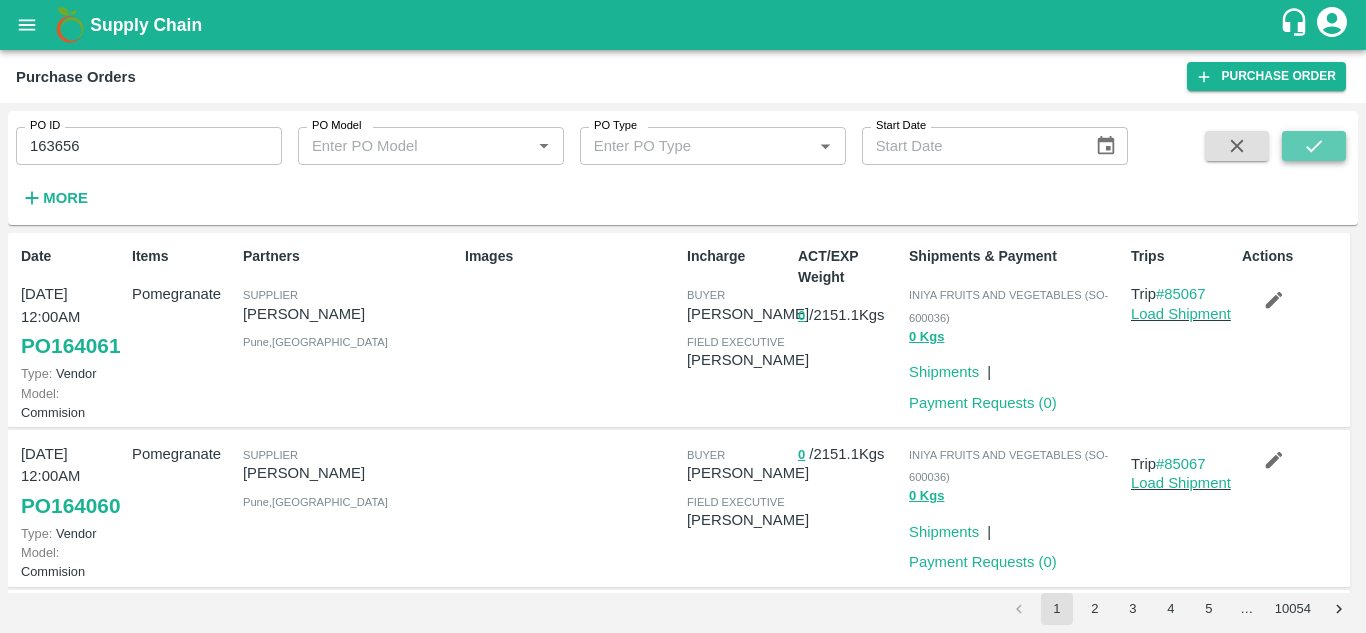 click 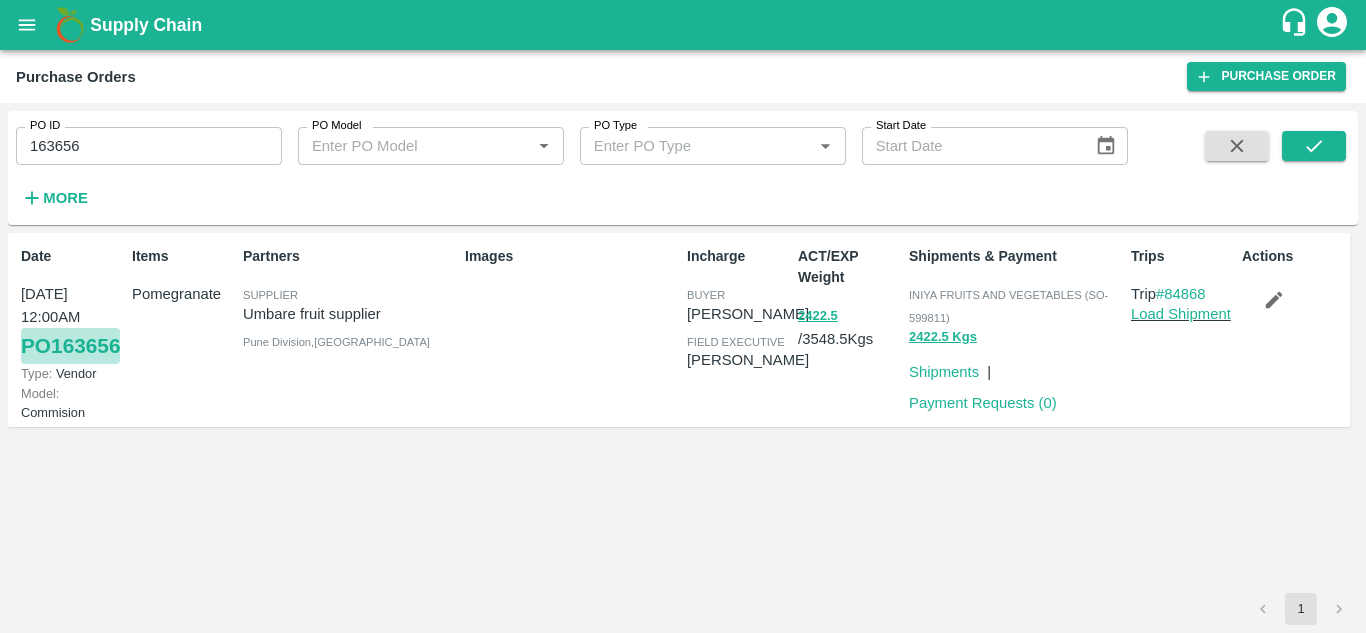 click on "PO  163656" at bounding box center (70, 346) 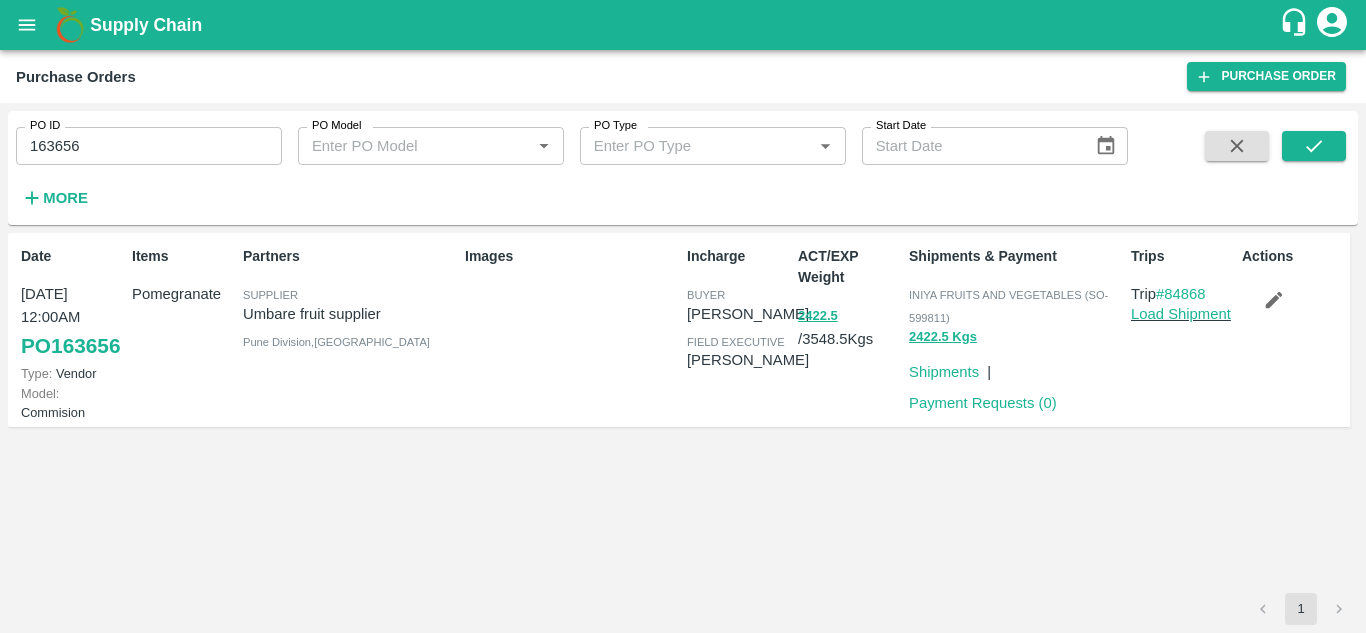 click on "Payment Requests ( 0 )" at bounding box center [983, 403] 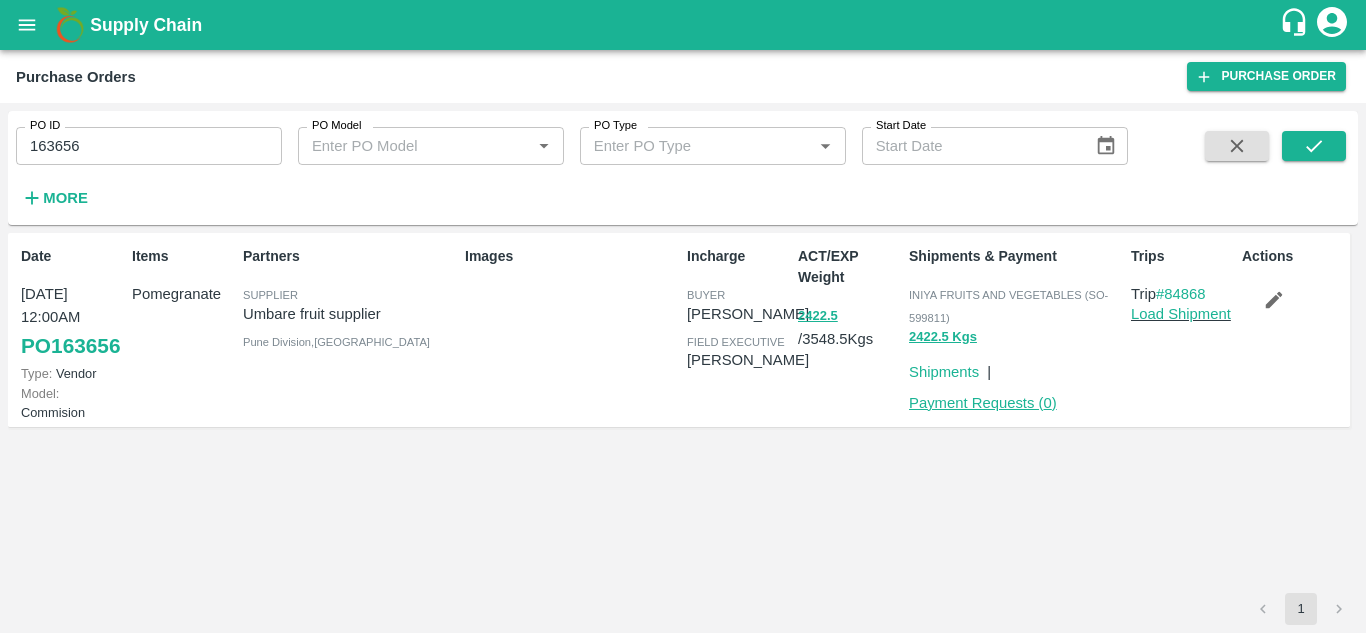 click on "Payment Requests ( 0 )" at bounding box center [983, 403] 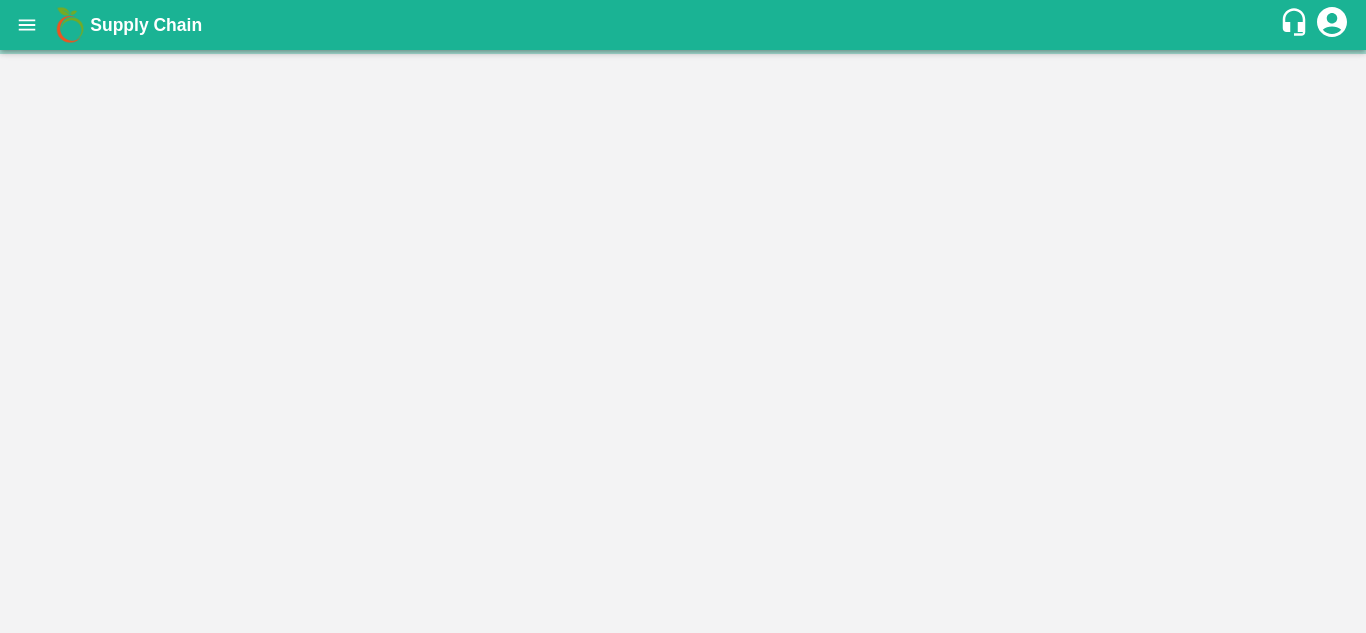 scroll, scrollTop: 0, scrollLeft: 0, axis: both 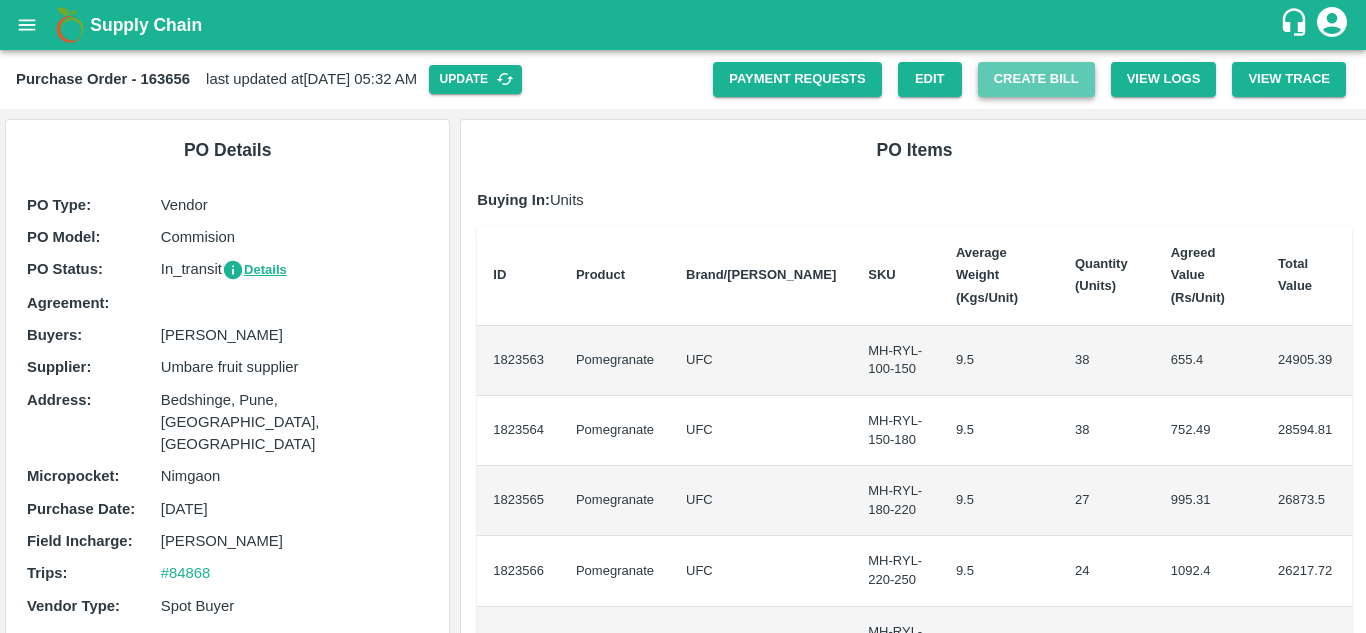 click on "Create Bill" at bounding box center (1036, 79) 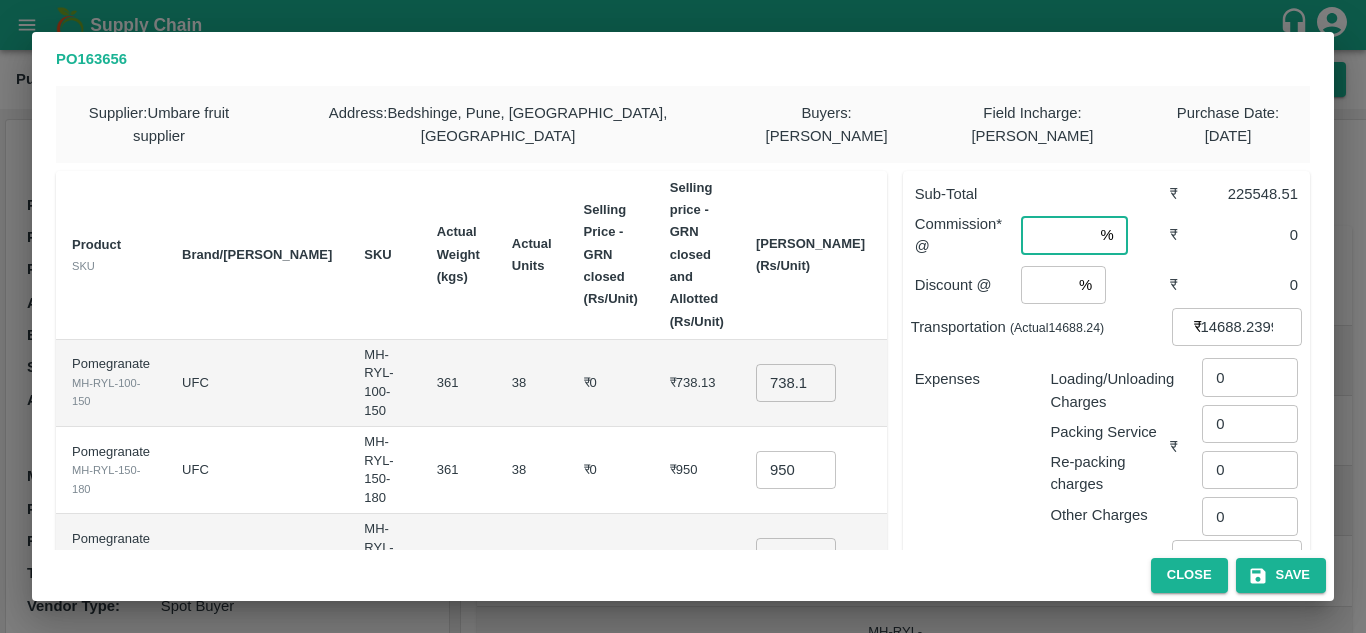 click at bounding box center [1056, 235] 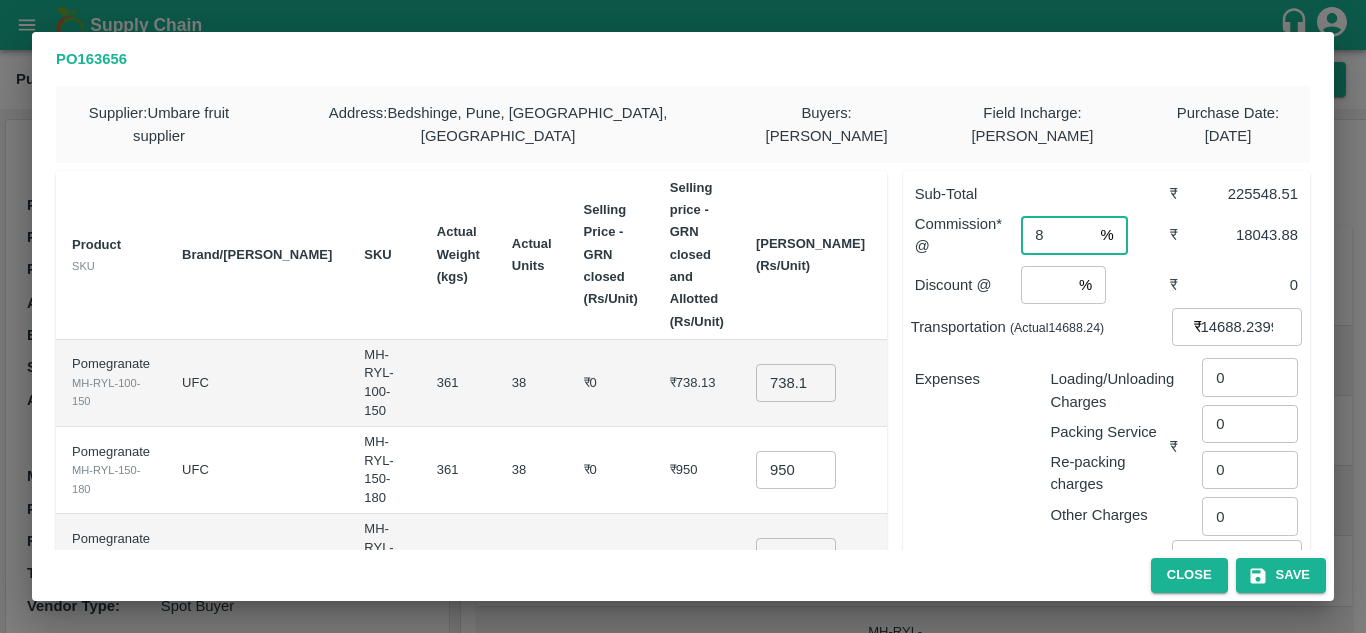 type on "8" 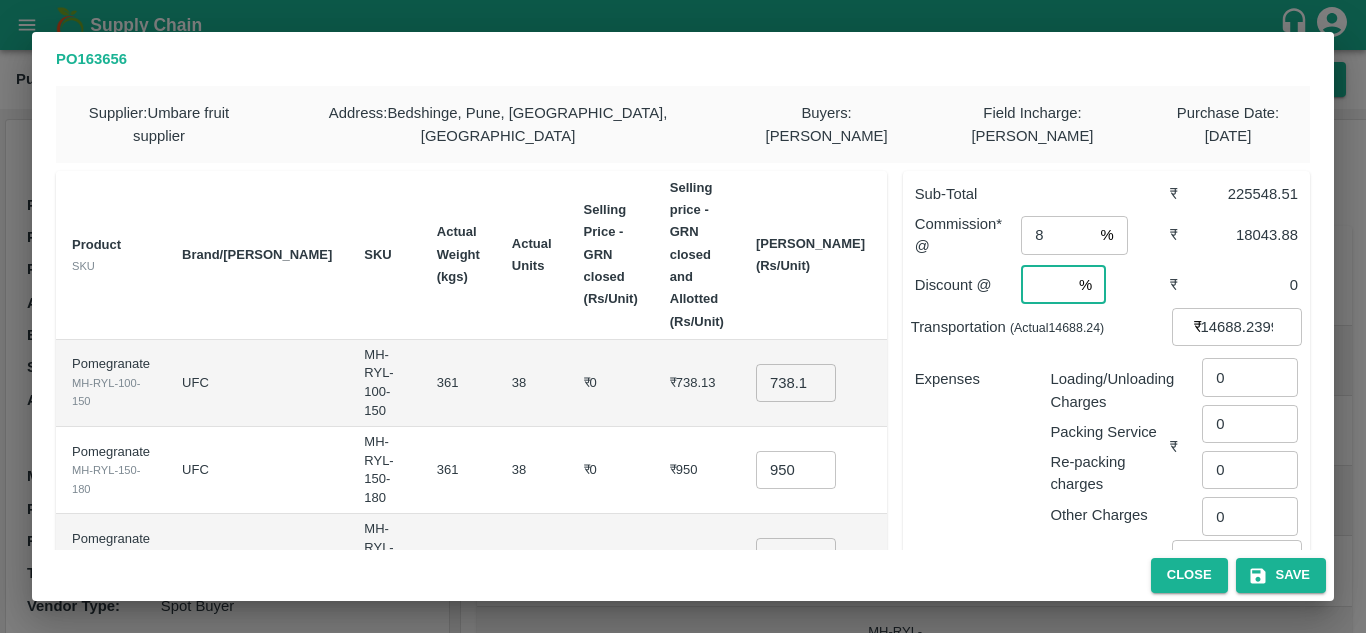 click at bounding box center [1046, 285] 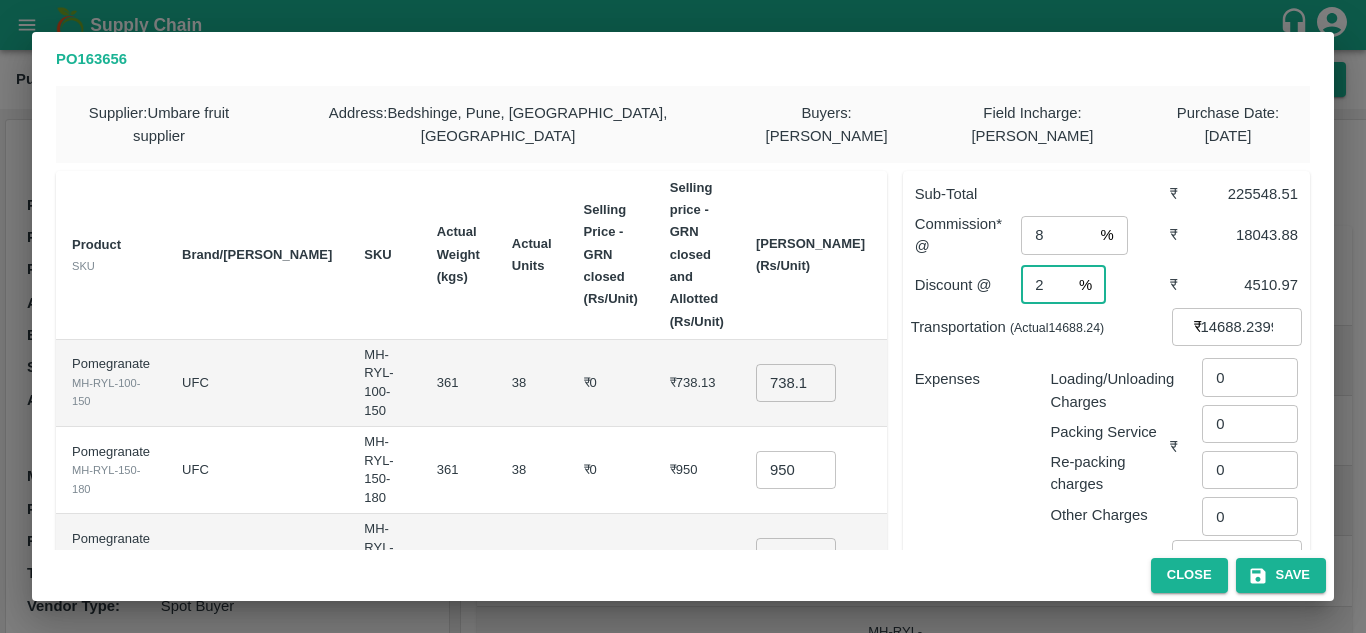 type on "2" 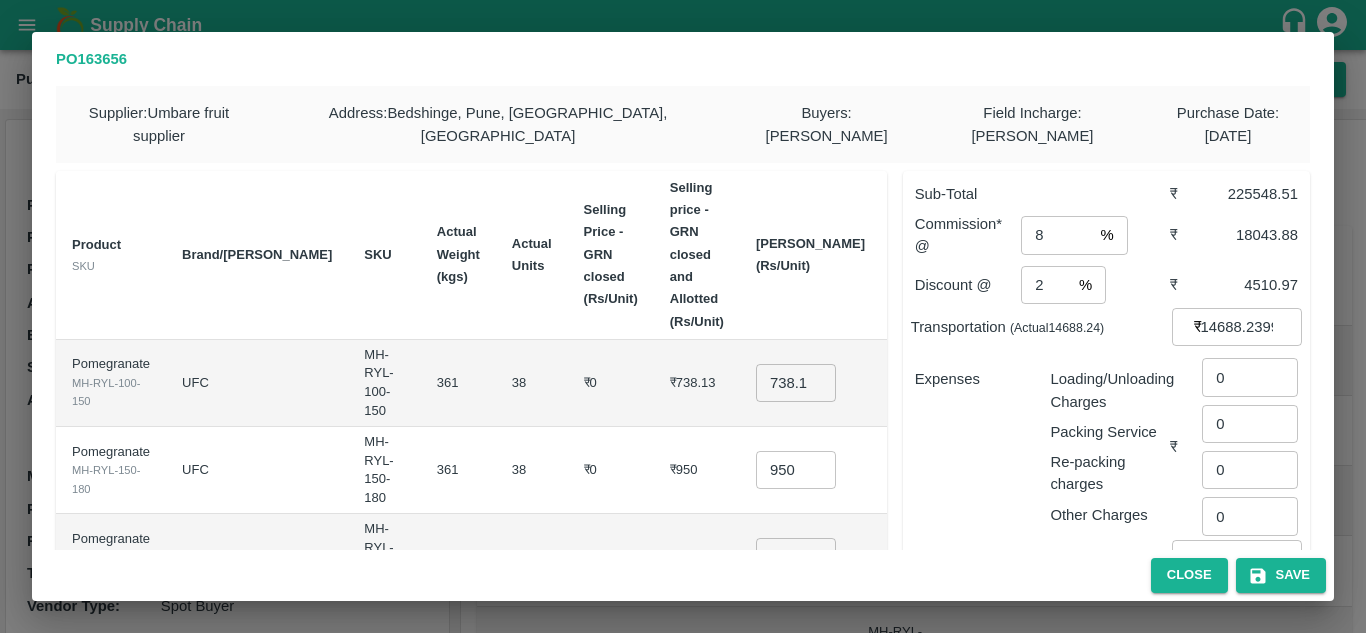 click on "Expenses" at bounding box center (967, 439) 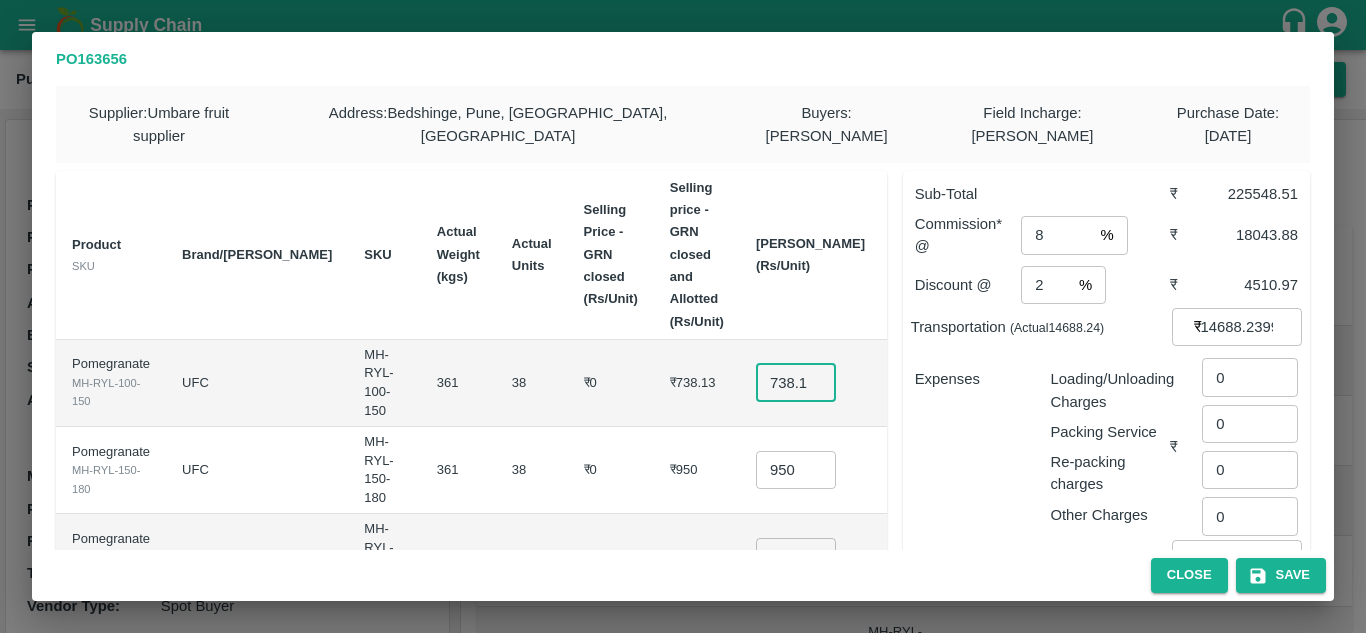 click on "738.1271999999999" at bounding box center (796, 383) 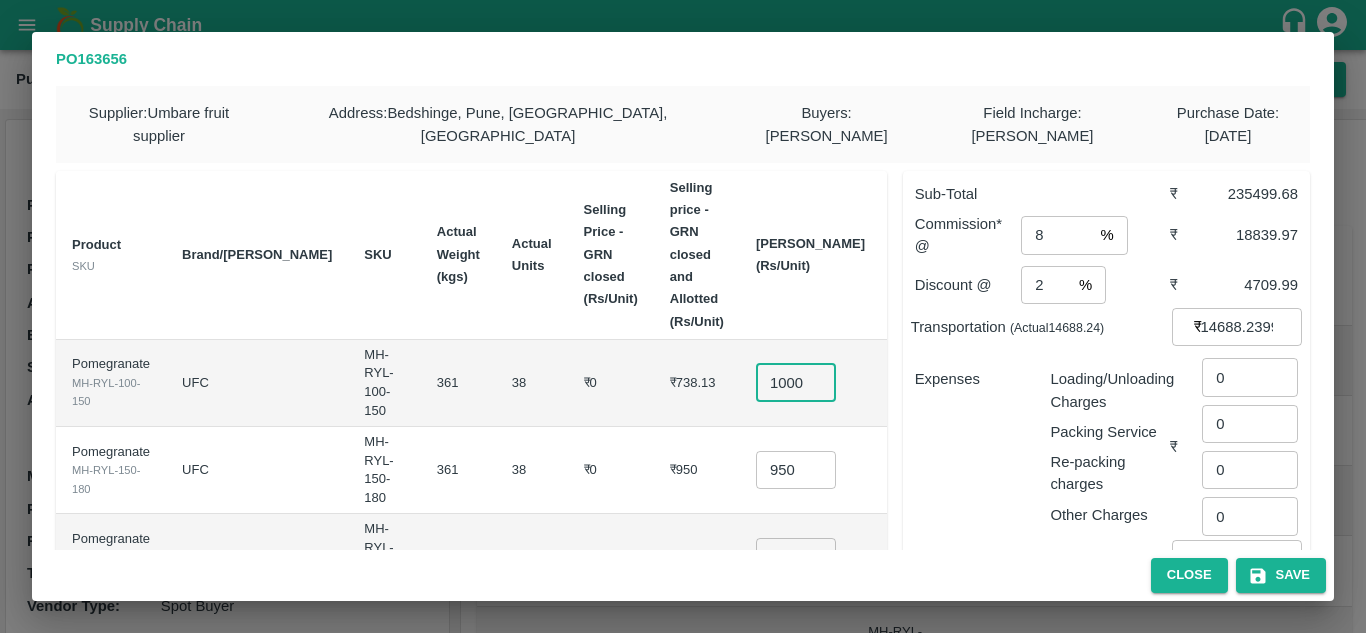 scroll, scrollTop: 0, scrollLeft: 4, axis: horizontal 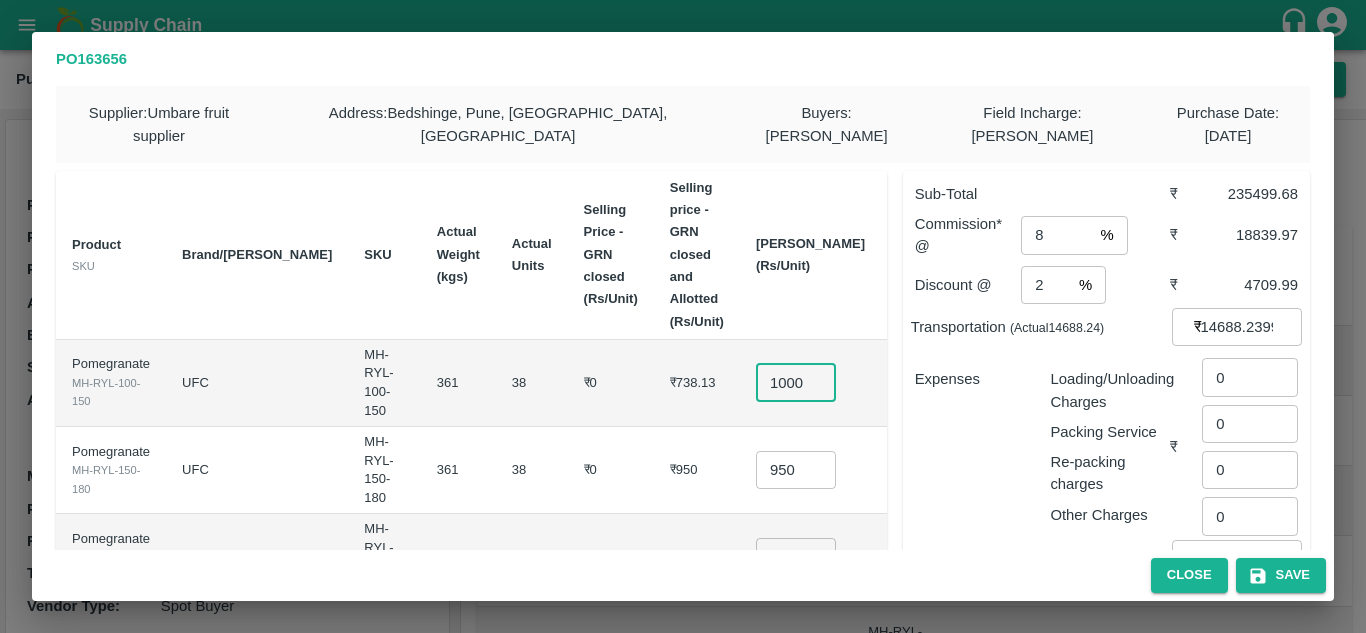 type on "1000" 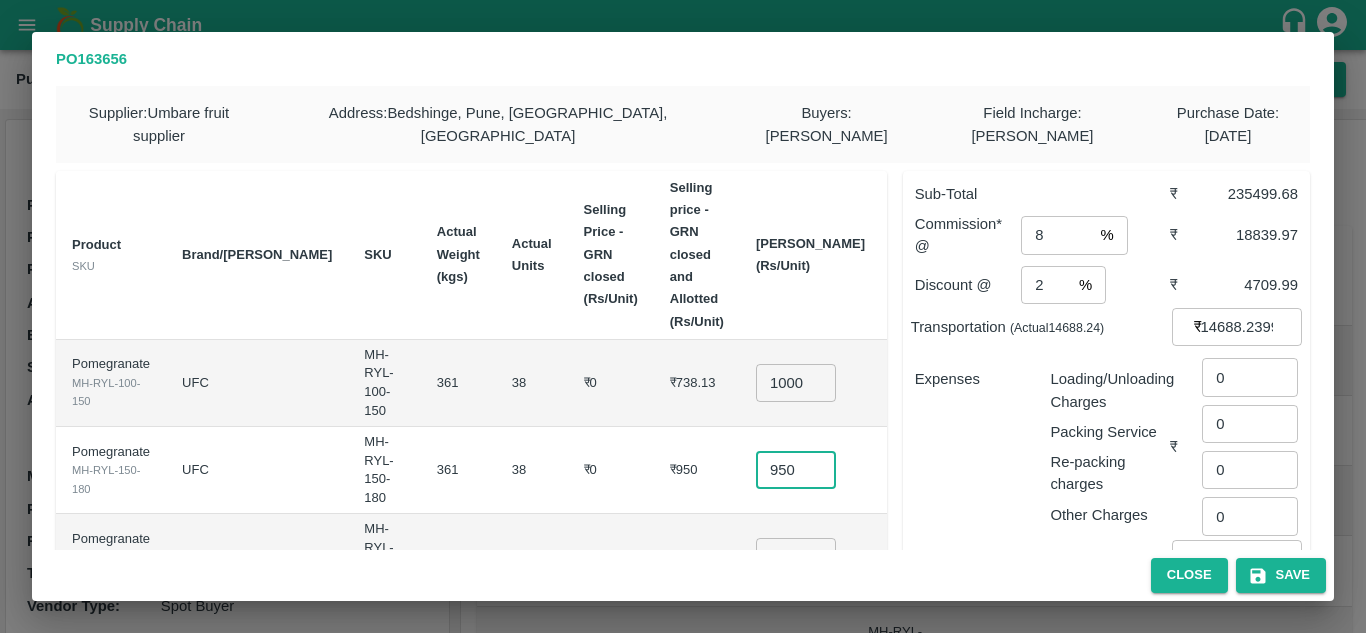 click on "950" at bounding box center [796, 470] 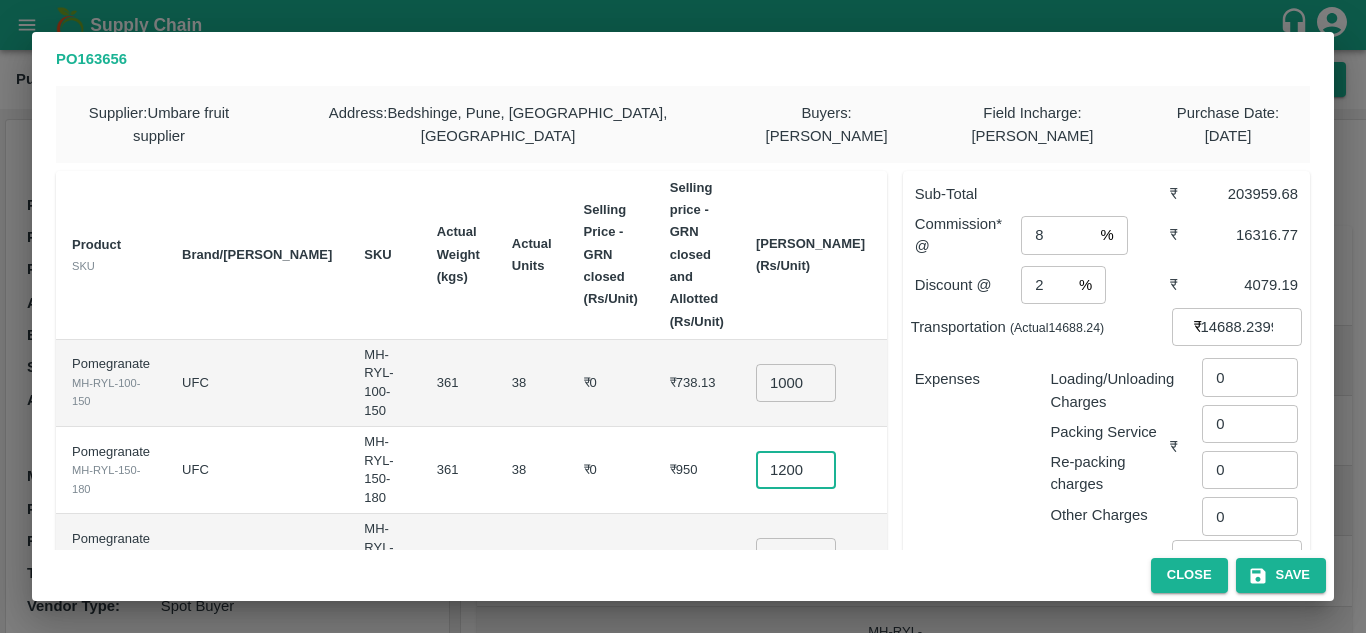 scroll, scrollTop: 0, scrollLeft: 4, axis: horizontal 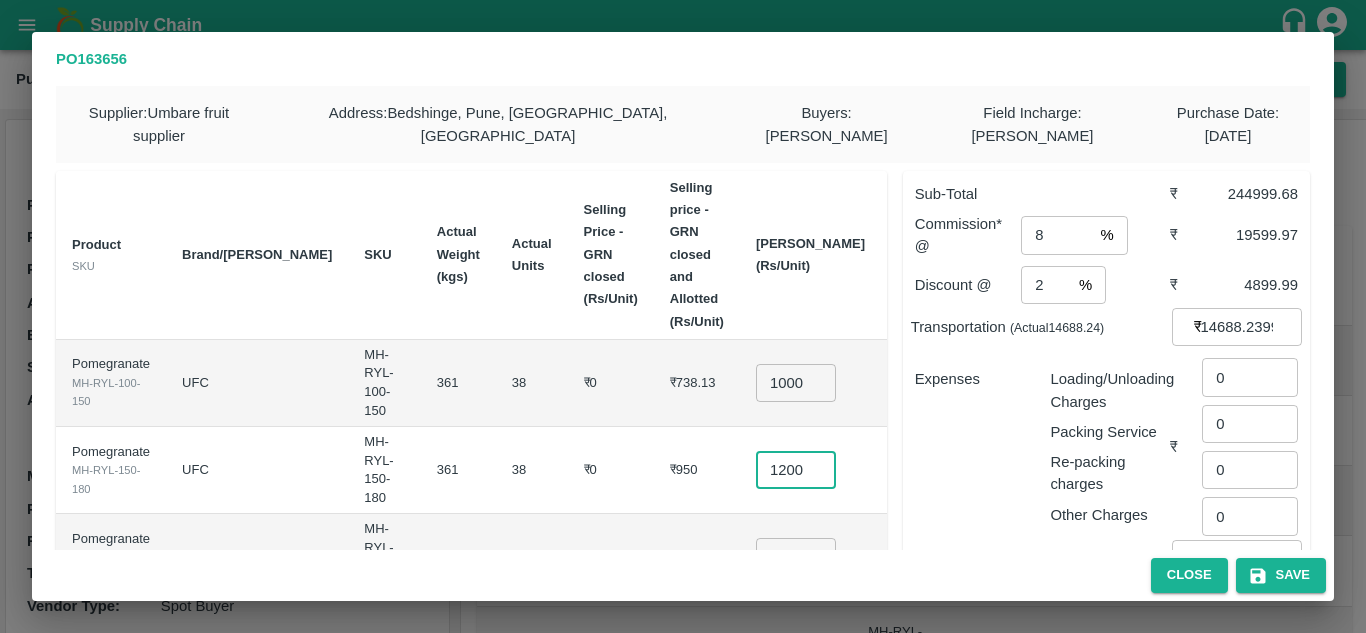 type on "1200" 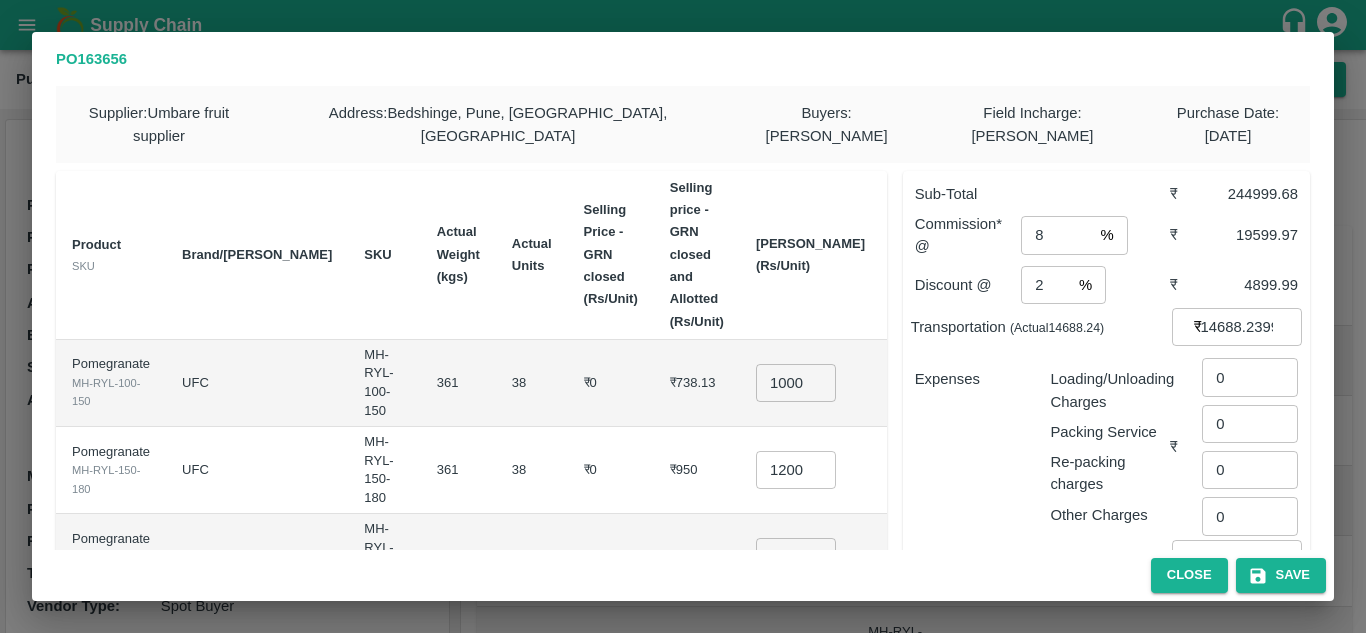 click on "₹0" at bounding box center [611, 383] 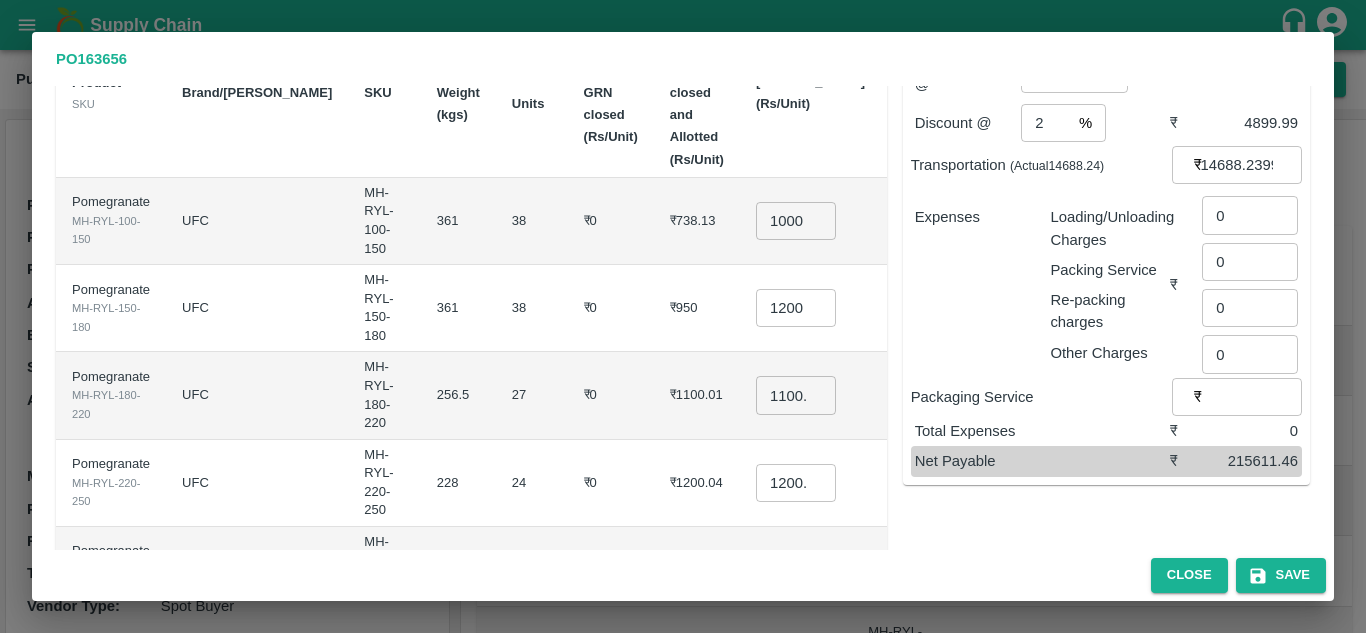 scroll, scrollTop: 165, scrollLeft: 0, axis: vertical 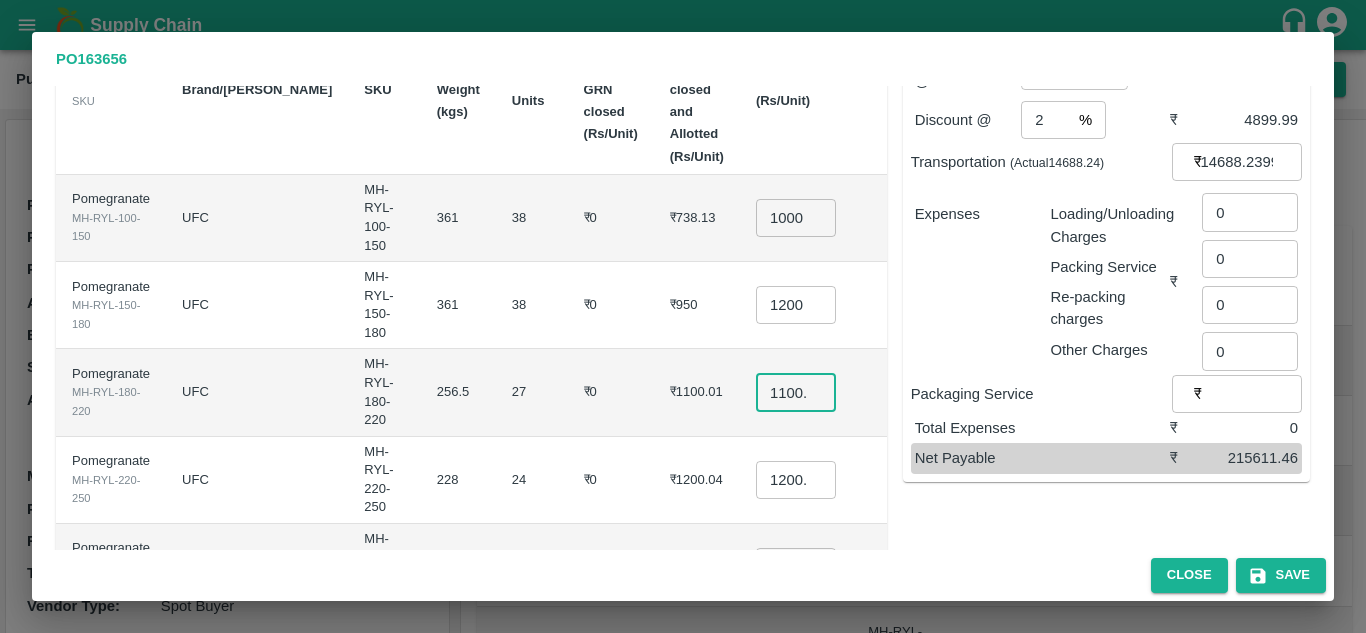 click on "1100.005" at bounding box center (796, 392) 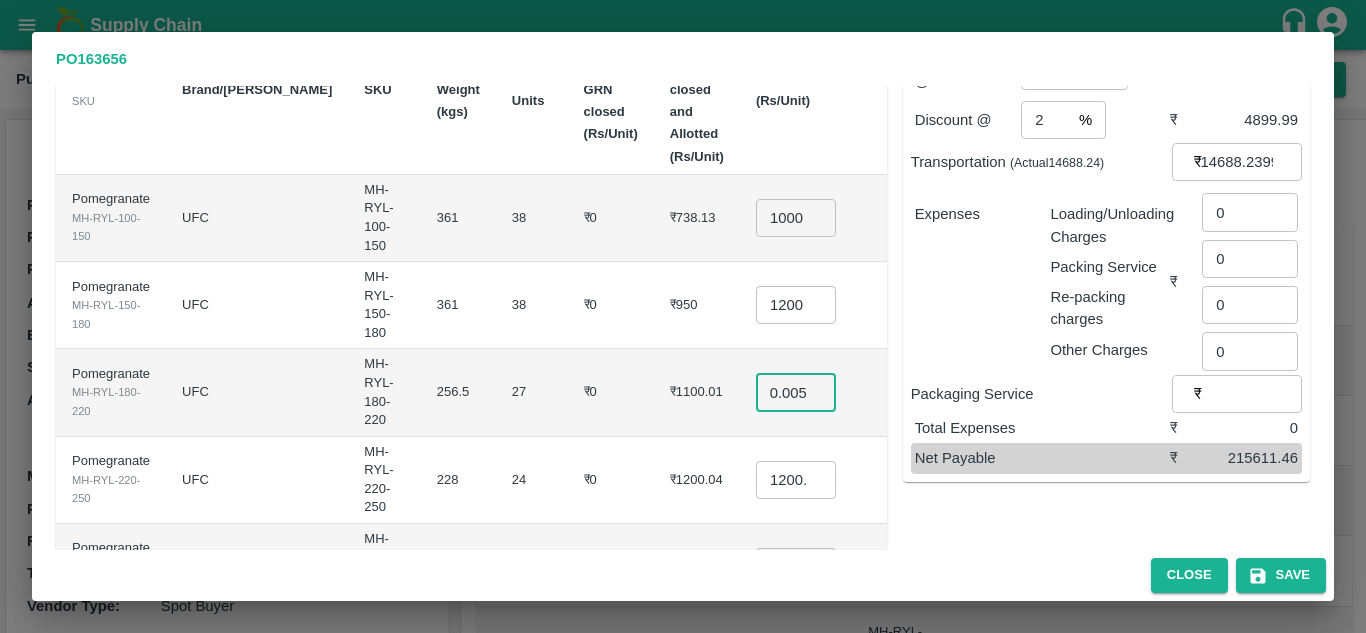 click on "1100.005" at bounding box center (796, 392) 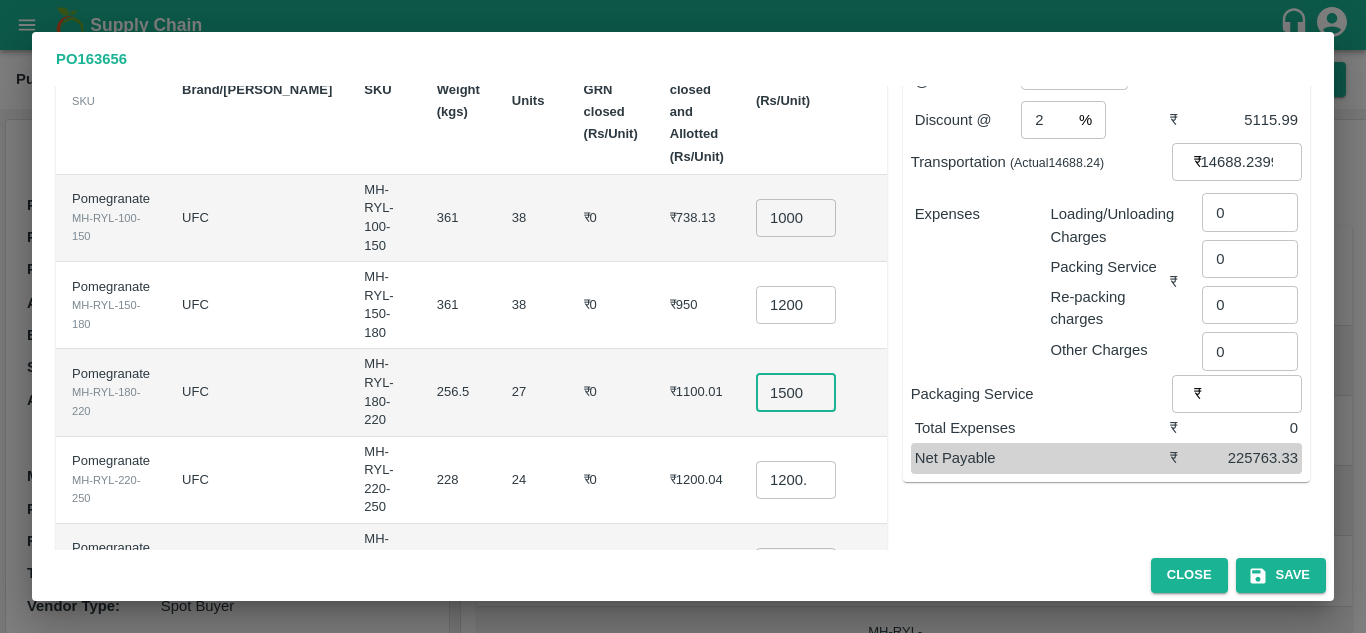 scroll, scrollTop: 0, scrollLeft: 4, axis: horizontal 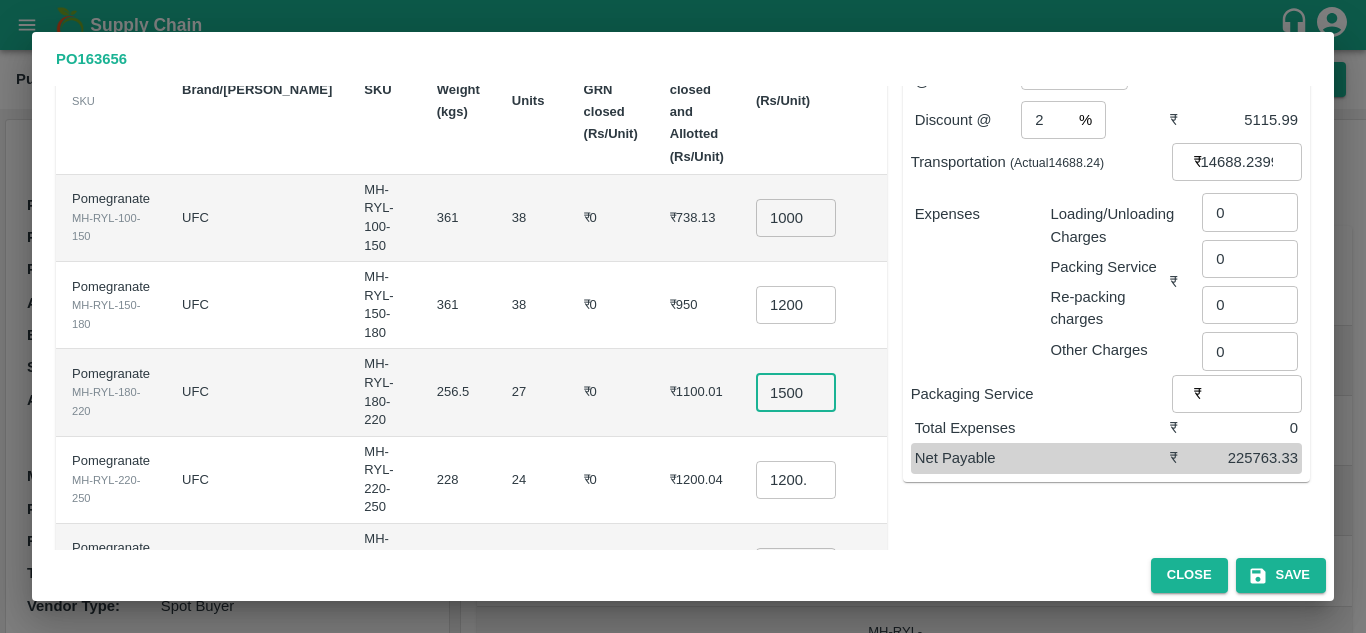 type on "1500" 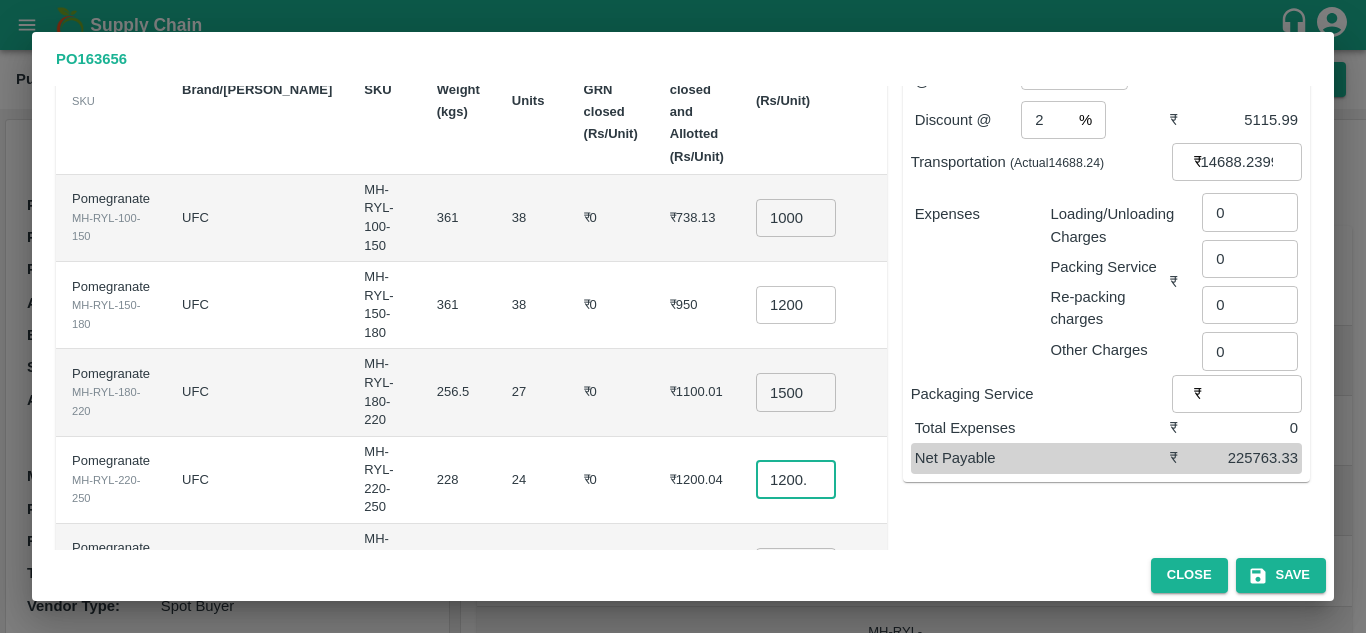 scroll, scrollTop: 0, scrollLeft: 0, axis: both 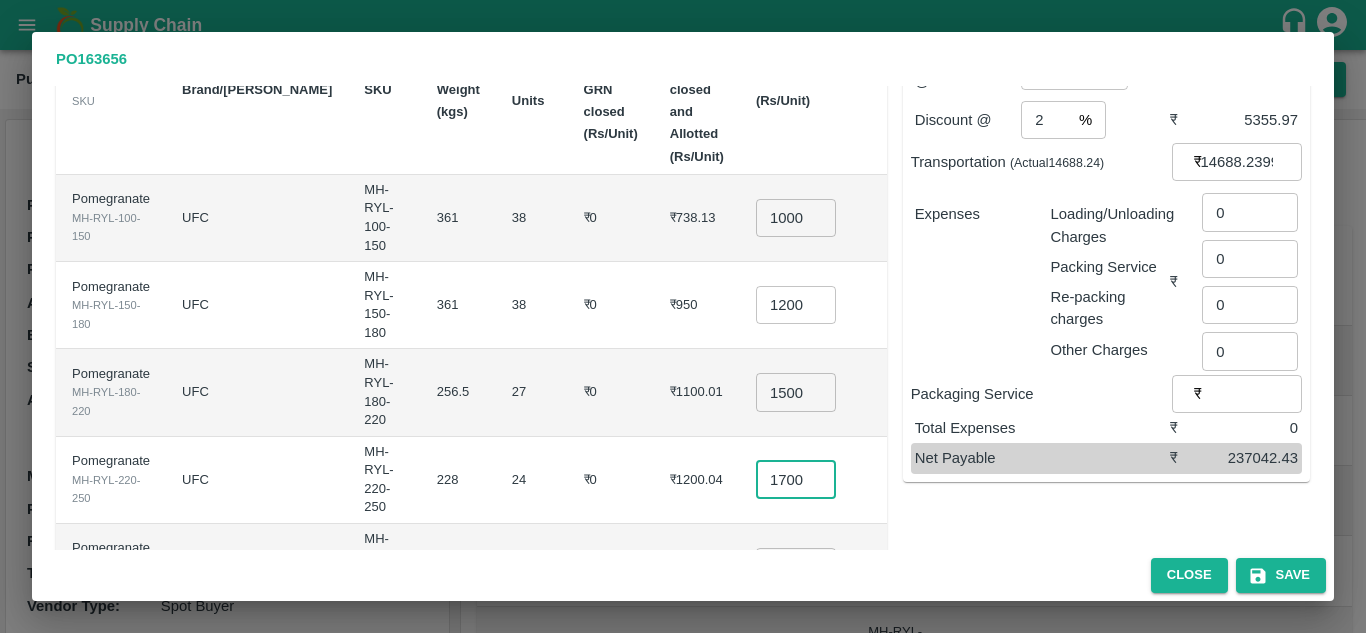 type on "1700" 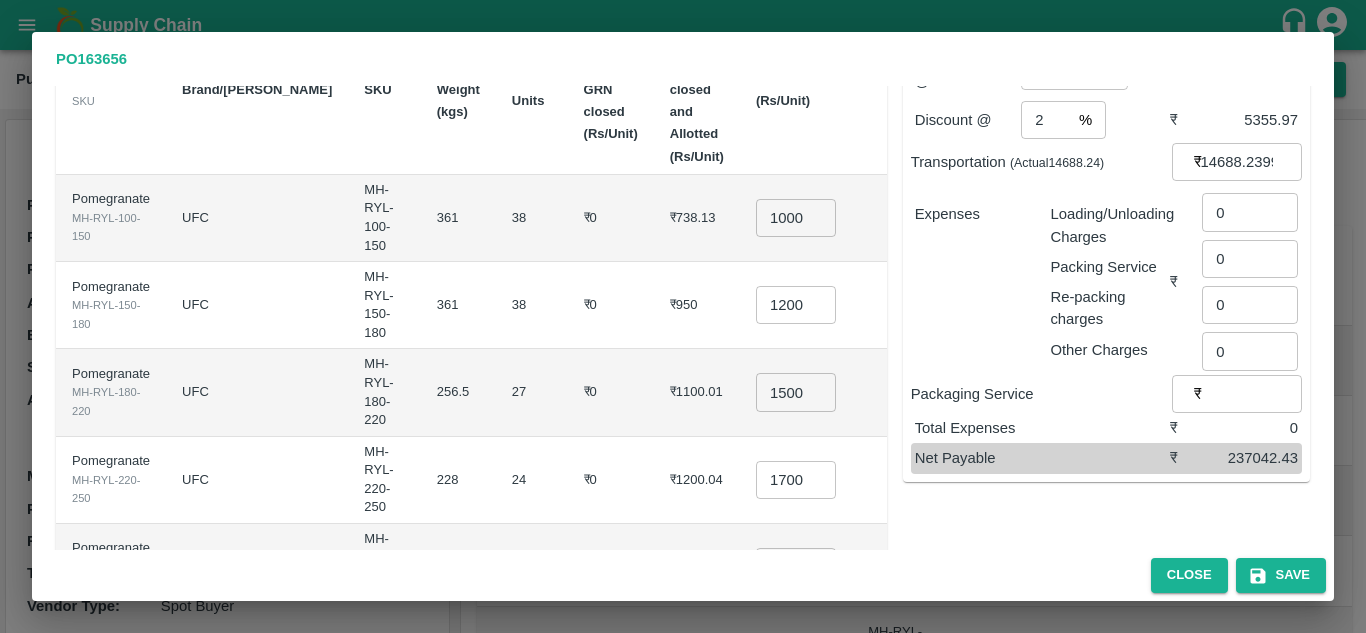 scroll, scrollTop: 0, scrollLeft: 0, axis: both 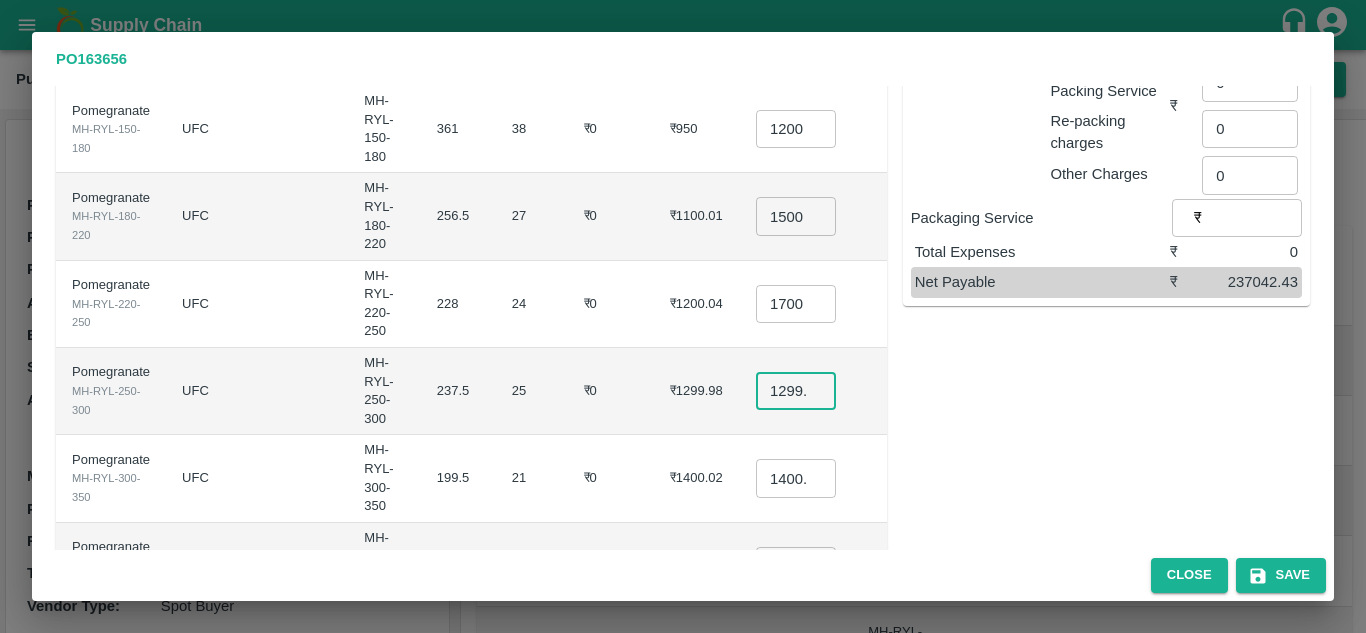 click on "1299.98" at bounding box center [796, 391] 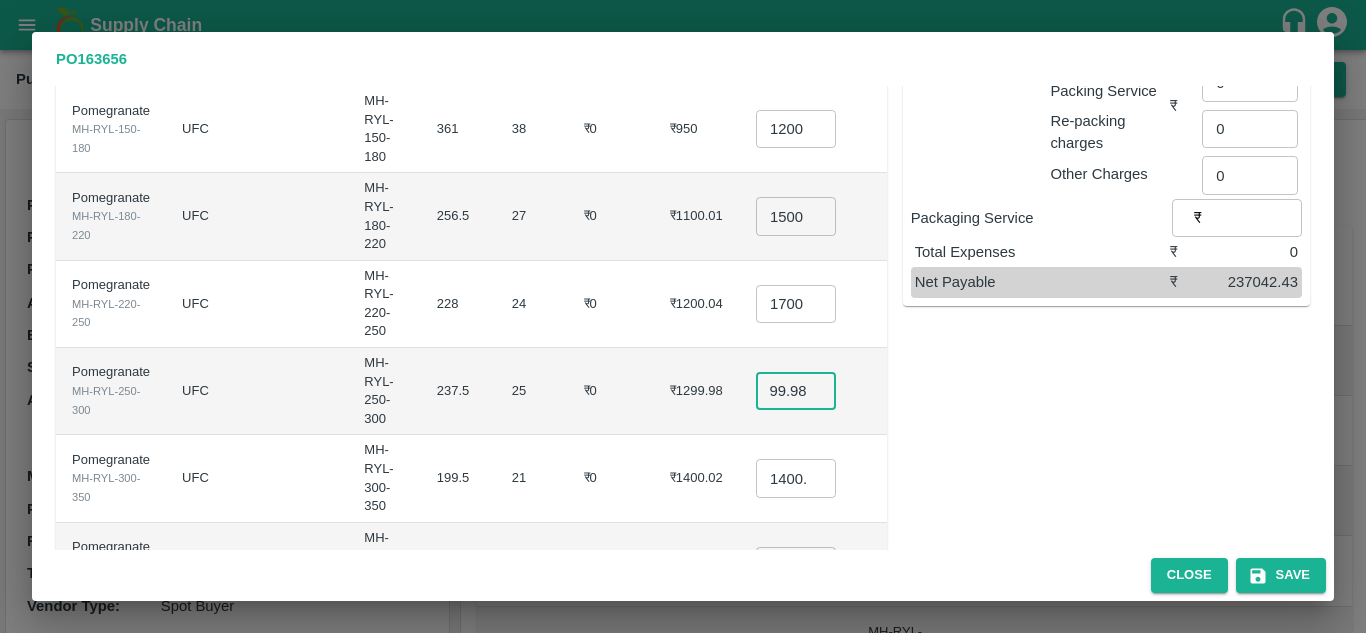 click on "1299.98" at bounding box center [796, 391] 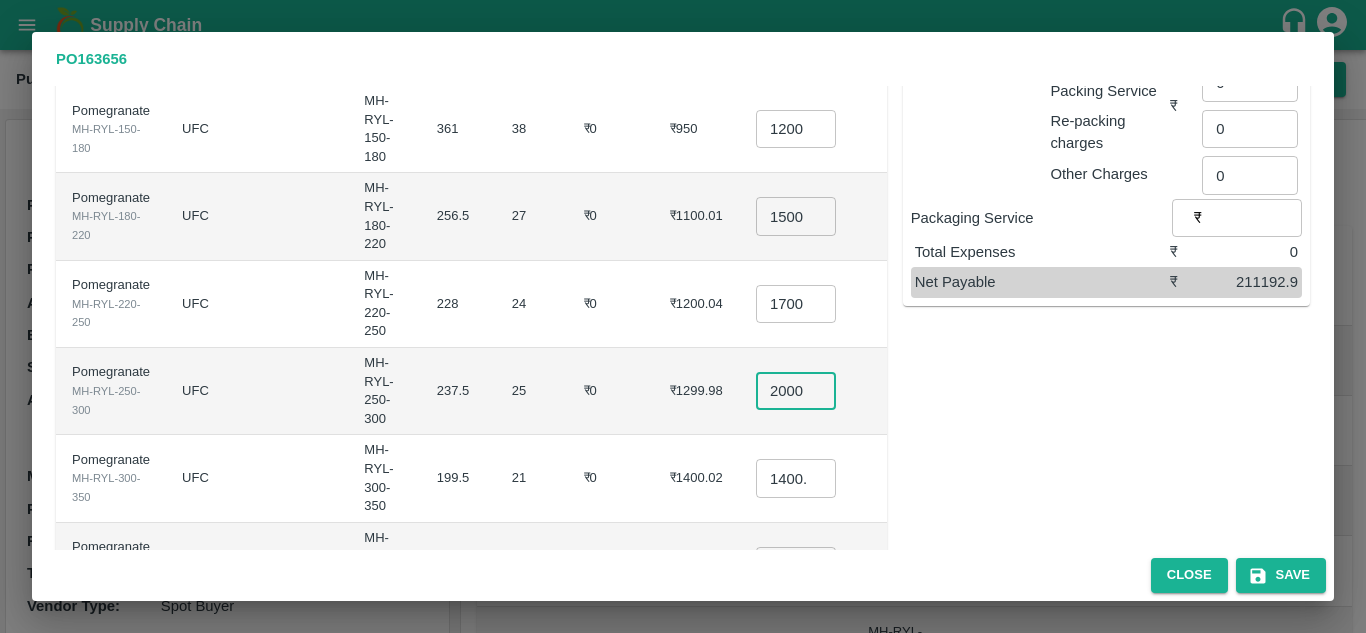 scroll, scrollTop: 0, scrollLeft: 4, axis: horizontal 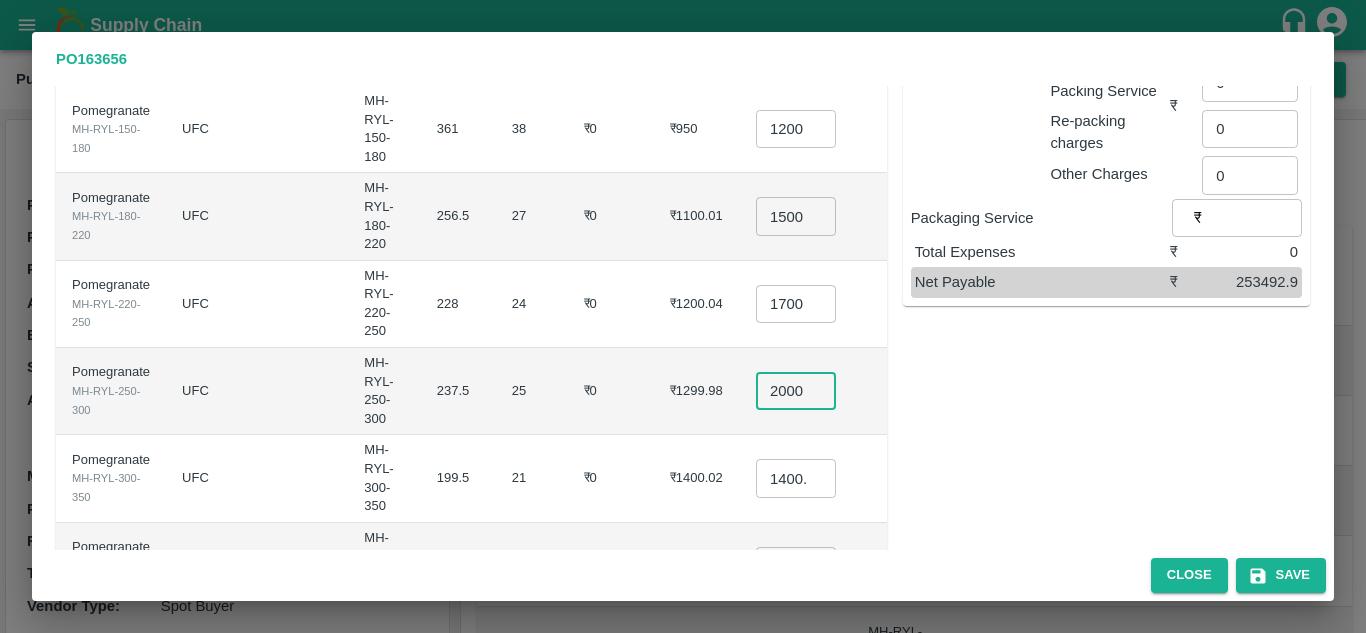 type on "2000" 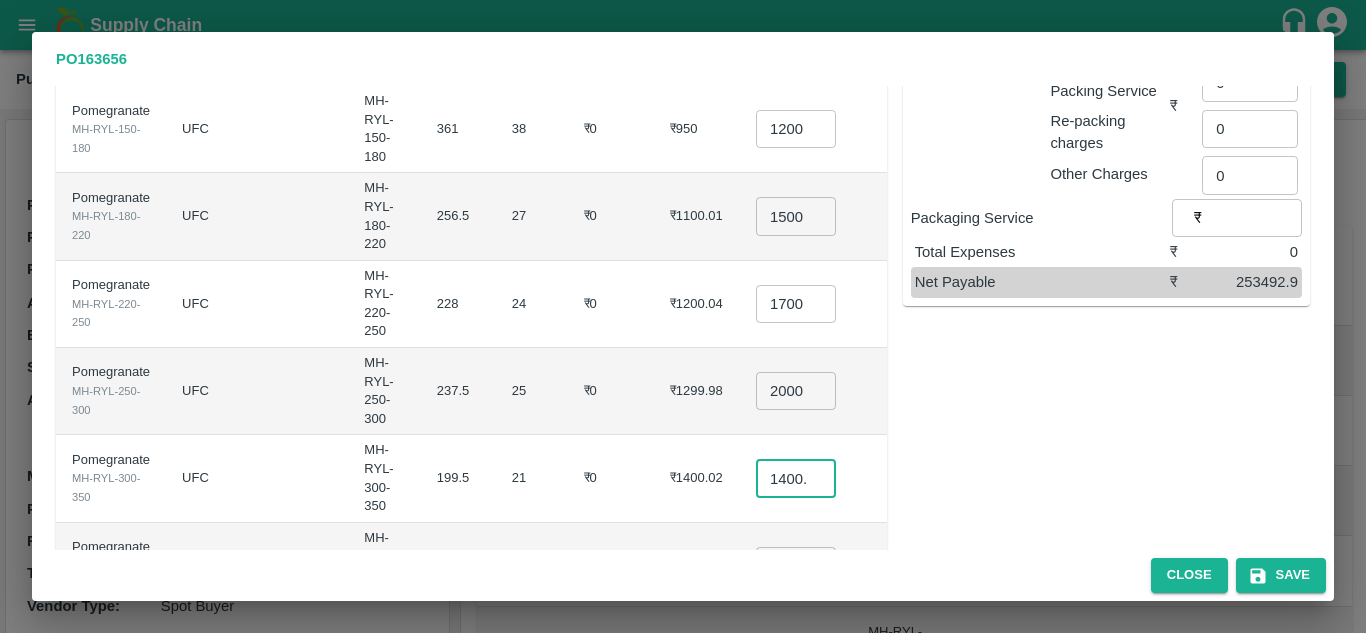 click on "1400.015" at bounding box center (796, 478) 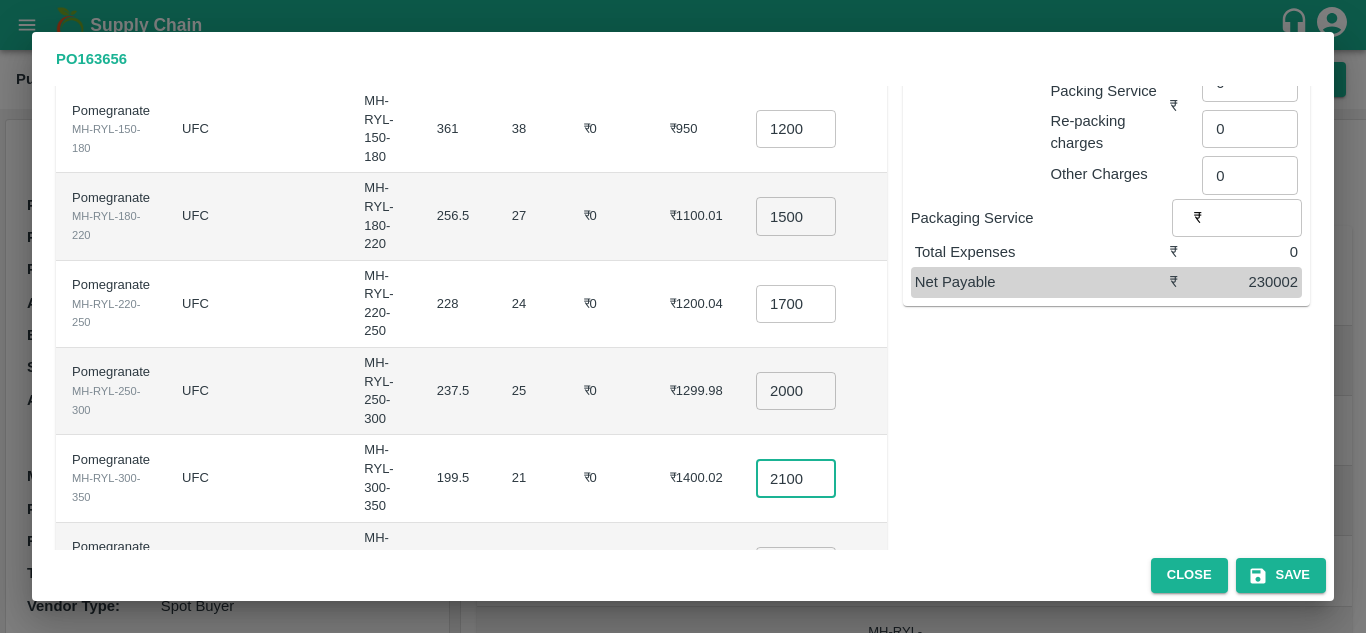 scroll, scrollTop: 0, scrollLeft: 4, axis: horizontal 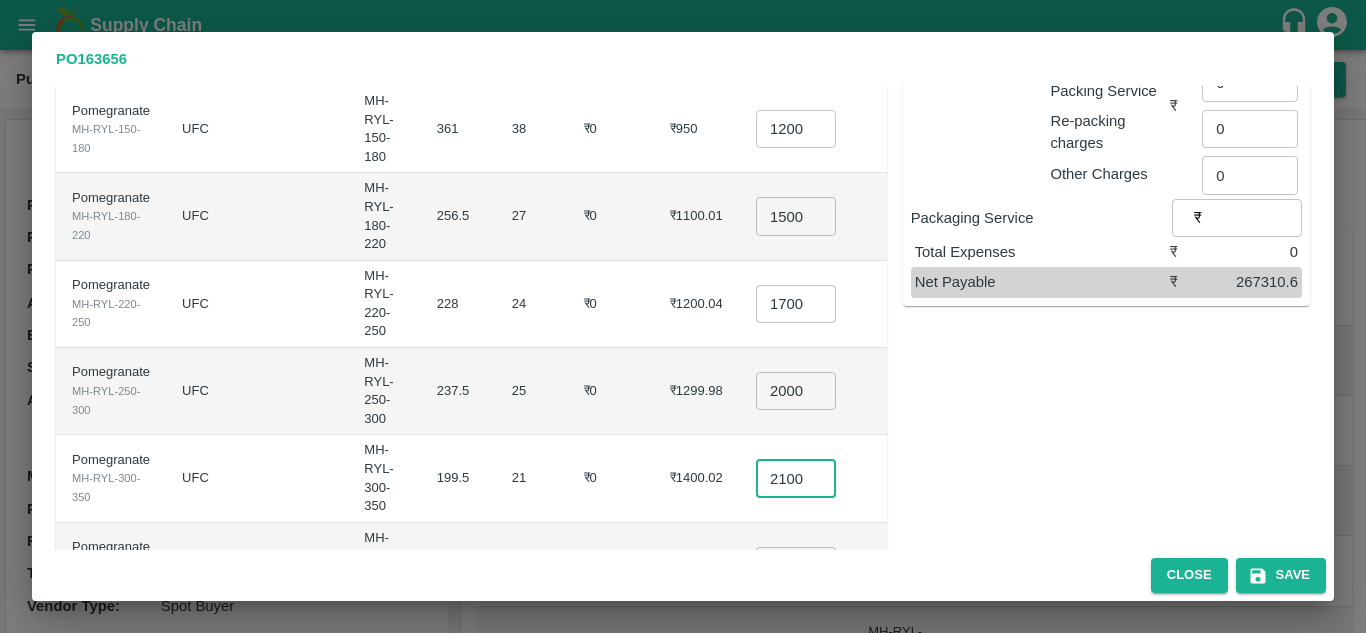 type on "2100" 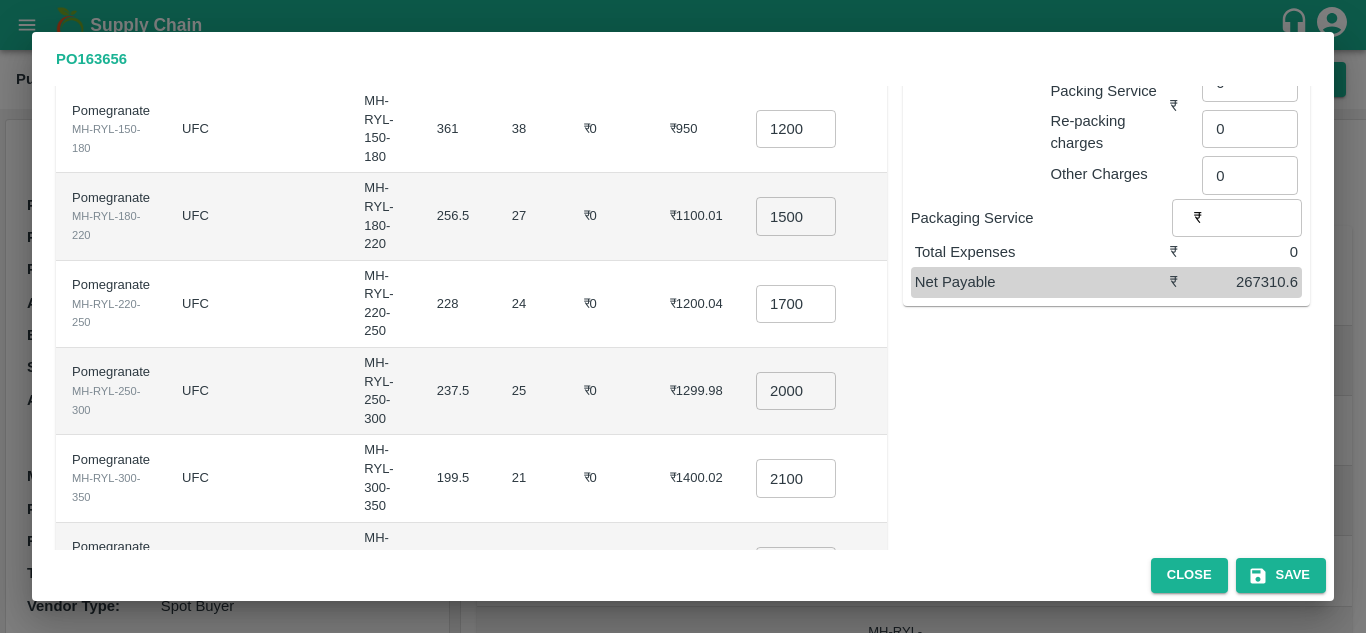 scroll, scrollTop: 0, scrollLeft: 0, axis: both 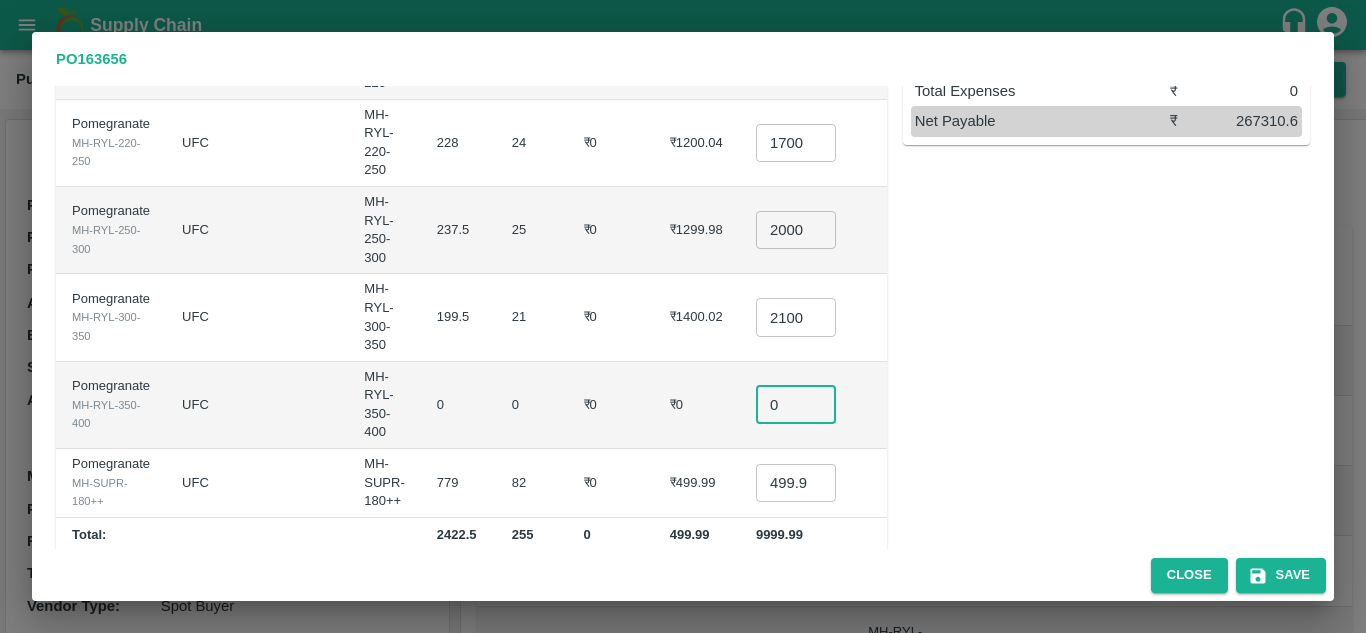 click on "0" at bounding box center (796, 405) 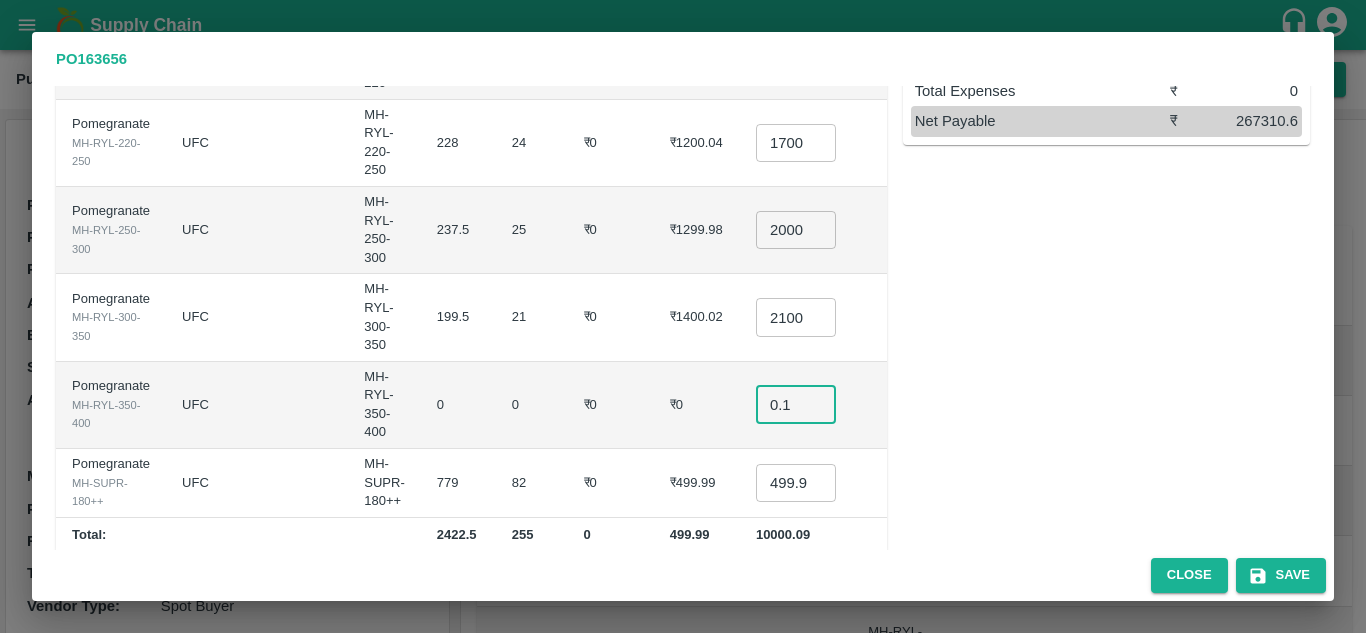 type on "0.1" 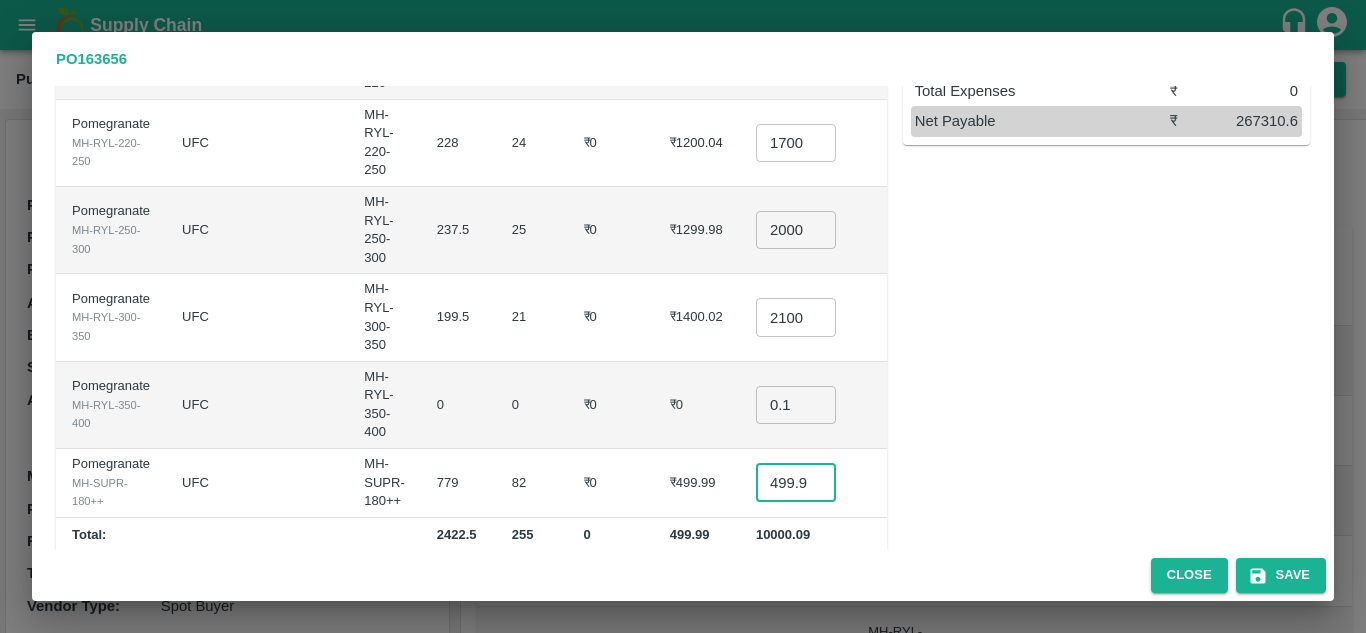 click on "499.985" at bounding box center (796, 483) 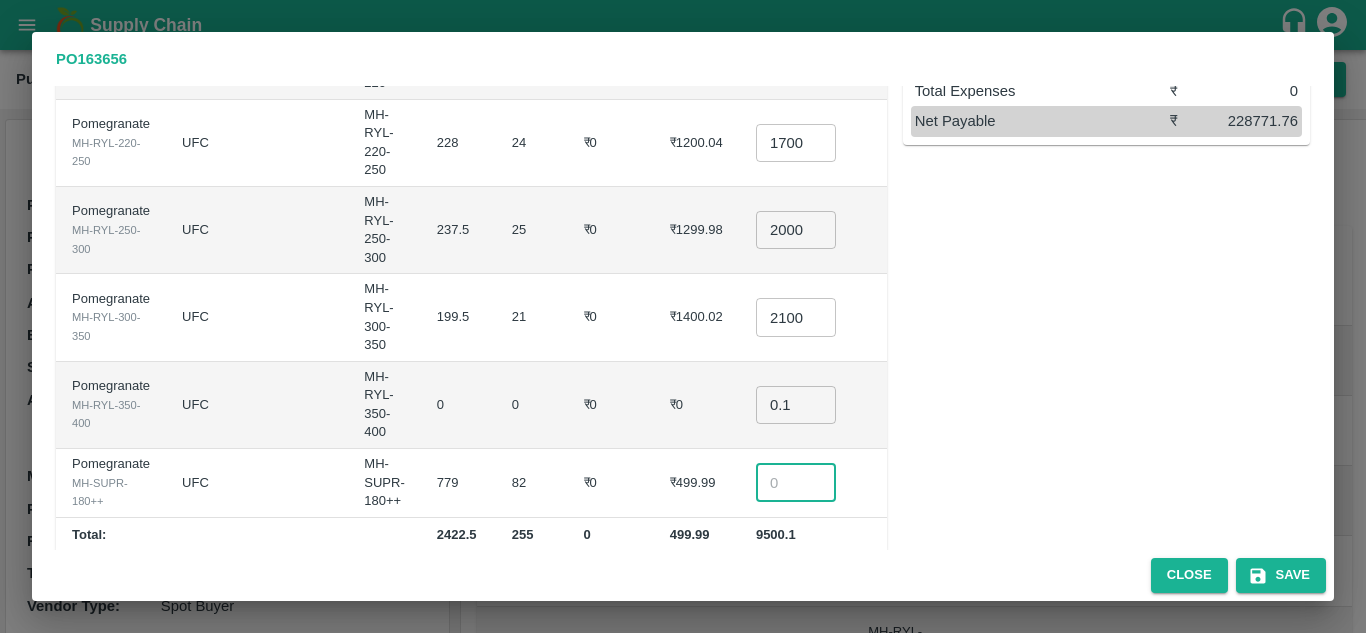 scroll, scrollTop: 479, scrollLeft: 0, axis: vertical 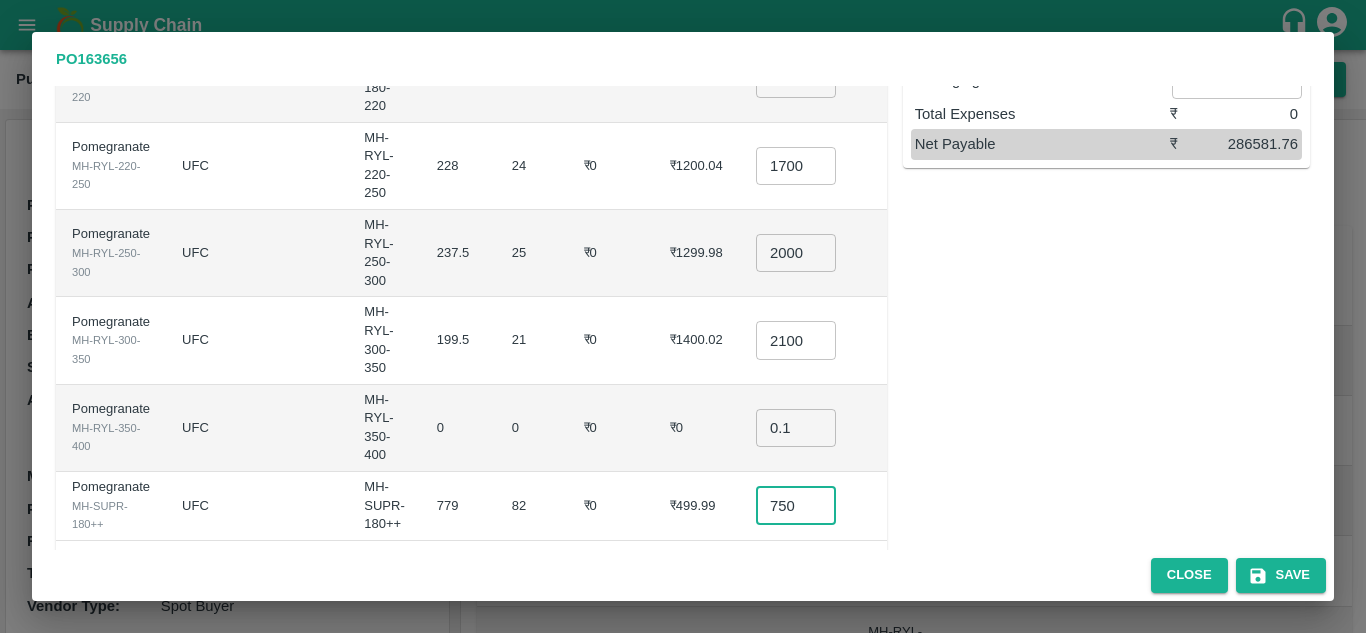 type on "750" 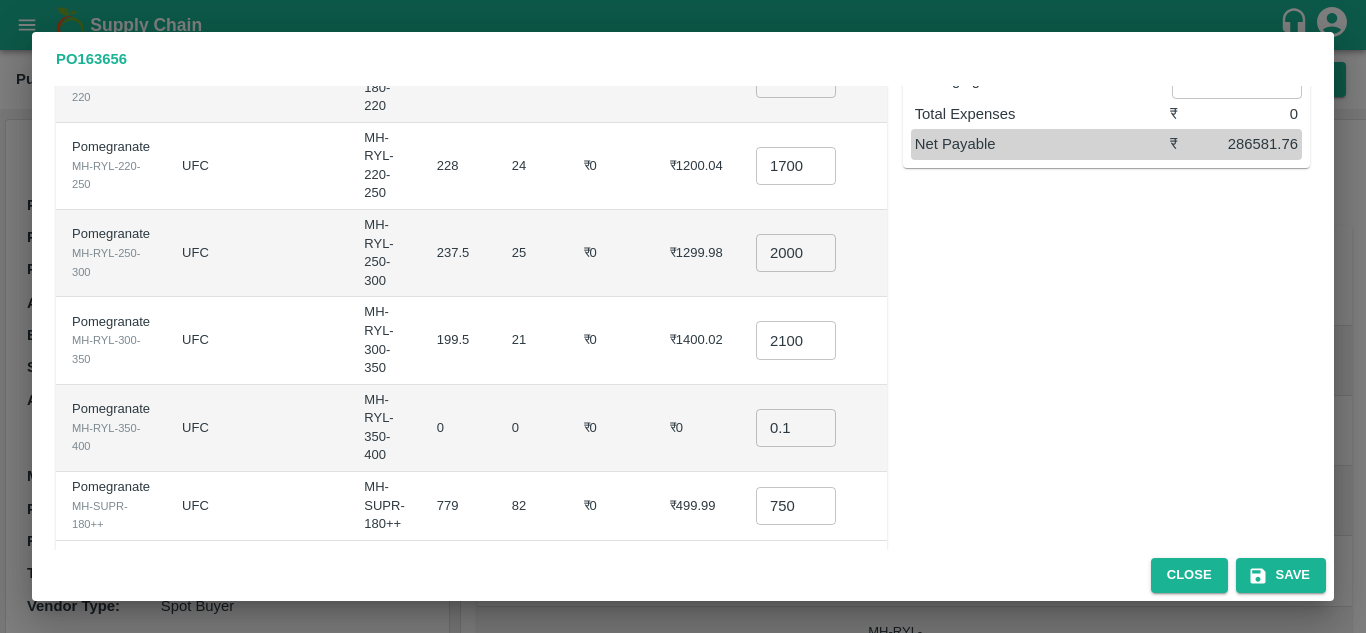click on "₹0" at bounding box center (611, 428) 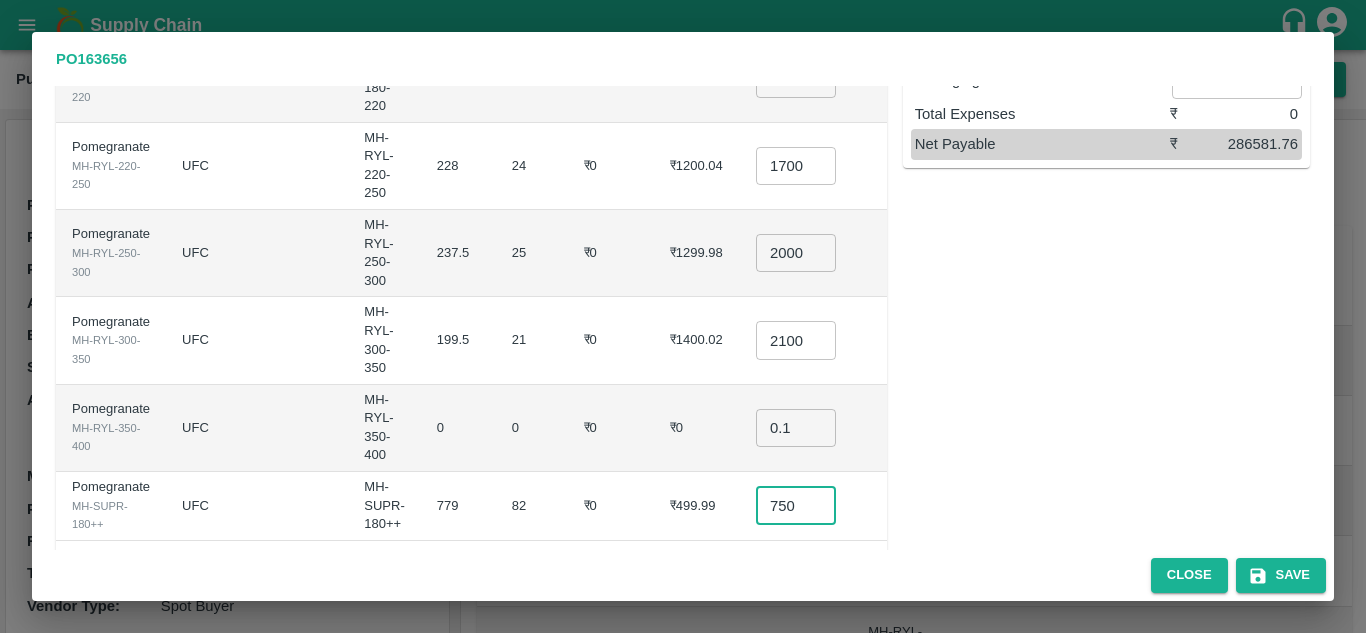 click on "750" at bounding box center [796, 506] 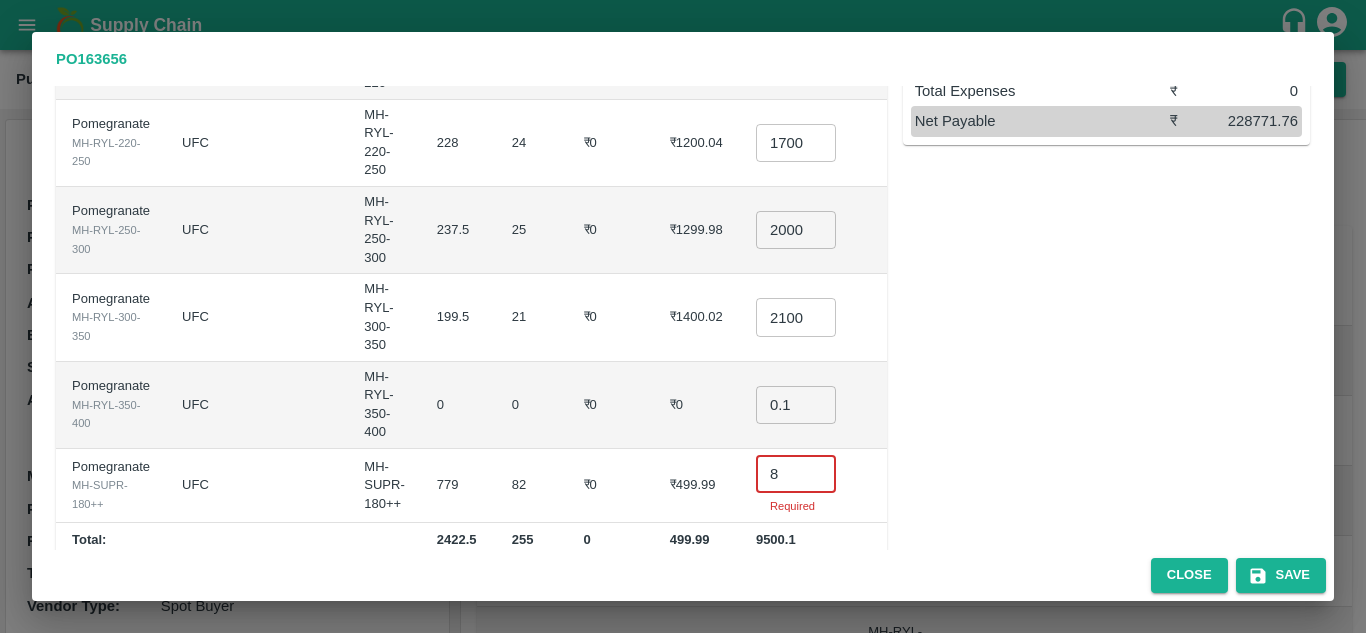 scroll, scrollTop: 479, scrollLeft: 0, axis: vertical 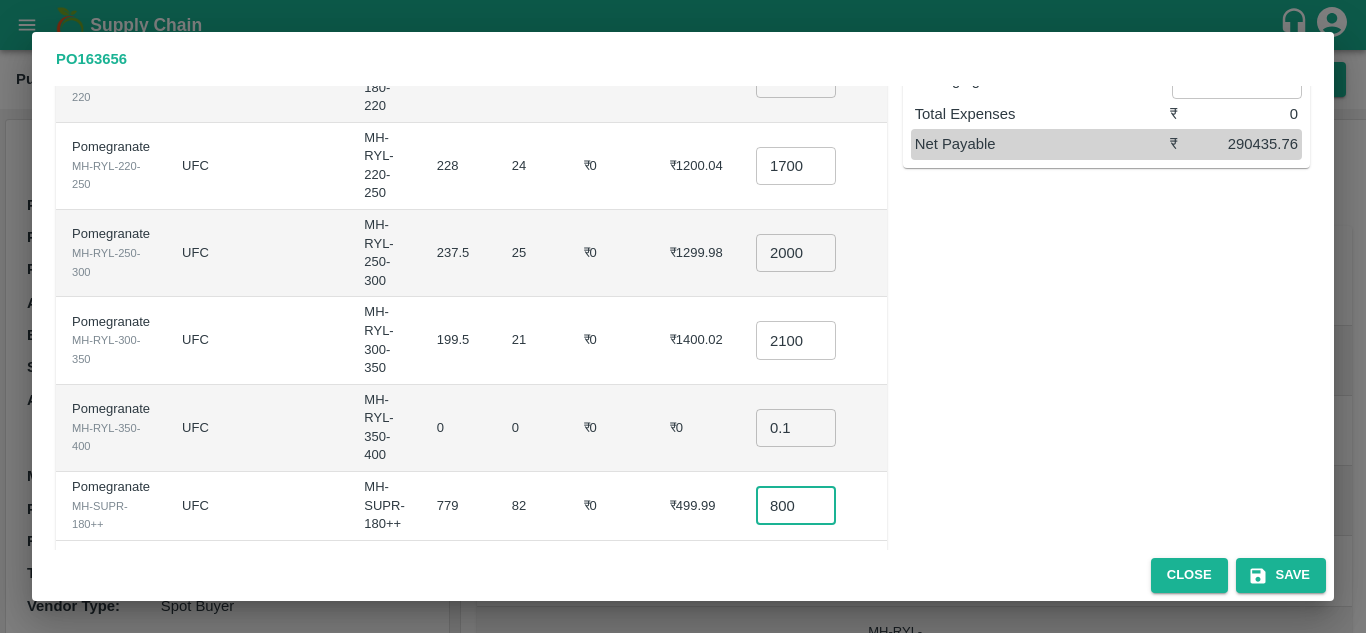 type on "800" 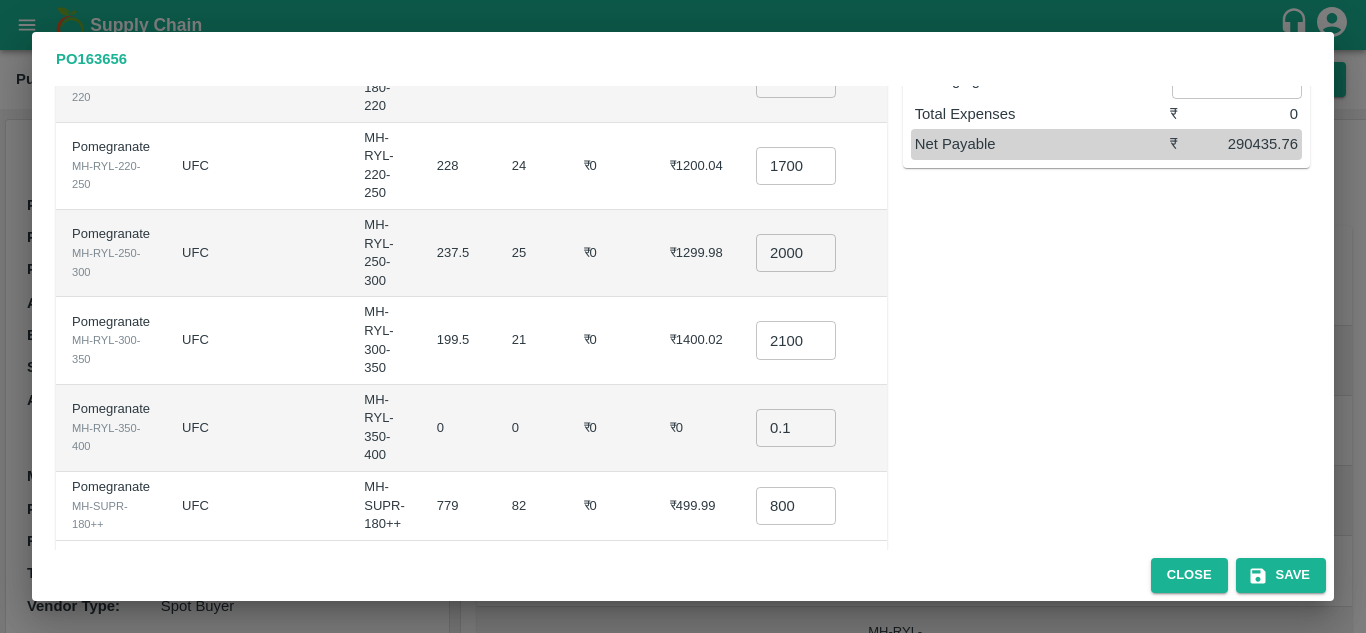 click on "₹0" at bounding box center [611, 428] 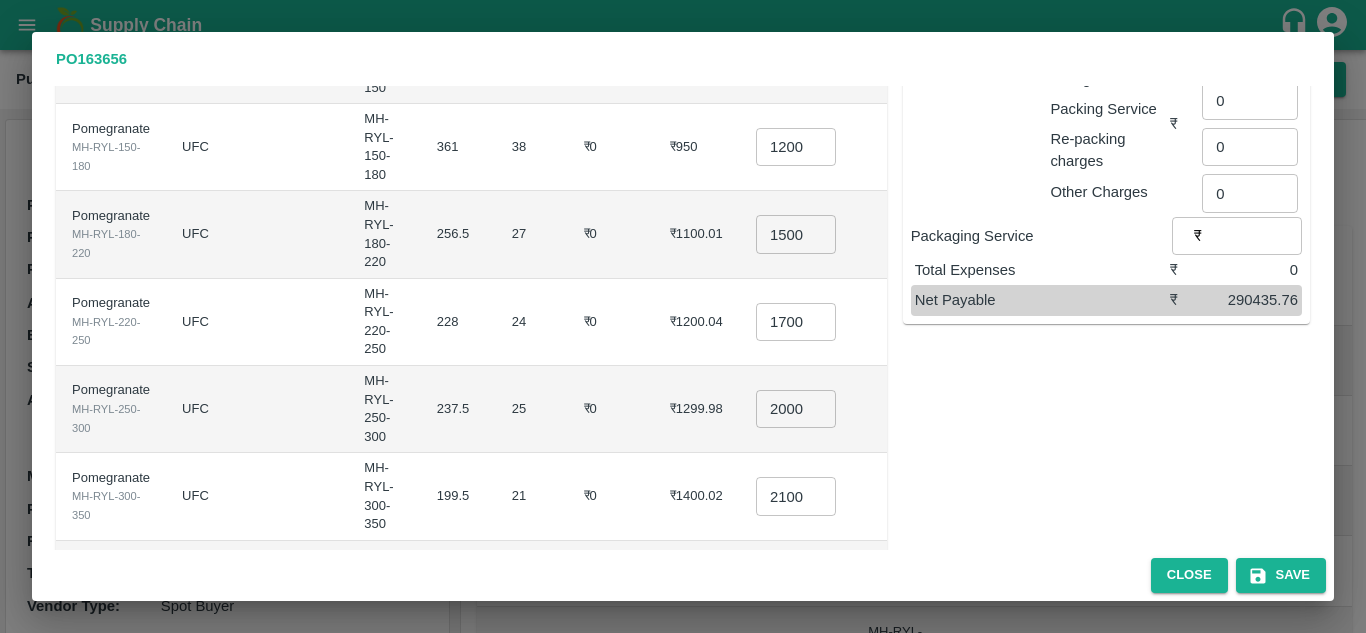 scroll, scrollTop: 322, scrollLeft: 0, axis: vertical 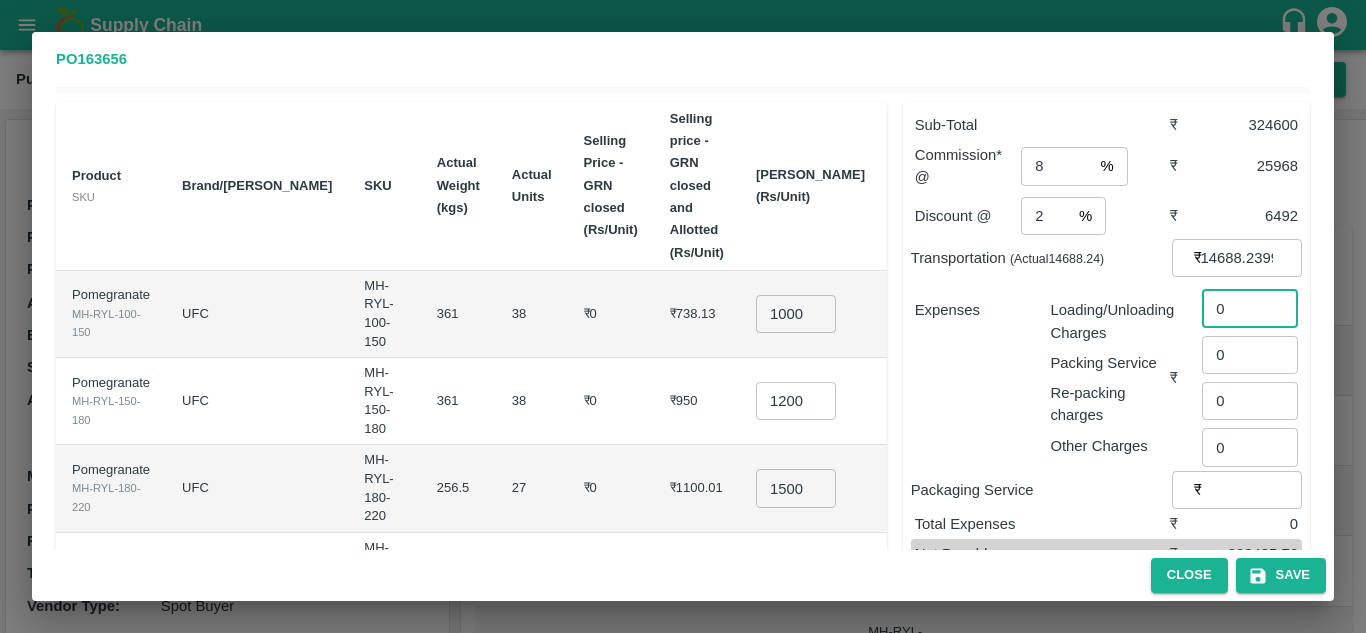click on "0" at bounding box center [1250, 308] 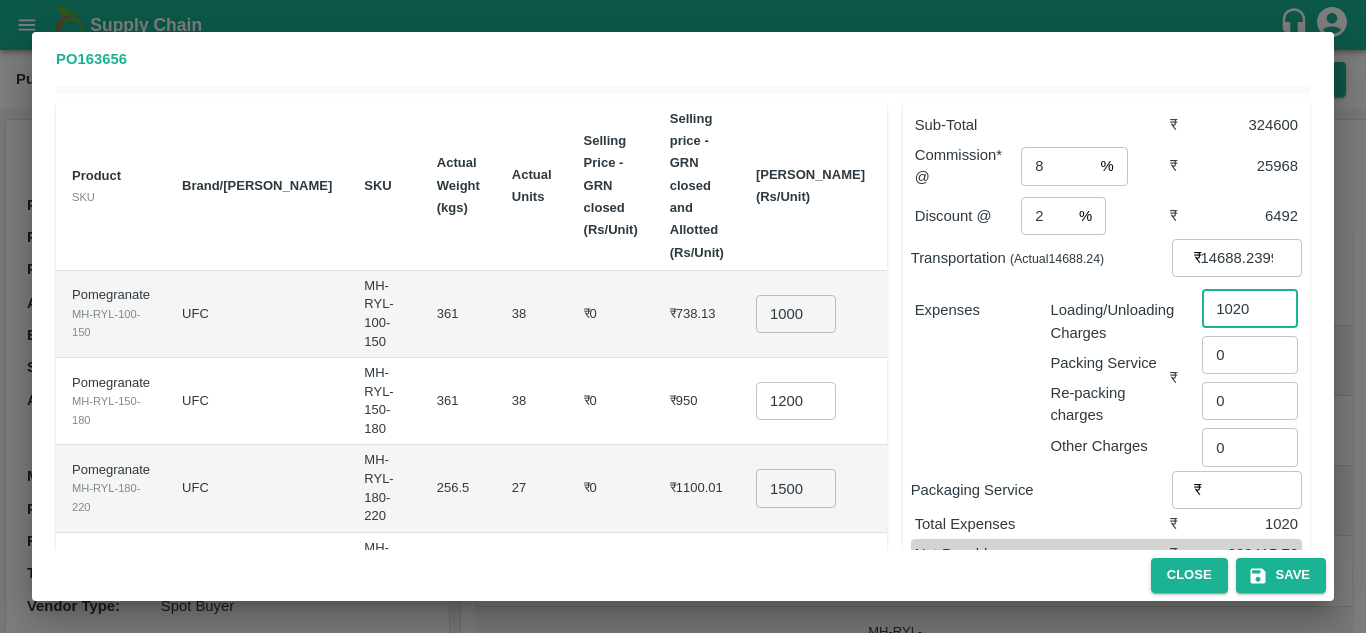type on "1020" 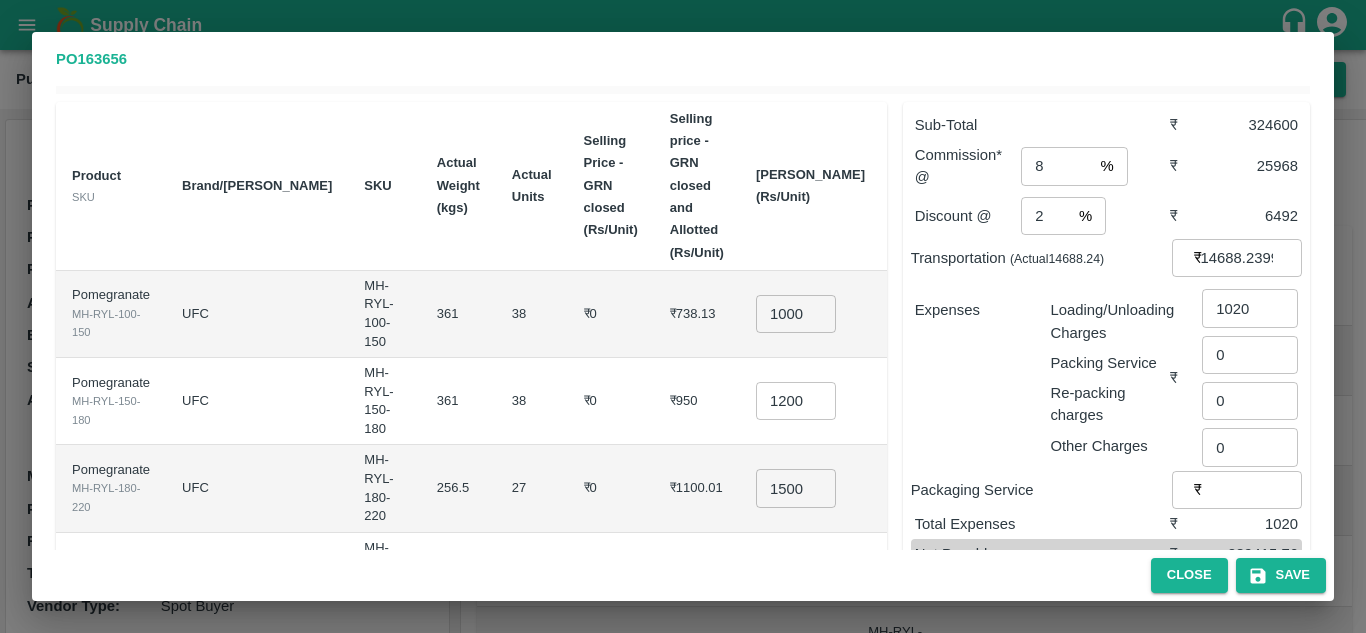 click on "Expenses" at bounding box center [967, 370] 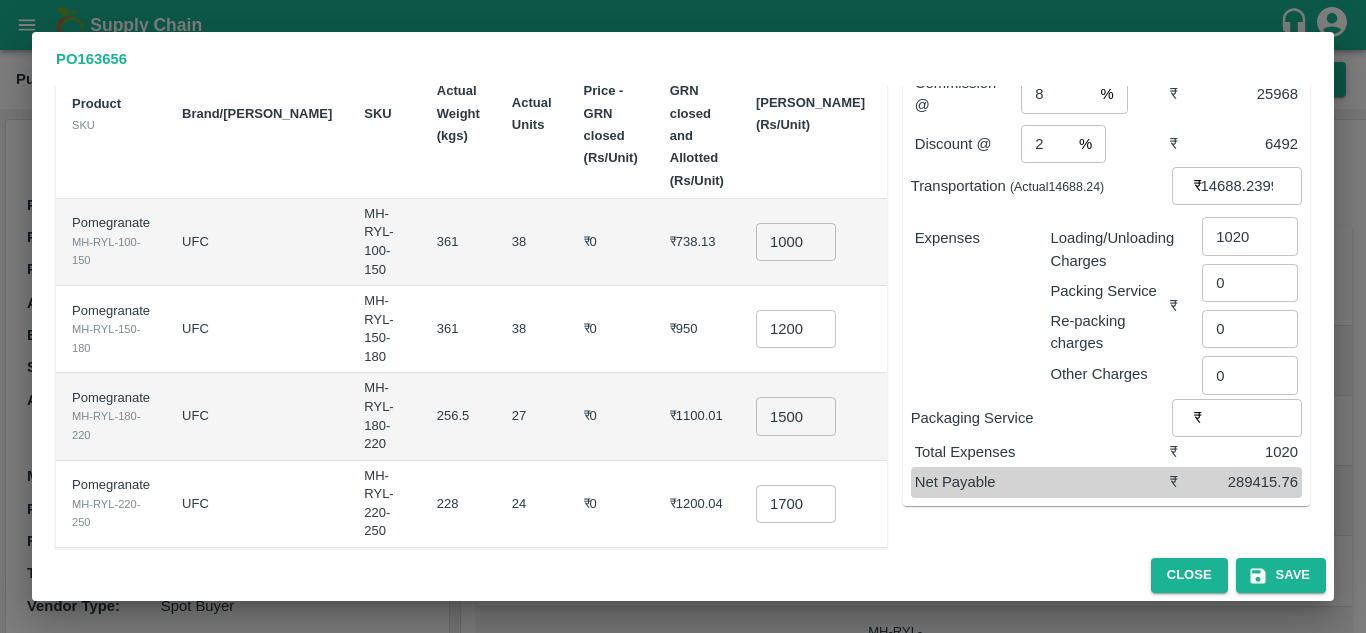 scroll, scrollTop: 145, scrollLeft: 0, axis: vertical 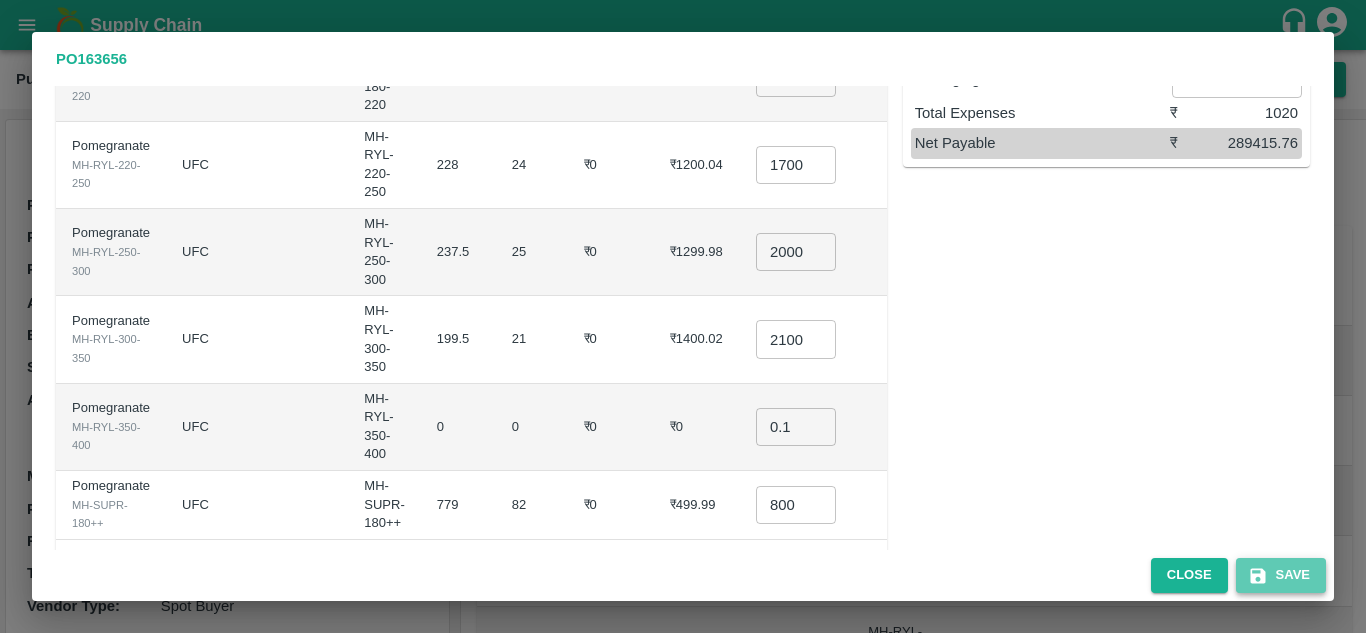 click on "Save" at bounding box center [1281, 575] 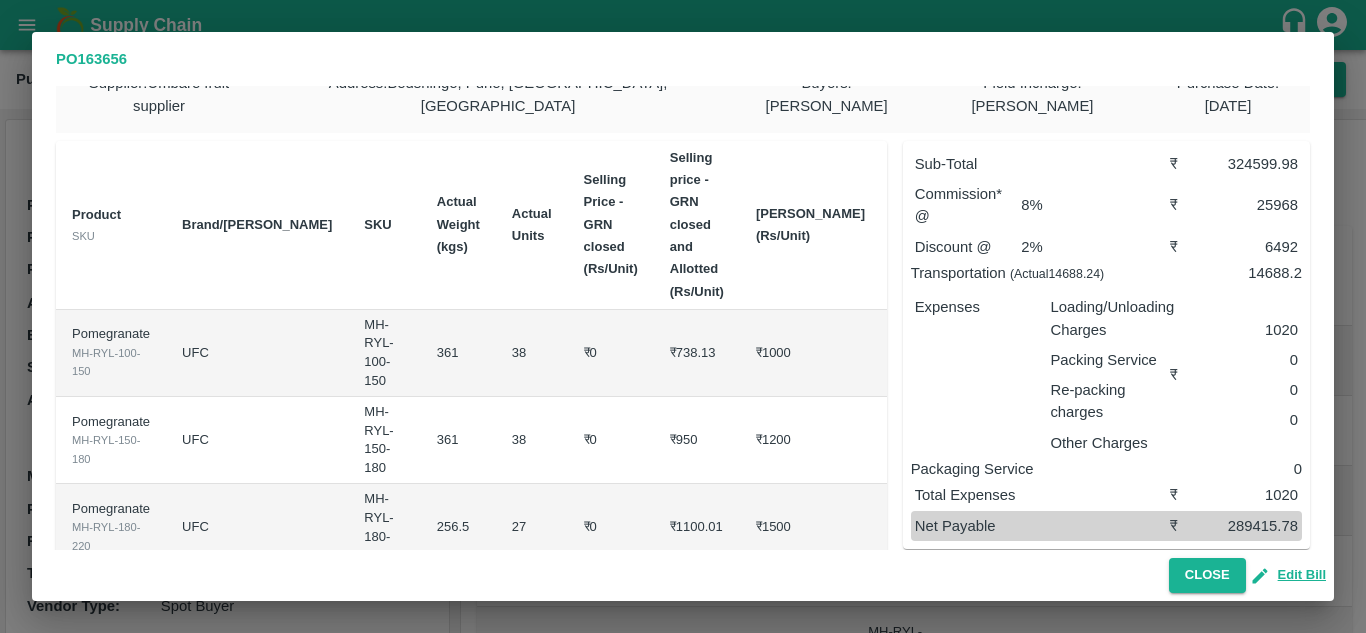 scroll, scrollTop: 0, scrollLeft: 0, axis: both 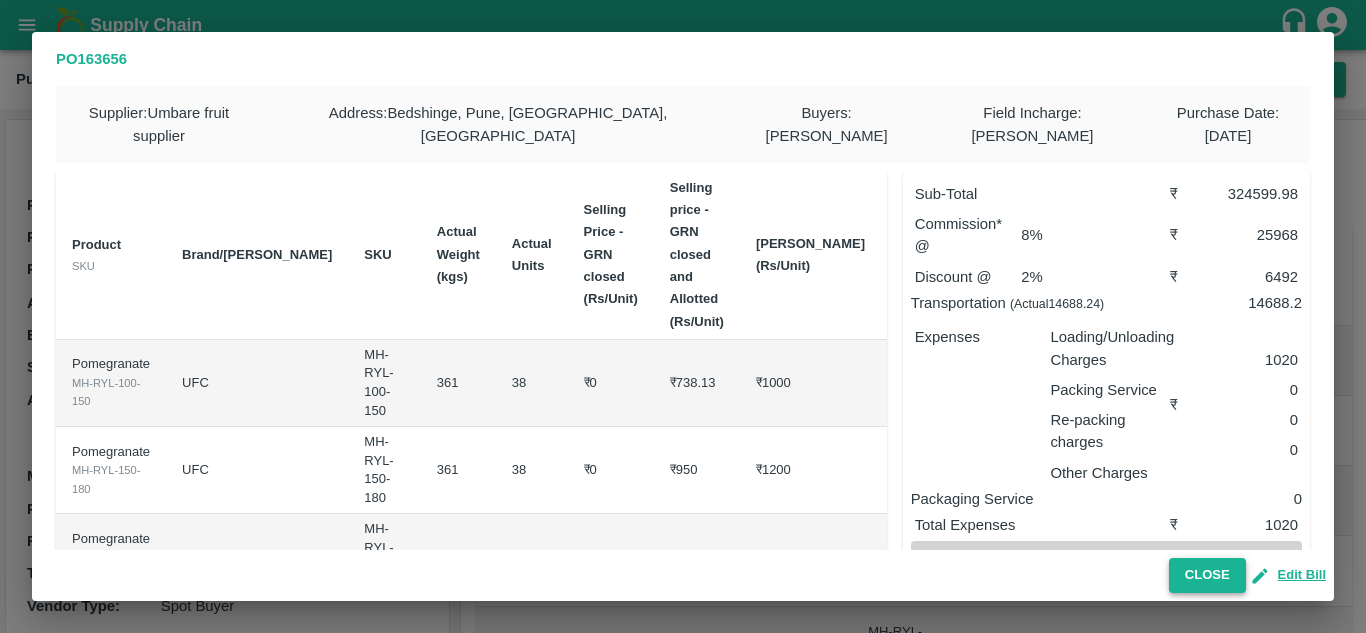 click on "Close" at bounding box center [1207, 575] 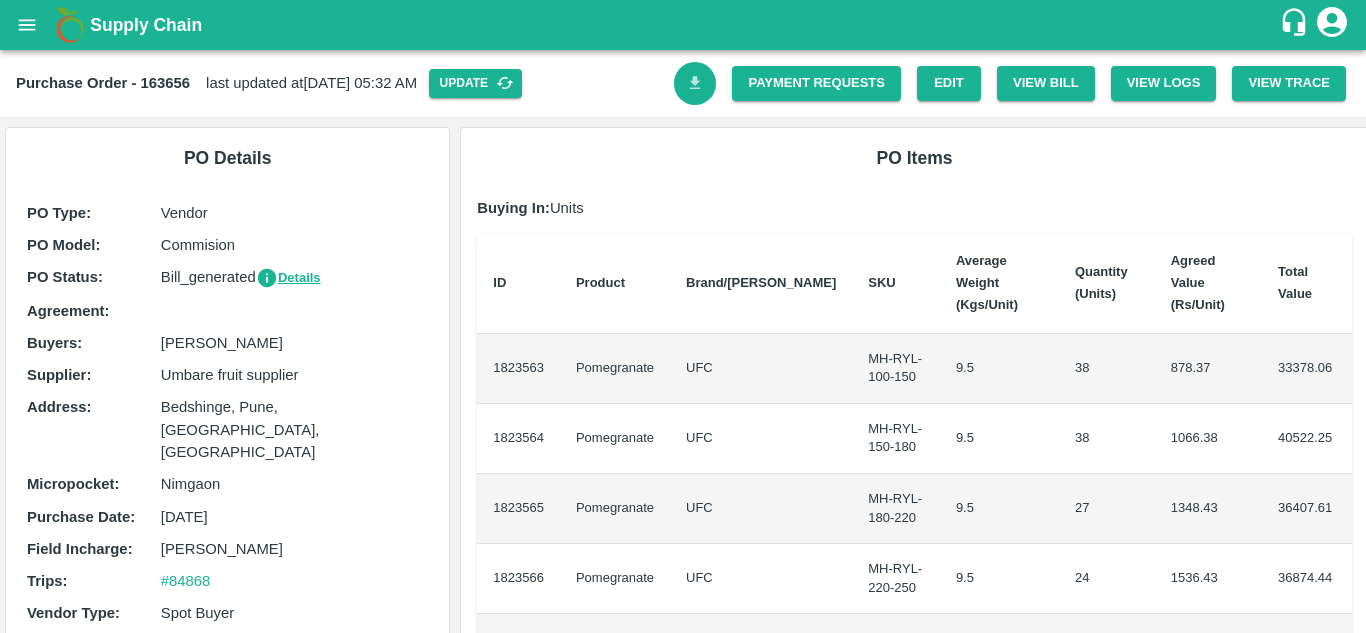 click 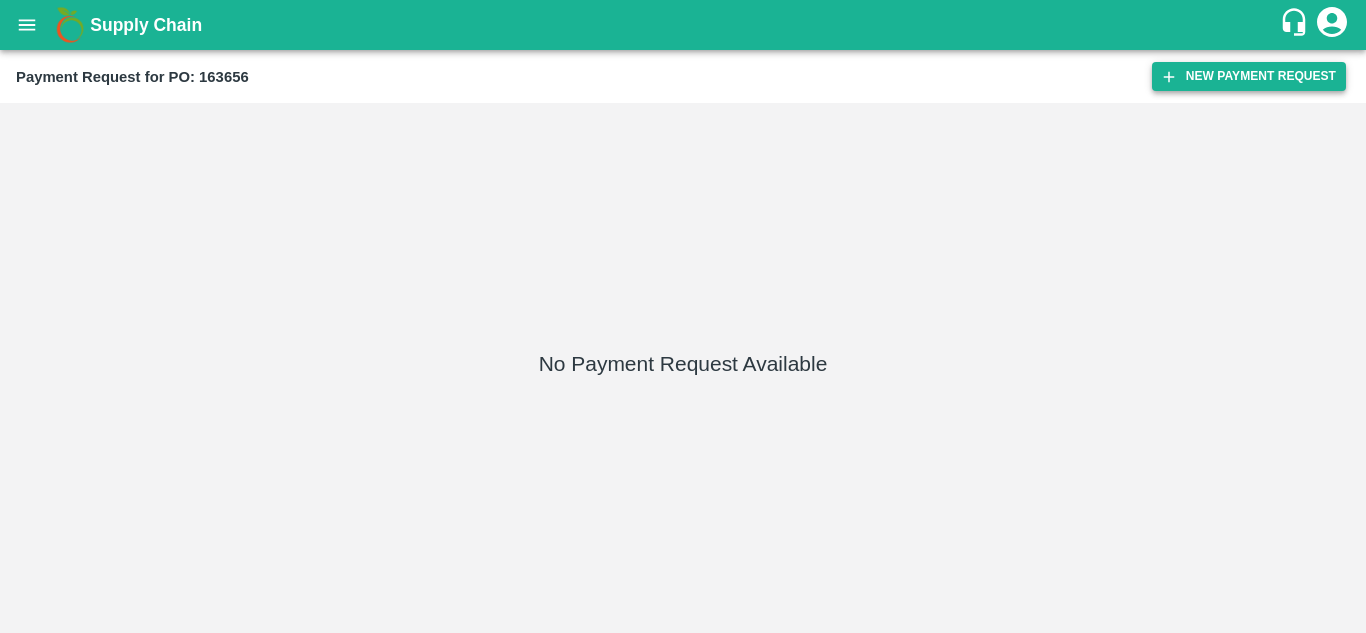 scroll, scrollTop: 0, scrollLeft: 0, axis: both 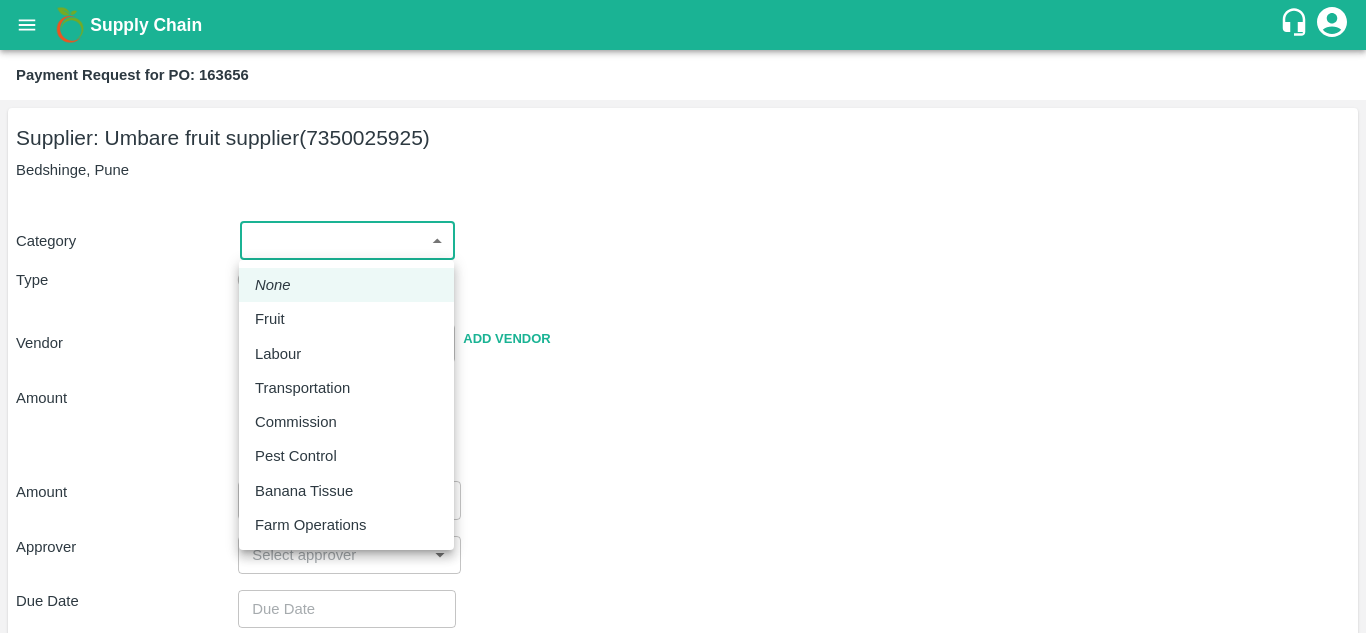 click on "Supply Chain Payment Request for PO: 163656 Supplier:    Umbare fruit supplier  (7350025925) Bedshinge, Pune Category ​ ​ Type Advance Bill Vendor ​ Add Vendor Amount Total value Per Kg ​ Amount ​ Approver ​ Due Date ​  Priority  Low  High Comment x ​ Attach bill Cancel Save Jeewana CC [PERSON_NAME] Logout None Fruit Labour Transportation Commission Pest Control Banana Tissue Farm Operations" at bounding box center [683, 316] 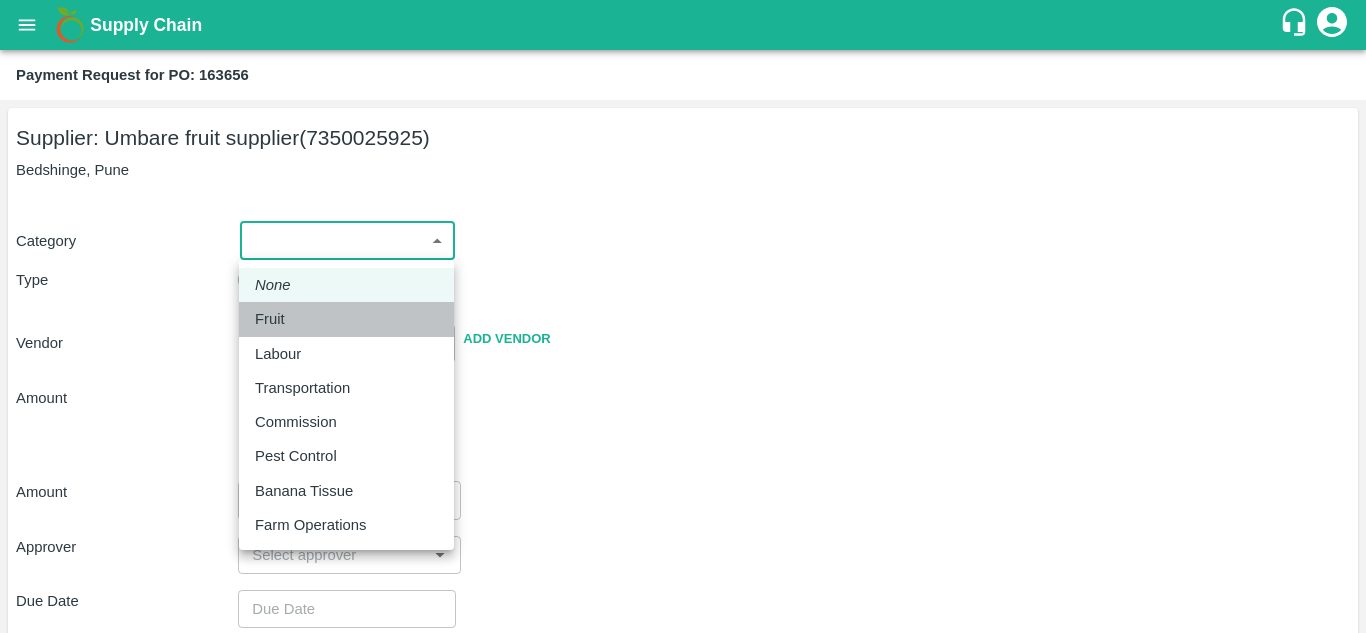 click on "Fruit" at bounding box center (275, 319) 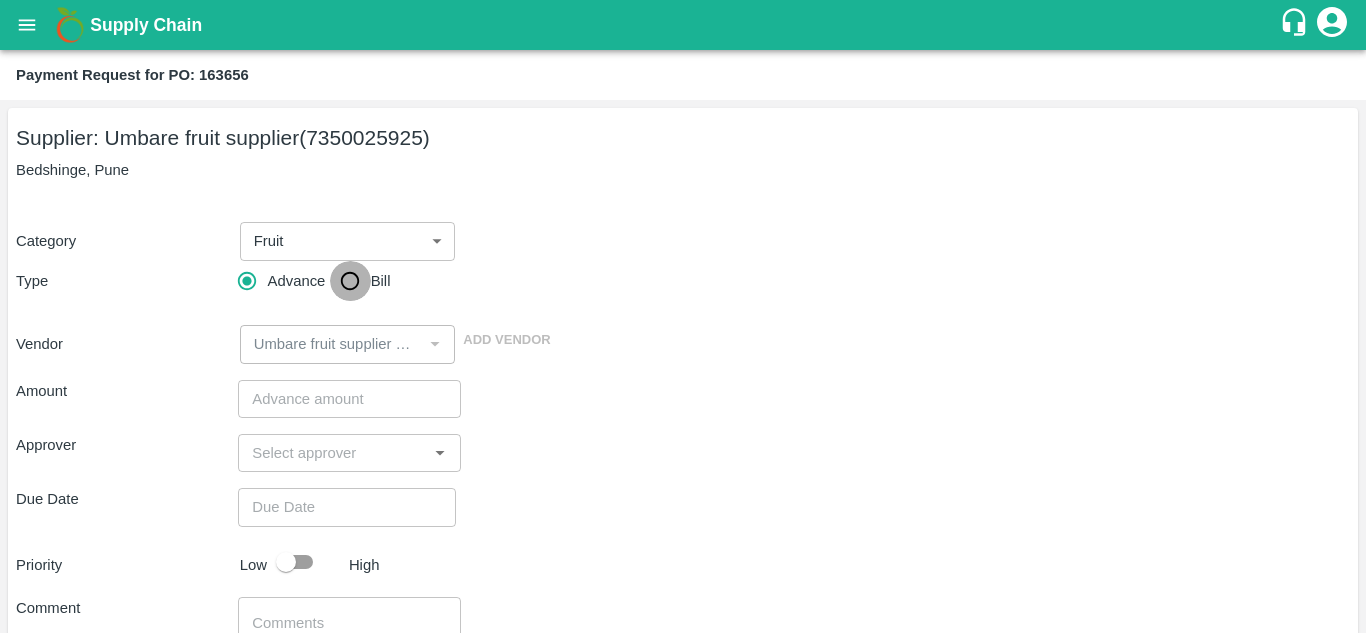 click on "Bill" at bounding box center (350, 281) 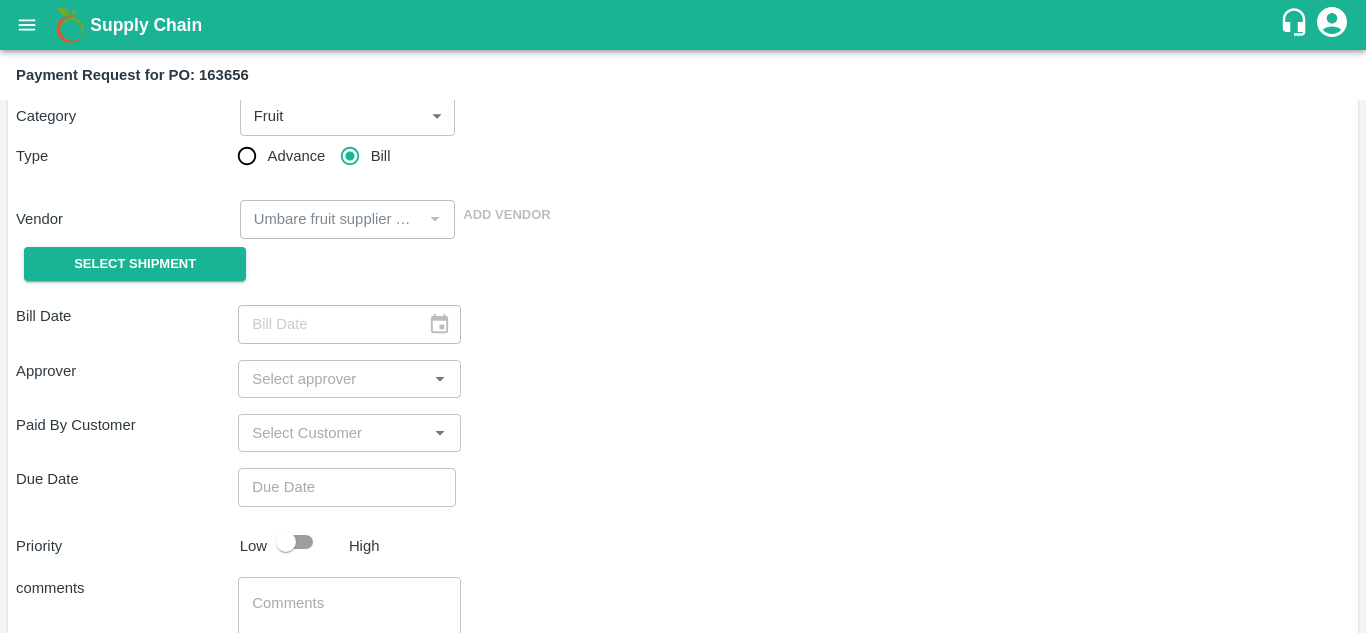 scroll, scrollTop: 126, scrollLeft: 0, axis: vertical 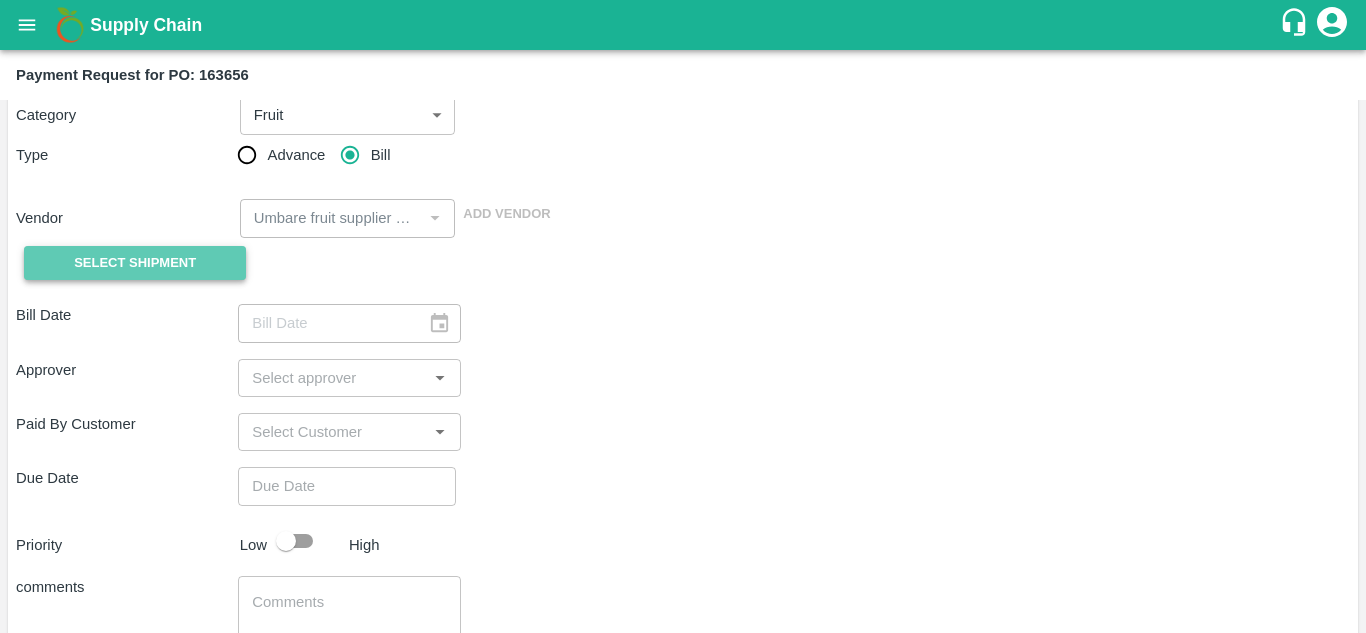 click on "Select Shipment" at bounding box center (135, 263) 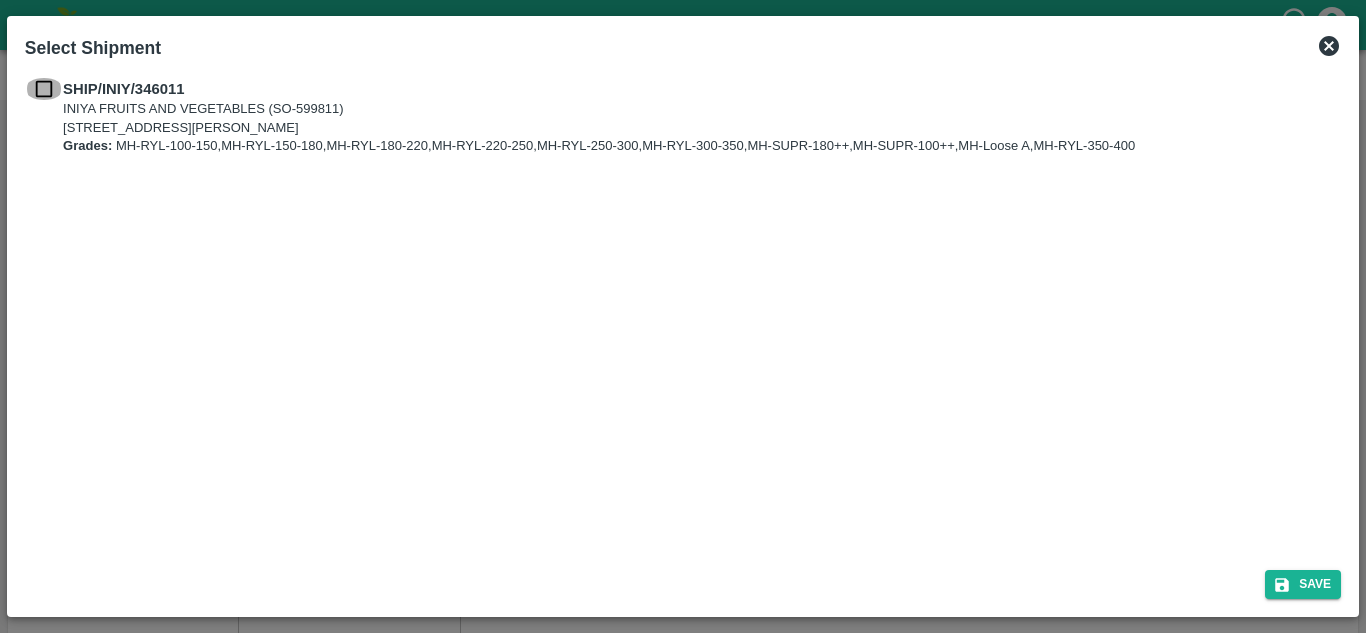 click at bounding box center [44, 89] 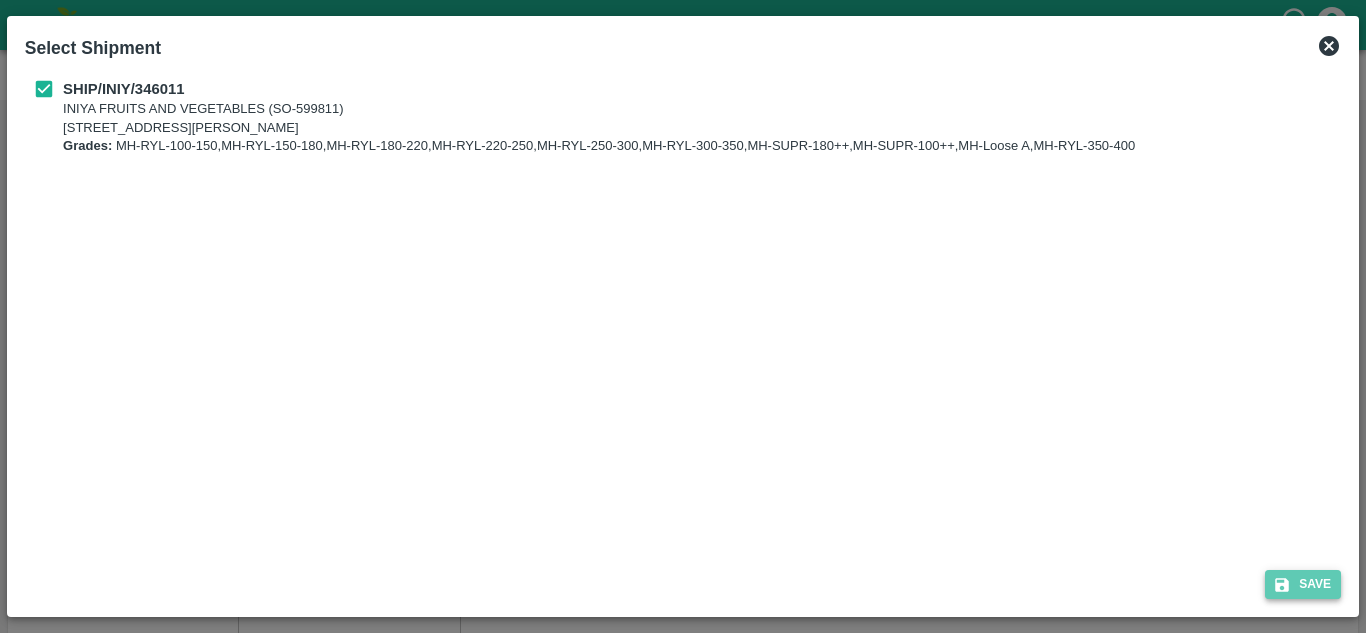 click on "Save" at bounding box center [1303, 584] 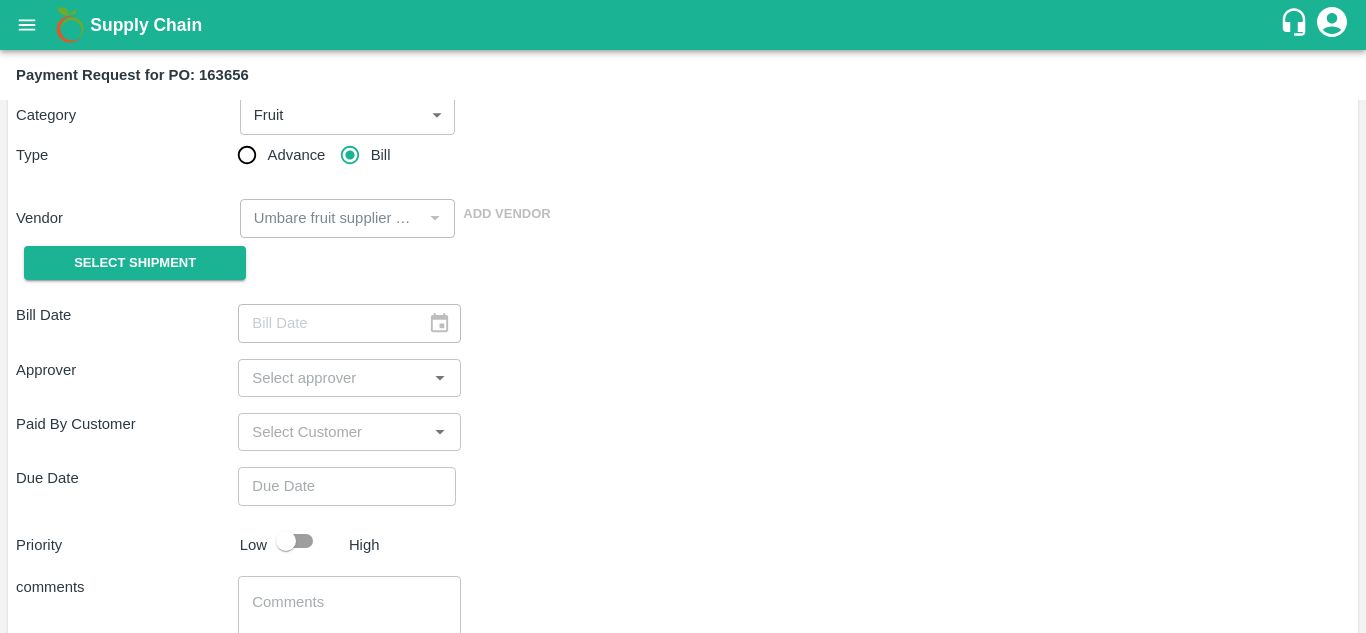 type on "[DATE]" 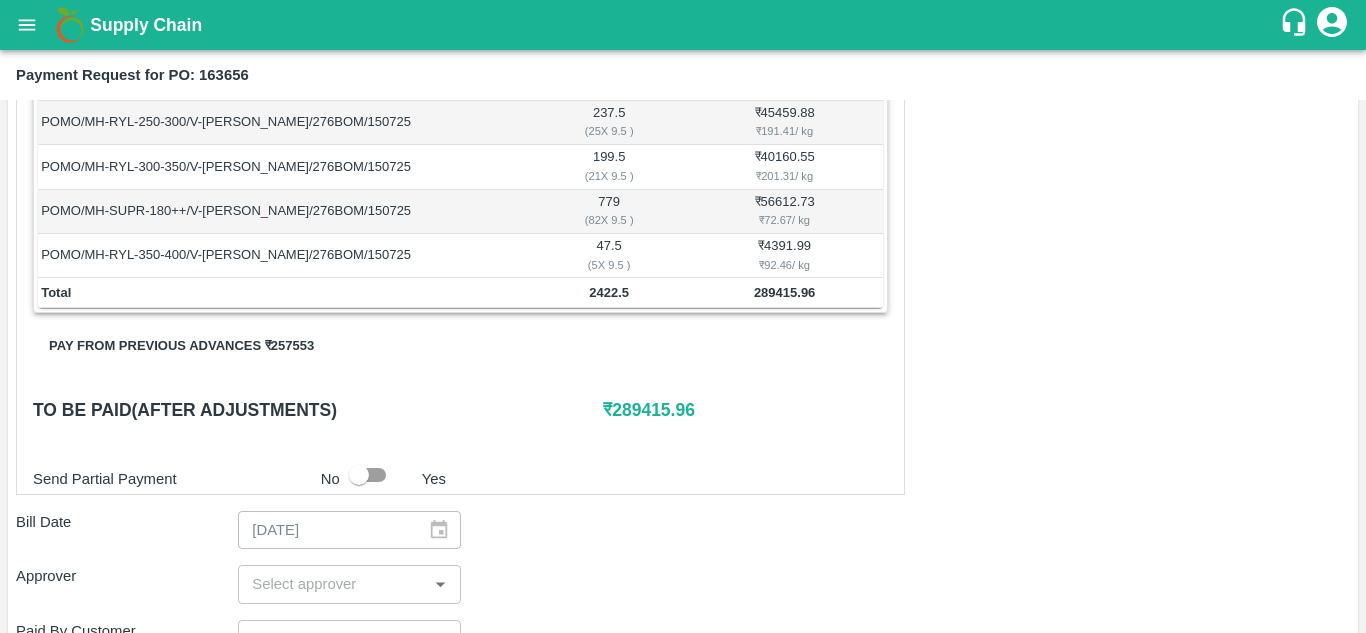 scroll, scrollTop: 556, scrollLeft: 0, axis: vertical 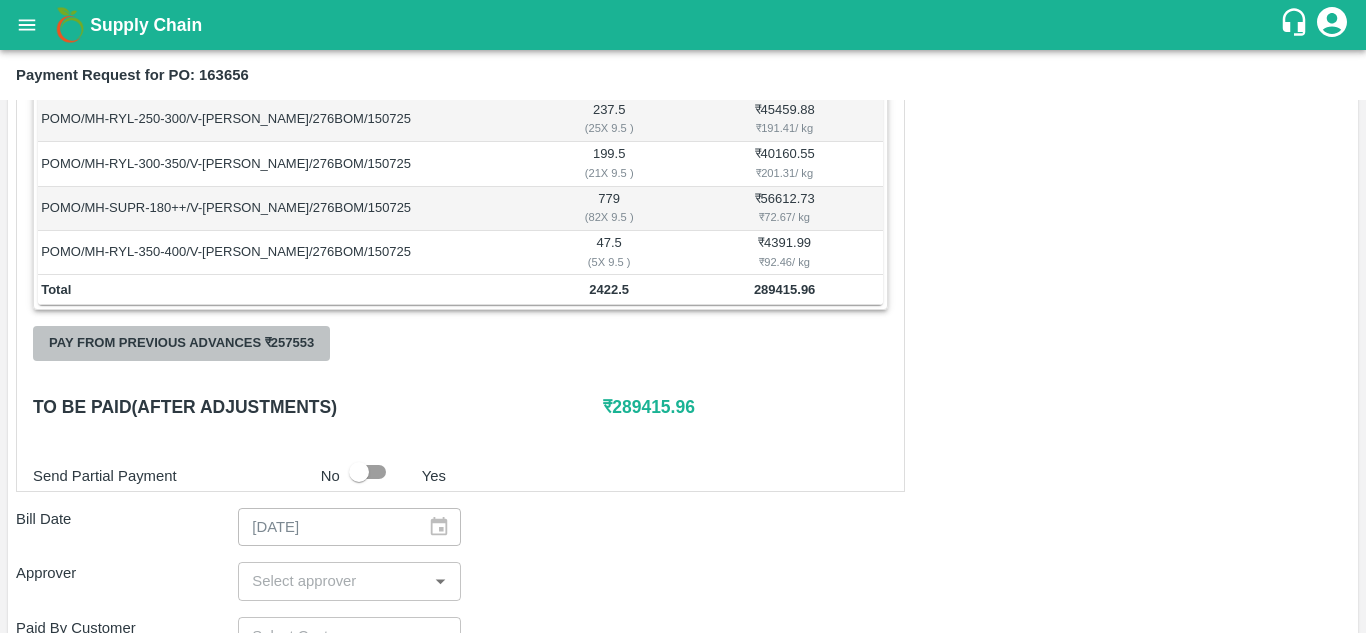 click on "Pay from previous advances ₹  257553" at bounding box center (181, 343) 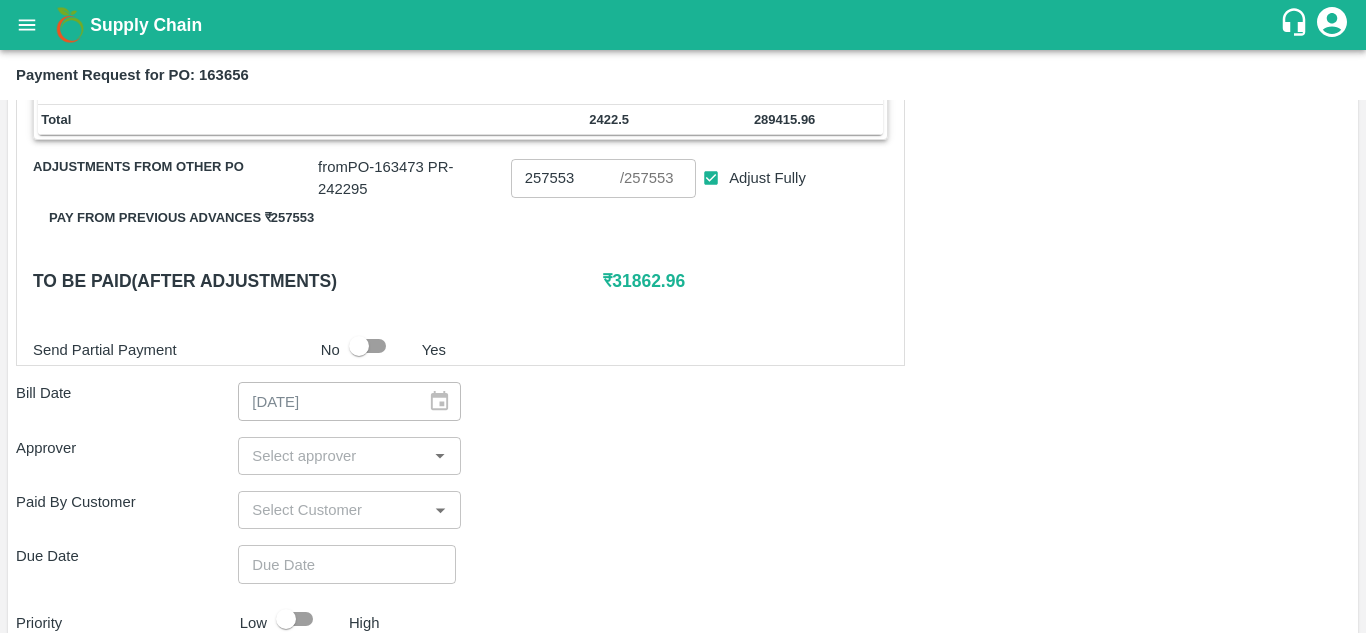 scroll, scrollTop: 727, scrollLeft: 0, axis: vertical 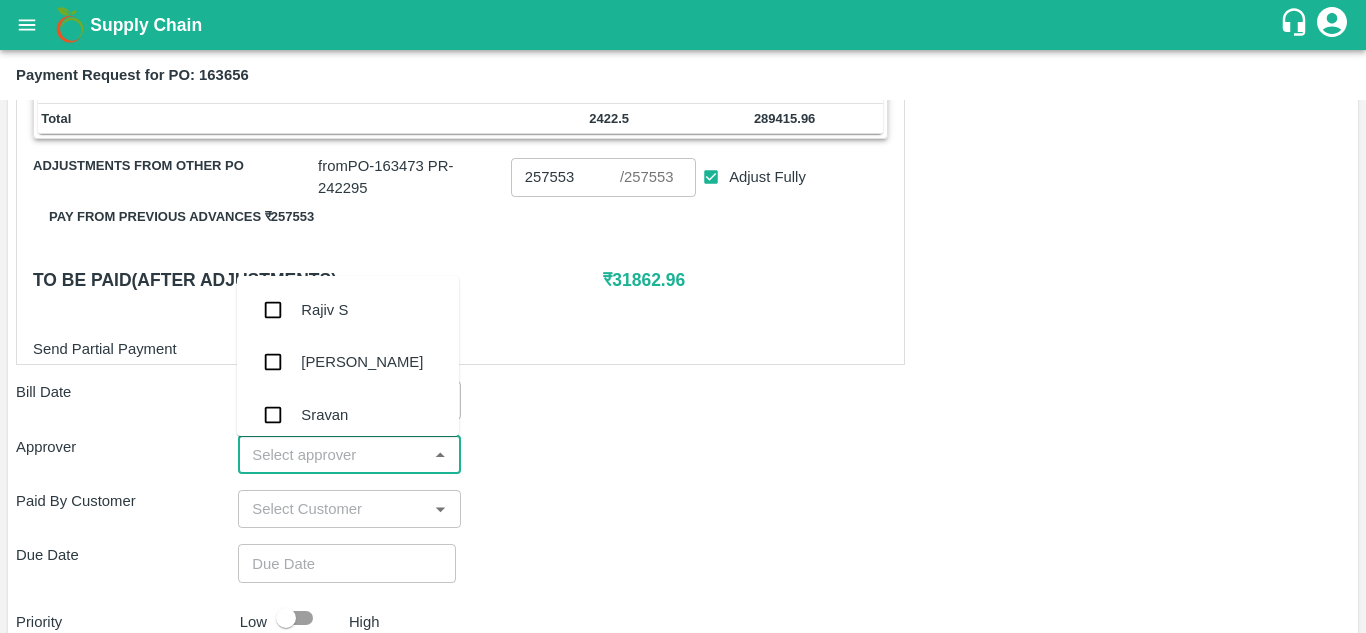 click at bounding box center [332, 455] 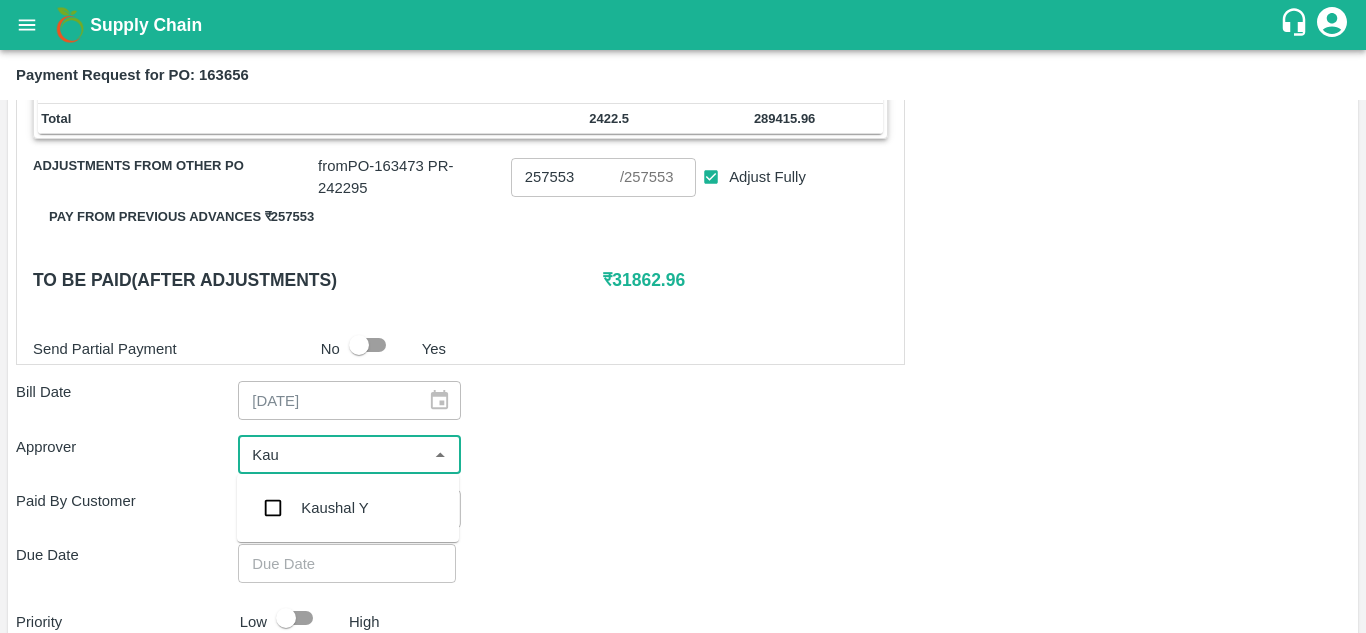 type on "[PERSON_NAME]" 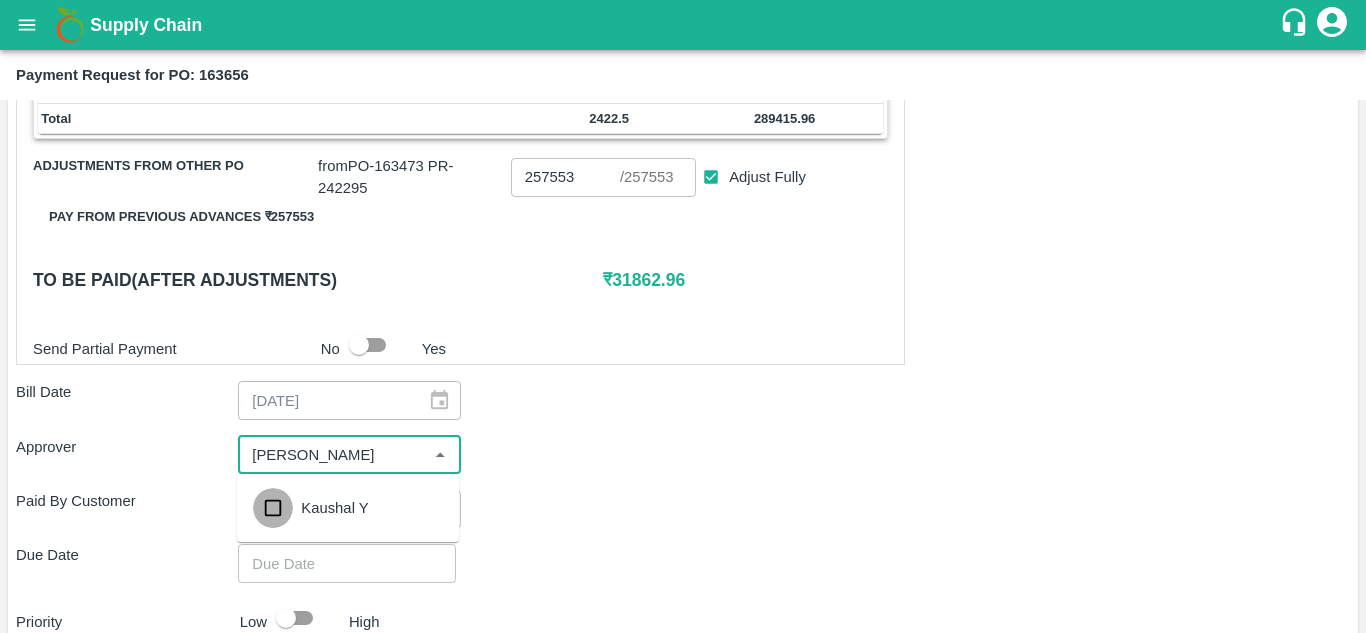 click at bounding box center (273, 508) 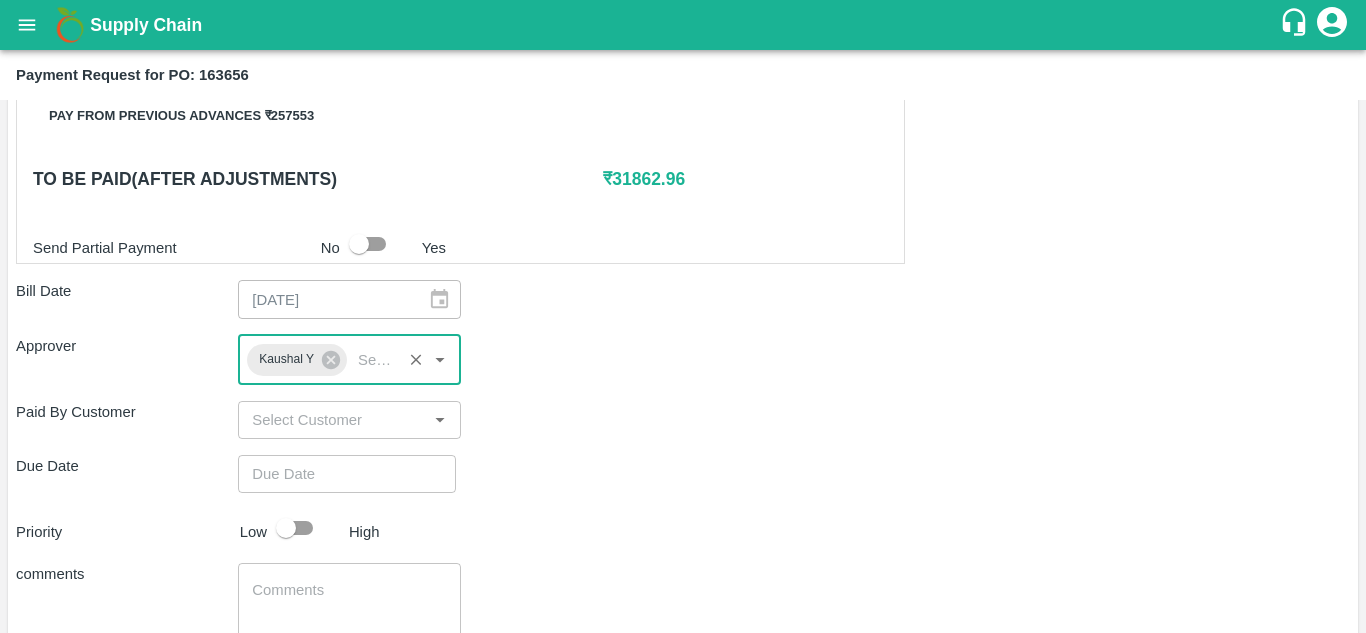 scroll, scrollTop: 829, scrollLeft: 0, axis: vertical 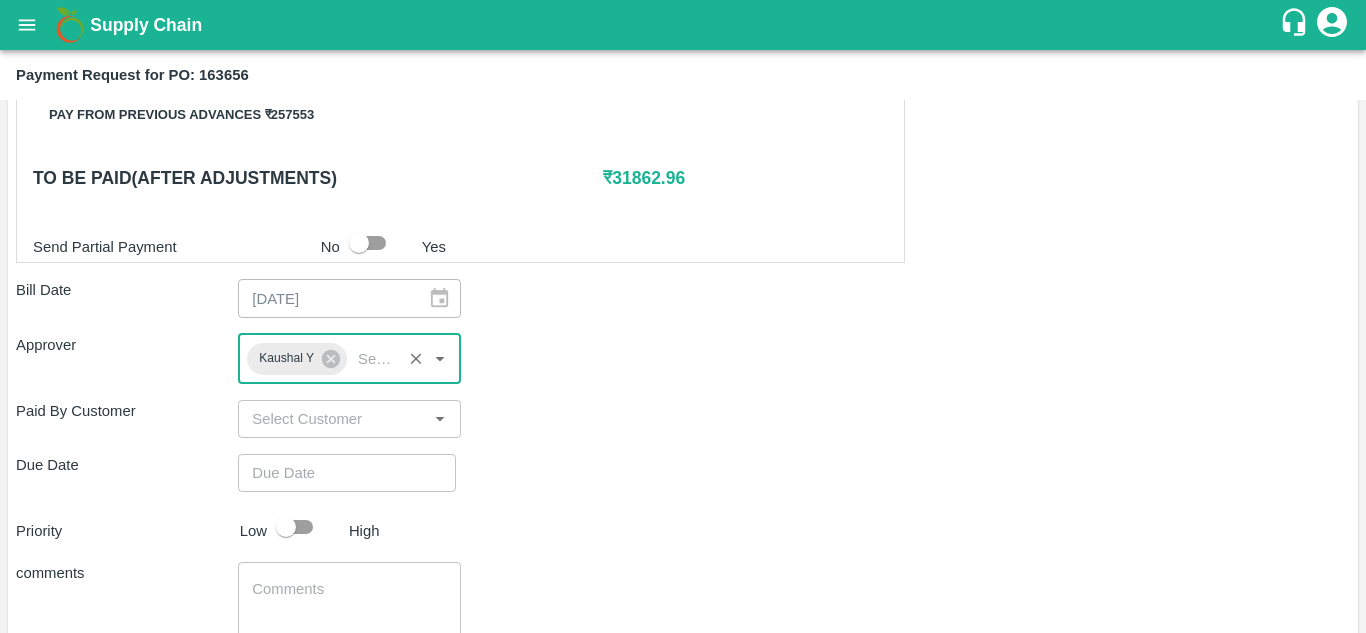 type on "DD/MM/YYYY hh:mm aa" 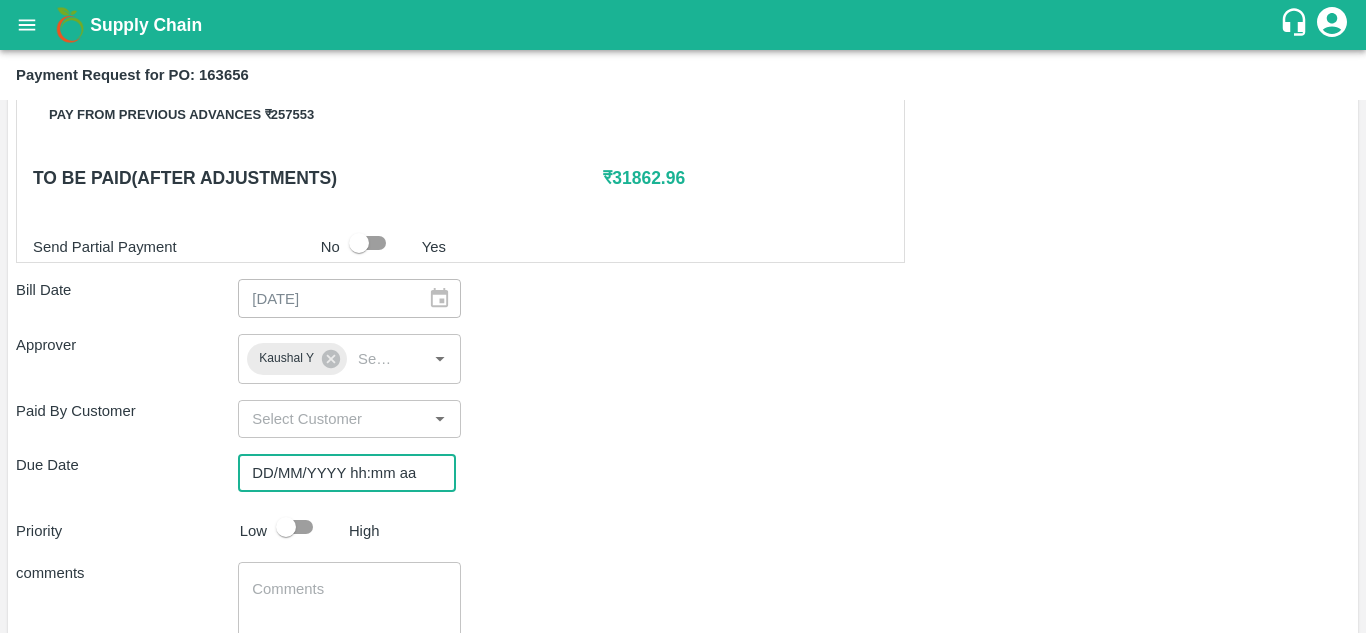 click on "DD/MM/YYYY hh:mm aa" at bounding box center (340, 473) 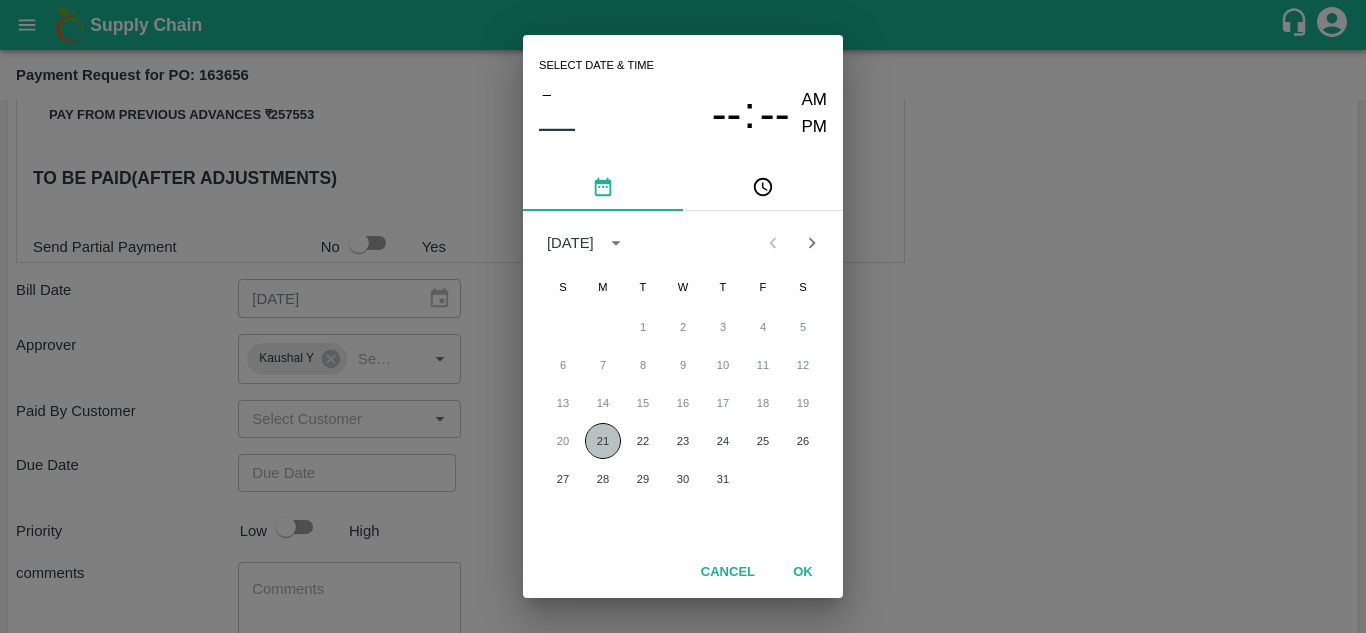 click on "21" at bounding box center [603, 441] 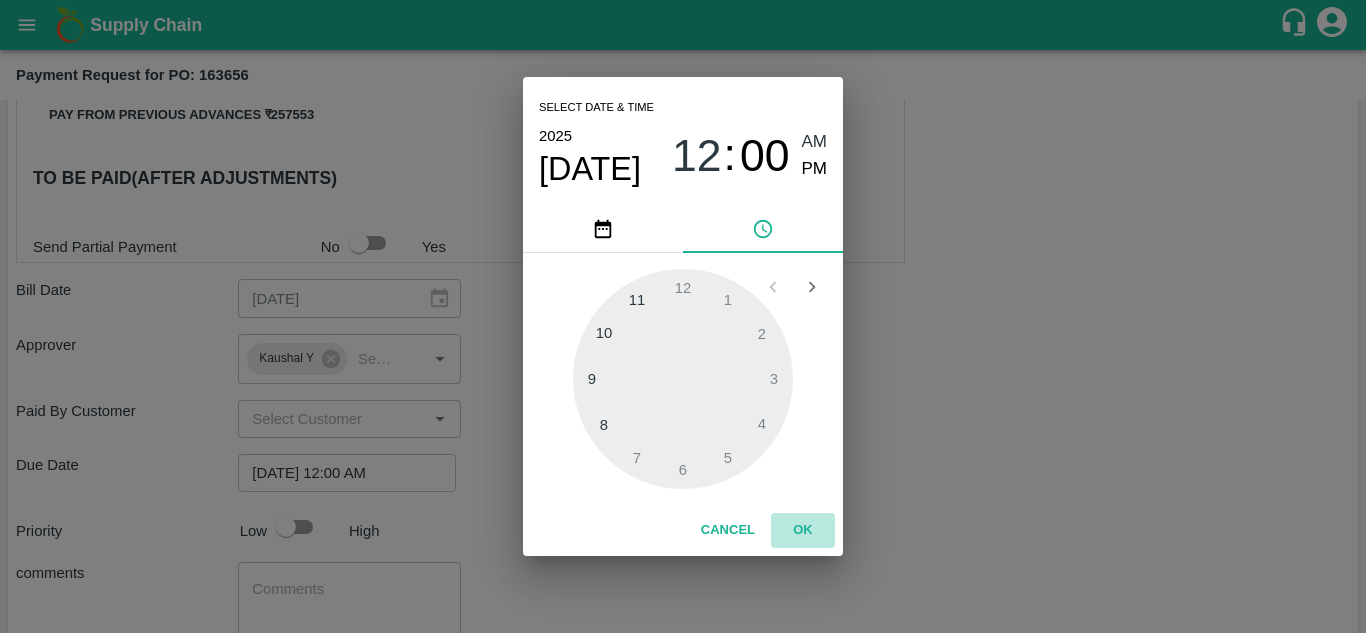 click on "OK" at bounding box center (803, 530) 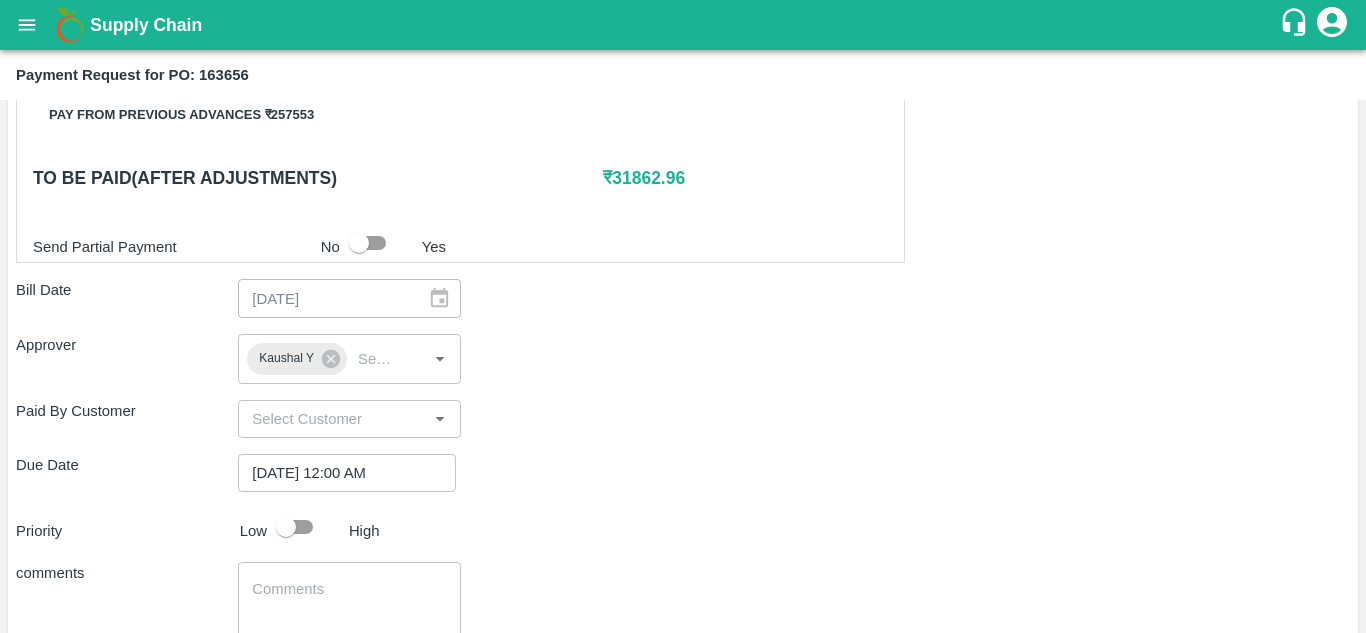 click on "Due Date [DATE] 12:00 AM ​" at bounding box center [683, 473] 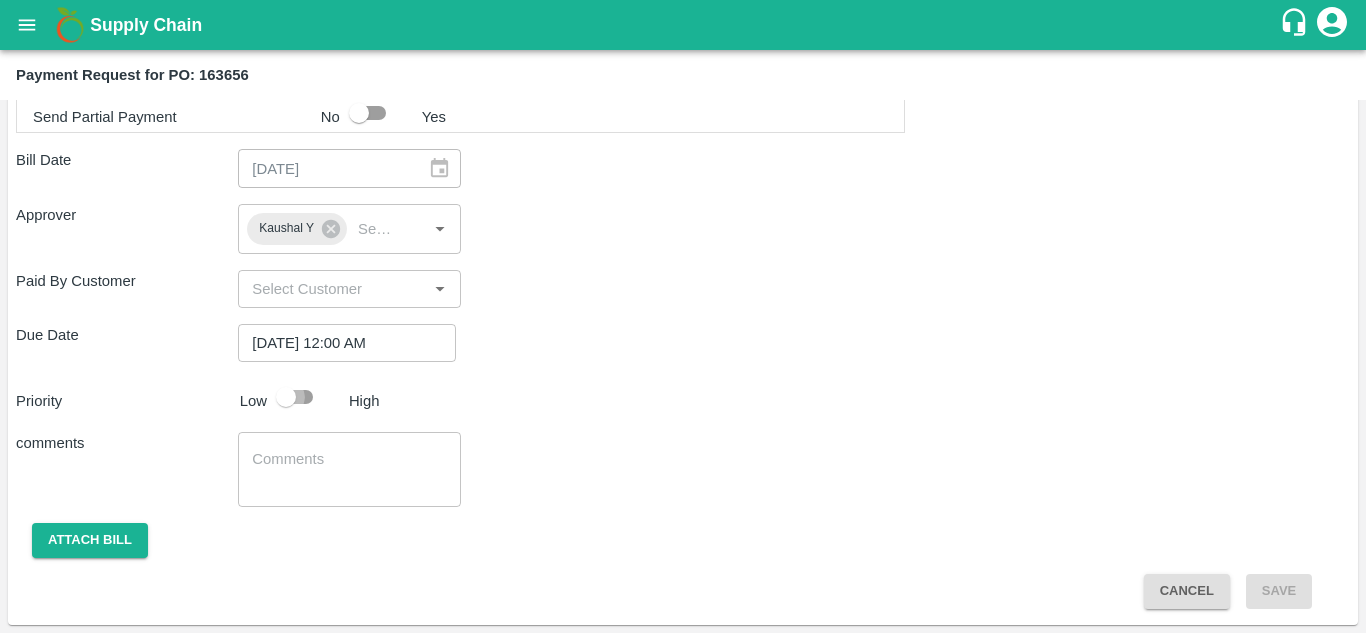 click at bounding box center (286, 397) 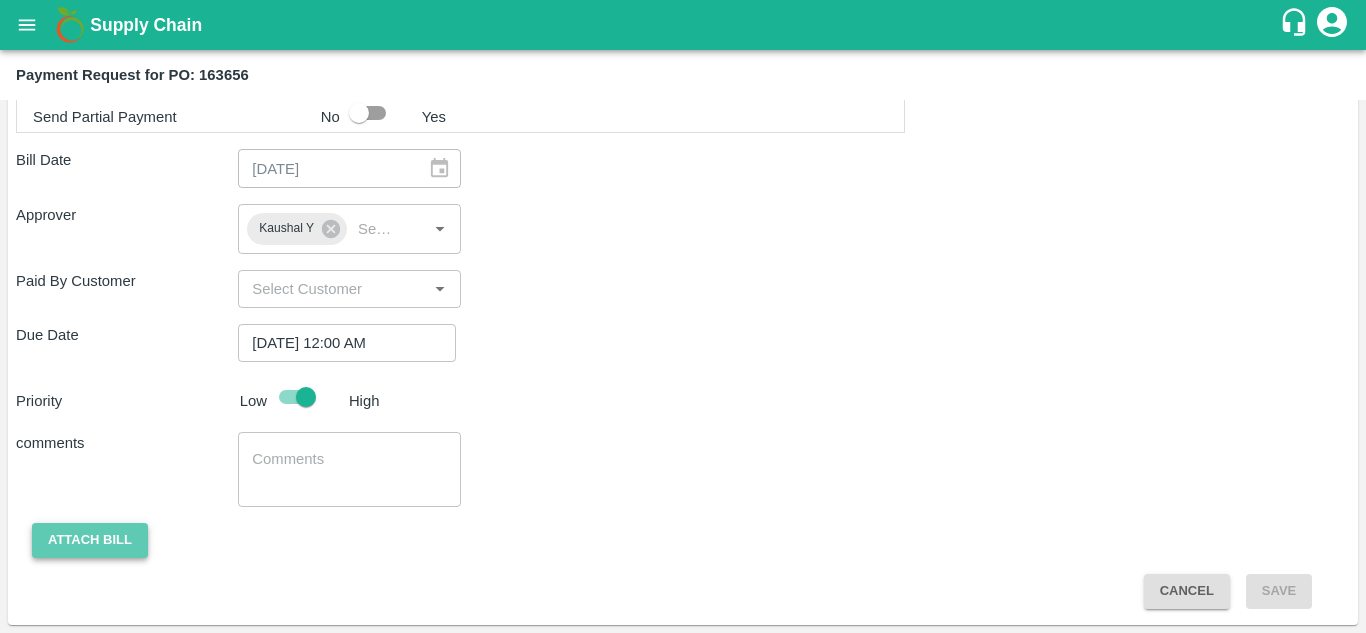 click on "Attach bill" at bounding box center [90, 540] 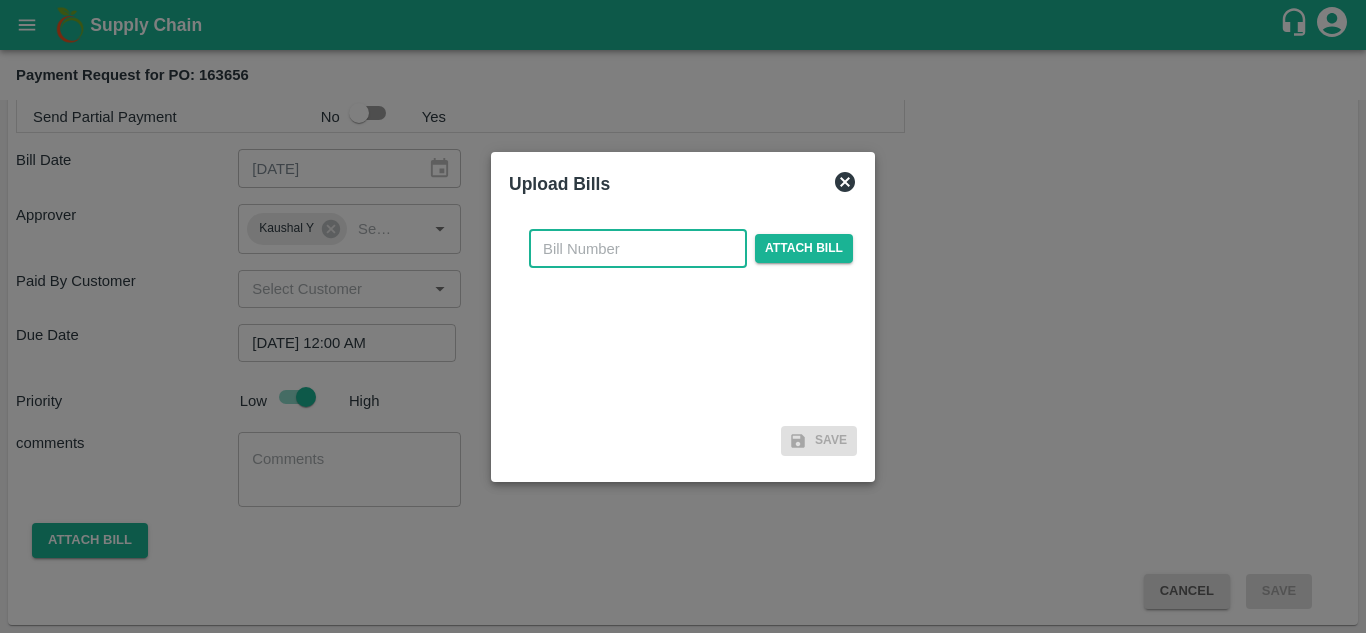 click at bounding box center [638, 249] 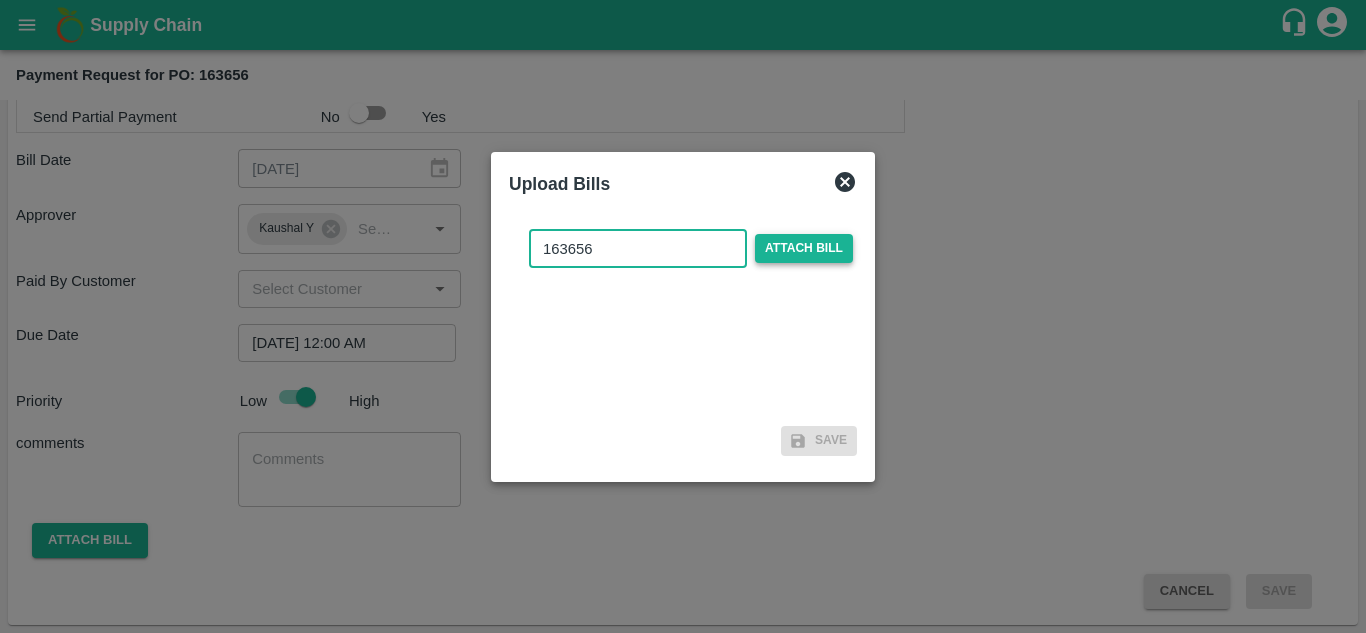 type on "163656" 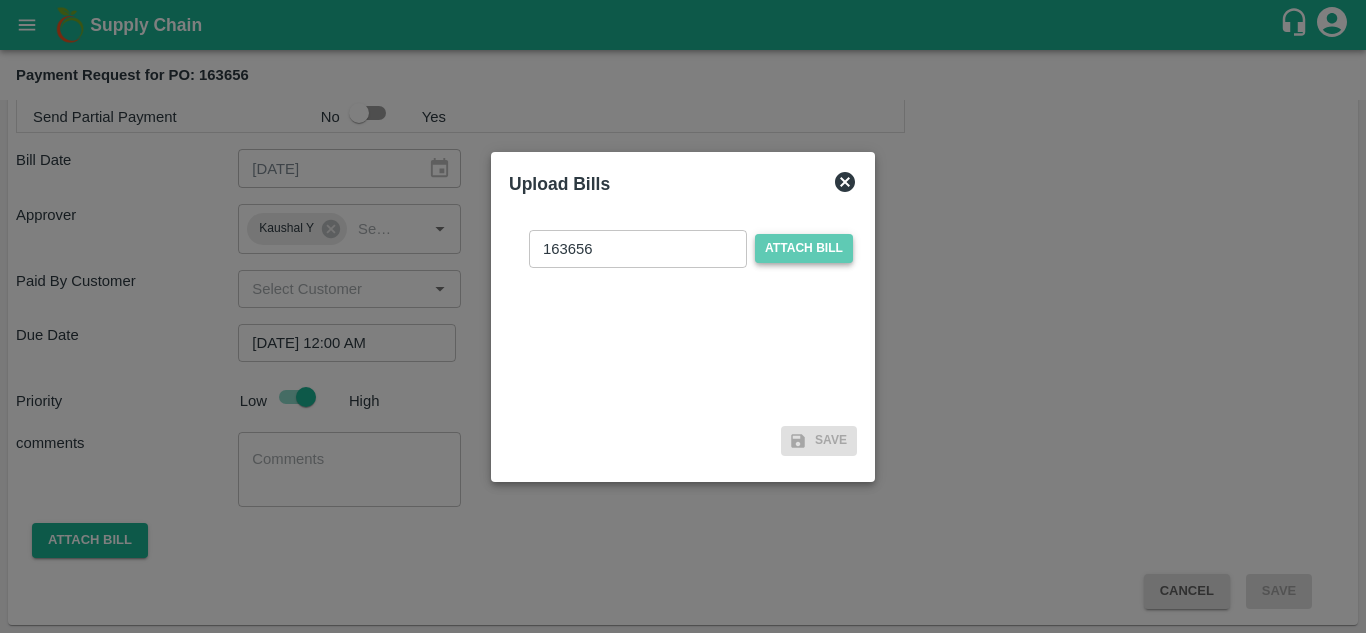 click on "Attach bill" at bounding box center (804, 248) 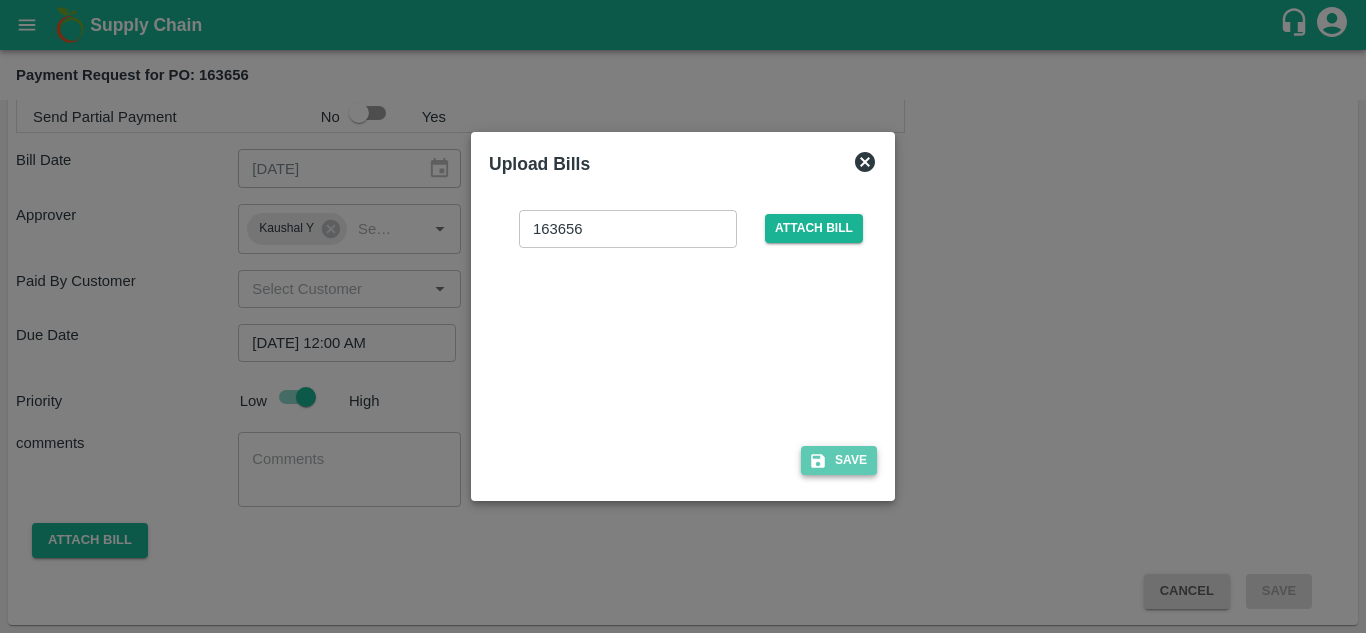 click on "Save" at bounding box center (839, 460) 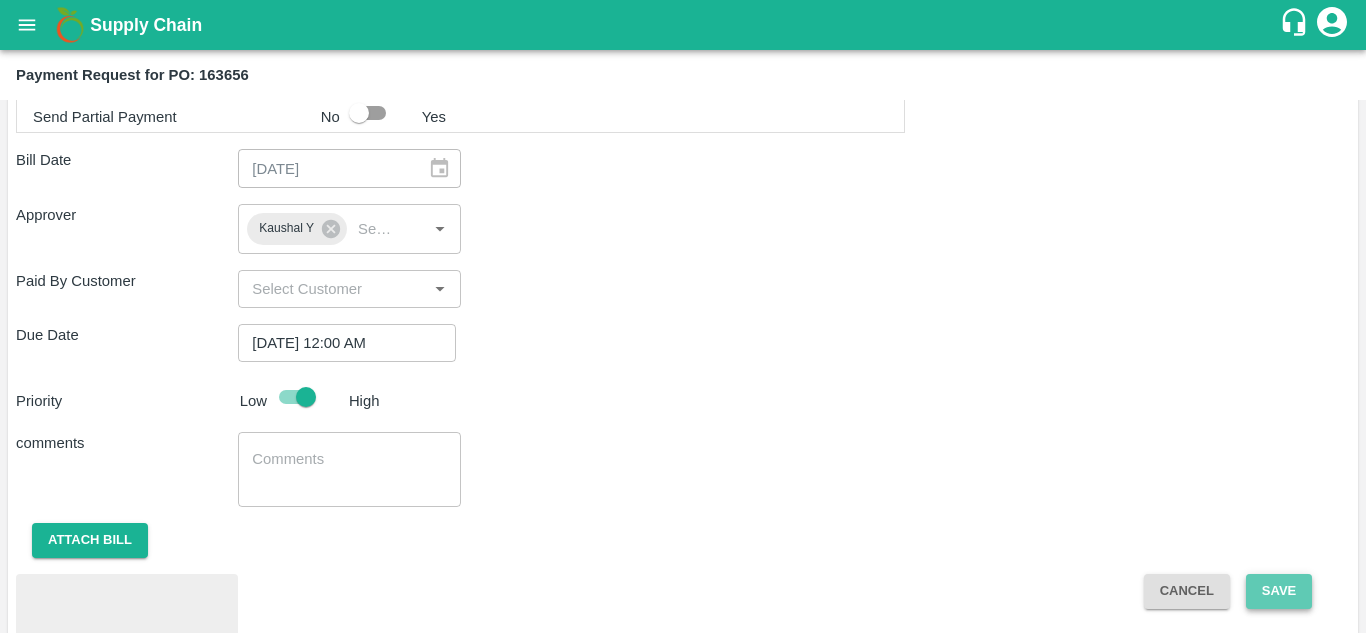 click on "Save" at bounding box center [1279, 591] 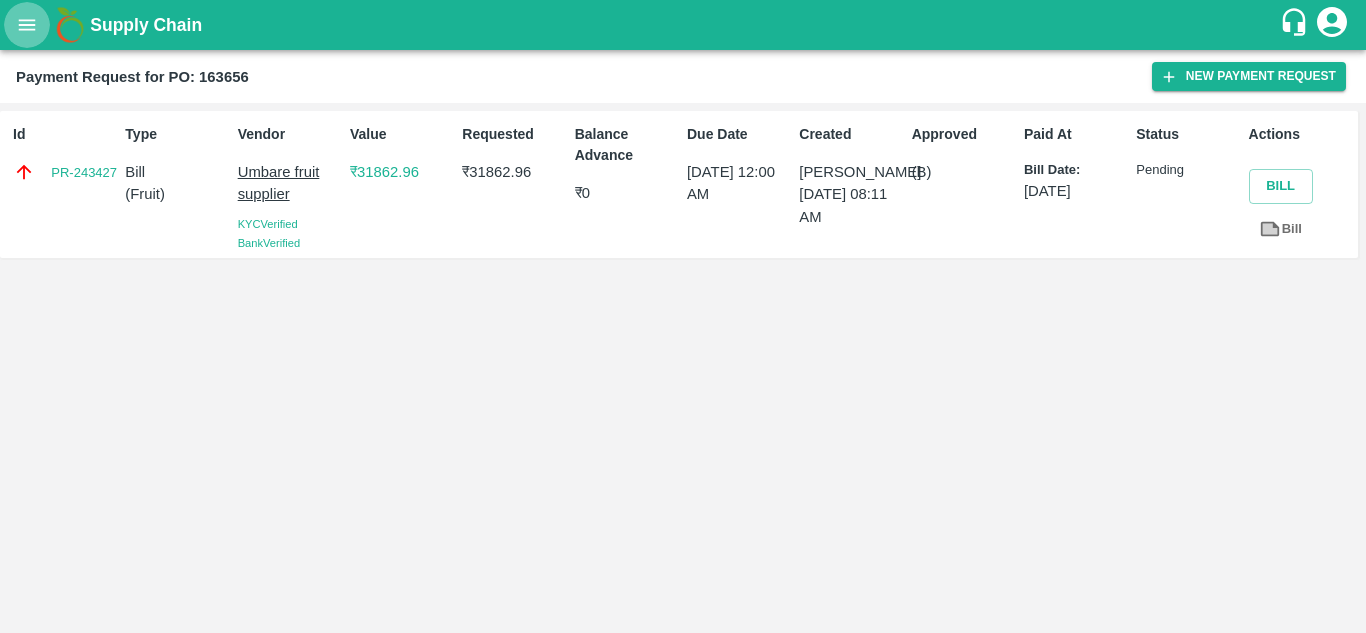 click 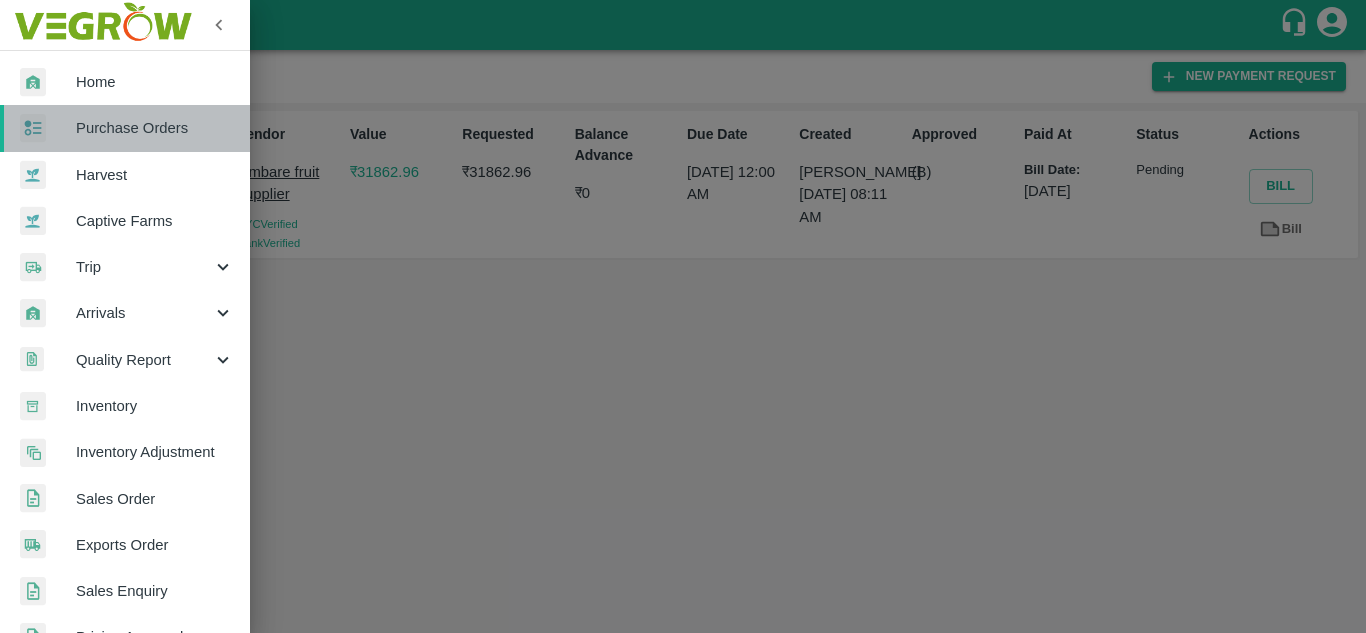 click on "Purchase Orders" at bounding box center [155, 128] 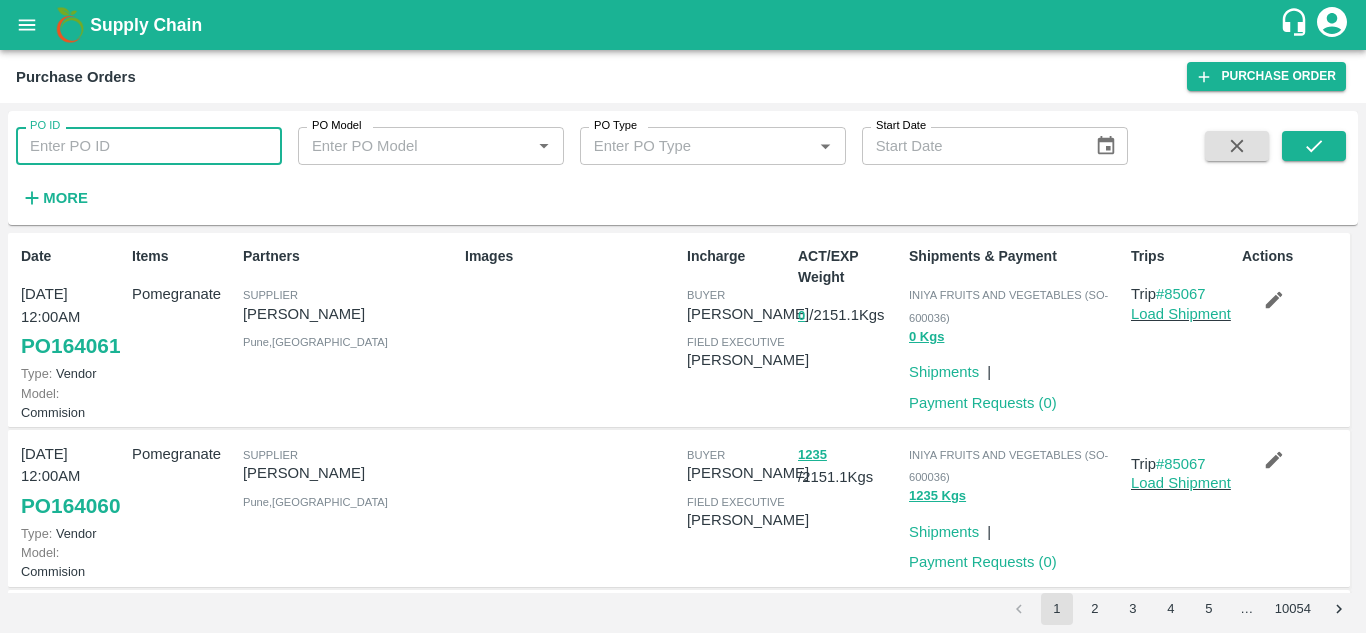 click on "PO ID" at bounding box center (149, 146) 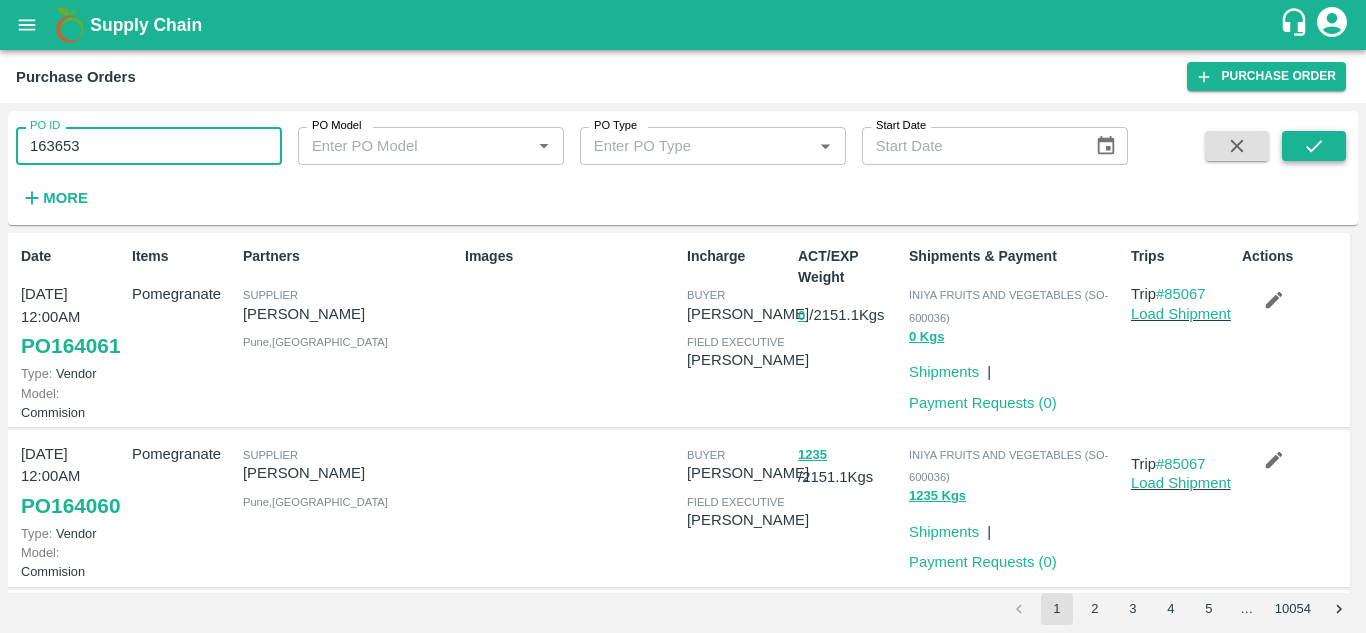 type on "163653" 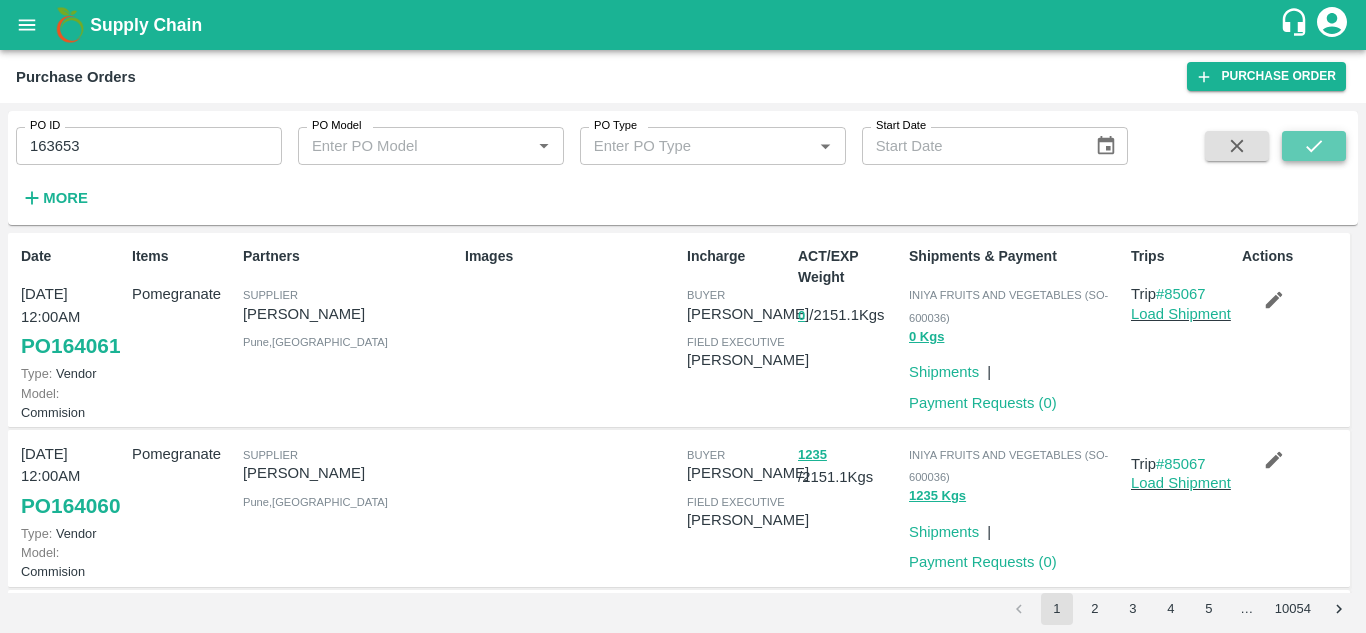 click 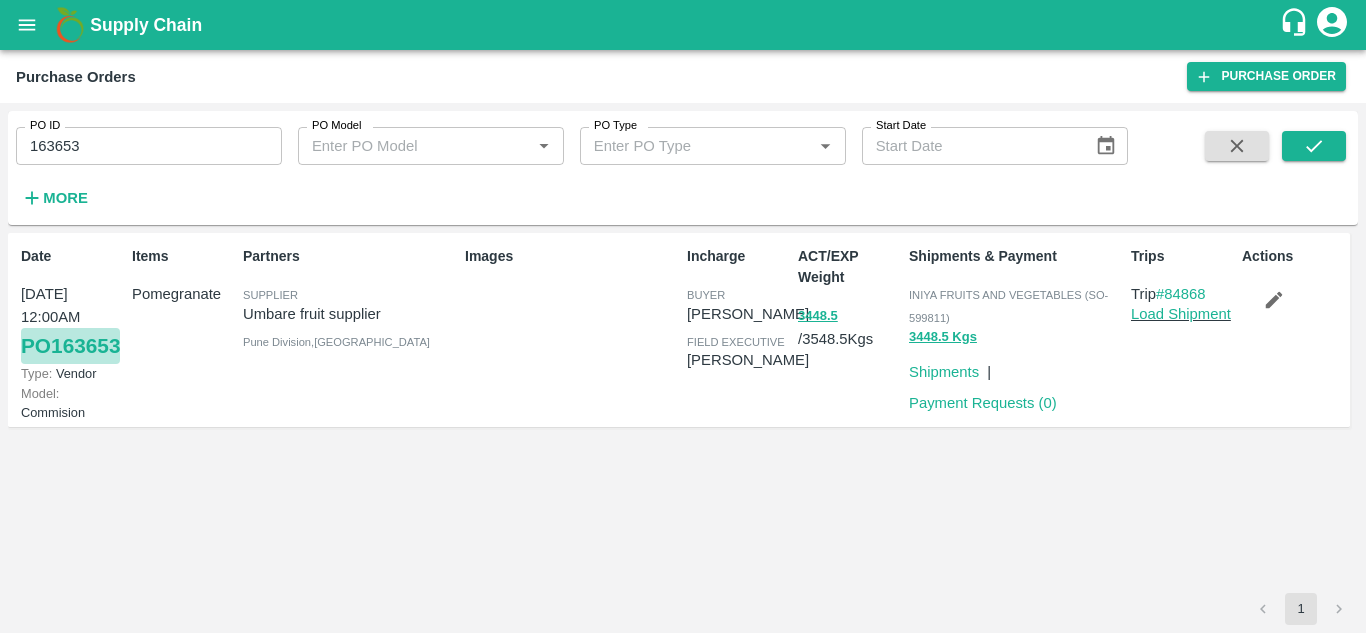click on "PO  163653" at bounding box center [70, 346] 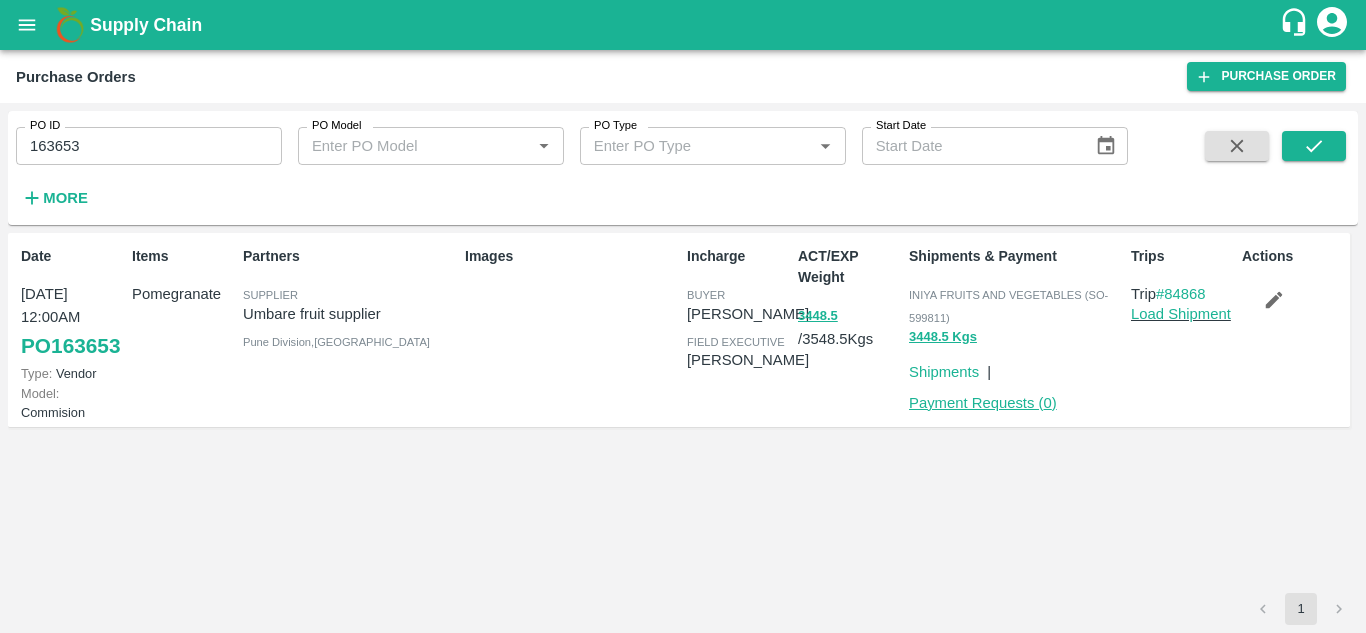 click on "Payment Requests ( 0 )" at bounding box center [983, 403] 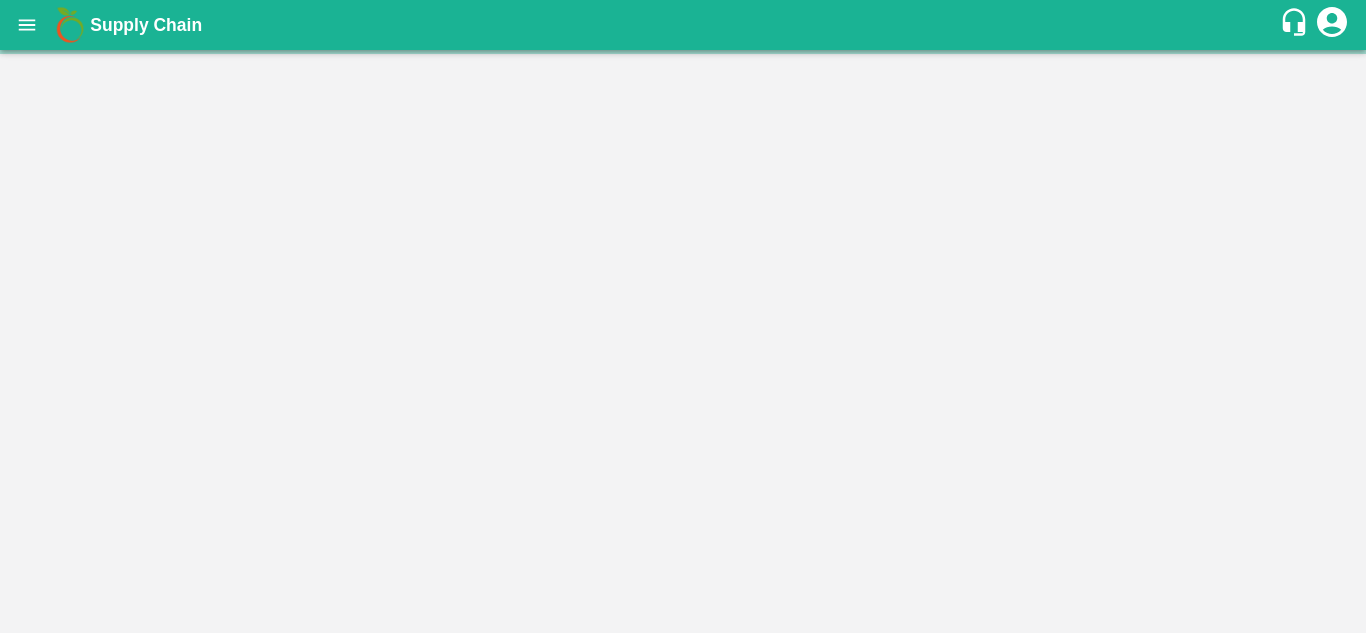 scroll, scrollTop: 0, scrollLeft: 0, axis: both 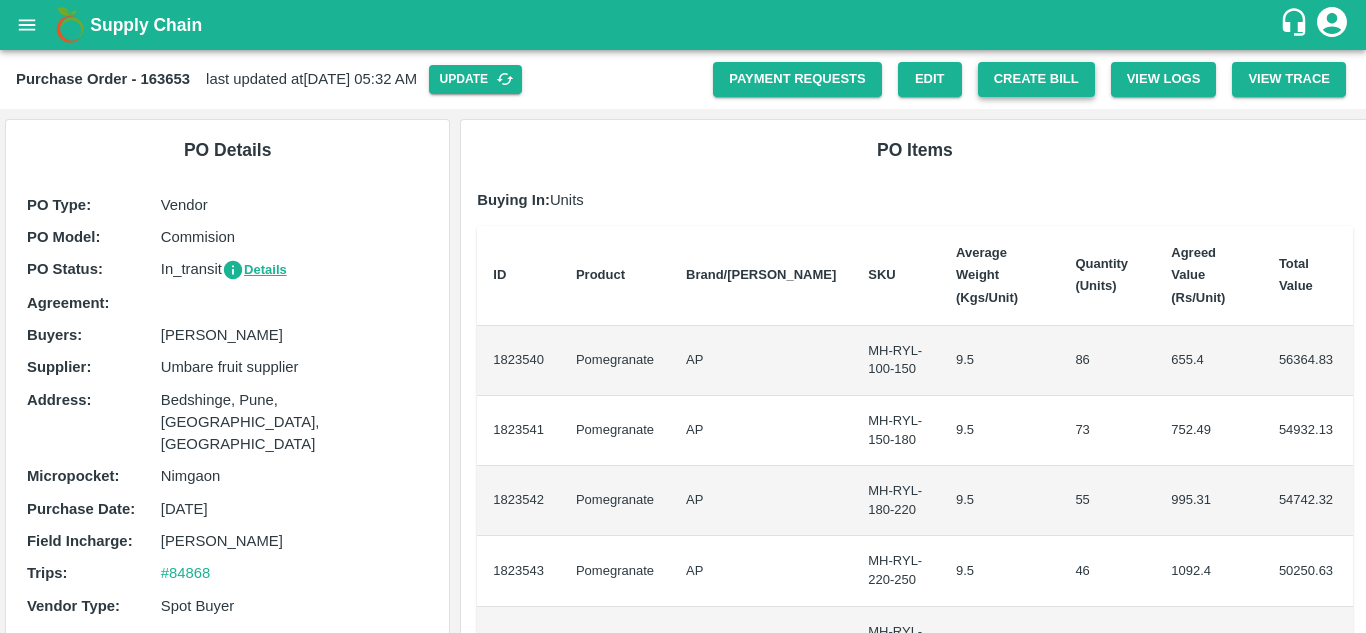 click on "Create Bill" at bounding box center (1036, 79) 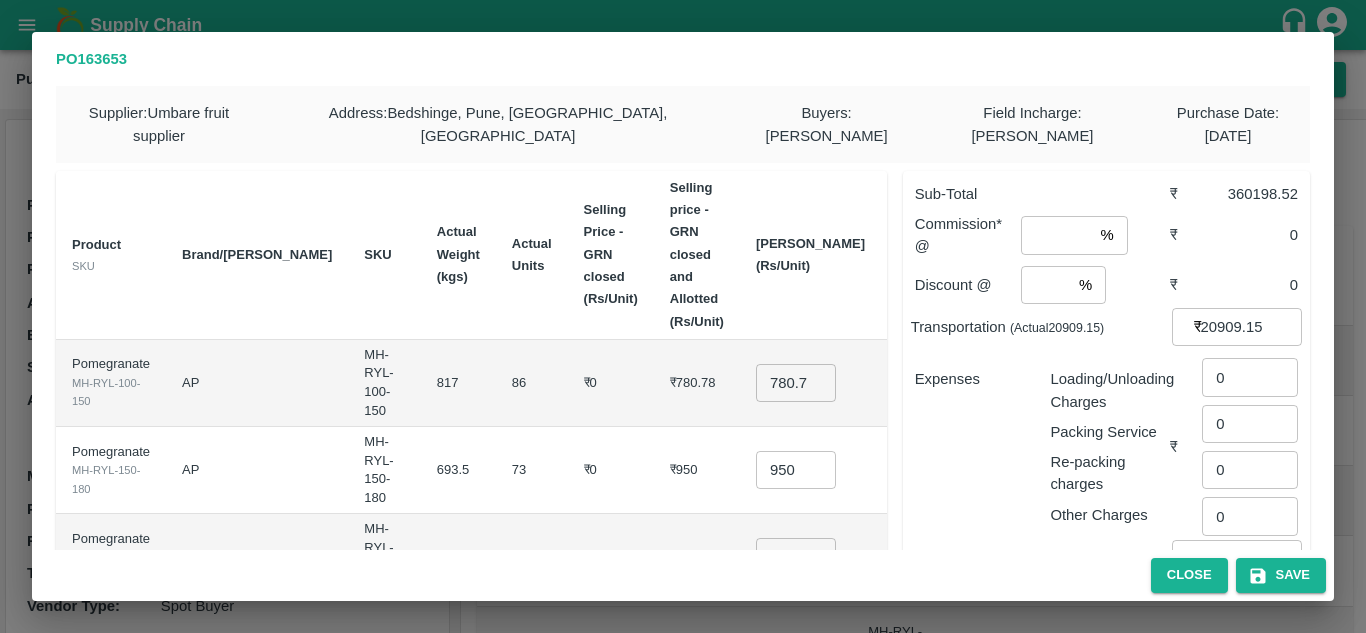 click at bounding box center [1056, 235] 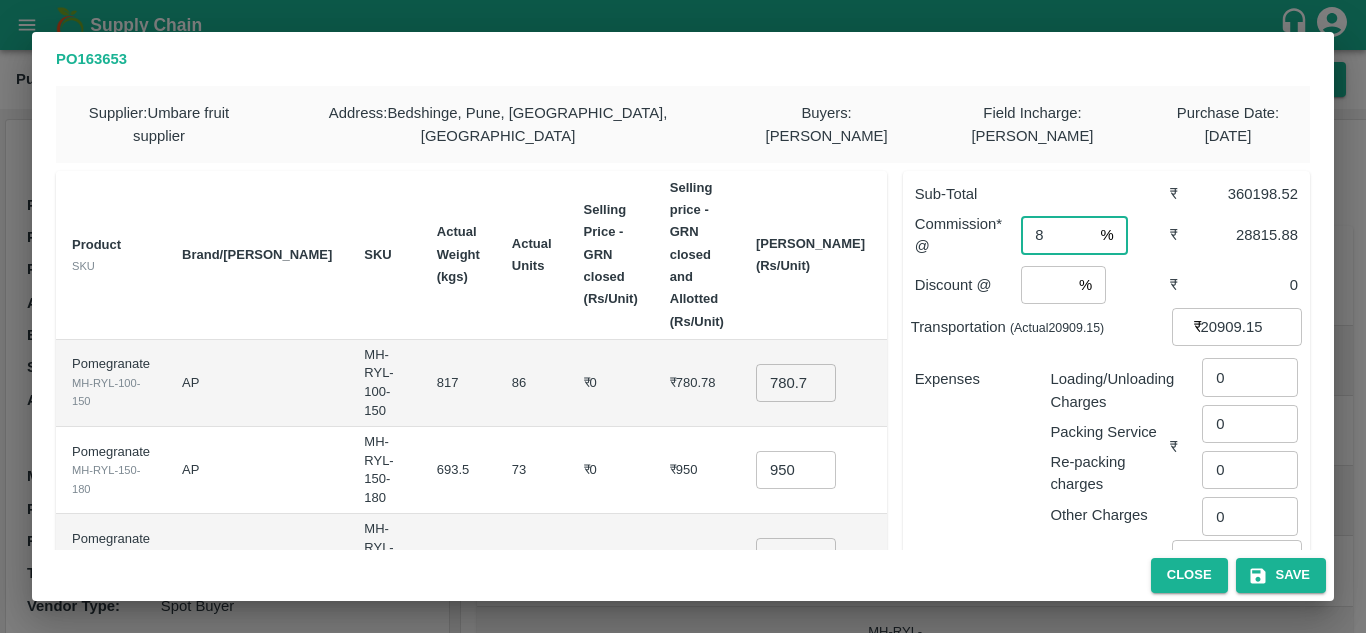 type on "8" 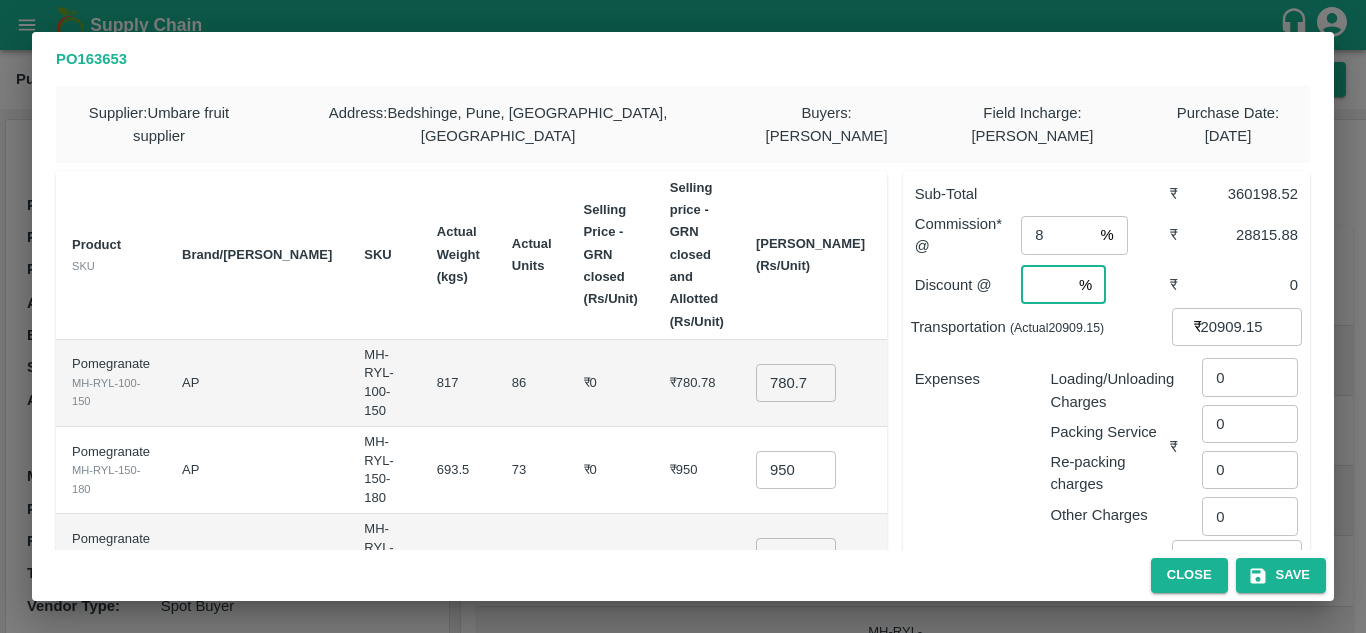 click at bounding box center (1046, 285) 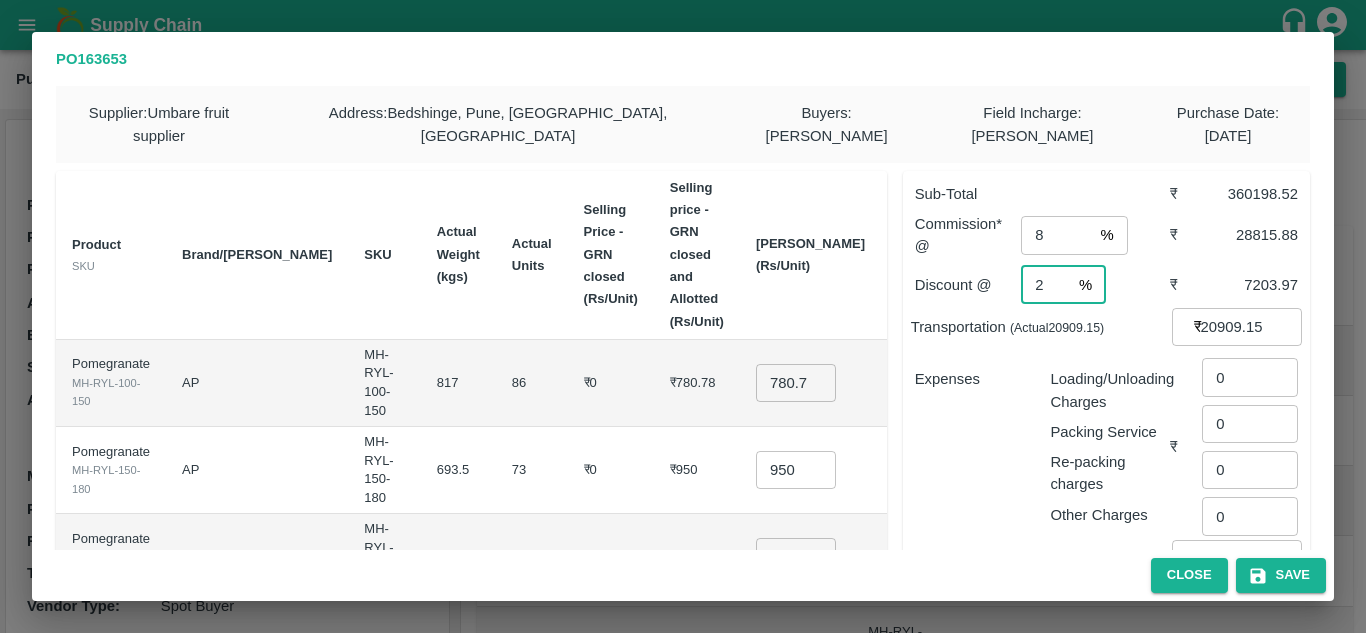 type on "2" 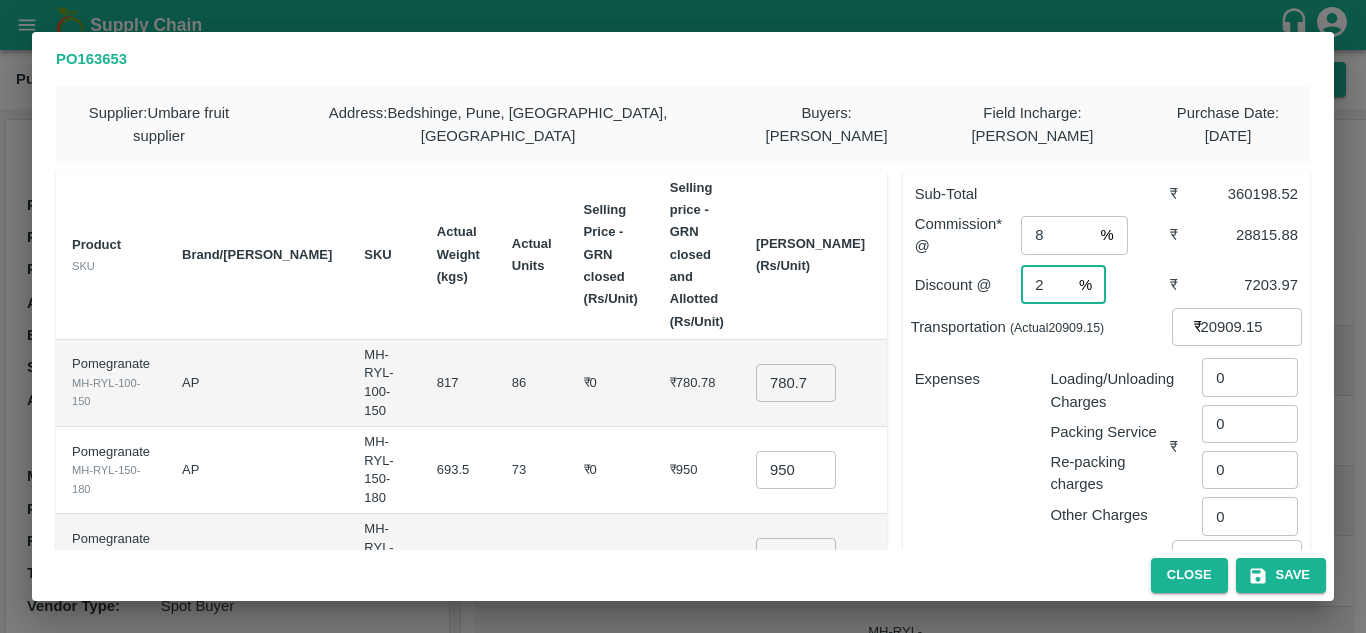 click on "780.7822000000002" at bounding box center [796, 383] 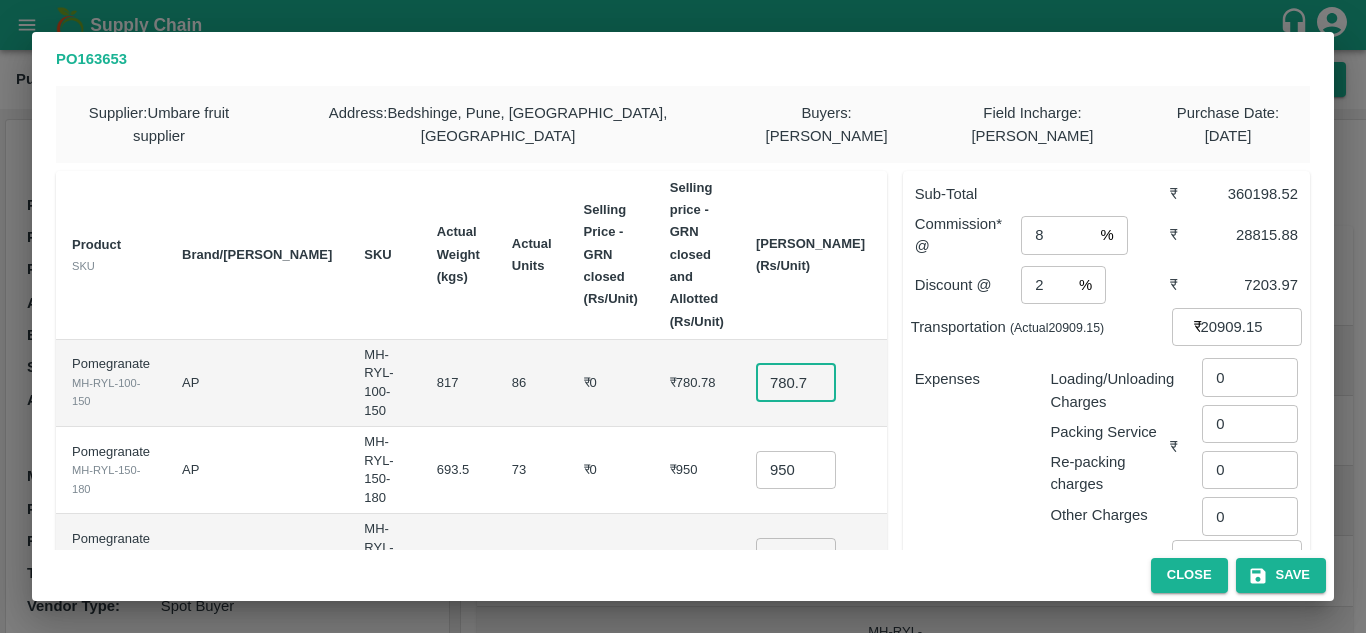 click on "780.7822000000002" at bounding box center (796, 383) 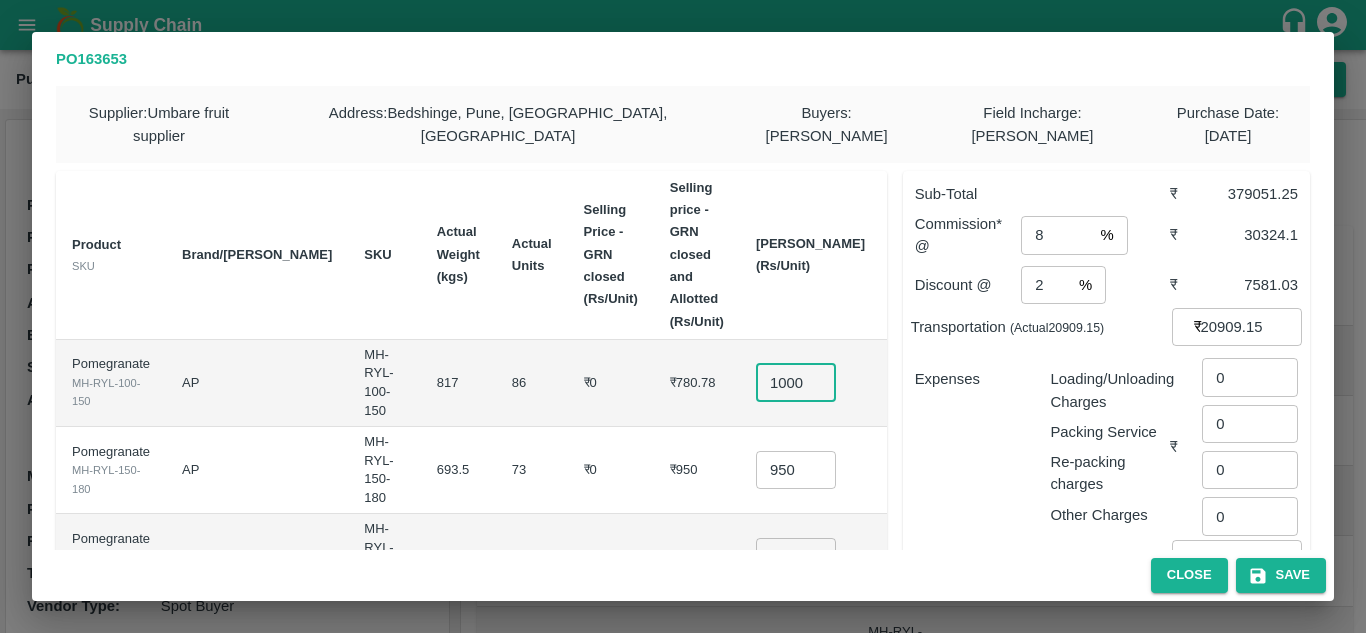 scroll, scrollTop: 0, scrollLeft: 4, axis: horizontal 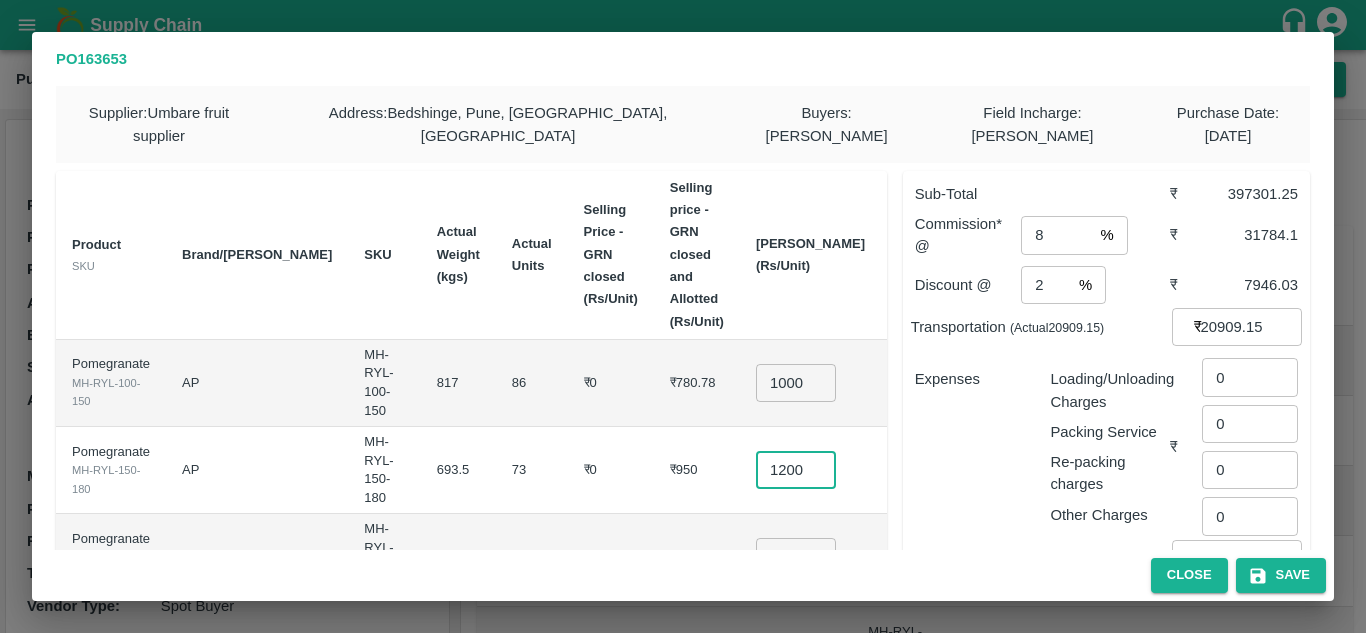 type on "1200" 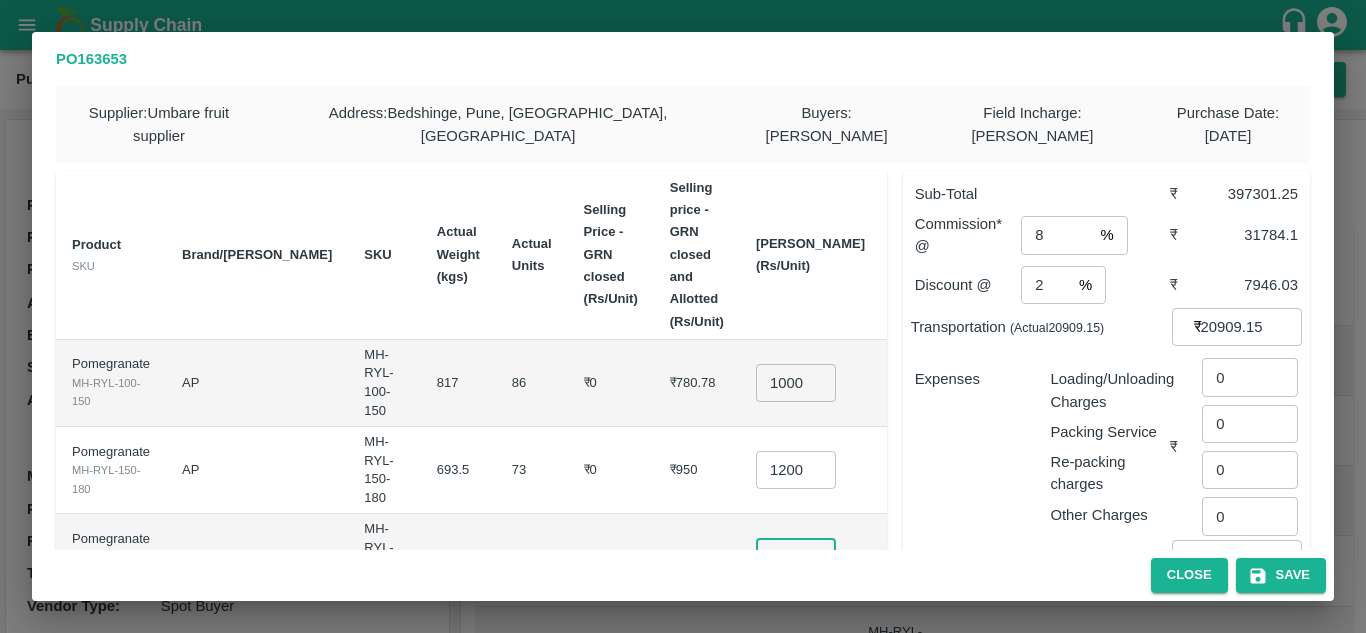 scroll, scrollTop: 0, scrollLeft: 0, axis: both 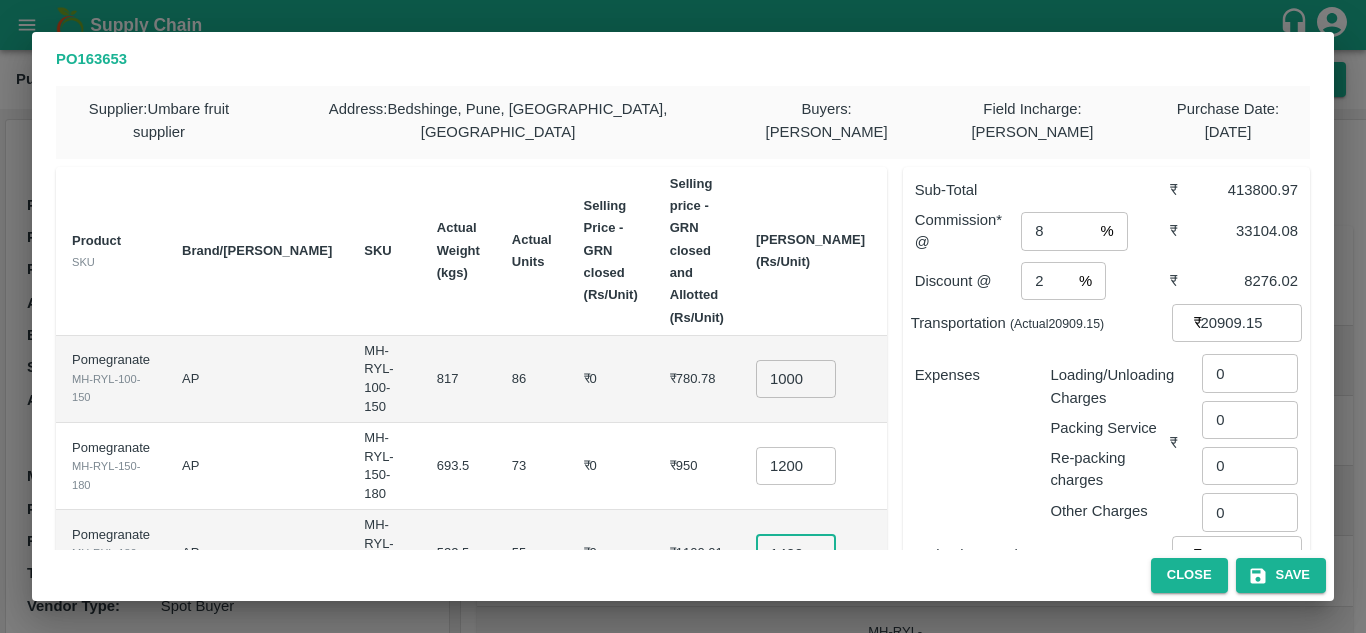 type on "1400" 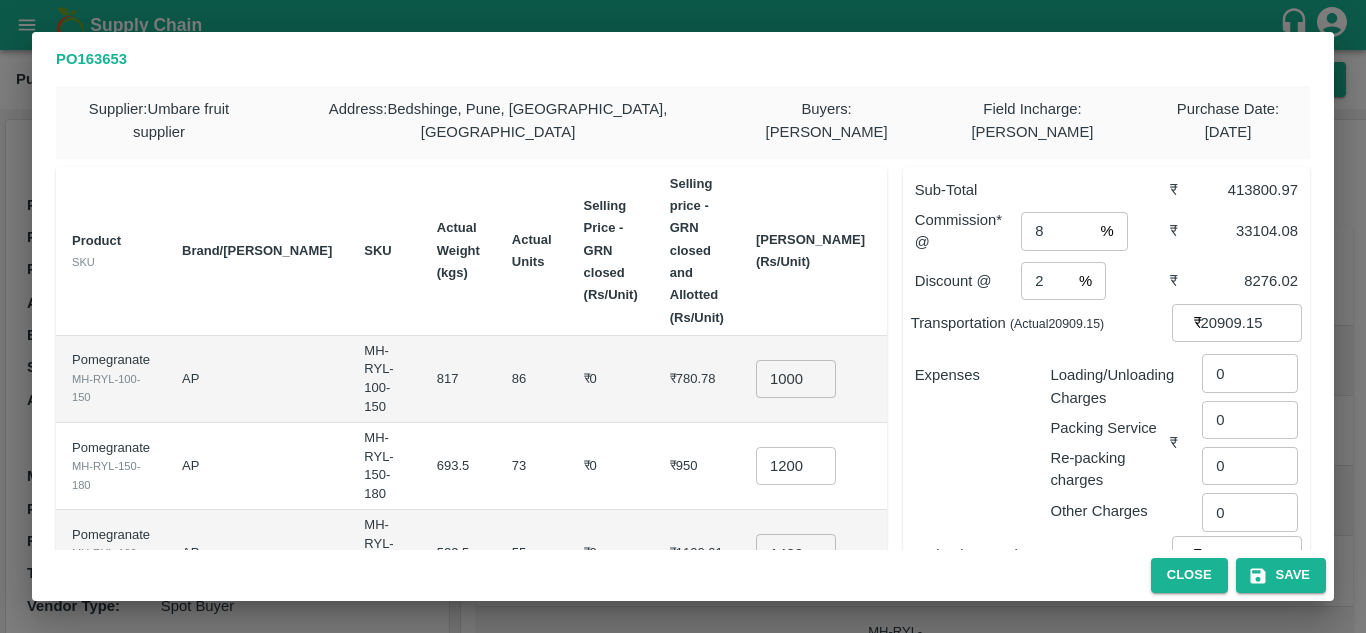 scroll, scrollTop: 0, scrollLeft: 0, axis: both 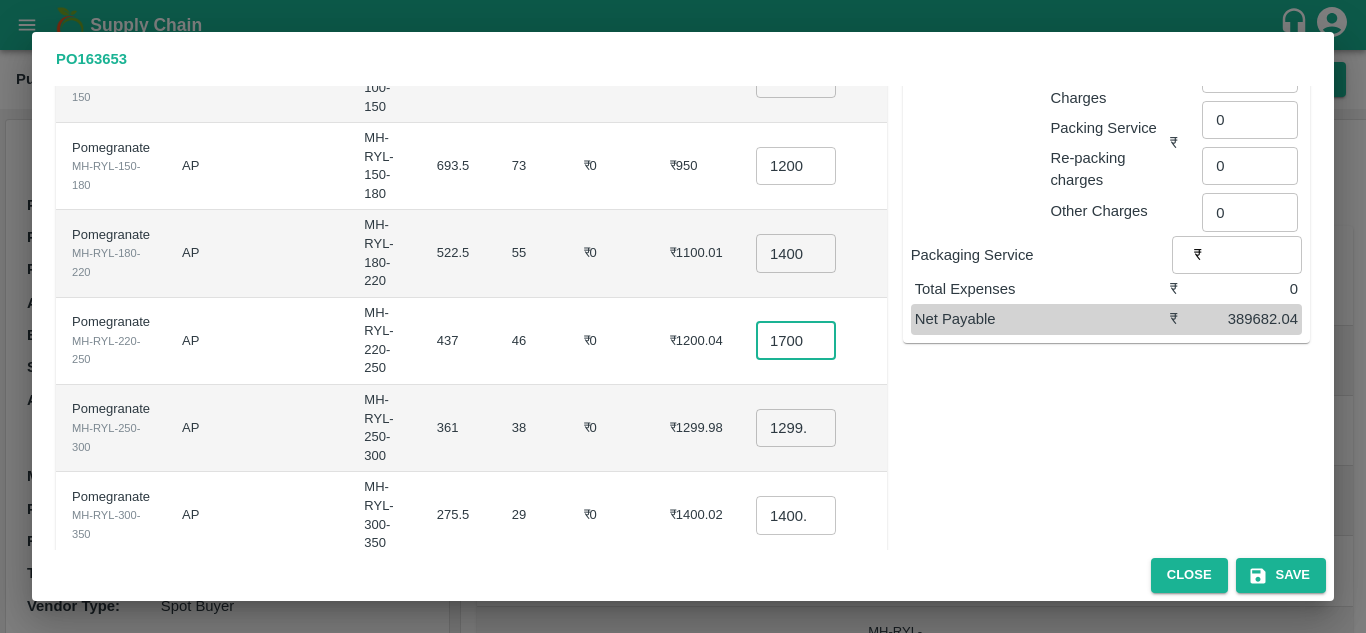 type on "1700" 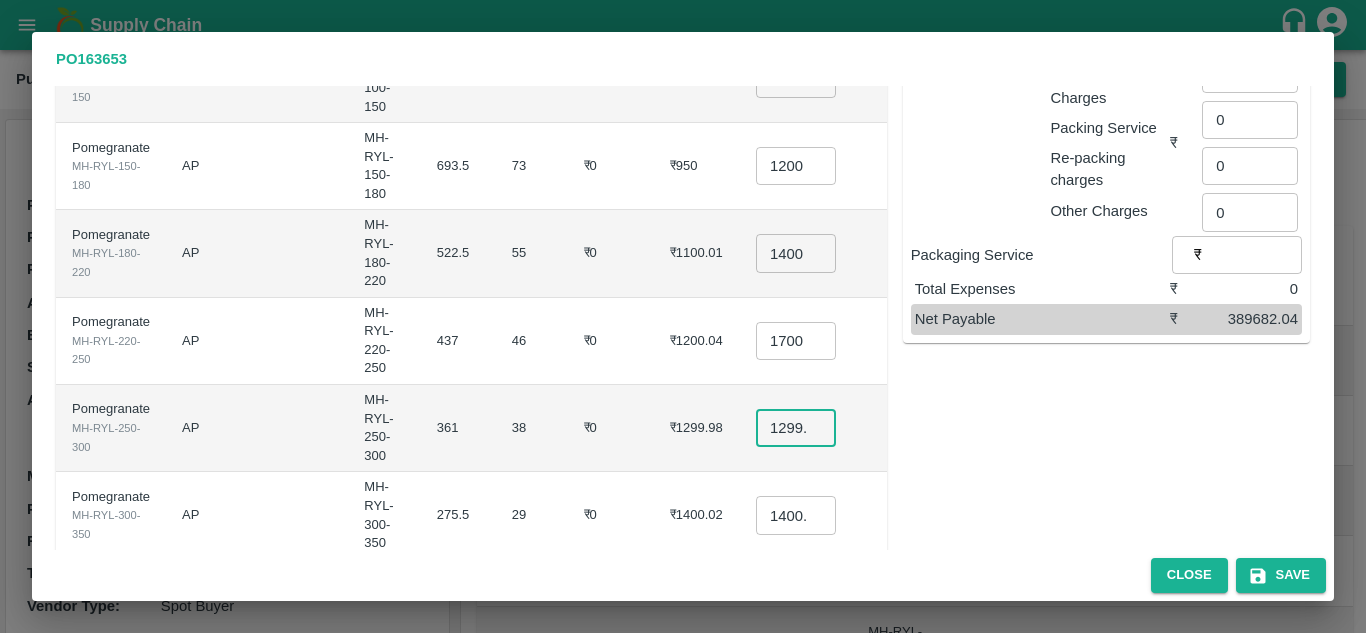 scroll, scrollTop: 0, scrollLeft: 0, axis: both 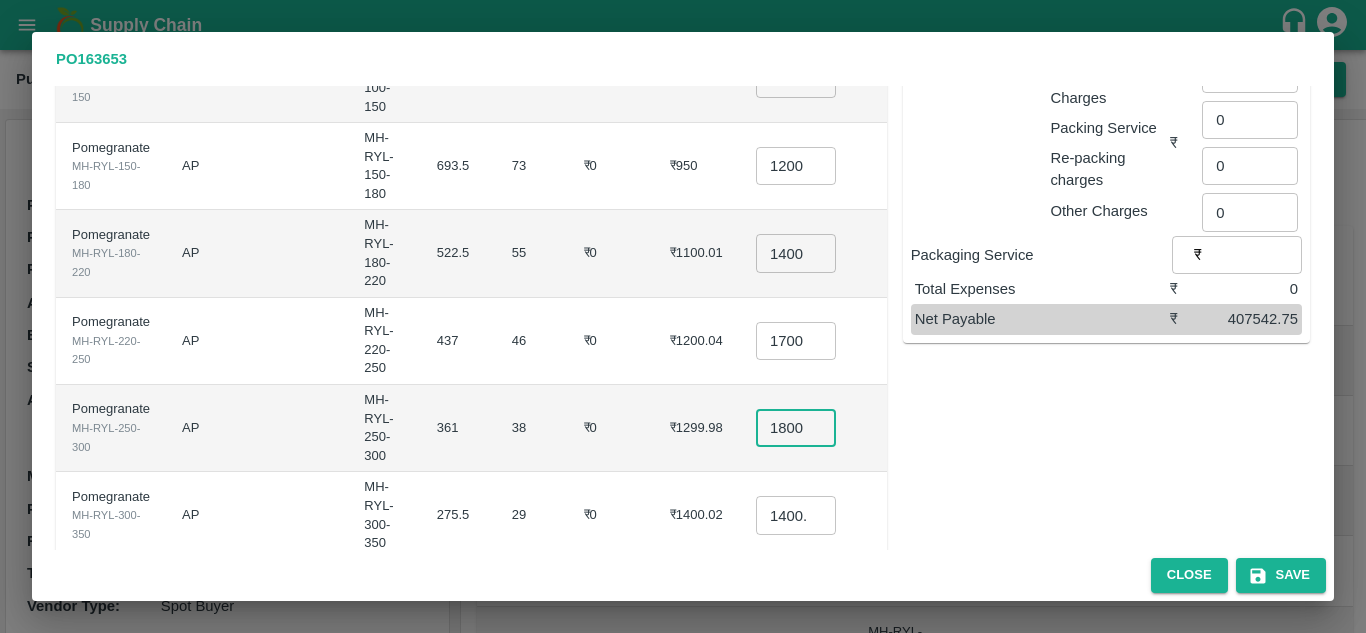 type on "1800" 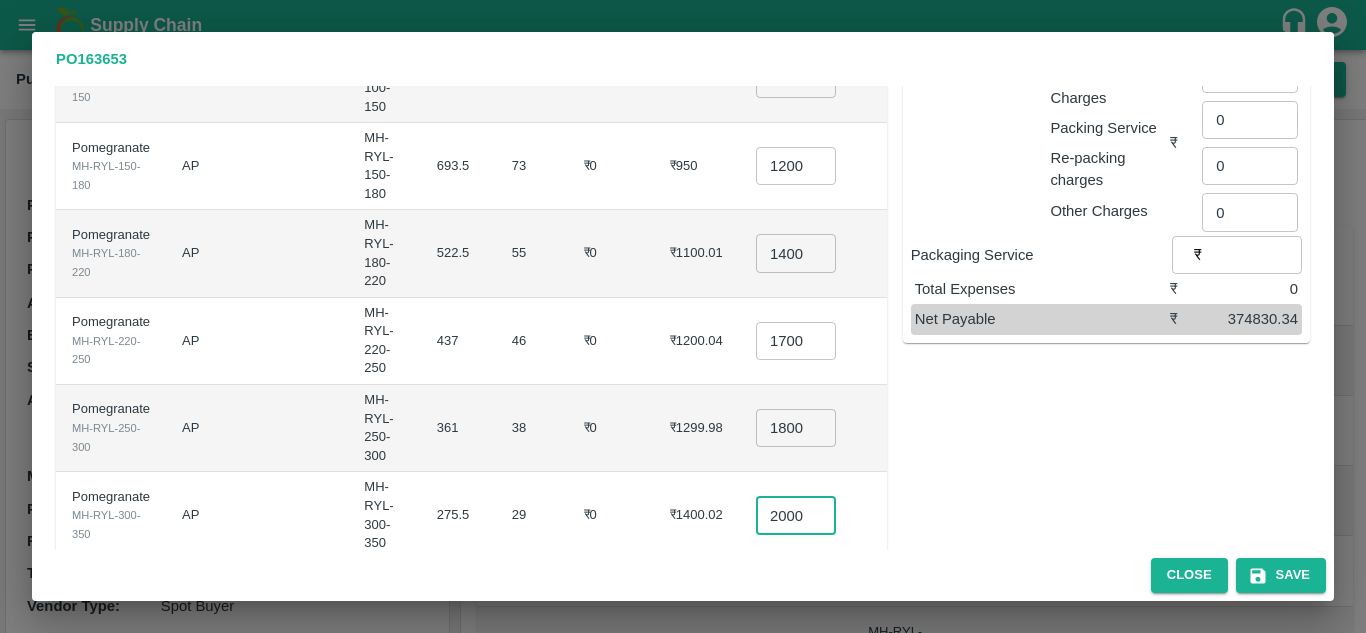 scroll, scrollTop: 0, scrollLeft: 4, axis: horizontal 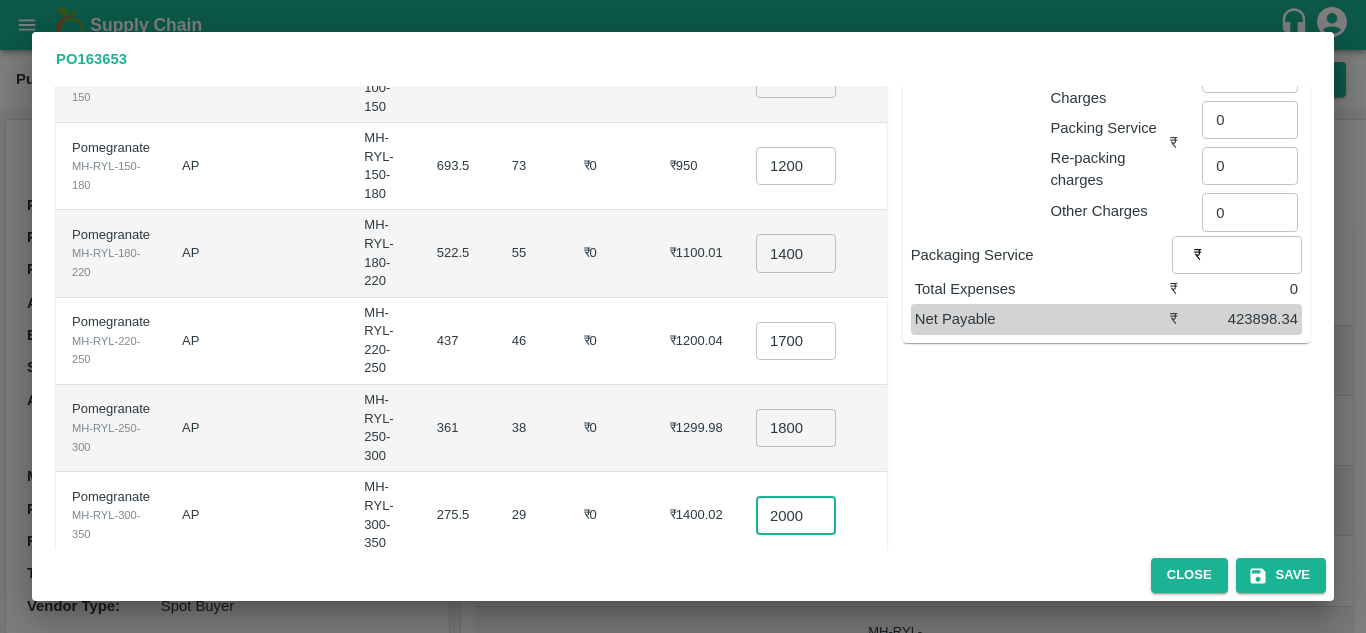 type on "2000" 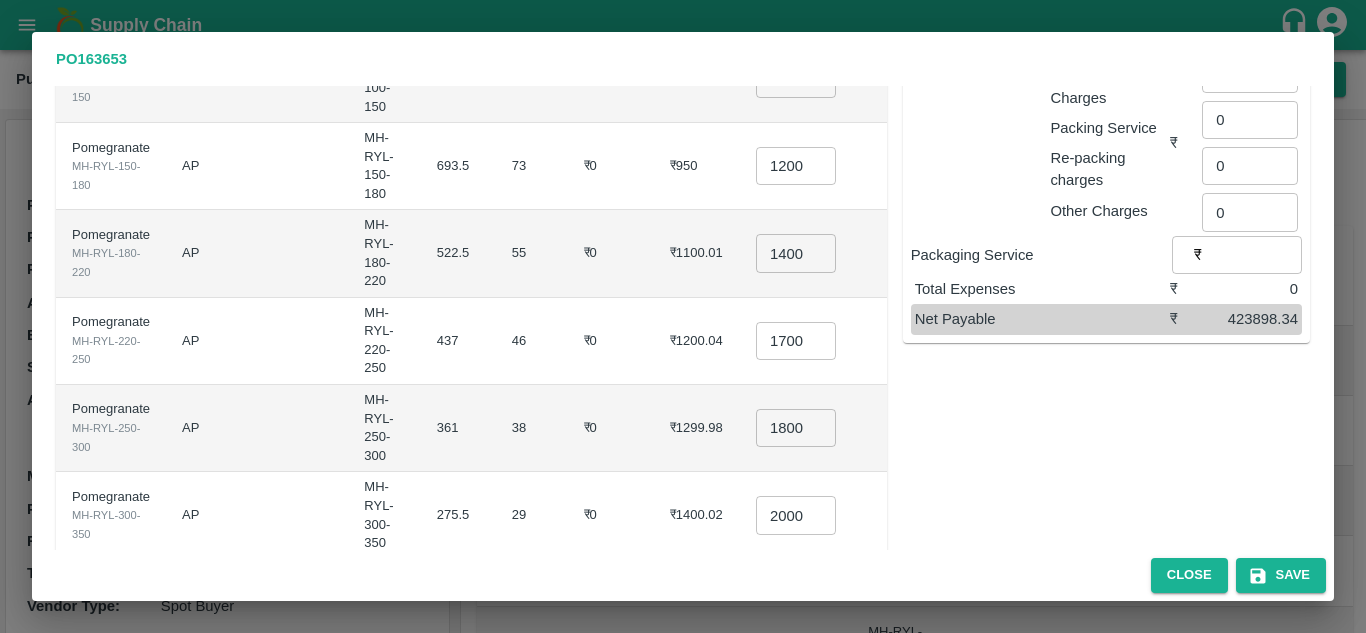 click on "₹0" at bounding box center (611, 253) 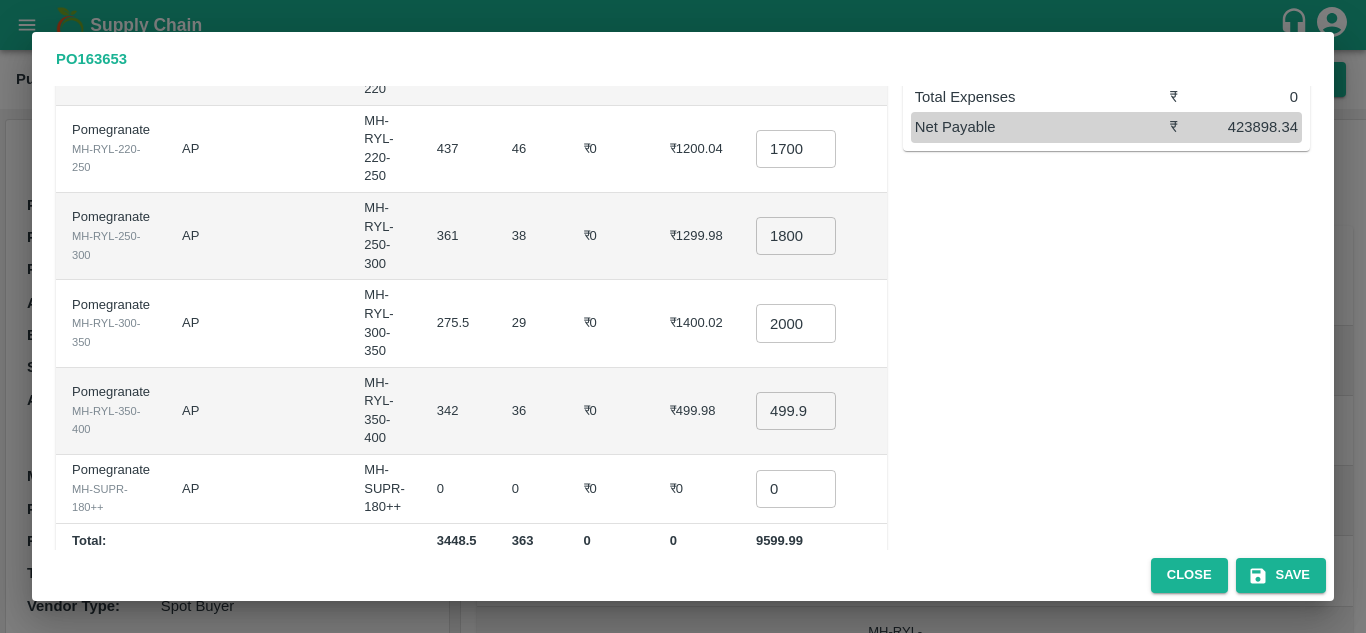 scroll, scrollTop: 500, scrollLeft: 0, axis: vertical 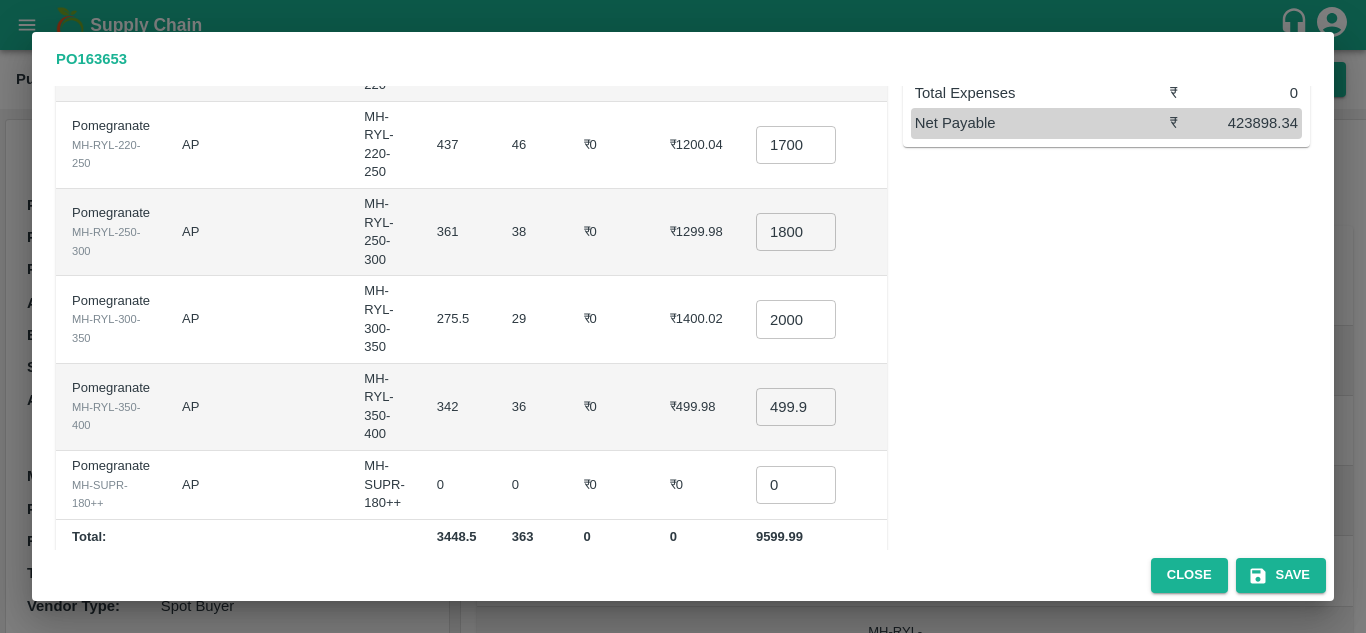 click on "499.98499999999996" at bounding box center [796, 407] 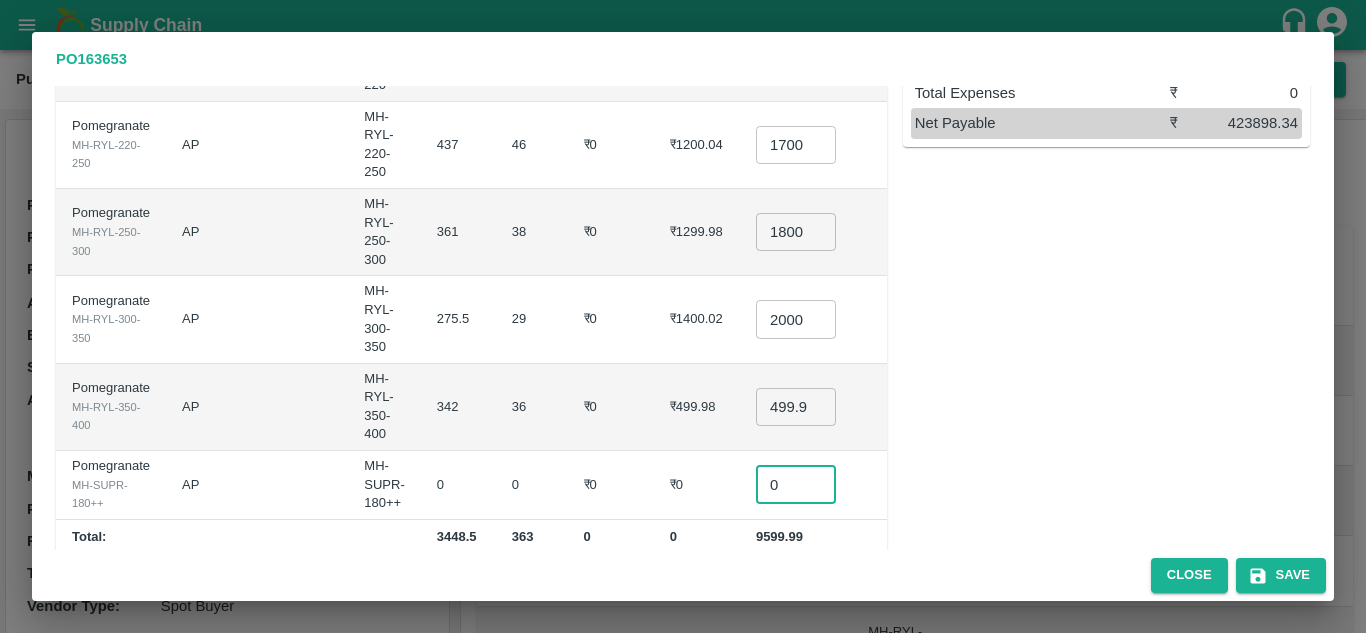 type on "1" 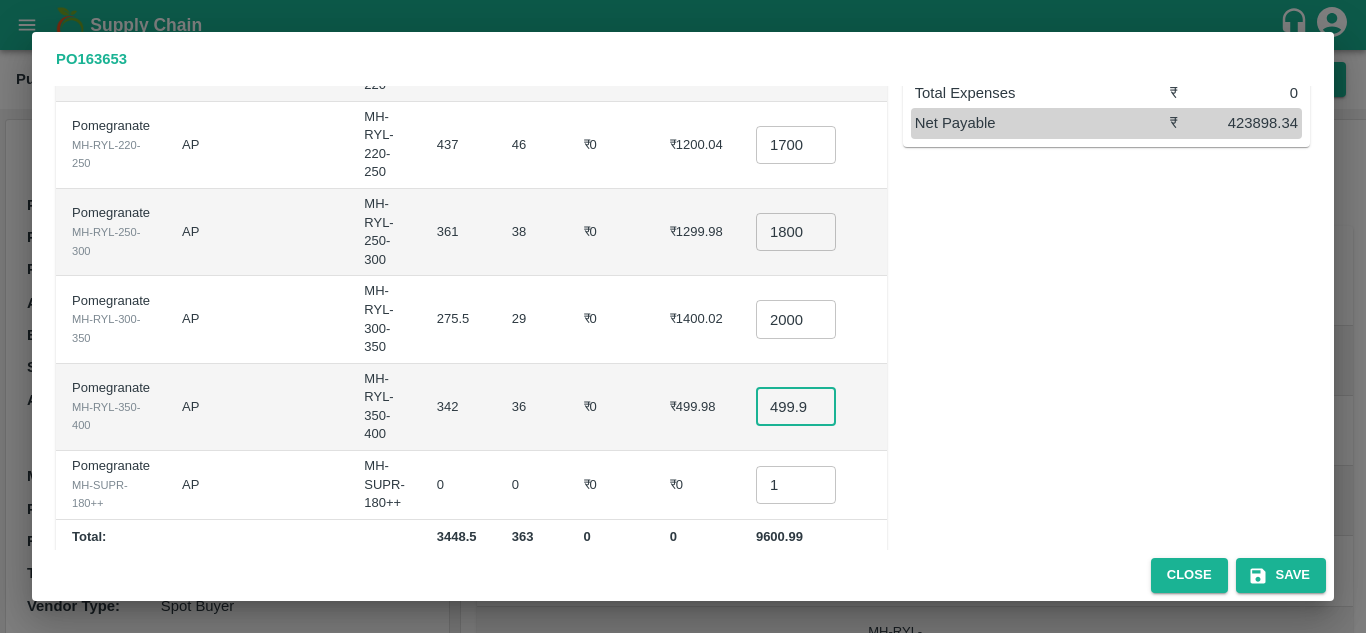 click on "499.98499999999996" at bounding box center (796, 407) 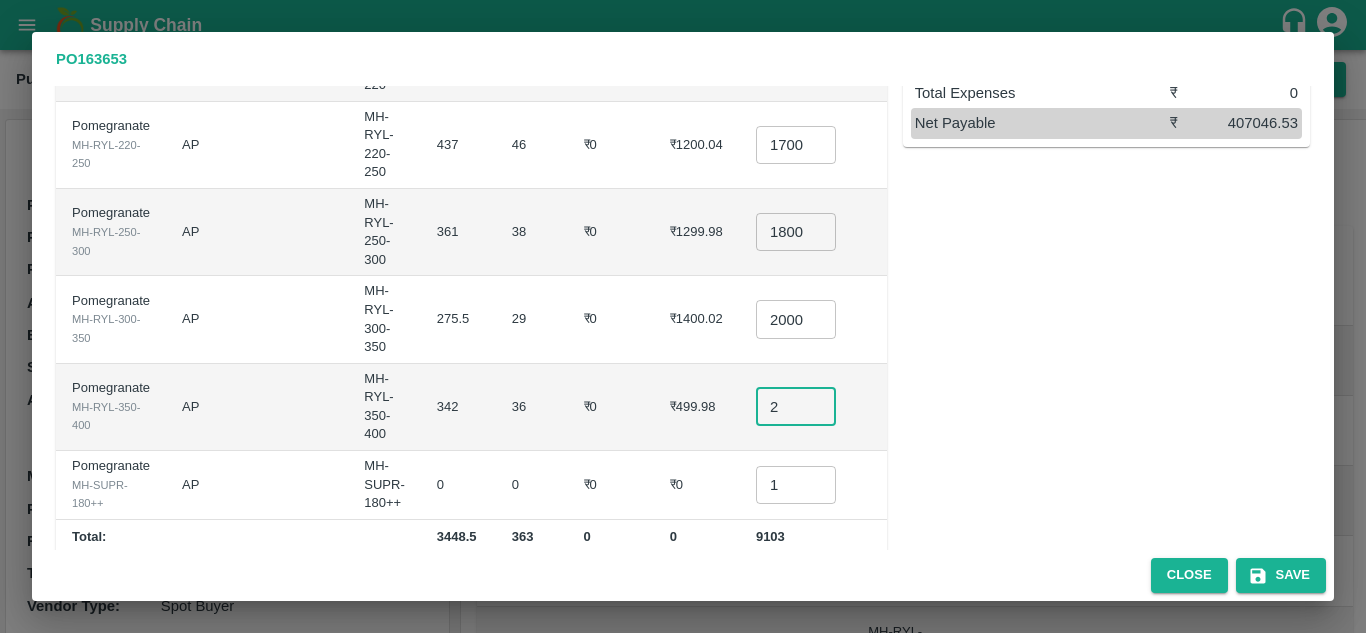 scroll, scrollTop: 477, scrollLeft: 0, axis: vertical 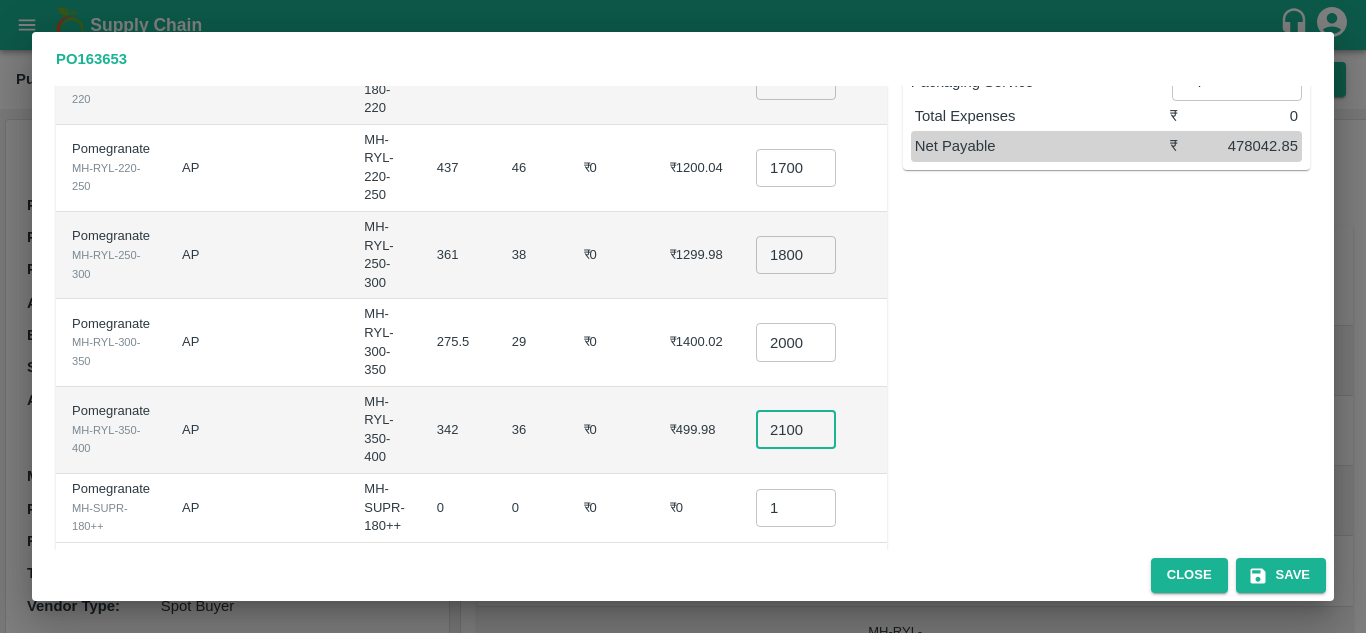 type on "2100" 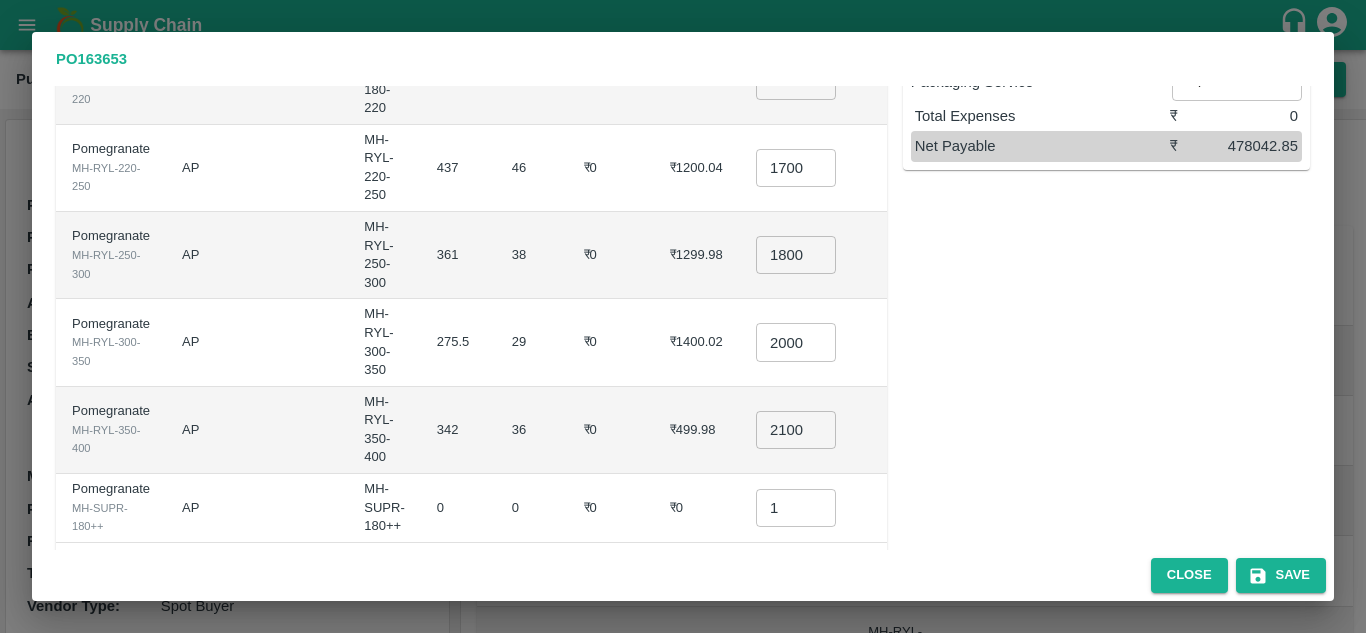 click on "₹0" at bounding box center [611, 430] 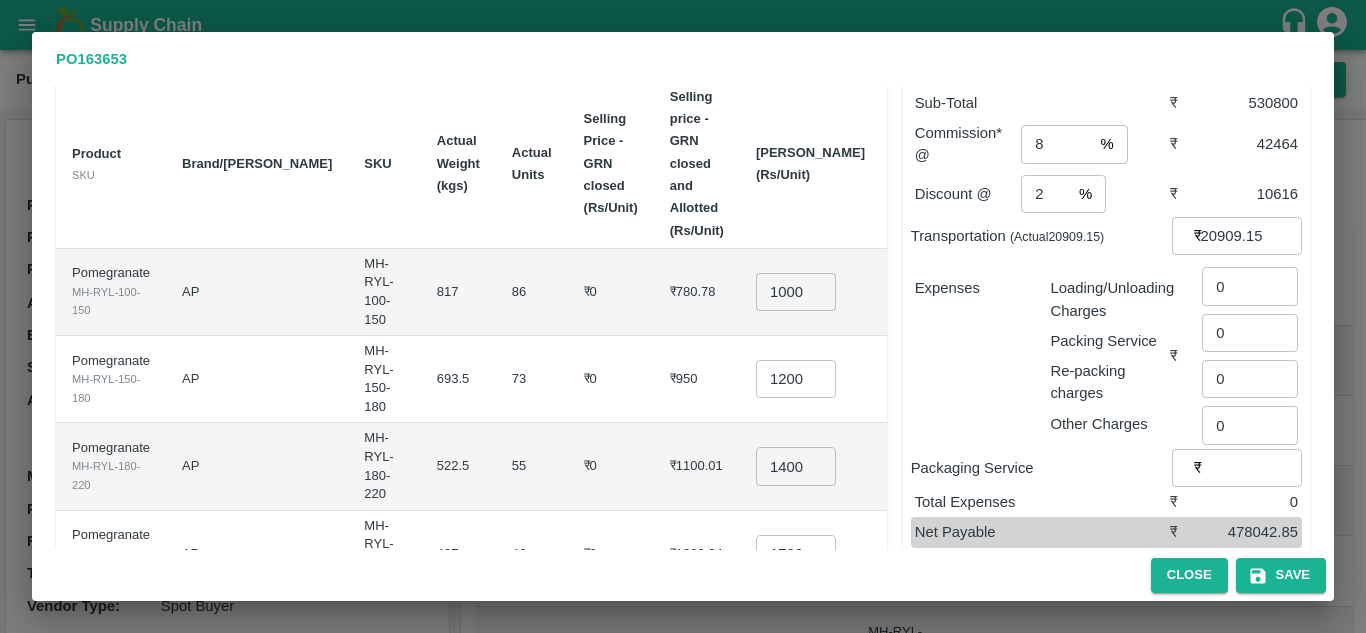 scroll, scrollTop: 0, scrollLeft: 0, axis: both 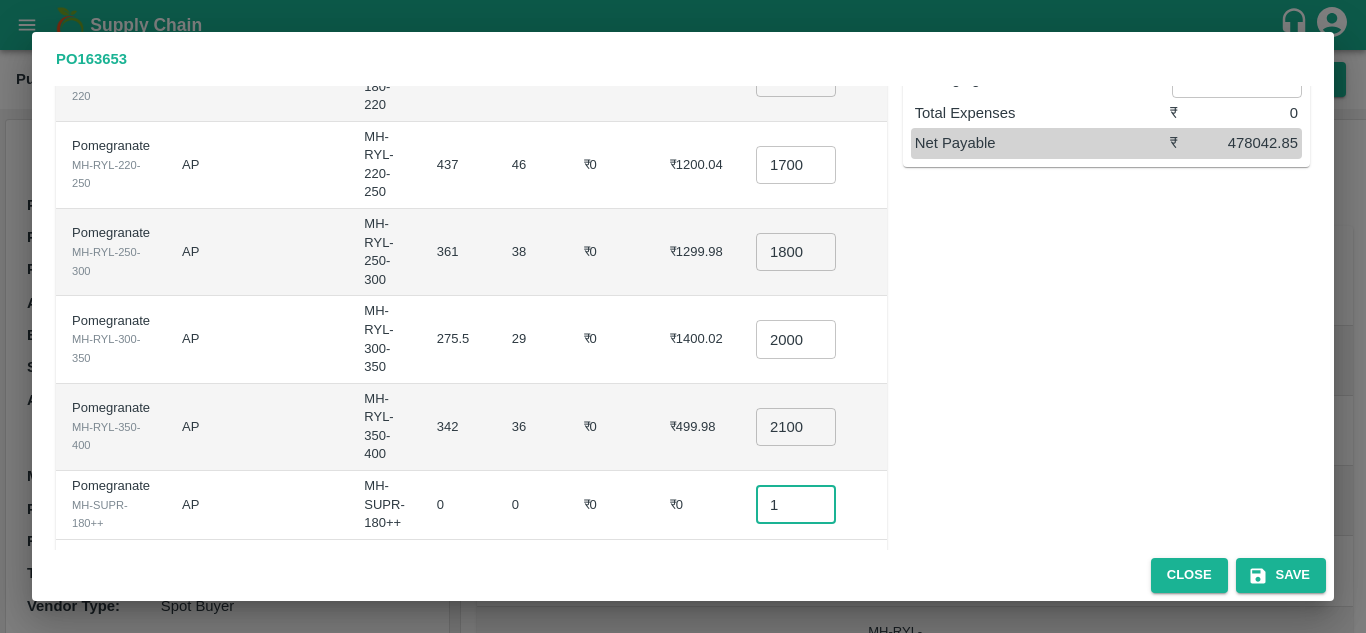 click on "1" at bounding box center (796, 505) 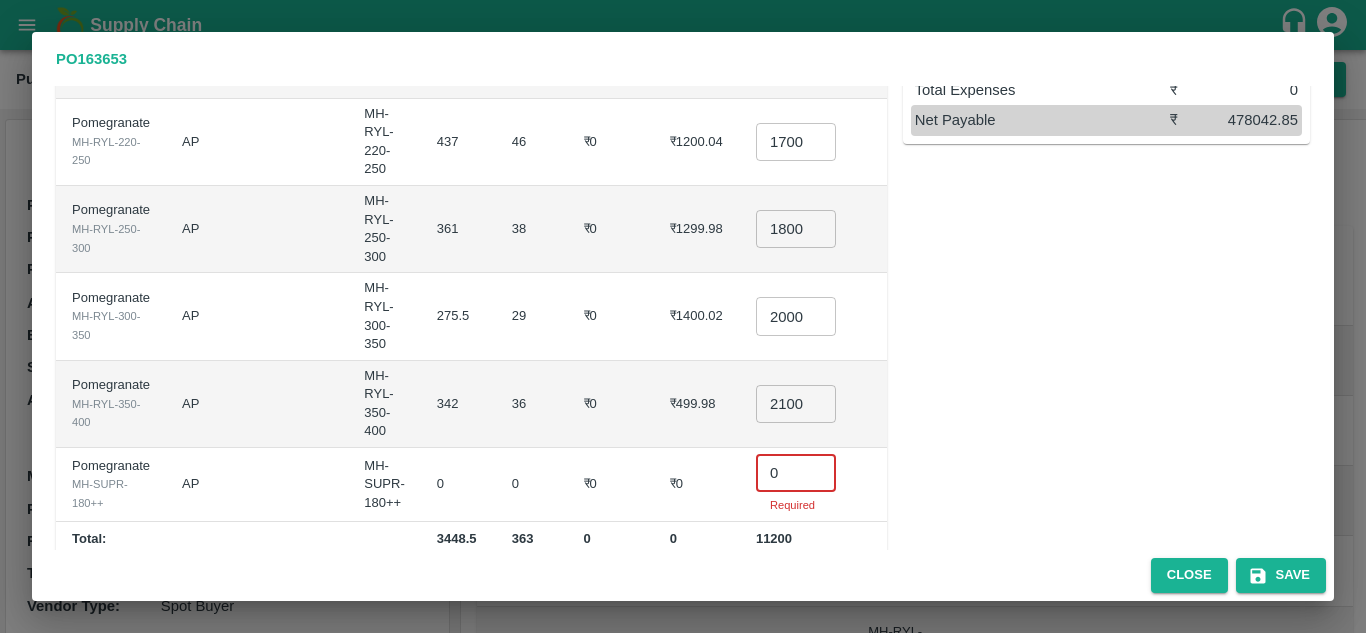 scroll, scrollTop: 480, scrollLeft: 0, axis: vertical 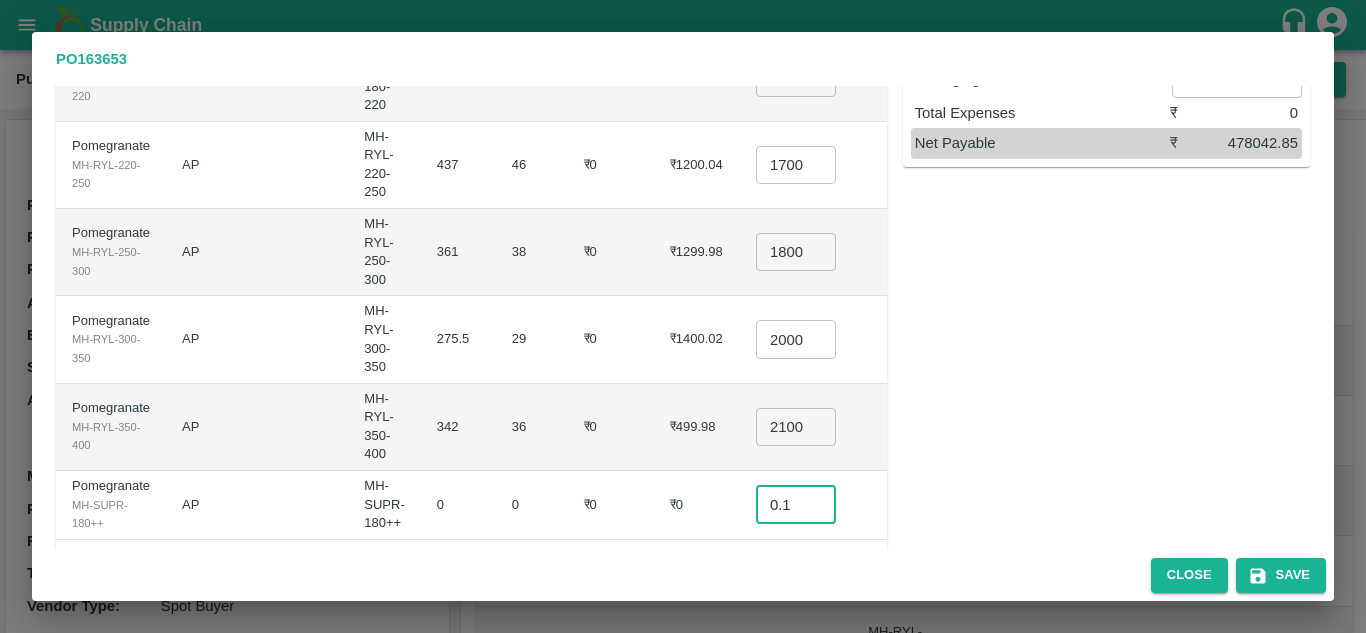 type on "0.1" 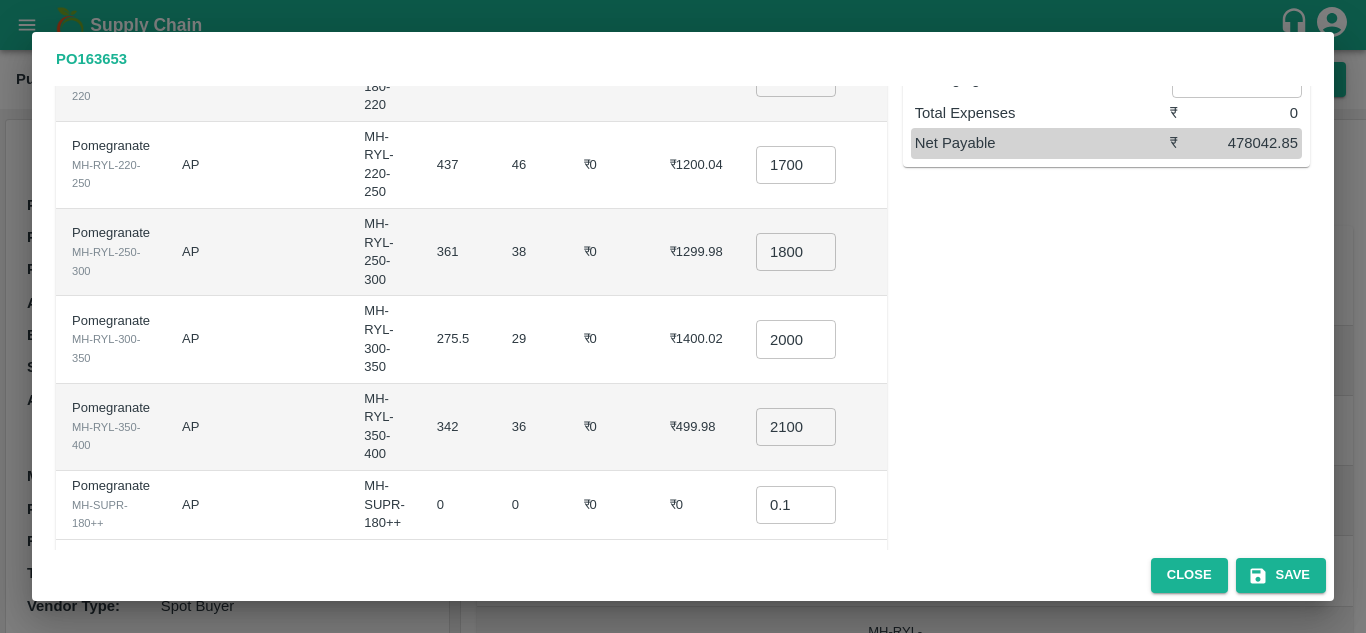 click on "₹0" at bounding box center (611, 339) 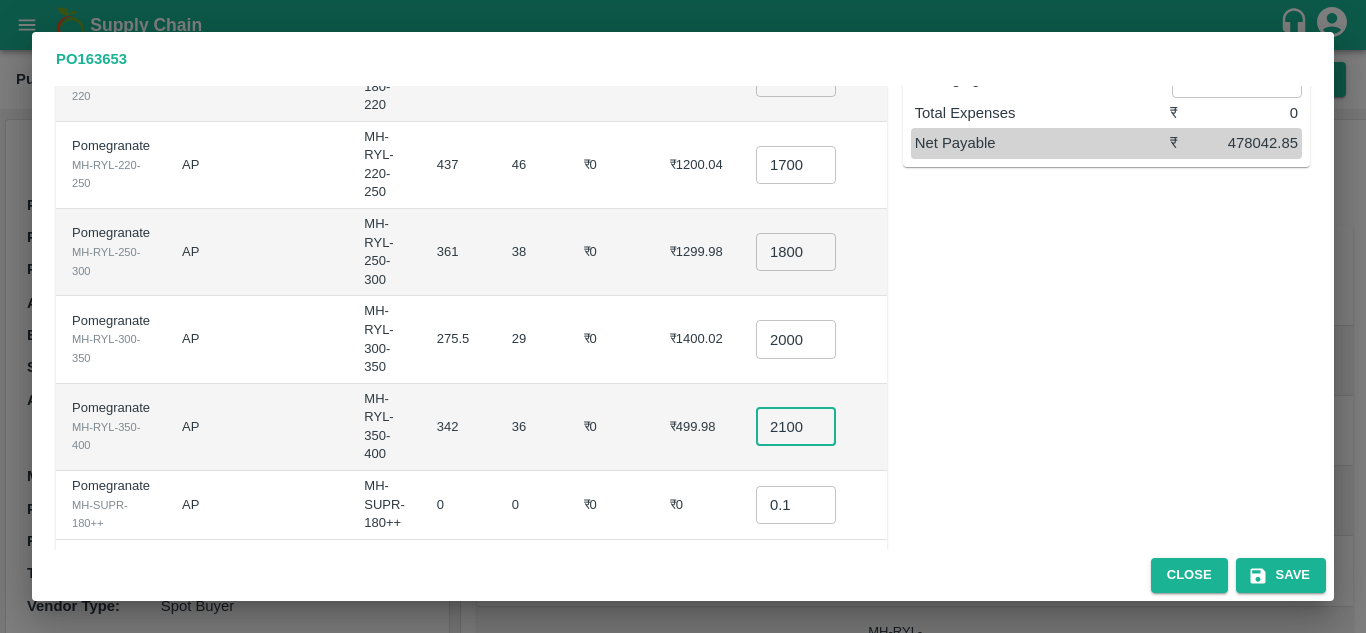 click on "2100" at bounding box center [796, 427] 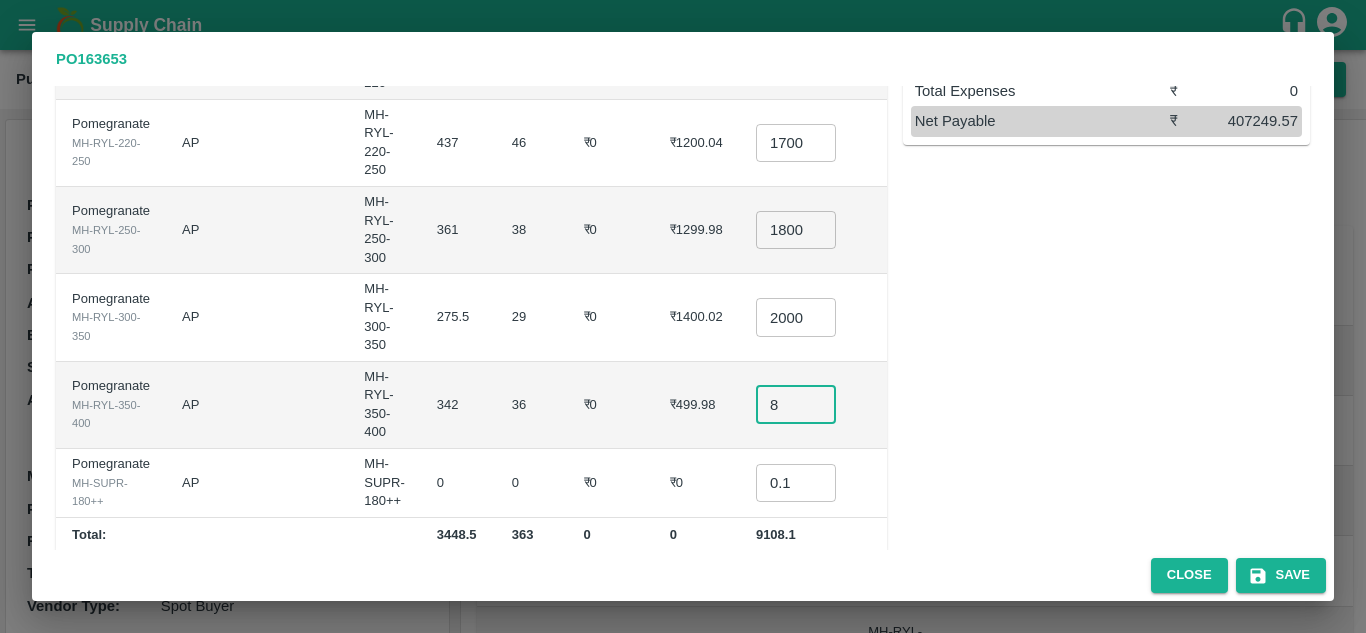 scroll, scrollTop: 480, scrollLeft: 0, axis: vertical 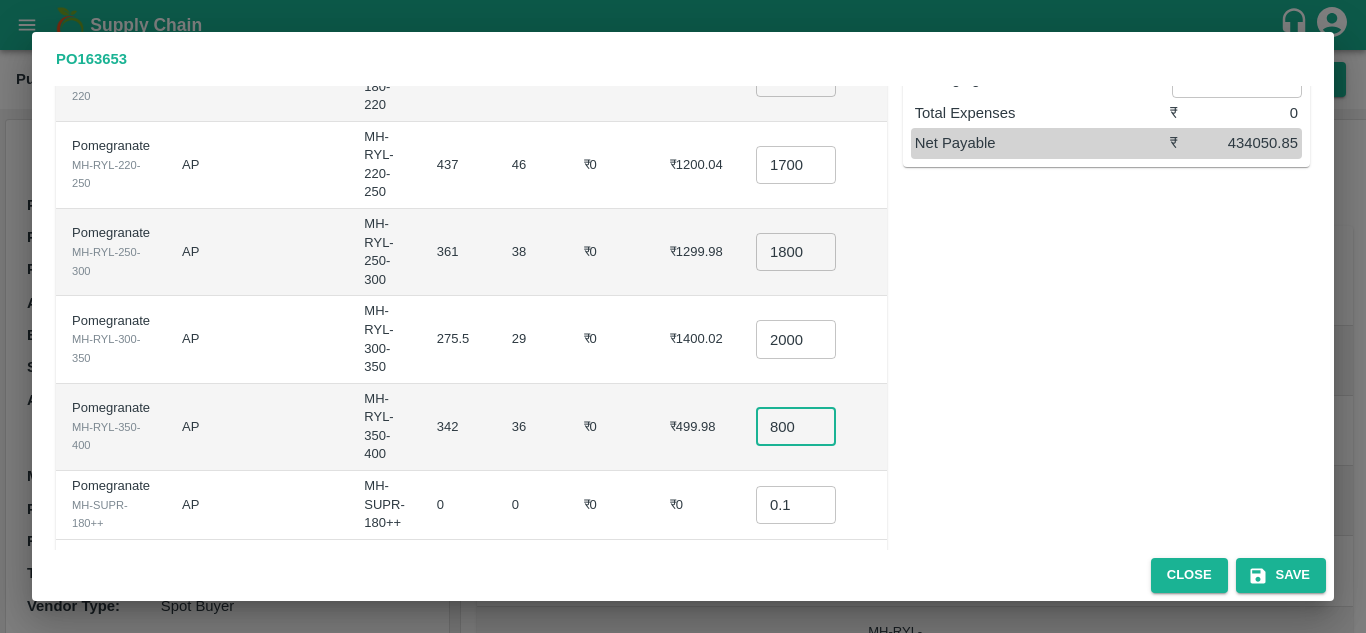 type on "800" 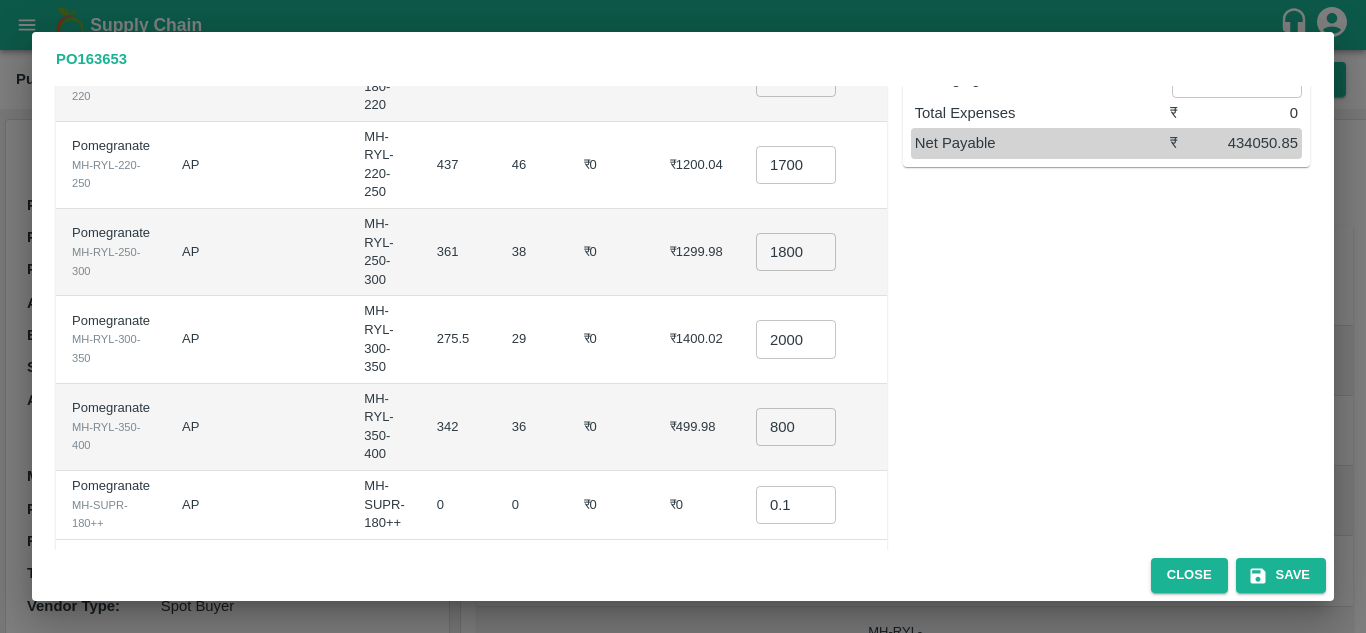click on "36" at bounding box center (532, 427) 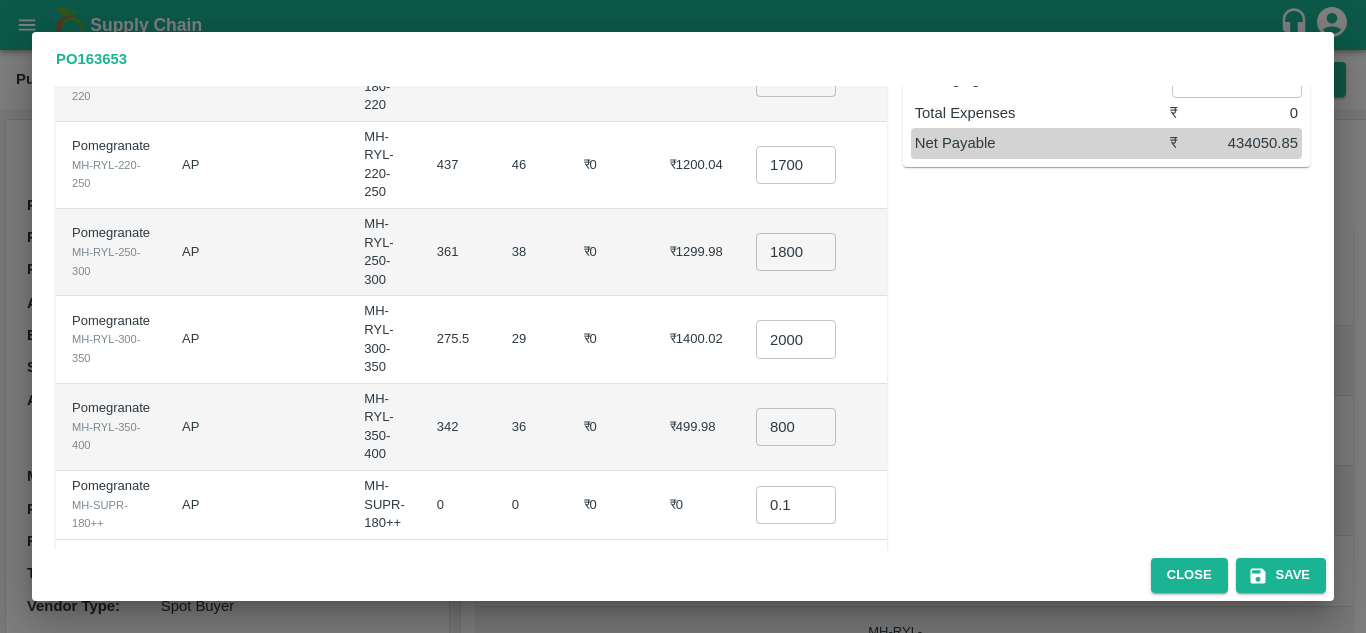 click on "₹1400.02" at bounding box center [697, 339] 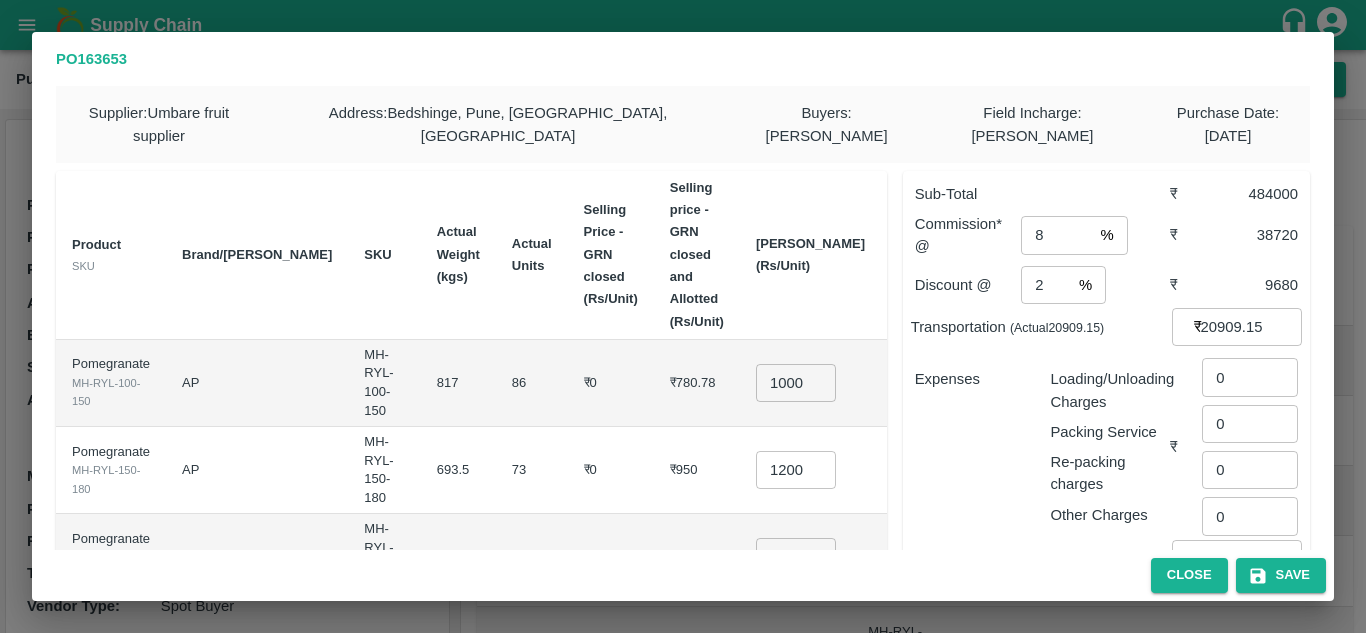 click on "1000" at bounding box center (796, 383) 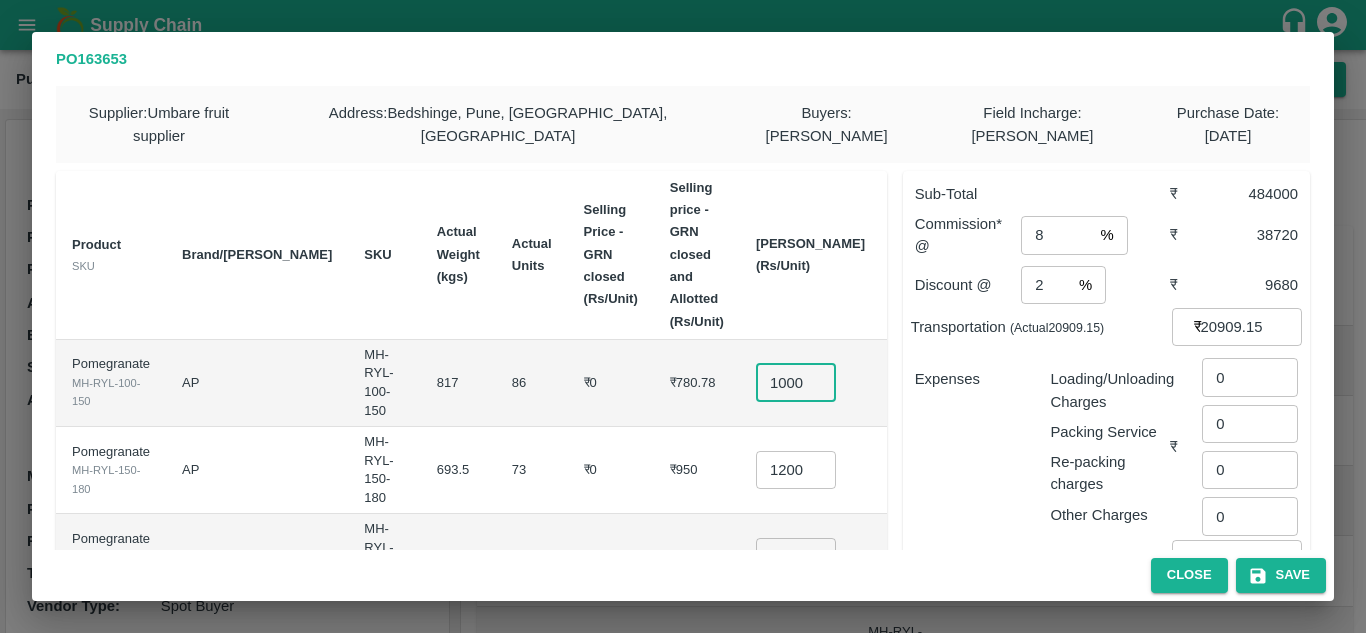 click on "1000" at bounding box center [796, 383] 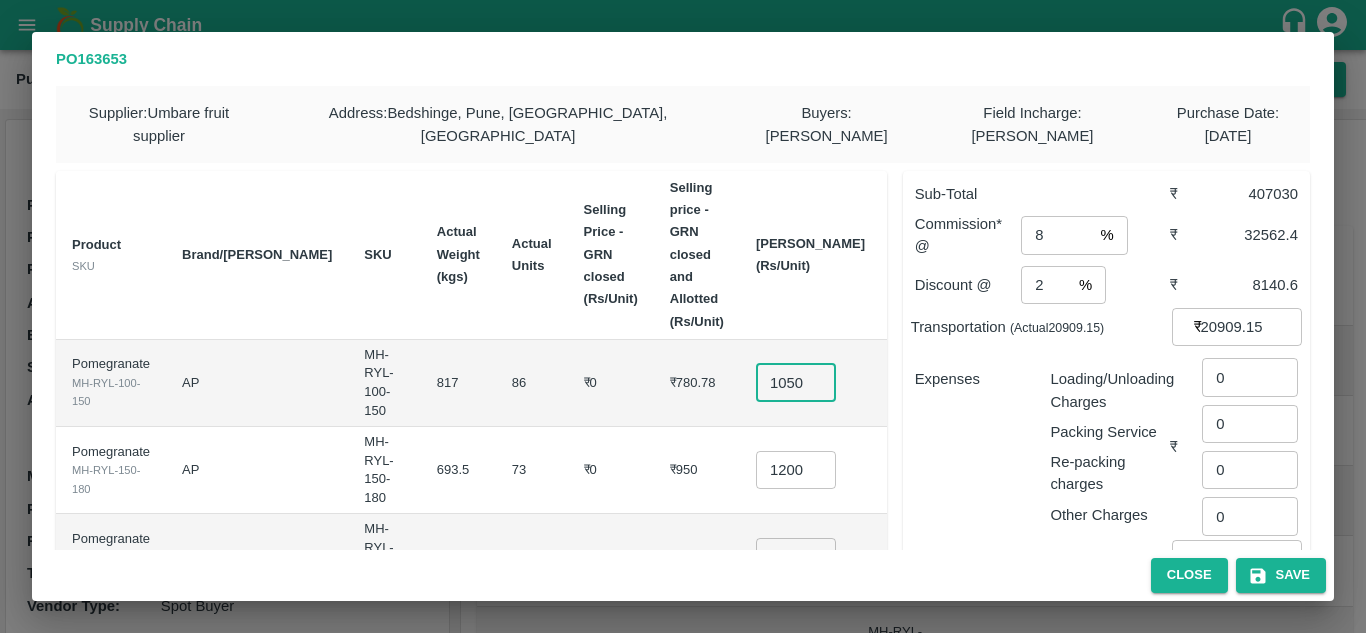 scroll, scrollTop: 0, scrollLeft: 3, axis: horizontal 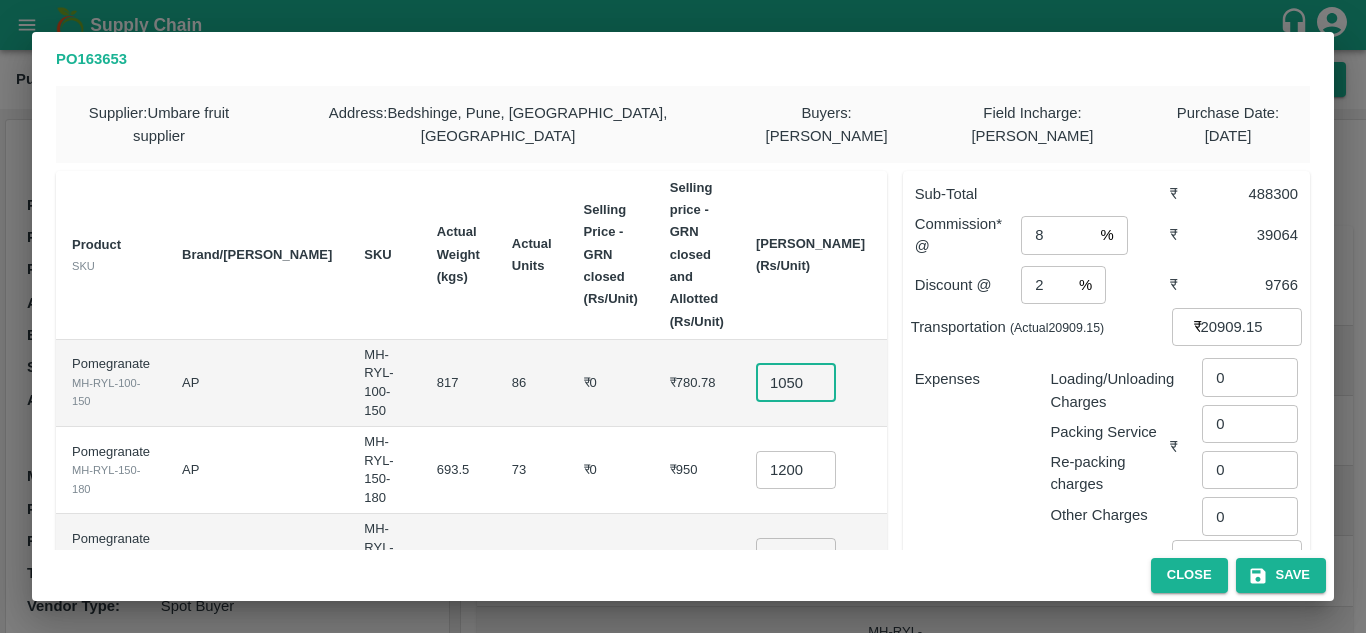 type on "1050" 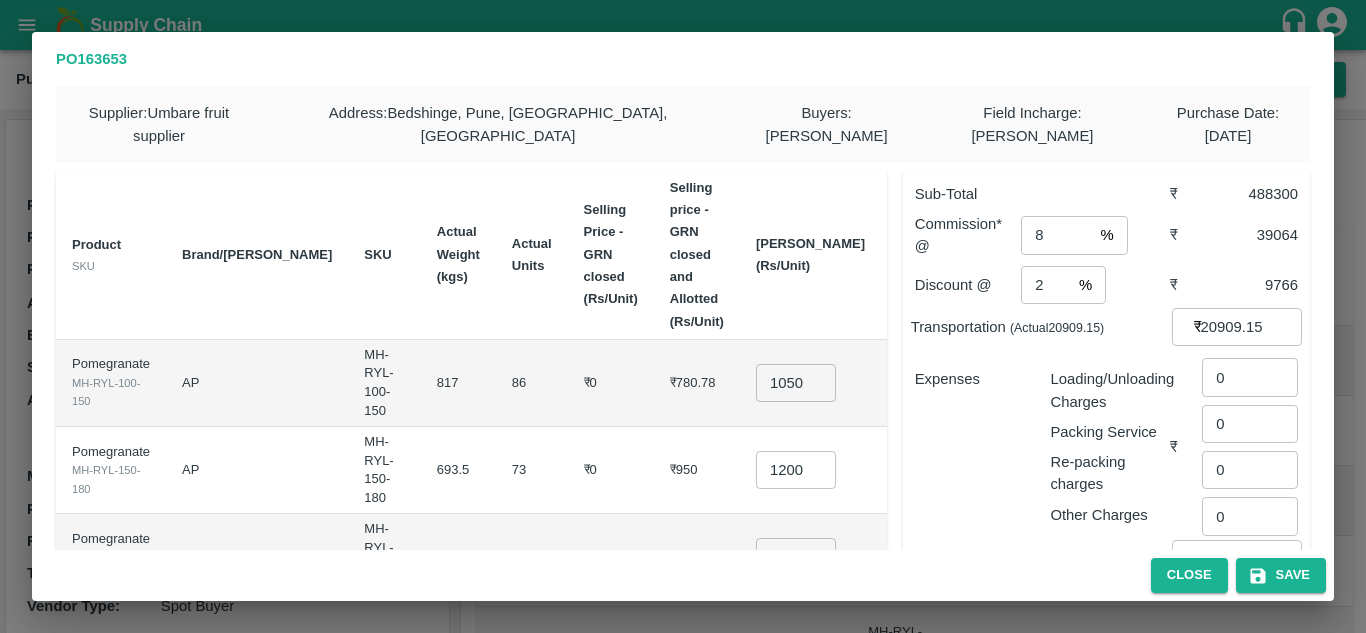 scroll, scrollTop: 0, scrollLeft: 0, axis: both 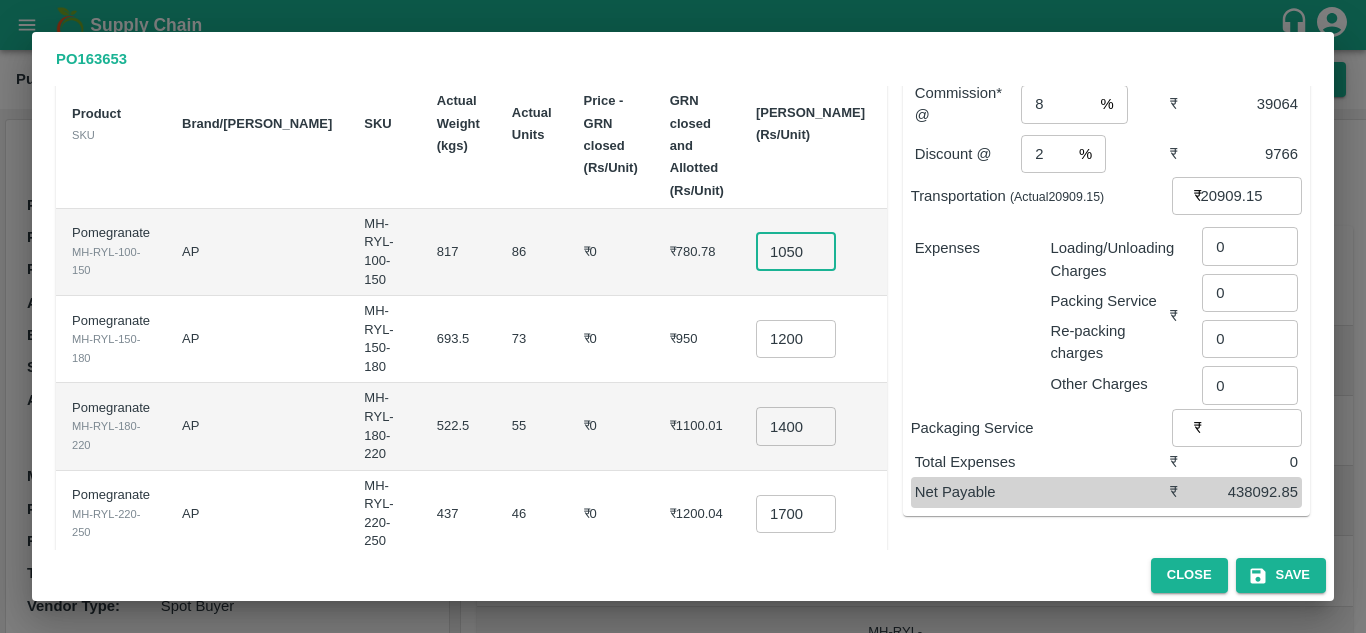 click on "1050" at bounding box center [796, 252] 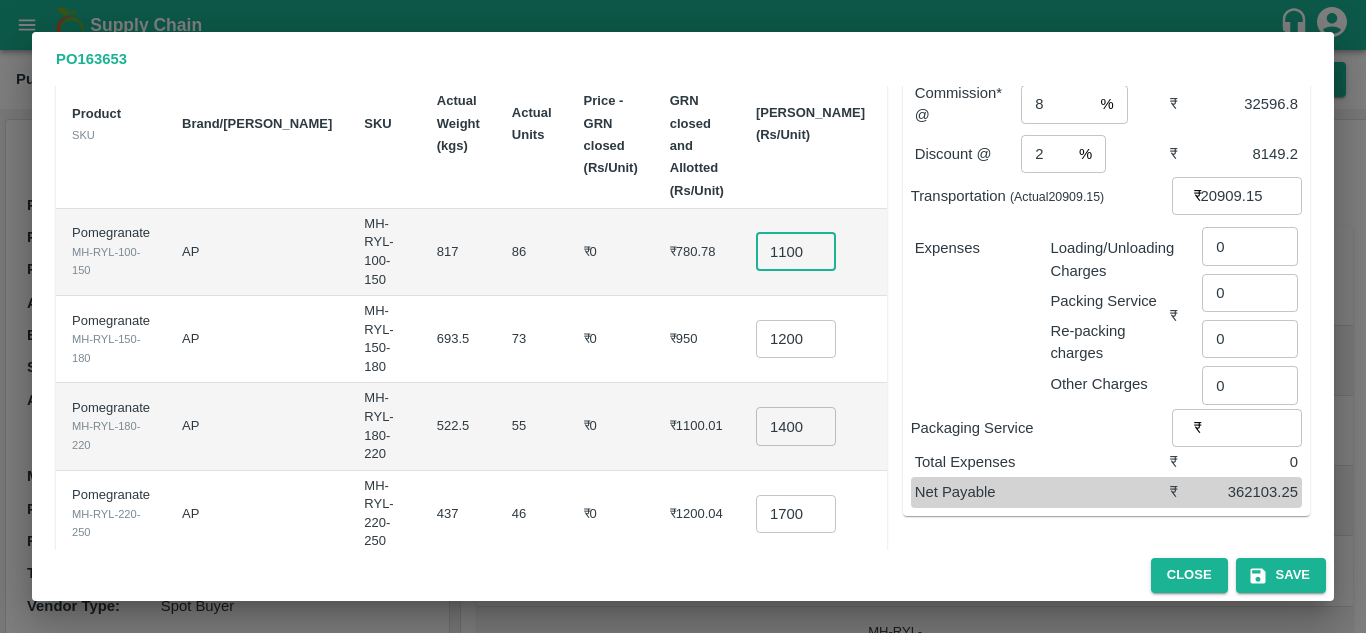 scroll, scrollTop: 0, scrollLeft: 1, axis: horizontal 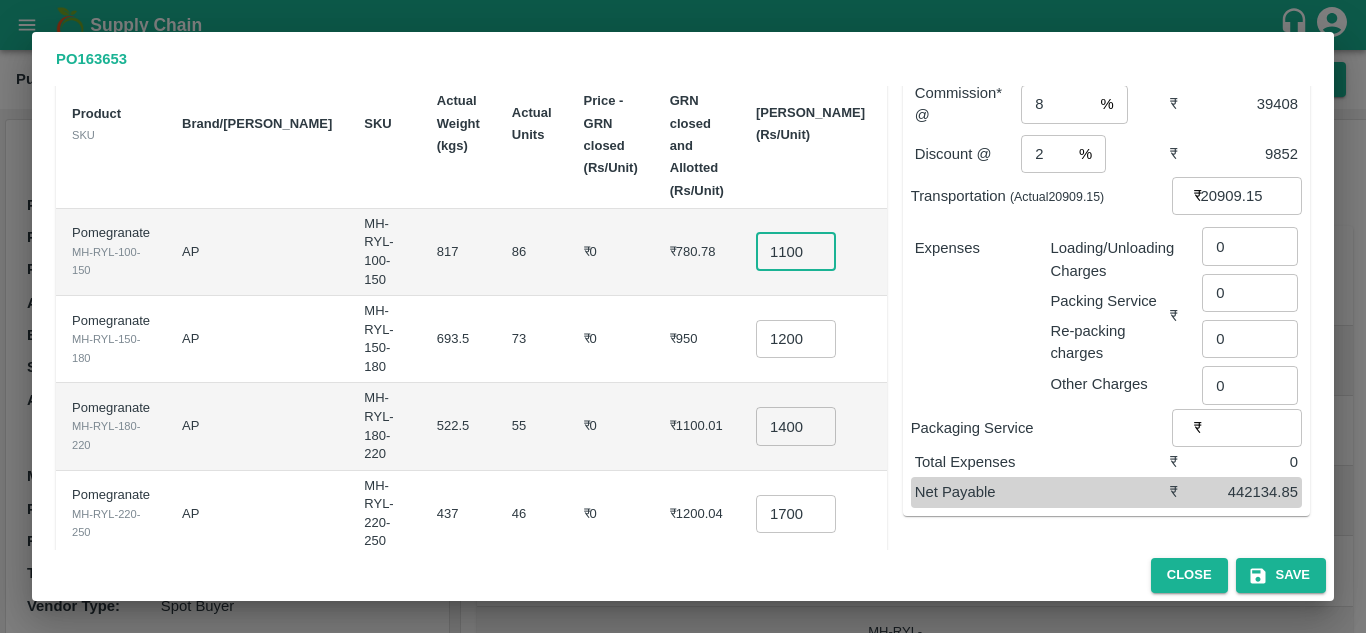 type on "1100" 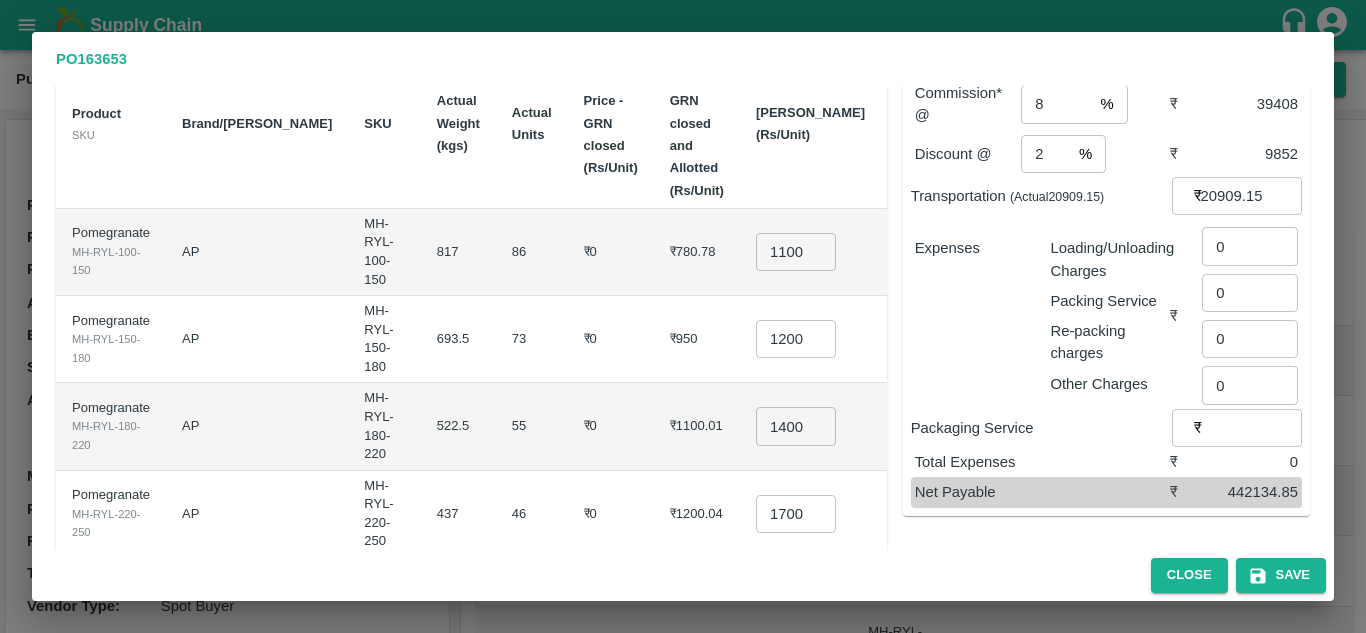 click on "₹780.78" at bounding box center [697, 252] 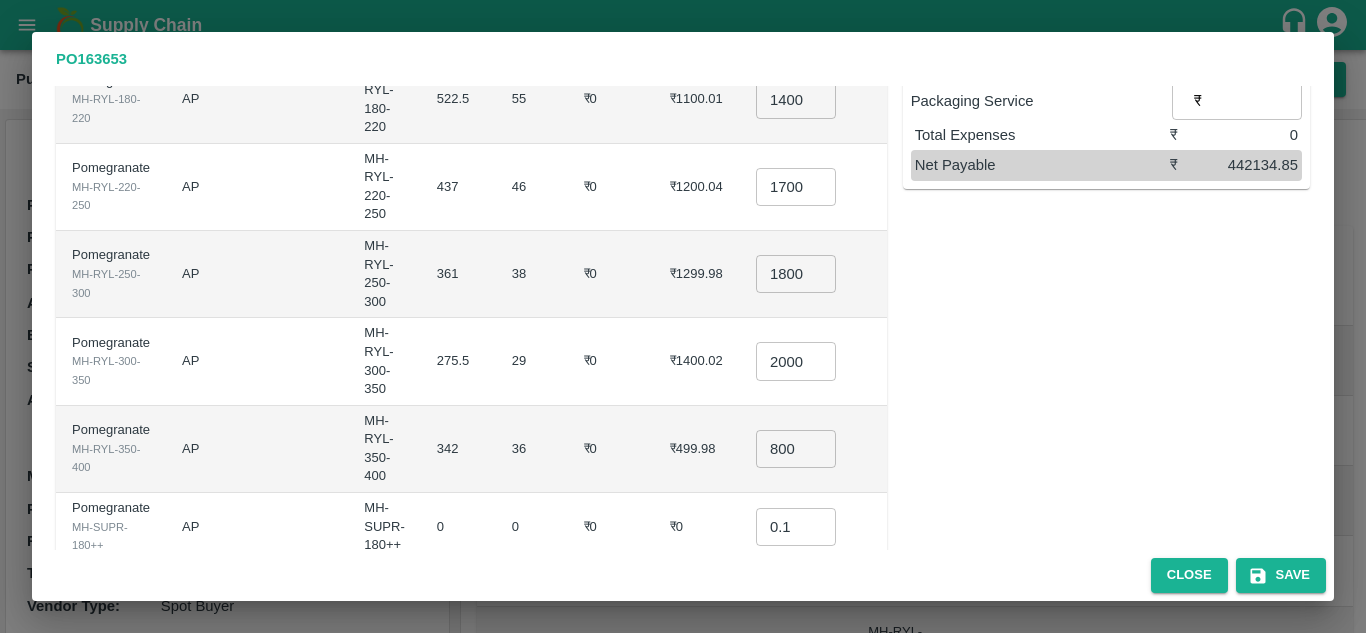 scroll, scrollTop: 459, scrollLeft: 0, axis: vertical 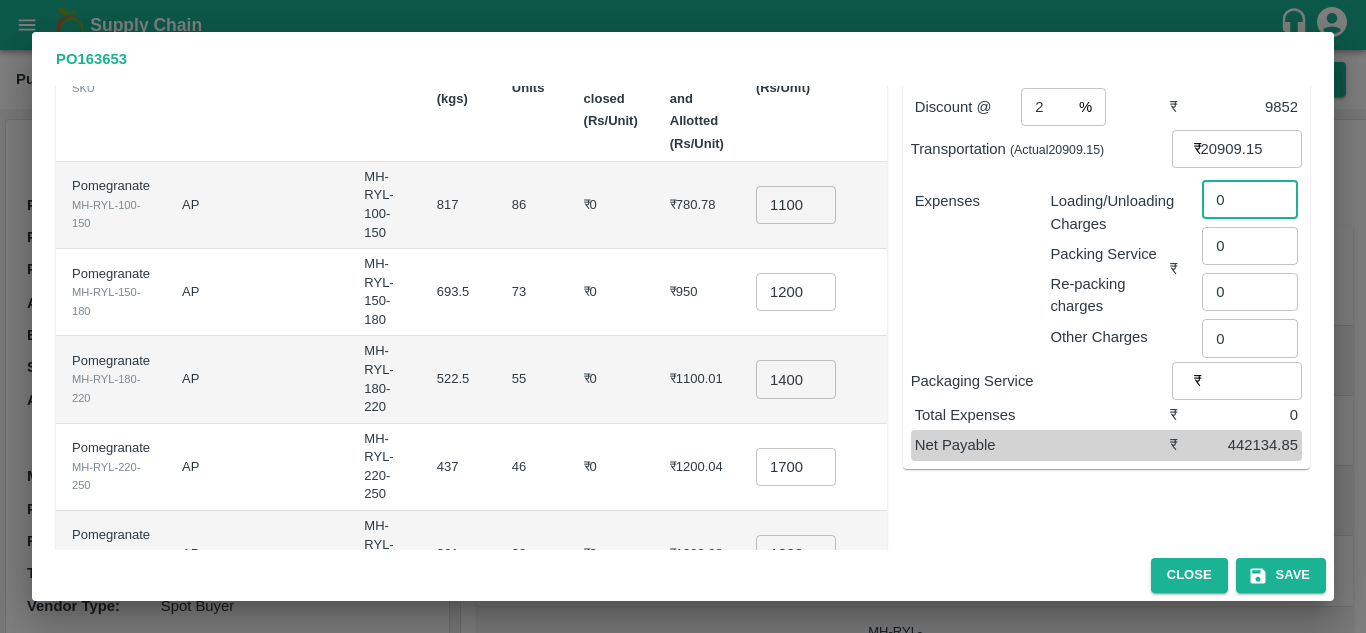 click on "0" at bounding box center [1250, 199] 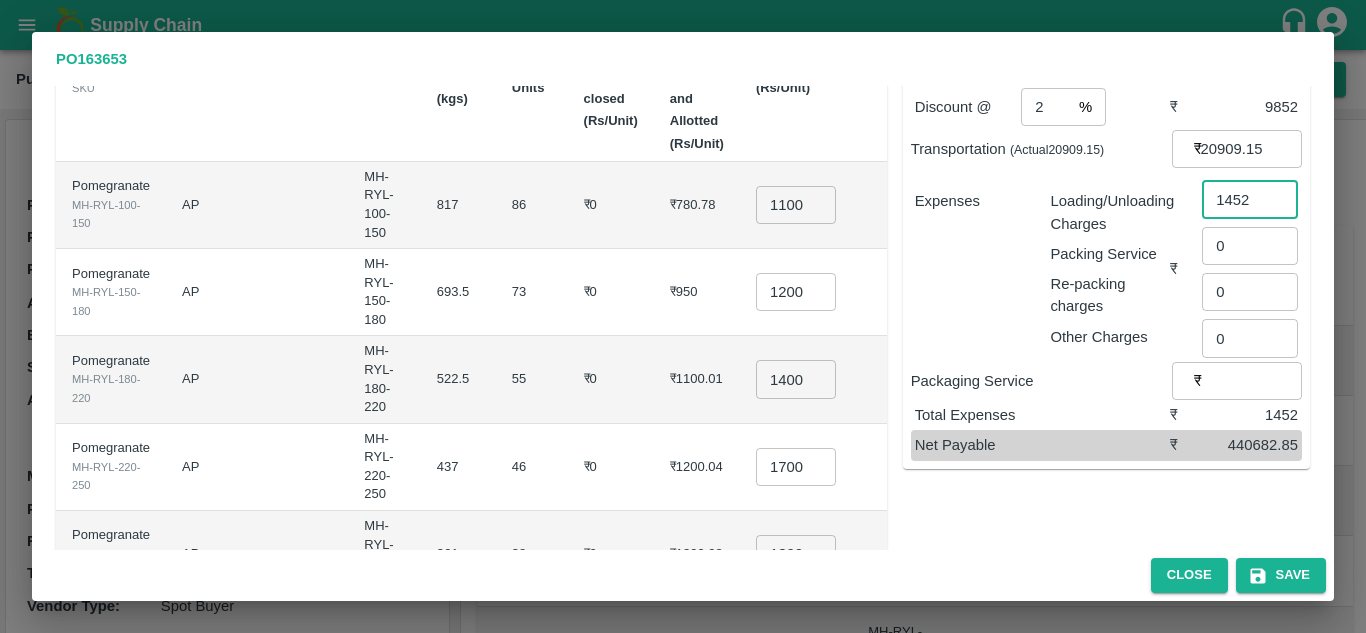 type on "1452" 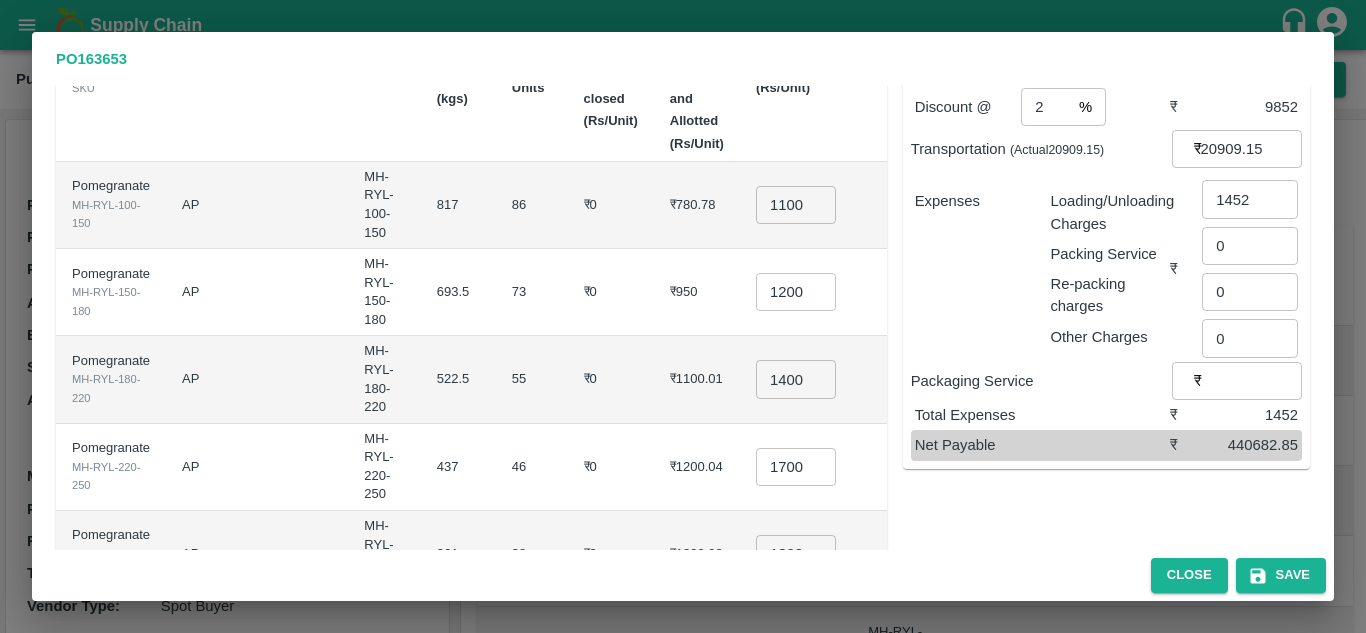 click on "Expenses" at bounding box center (967, 261) 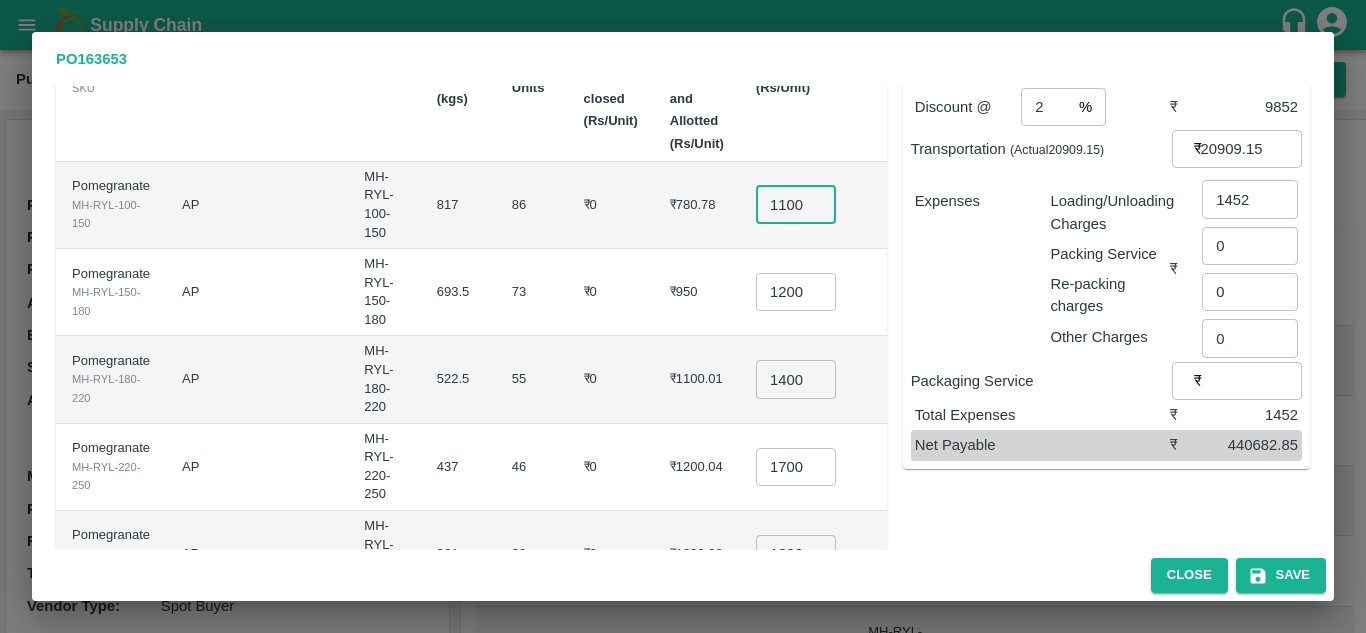 click on "1100" at bounding box center (796, 205) 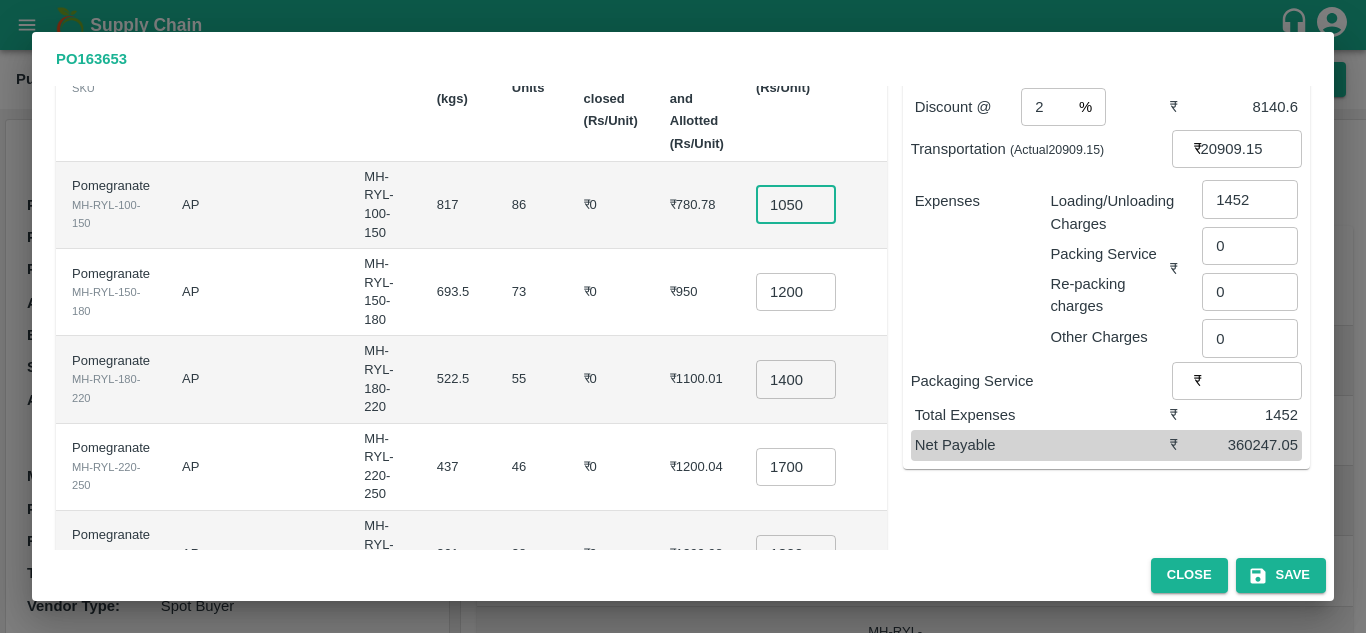 scroll, scrollTop: 0, scrollLeft: 3, axis: horizontal 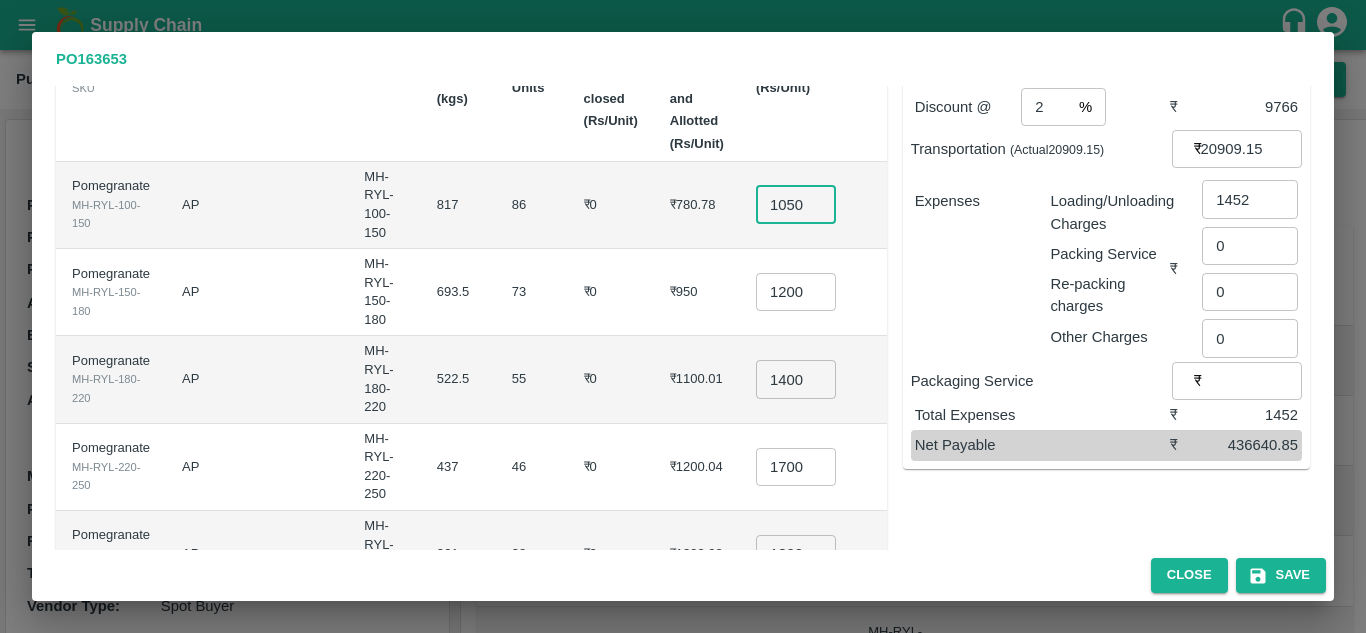 type on "1050" 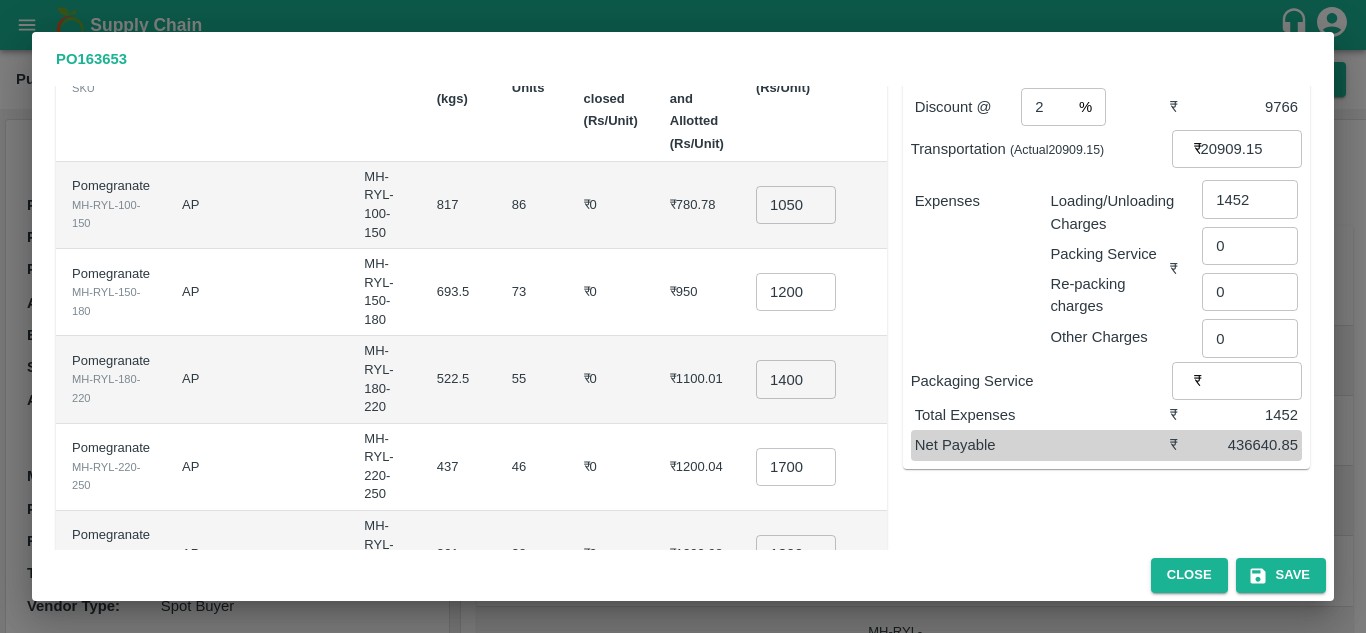 scroll, scrollTop: 0, scrollLeft: 0, axis: both 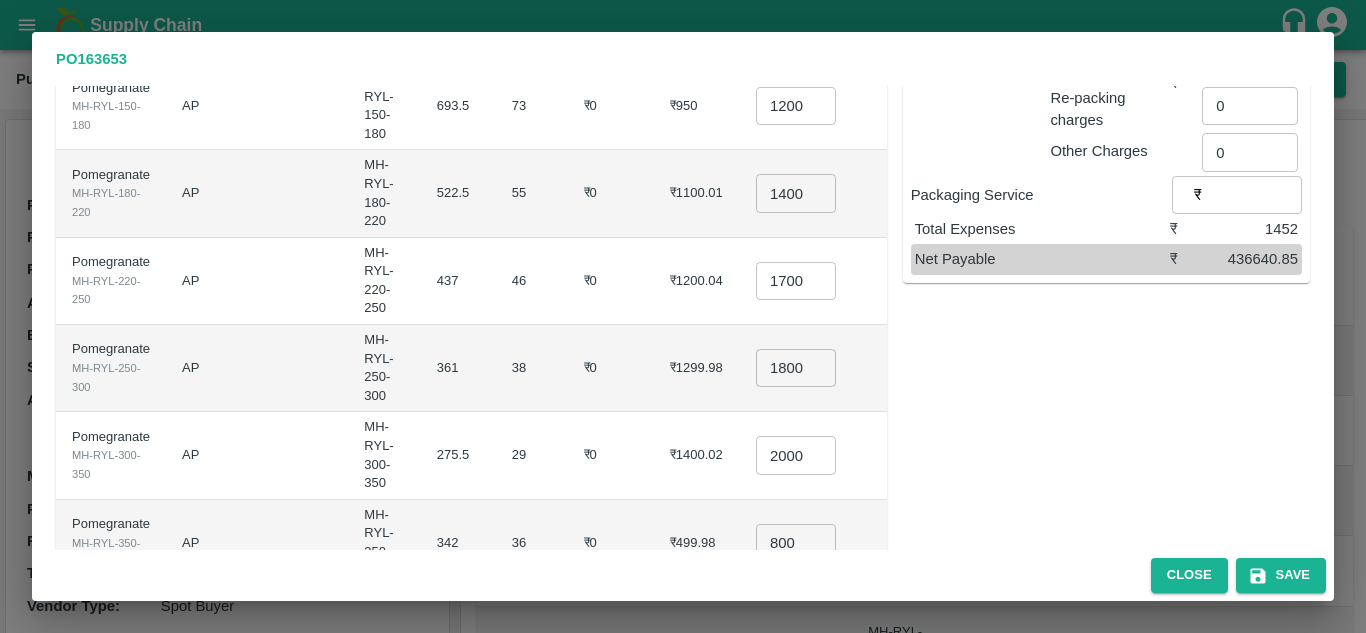 click on "2000" at bounding box center (796, 455) 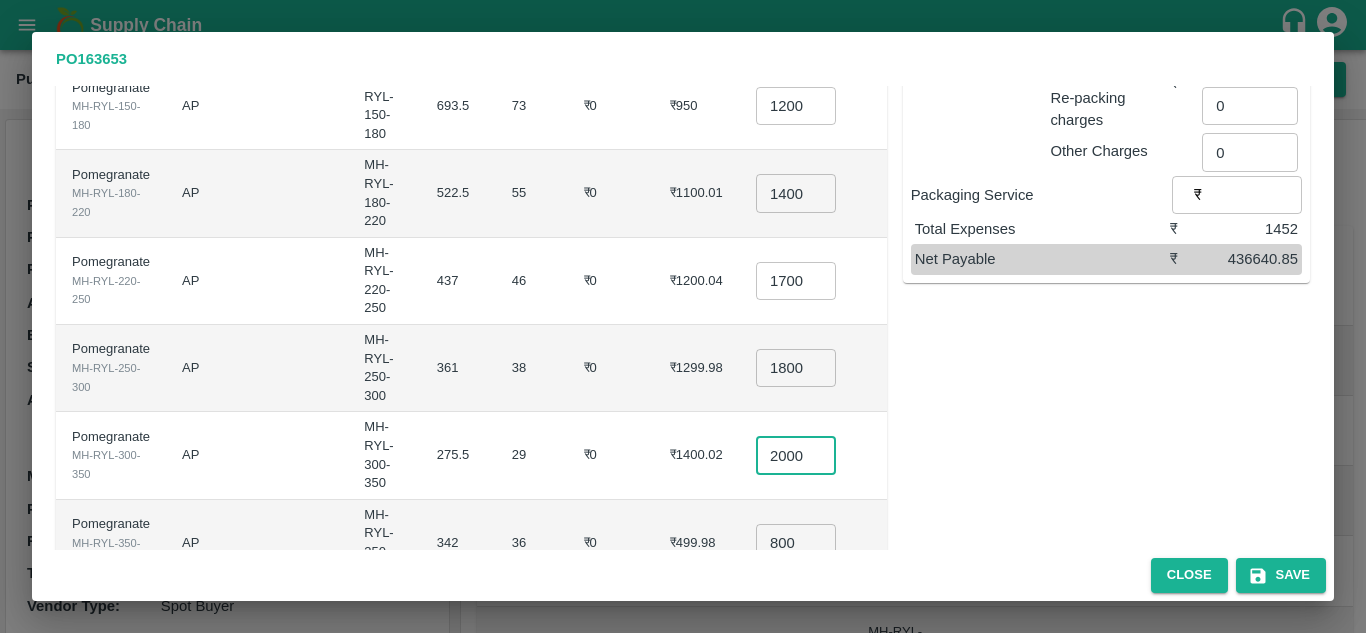 click on "2000" at bounding box center [796, 455] 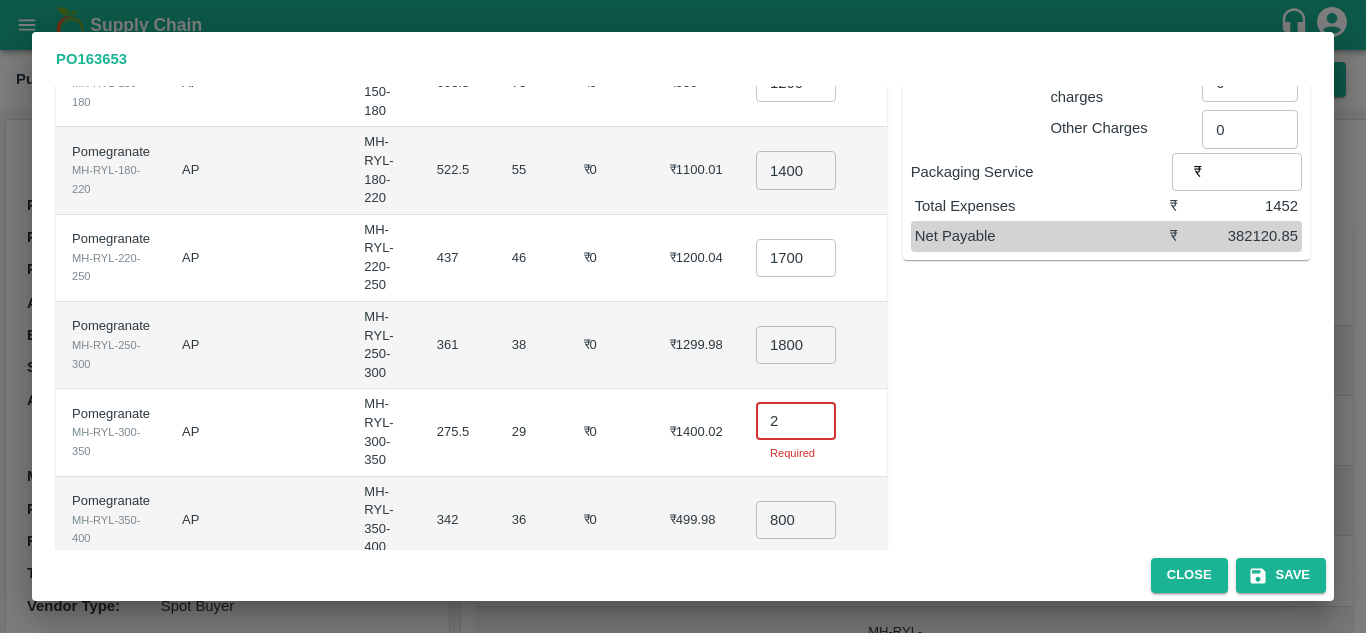 scroll, scrollTop: 364, scrollLeft: 0, axis: vertical 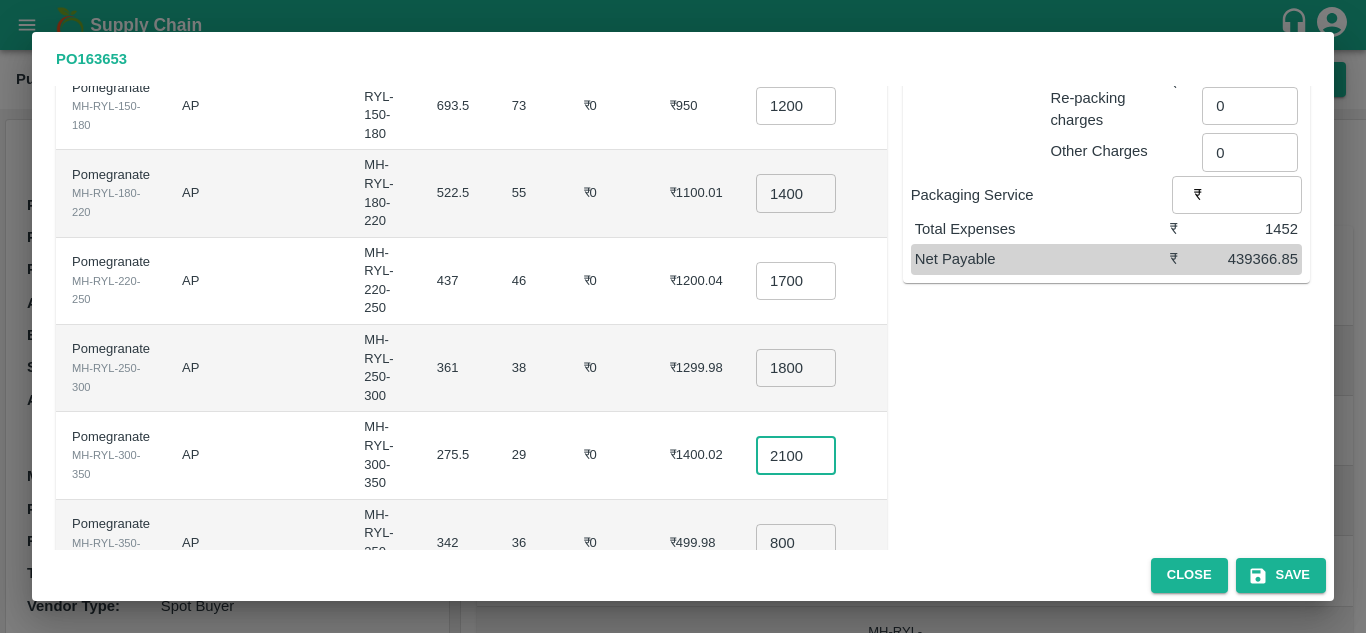 type on "2100" 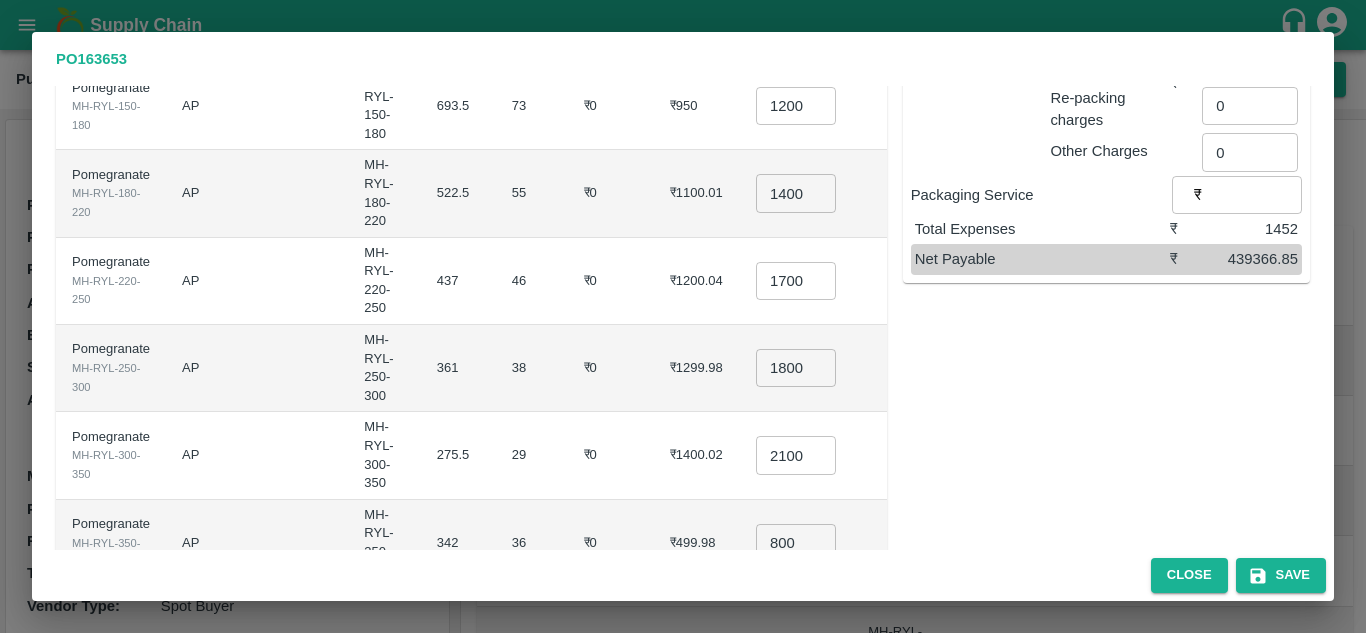 scroll, scrollTop: 0, scrollLeft: 0, axis: both 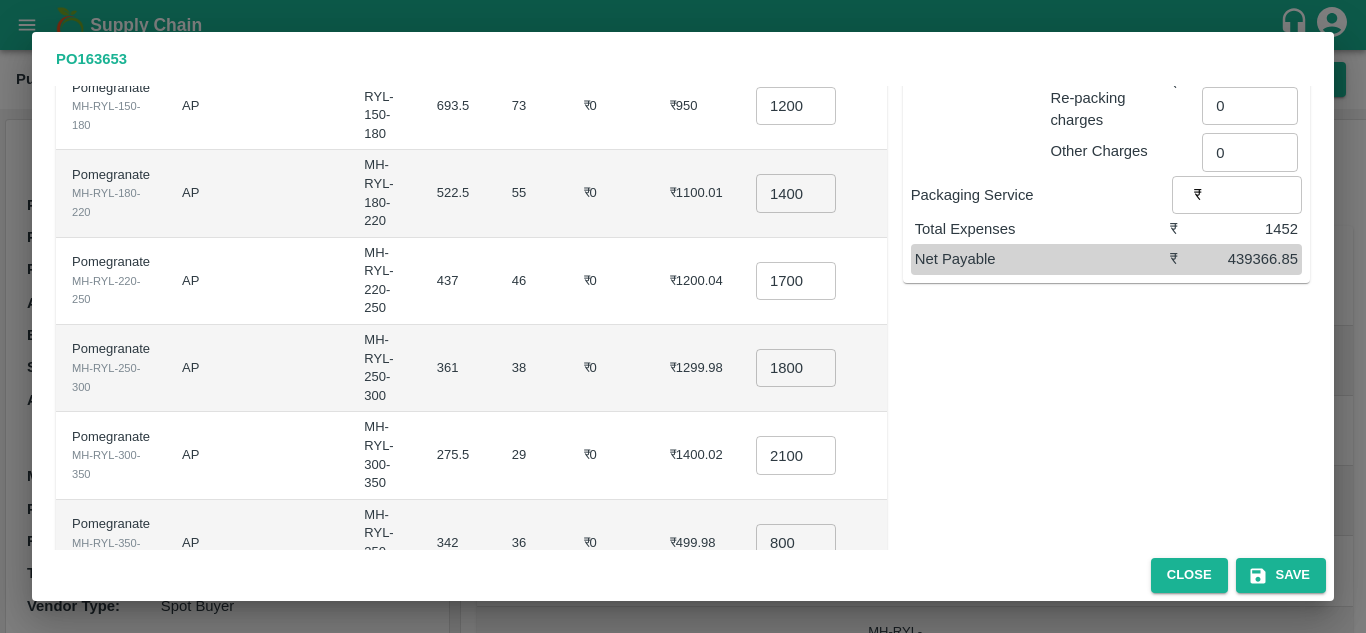 click on "437" at bounding box center [458, 281] 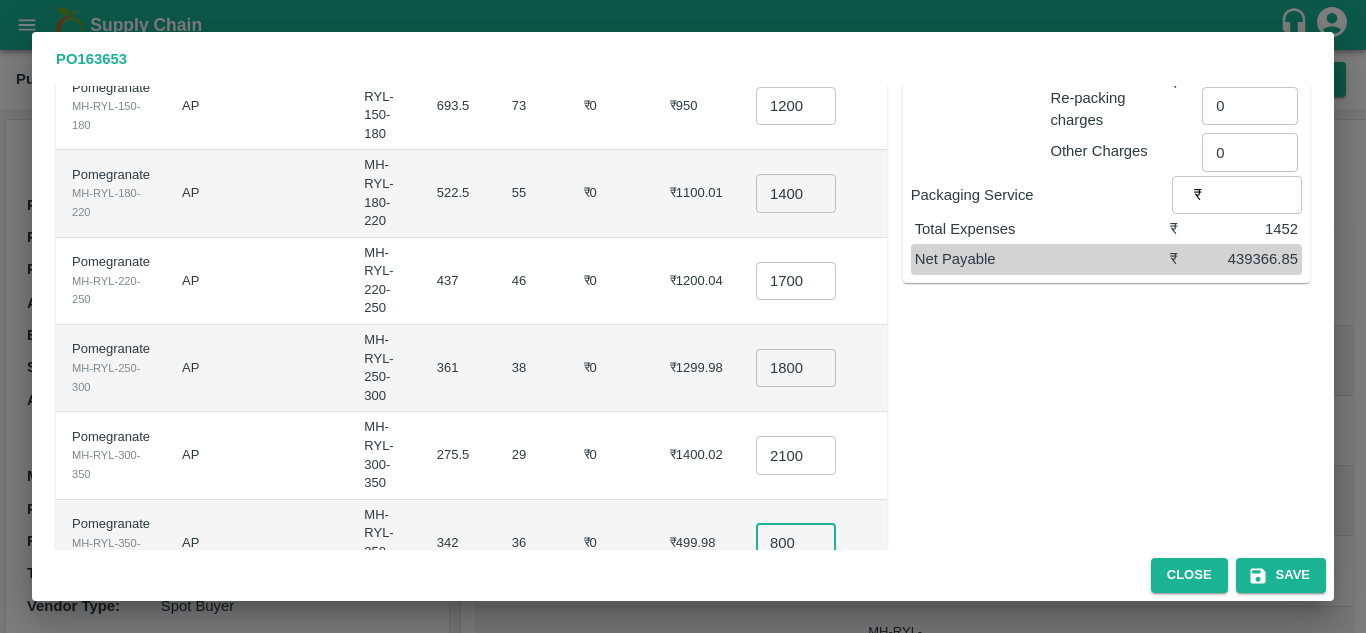 click on "800" at bounding box center [796, 543] 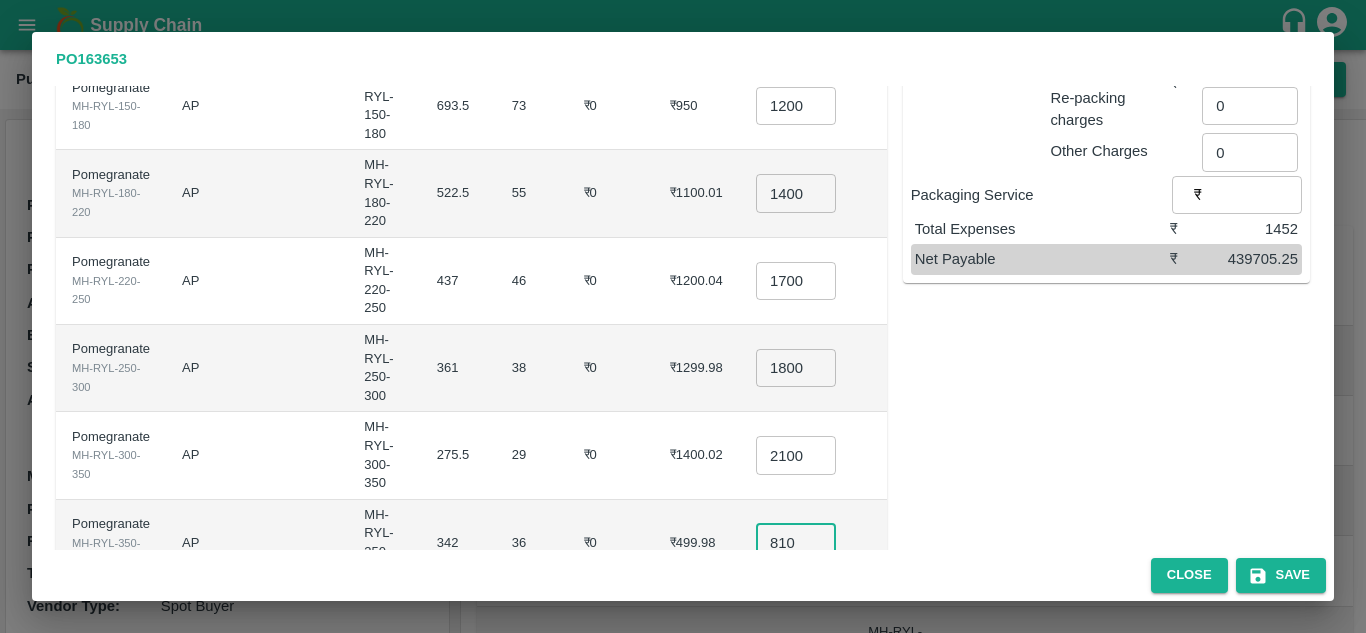 type on "810" 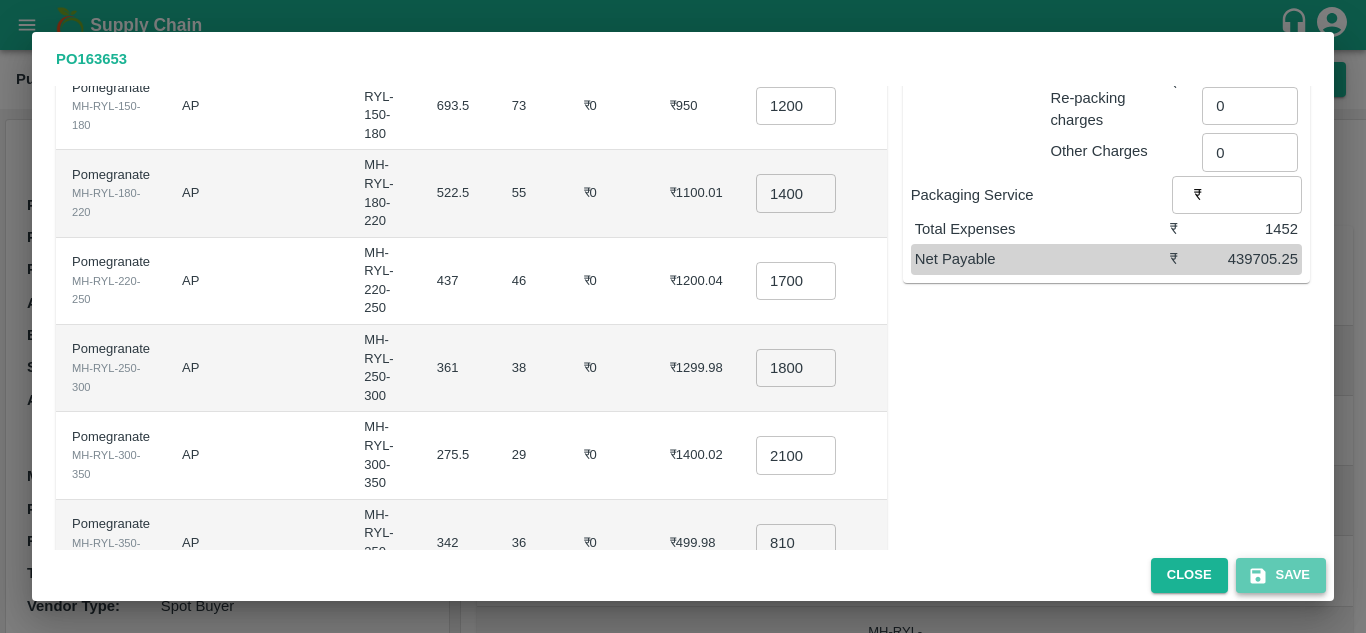 click on "Save" at bounding box center (1281, 575) 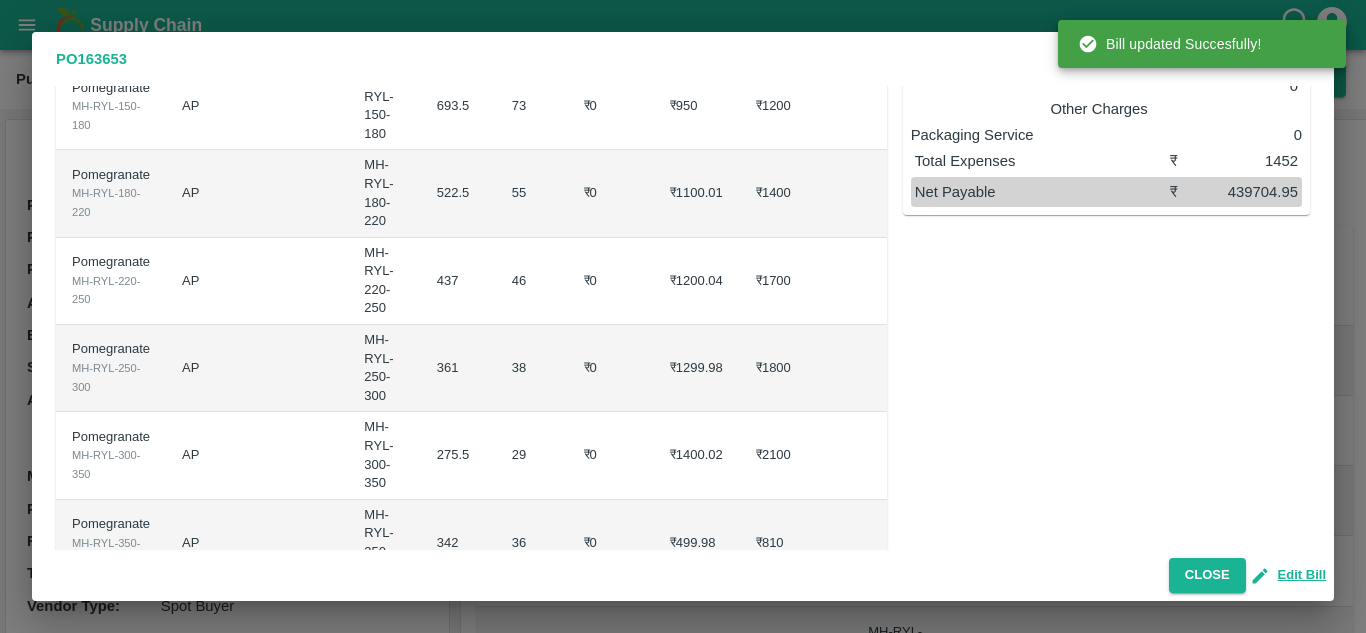 scroll, scrollTop: 0, scrollLeft: 0, axis: both 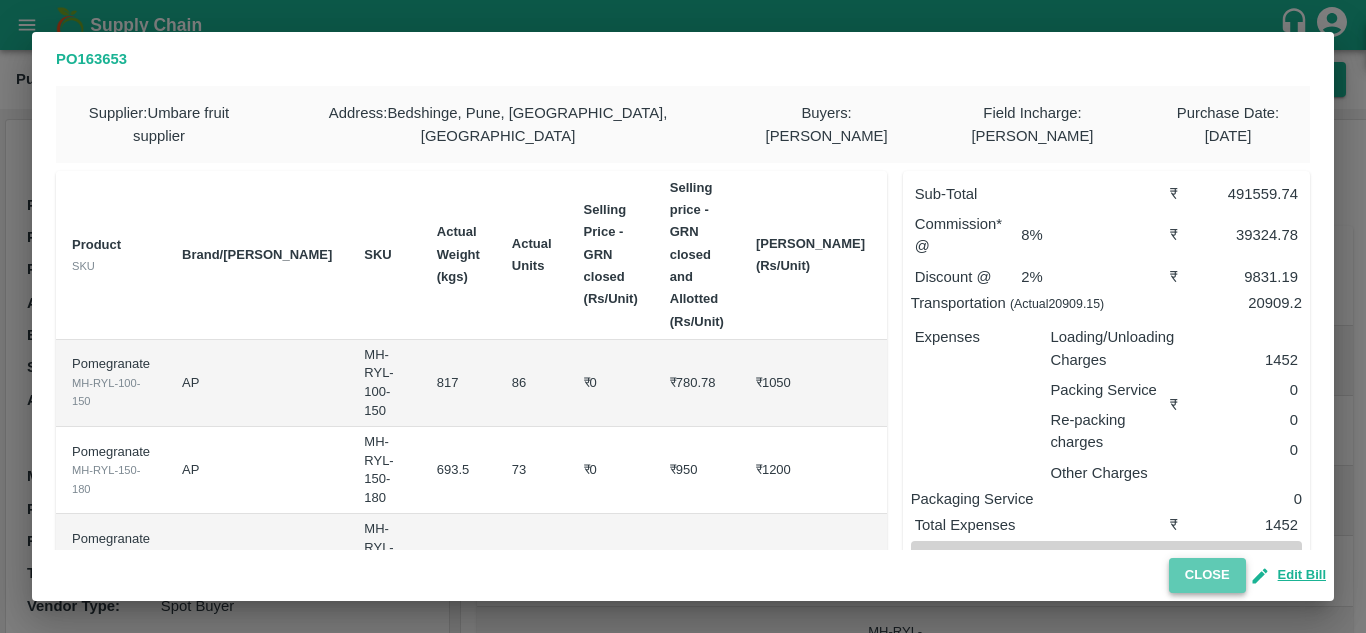 click on "Close" at bounding box center [1207, 575] 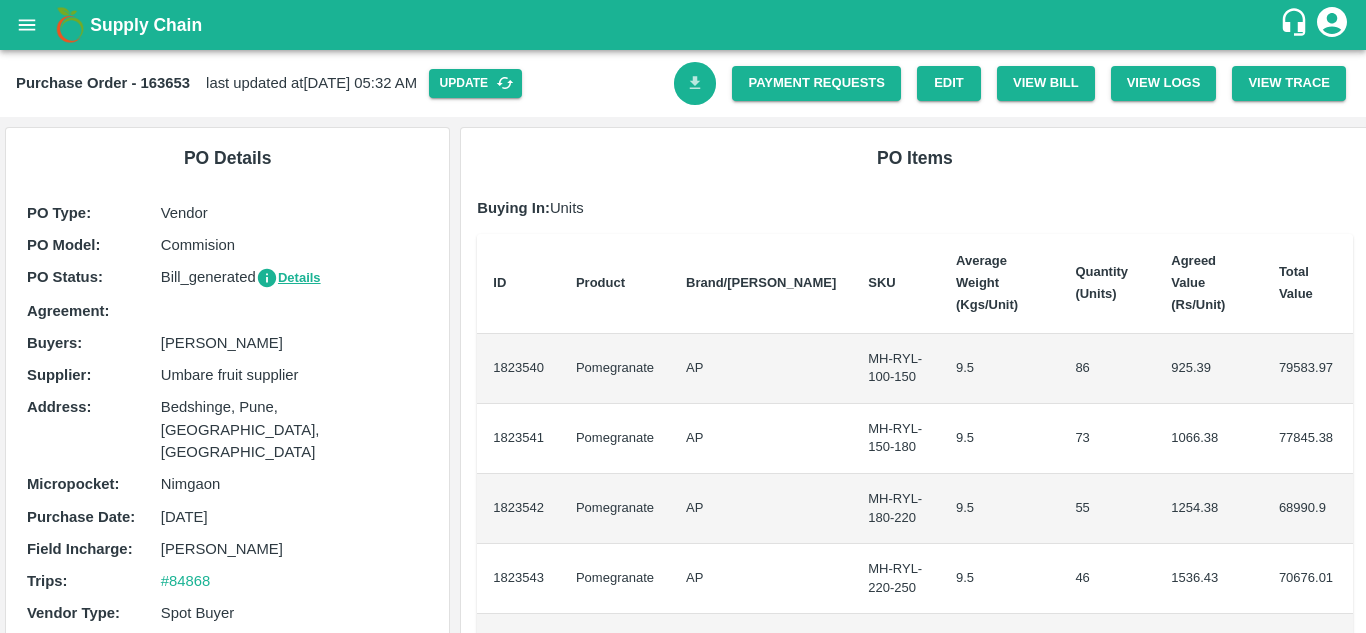 click at bounding box center (695, 83) 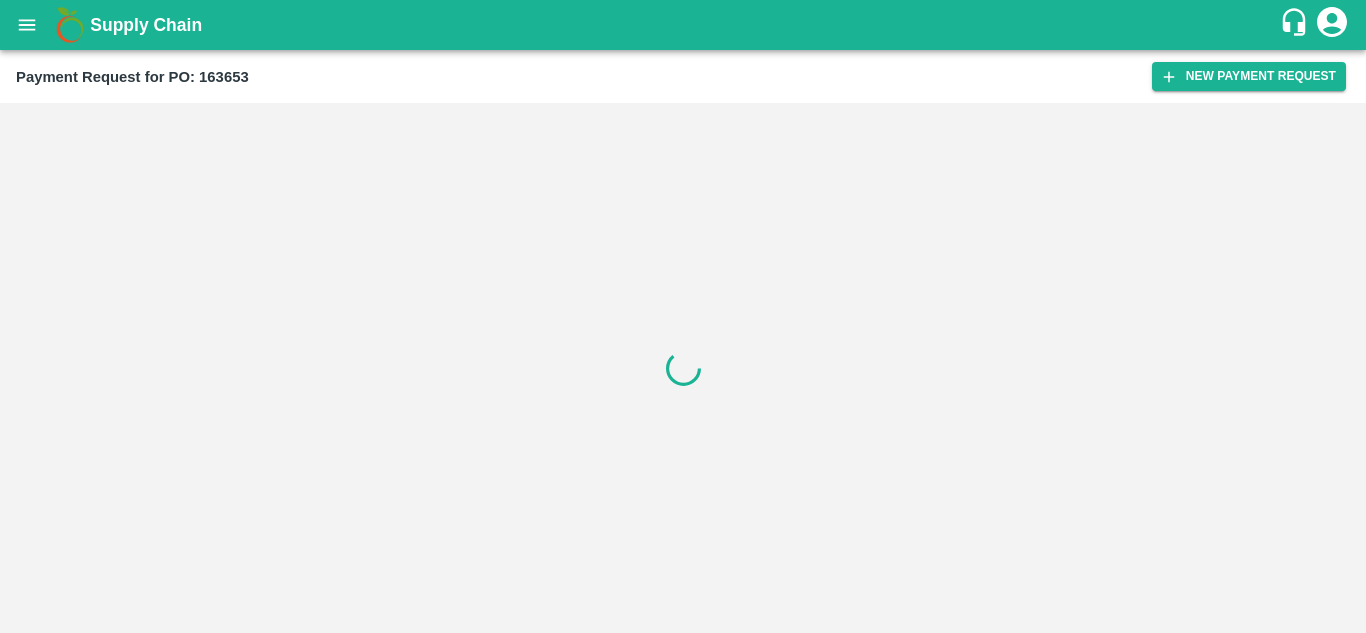 scroll, scrollTop: 0, scrollLeft: 0, axis: both 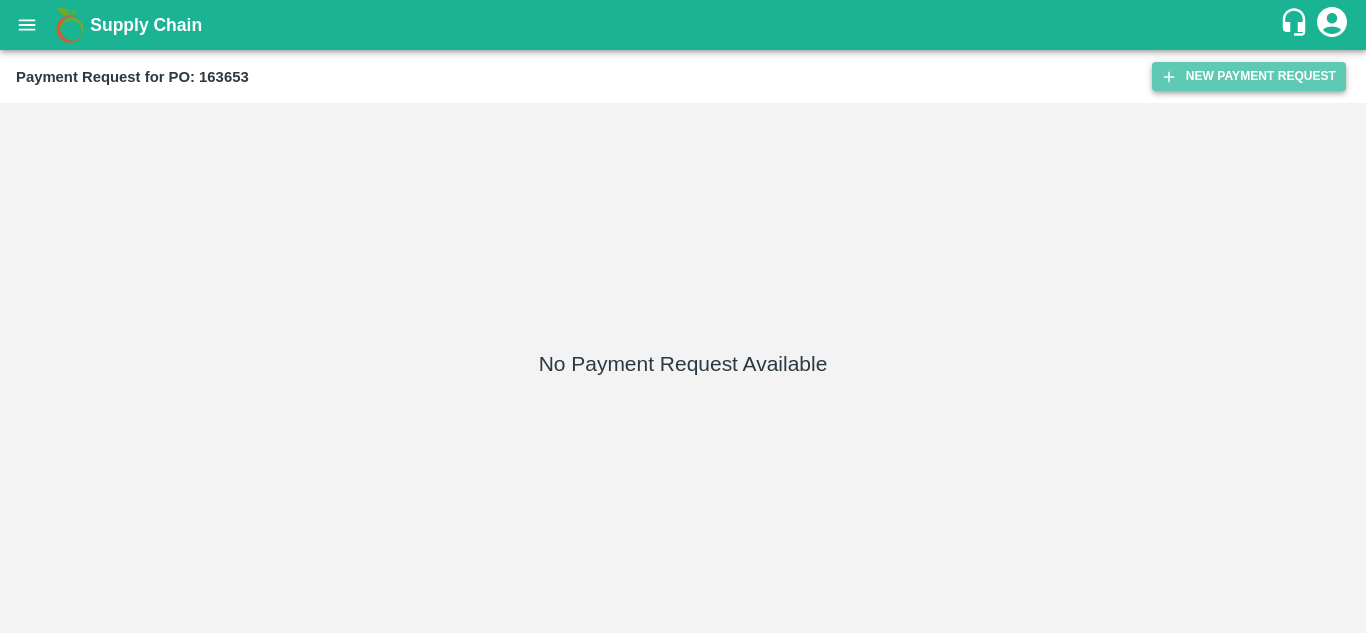click on "New Payment Request" at bounding box center (1249, 76) 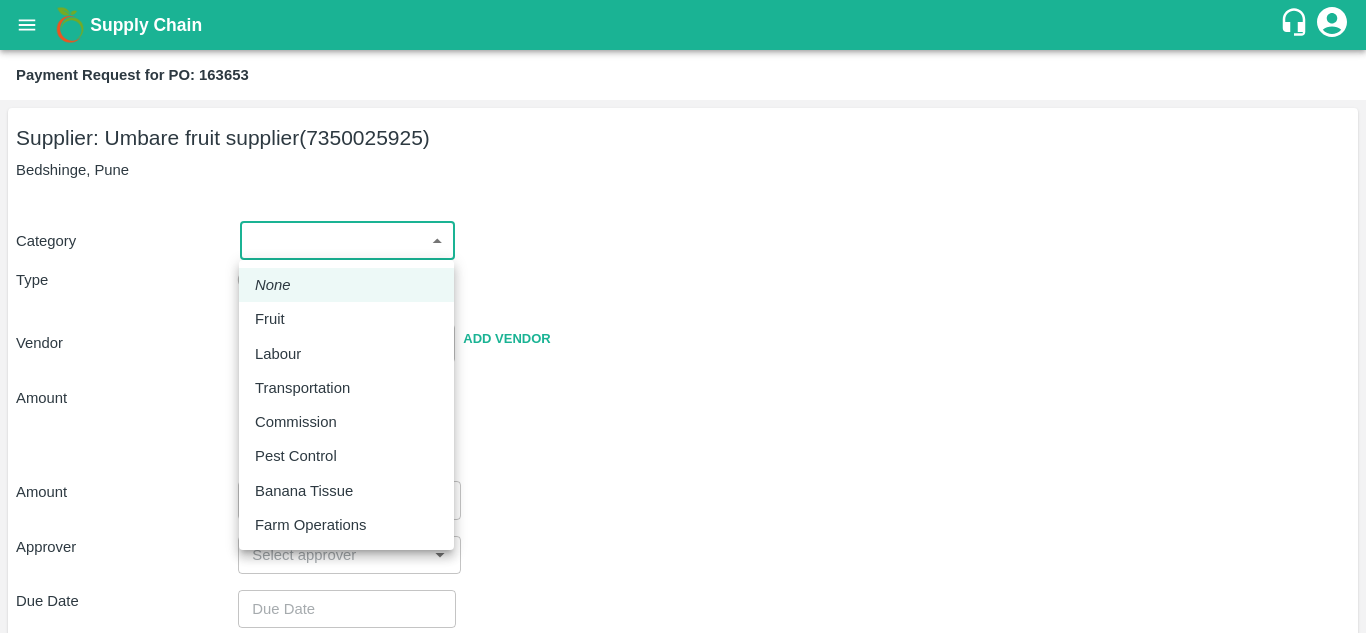 click on "Supply Chain Payment Request for PO: 163653 Supplier:    Umbare fruit supplier  (7350025925) Bedshinge, Pune Category ​ ​ Type Advance Bill Vendor ​ Add Vendor Amount Total value Per Kg ​ Amount ​ Approver ​ Due Date ​  Priority  Low  High Comment x ​ Attach bill Cancel Save Jeewana CC [PERSON_NAME] Logout None Fruit Labour Transportation Commission Pest Control Banana Tissue Farm Operations" at bounding box center [683, 316] 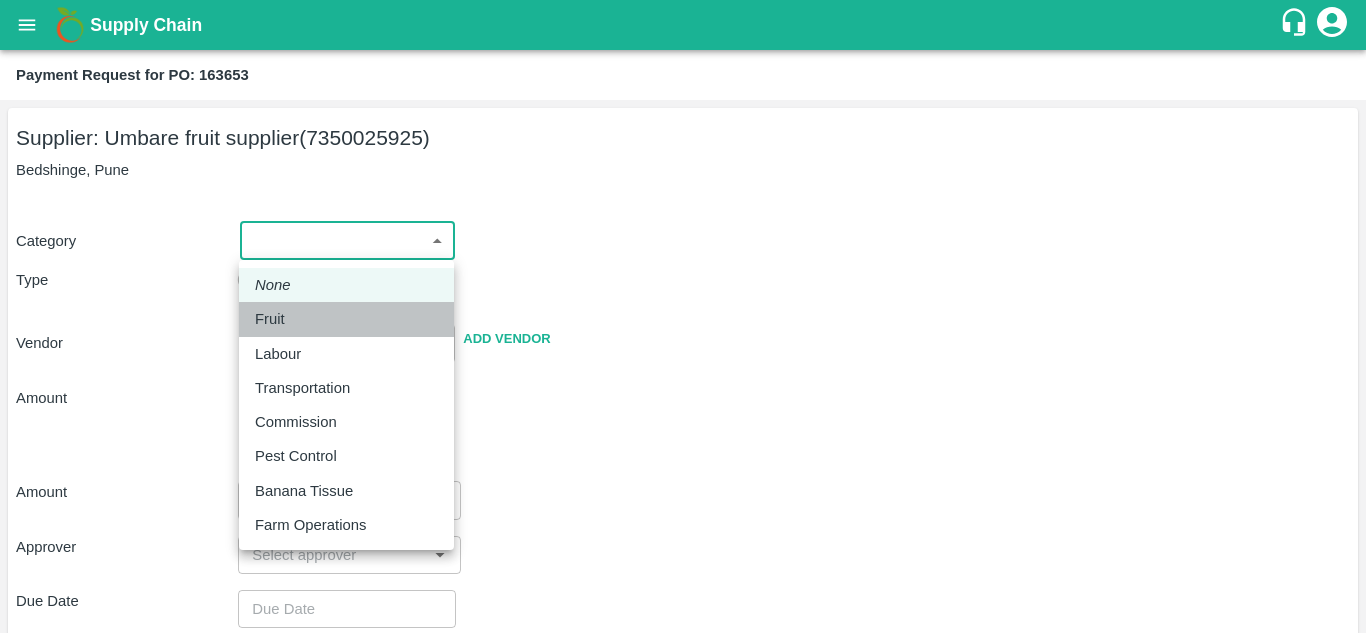 click on "Fruit" at bounding box center (275, 319) 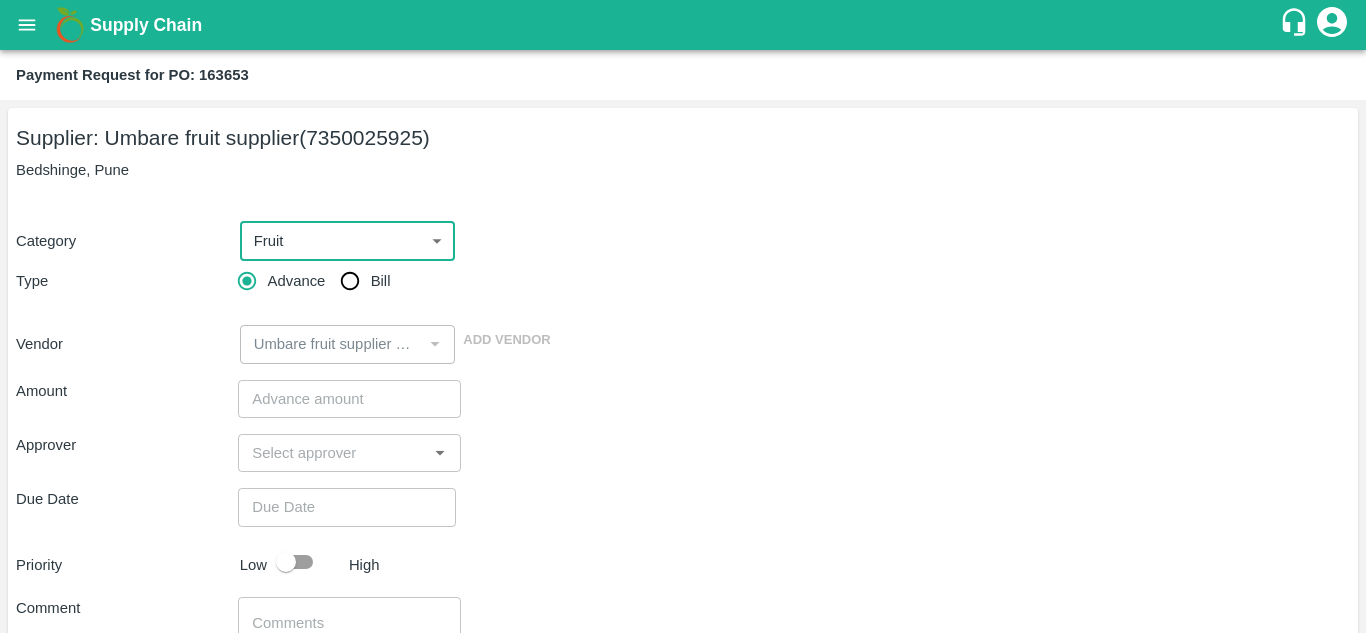 click on "Bill" at bounding box center (350, 281) 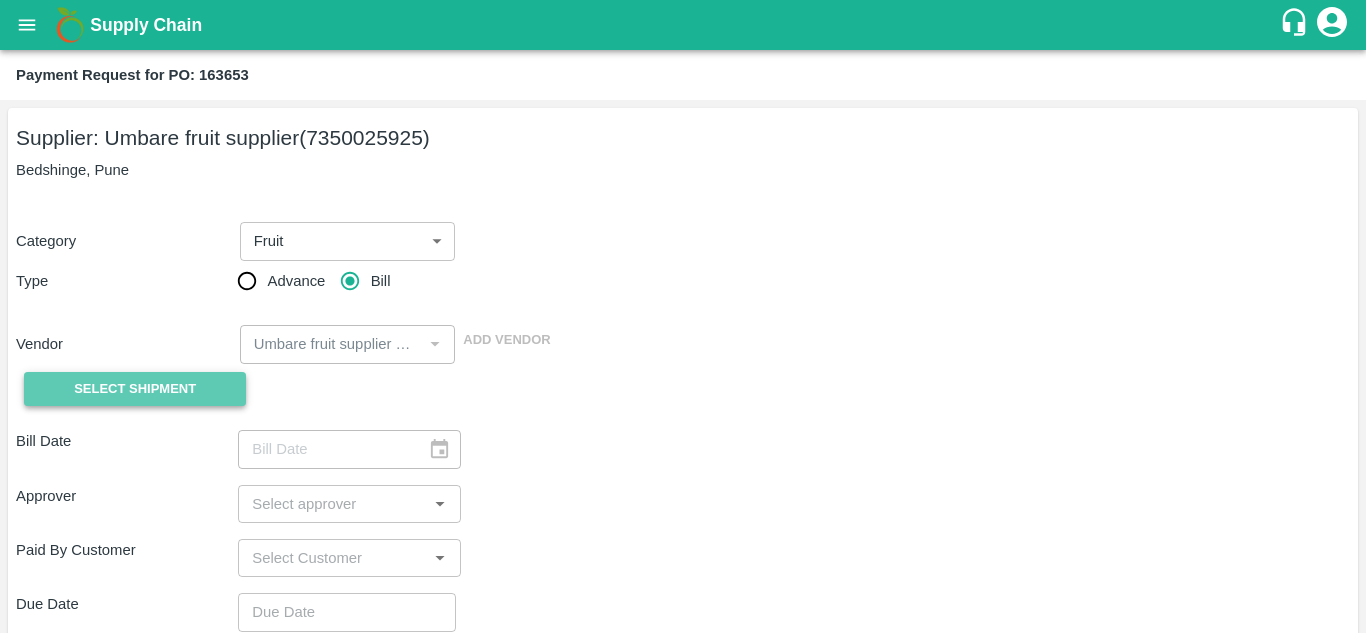 click on "Select Shipment" at bounding box center (135, 389) 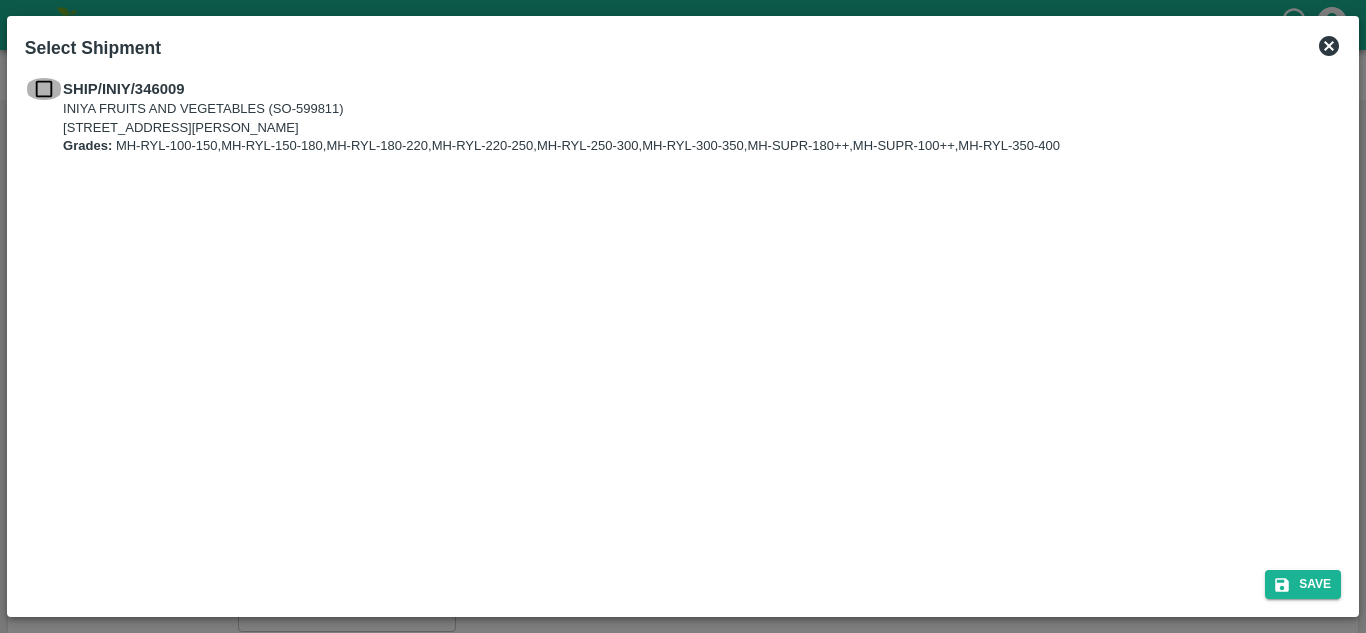 click at bounding box center [44, 89] 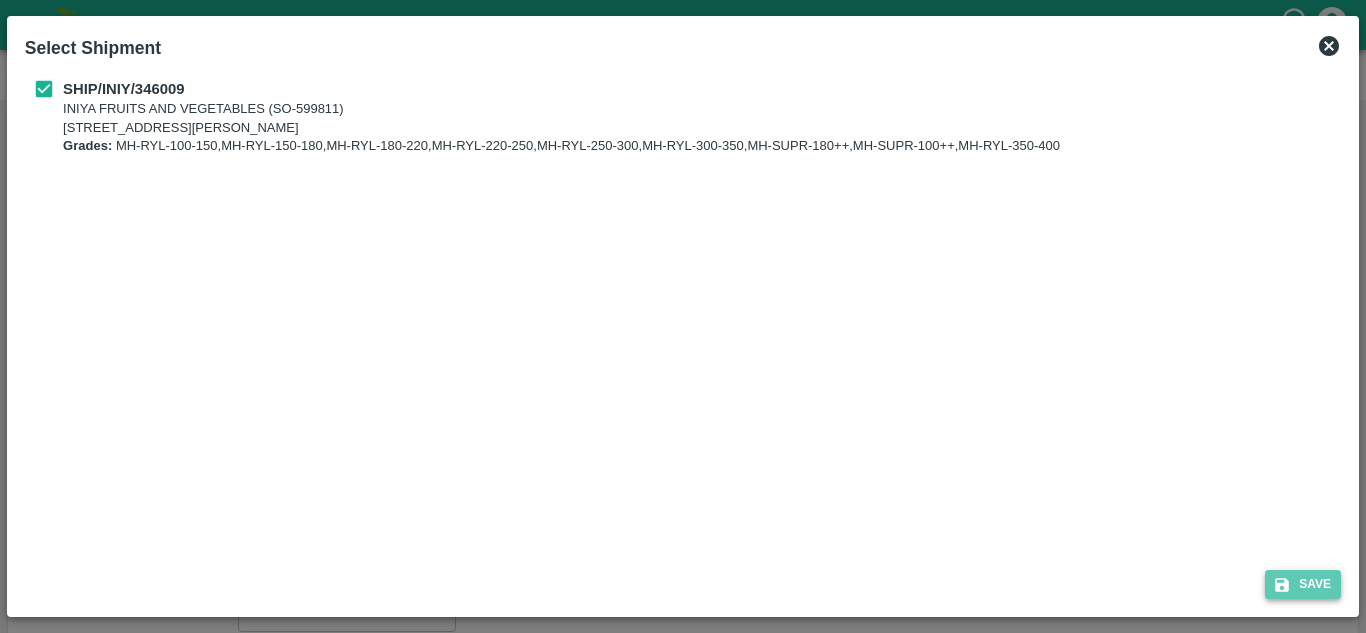 click on "Save" at bounding box center [1303, 584] 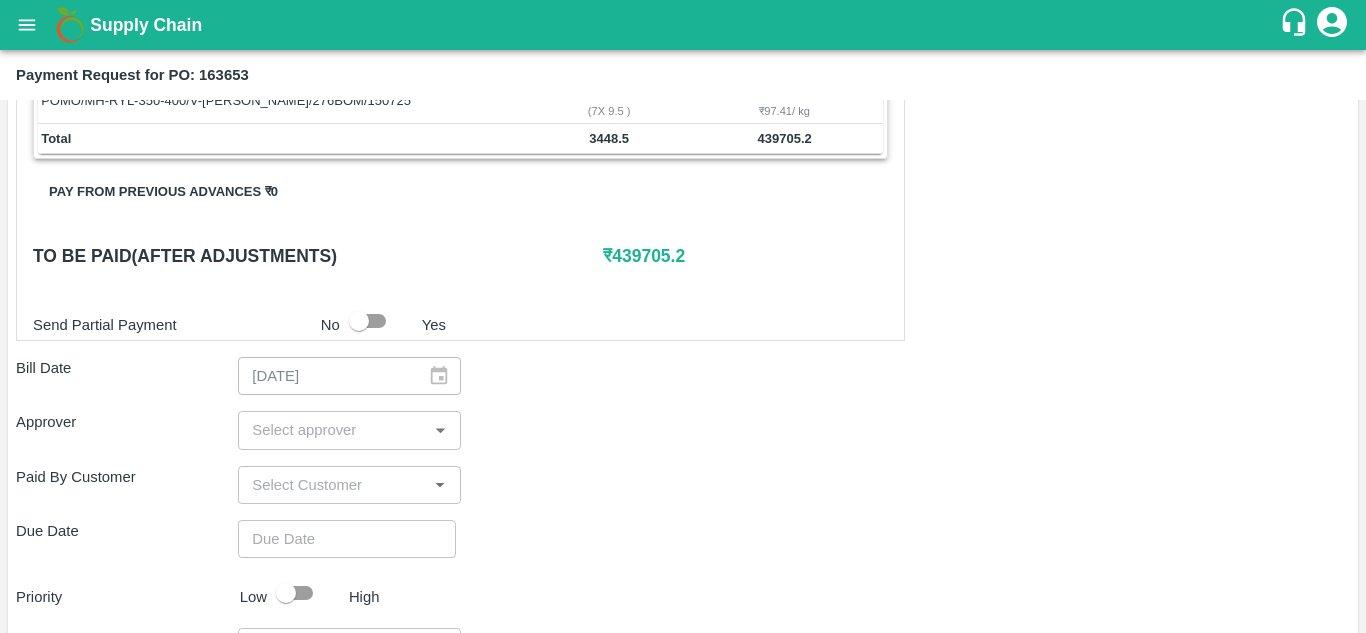 scroll, scrollTop: 773, scrollLeft: 0, axis: vertical 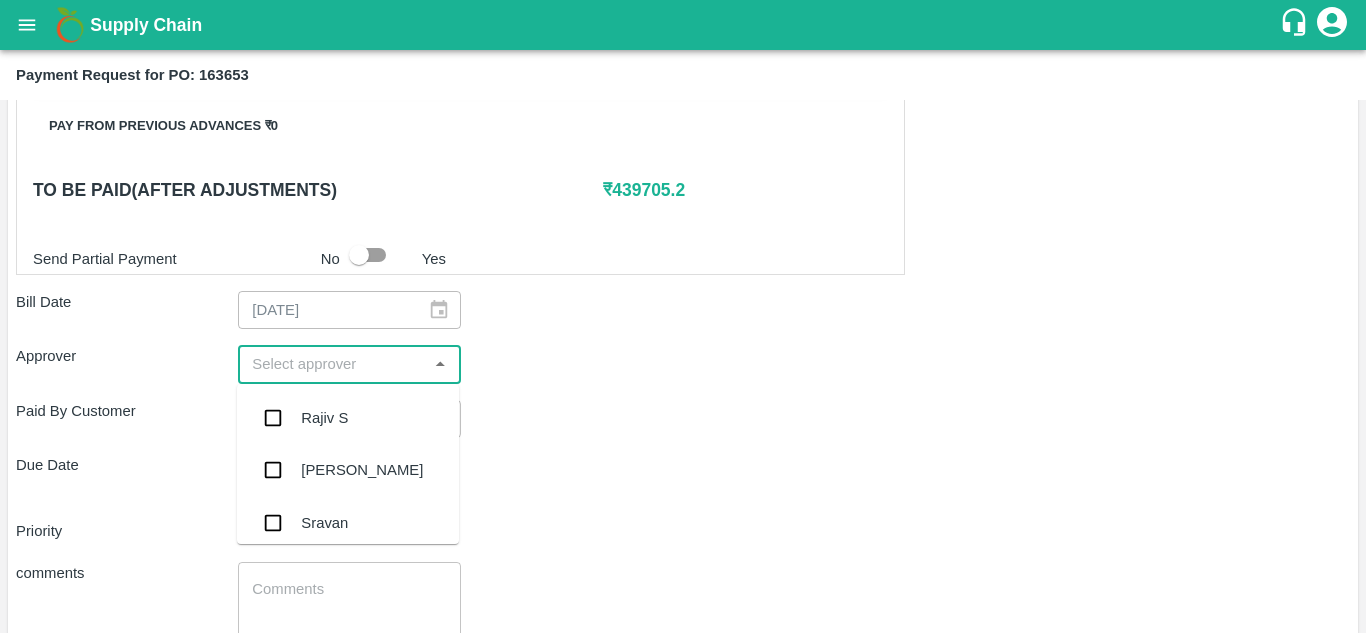 click at bounding box center [332, 364] 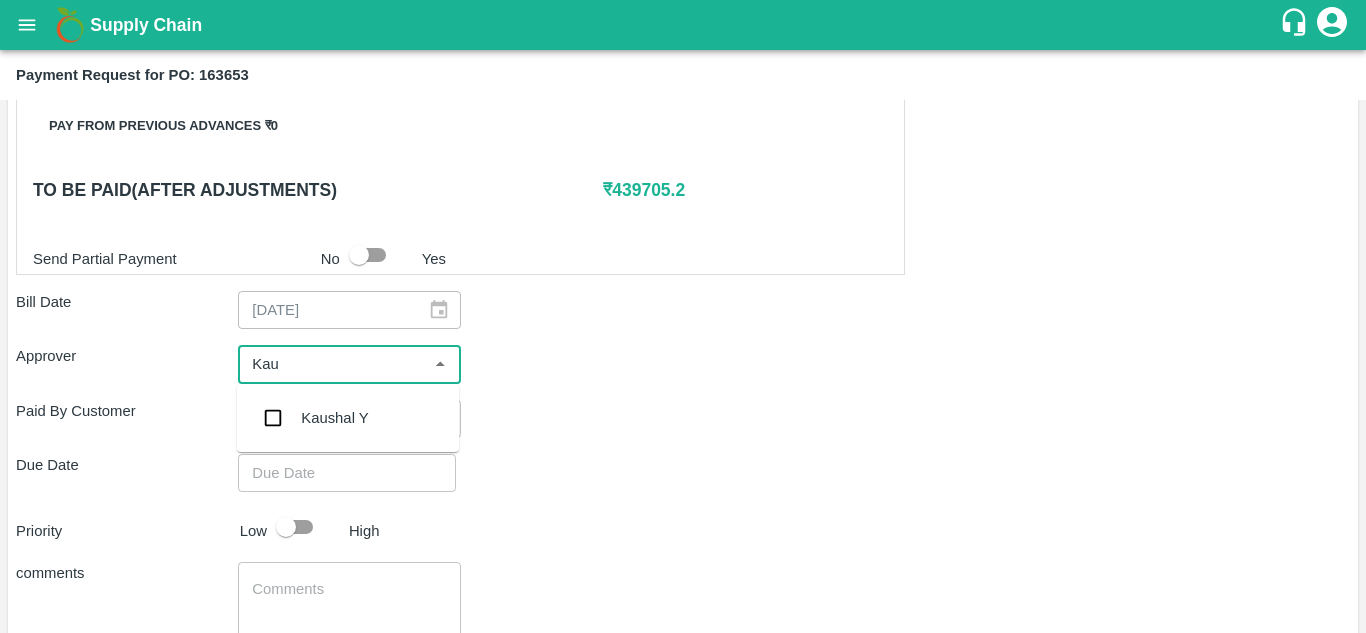 type on "[PERSON_NAME]" 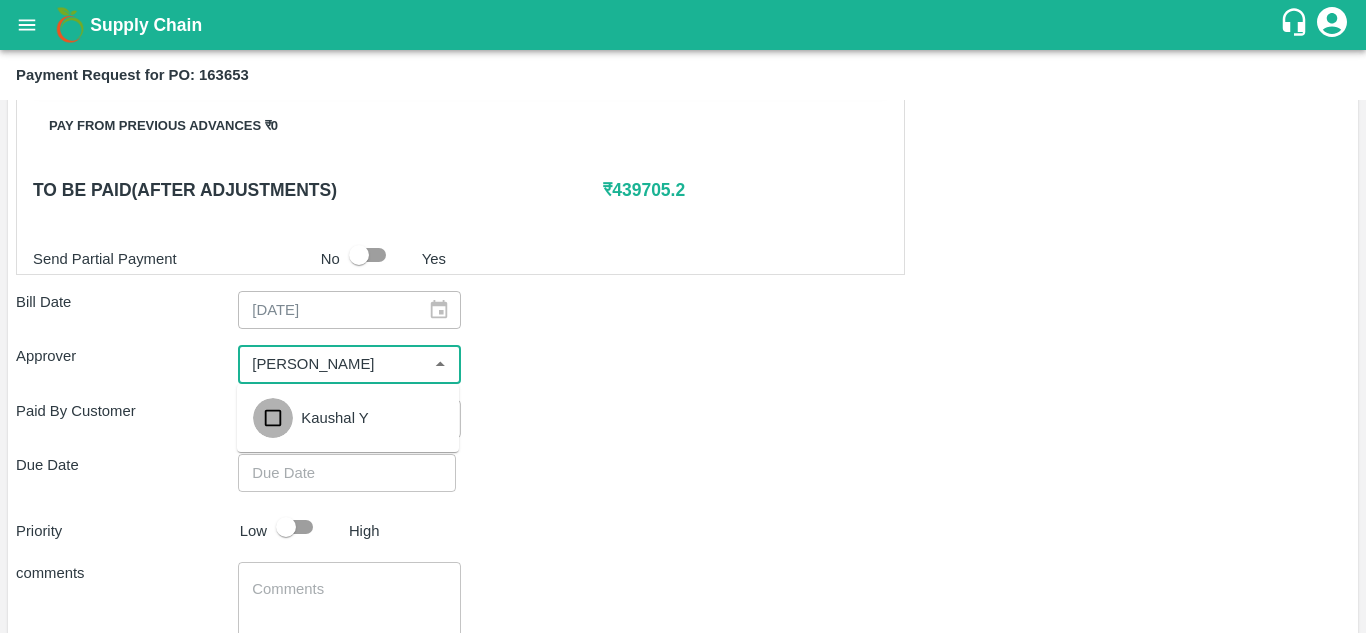 click at bounding box center [273, 418] 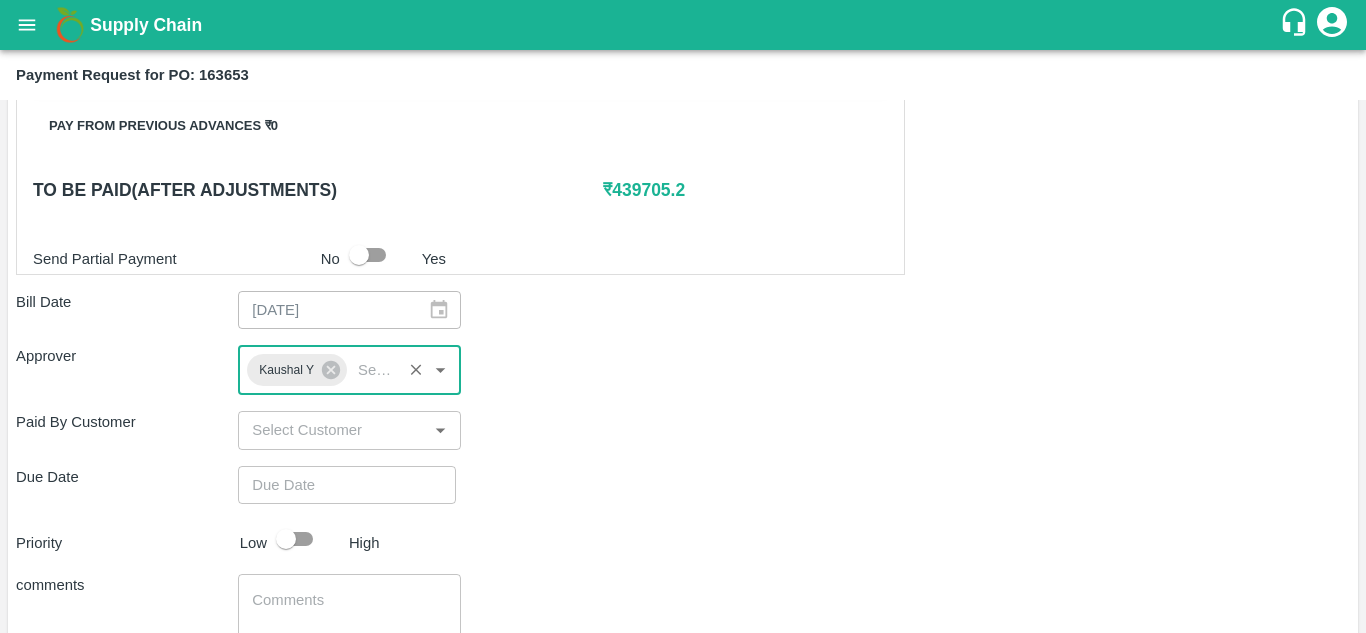 type on "DD/MM/YYYY hh:mm aa" 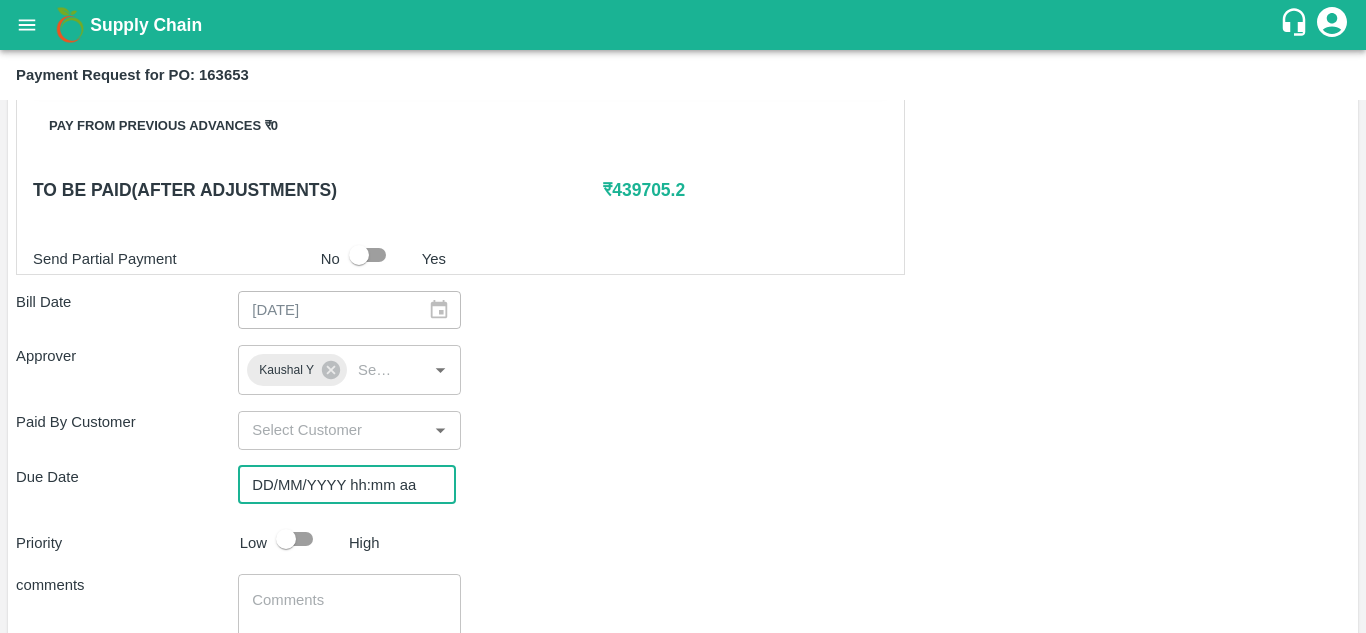 click on "DD/MM/YYYY hh:mm aa" at bounding box center (340, 485) 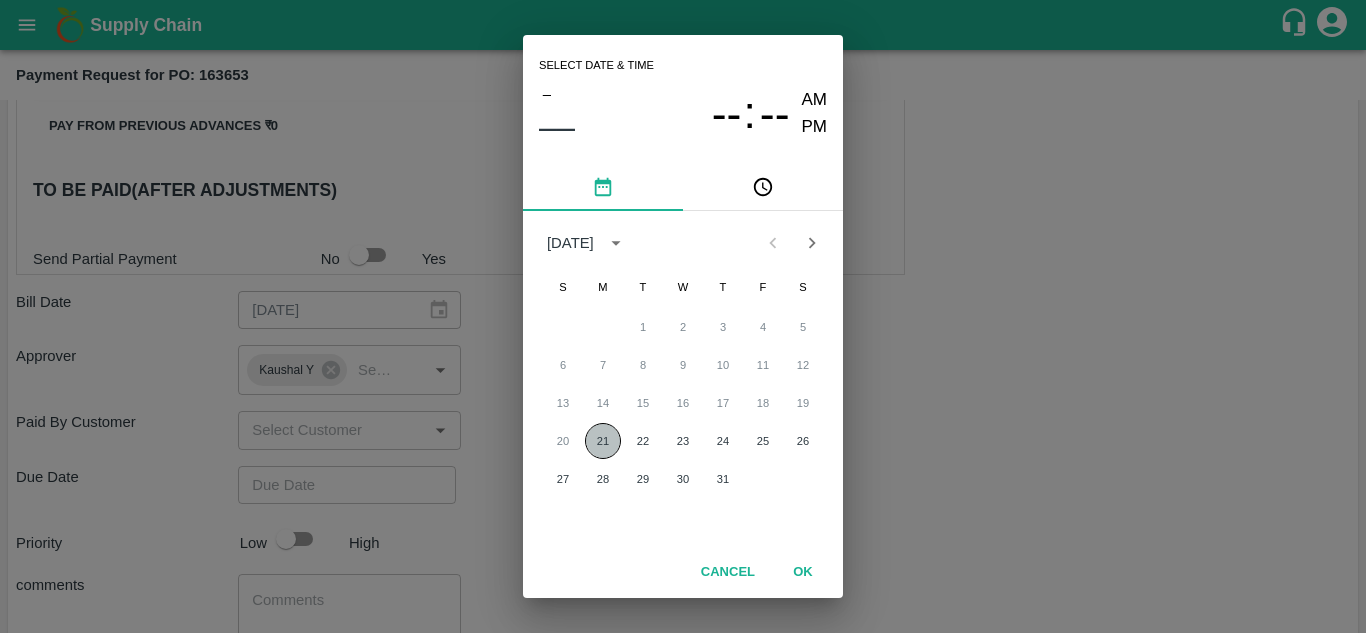 click on "21" at bounding box center (603, 441) 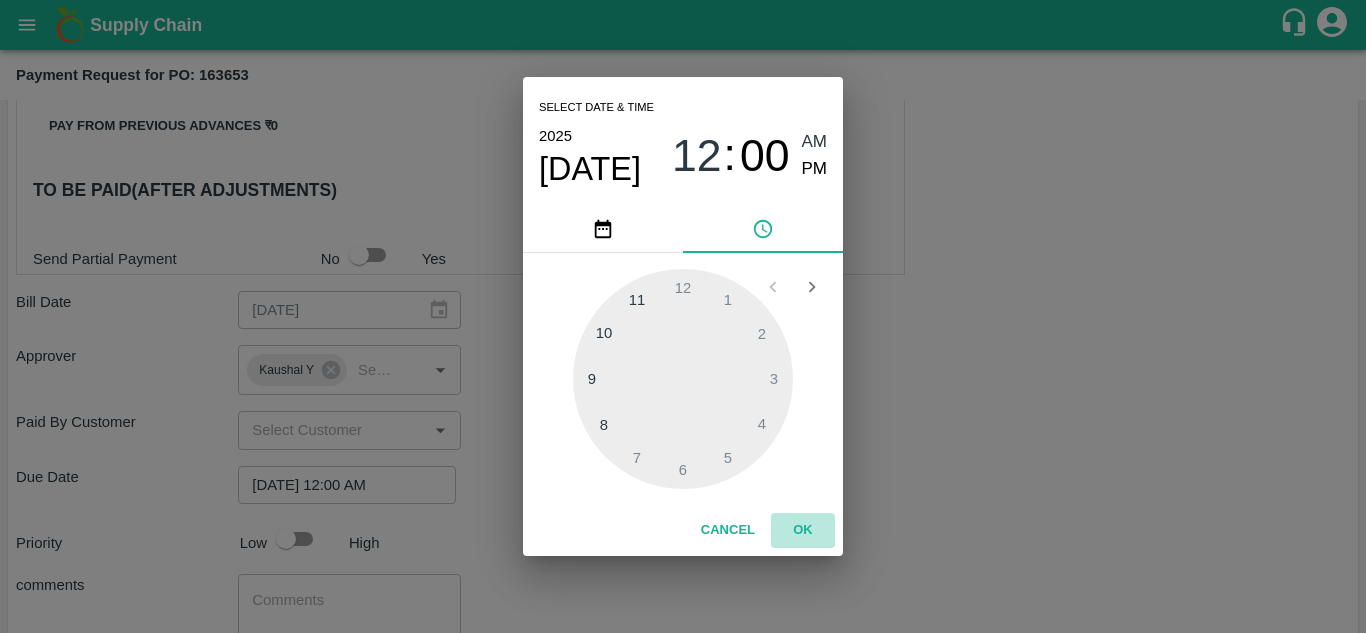 click on "OK" at bounding box center (803, 530) 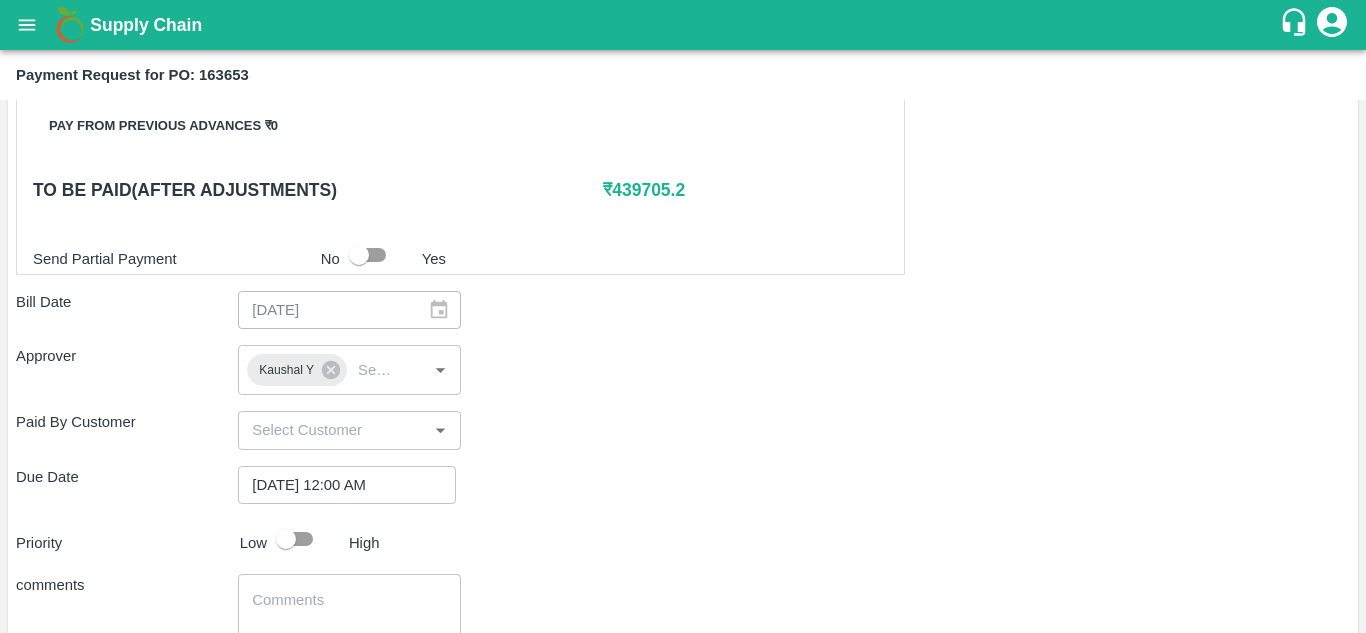 click on "Due Date 21/07/2025 12:00 AM ​" at bounding box center (683, 485) 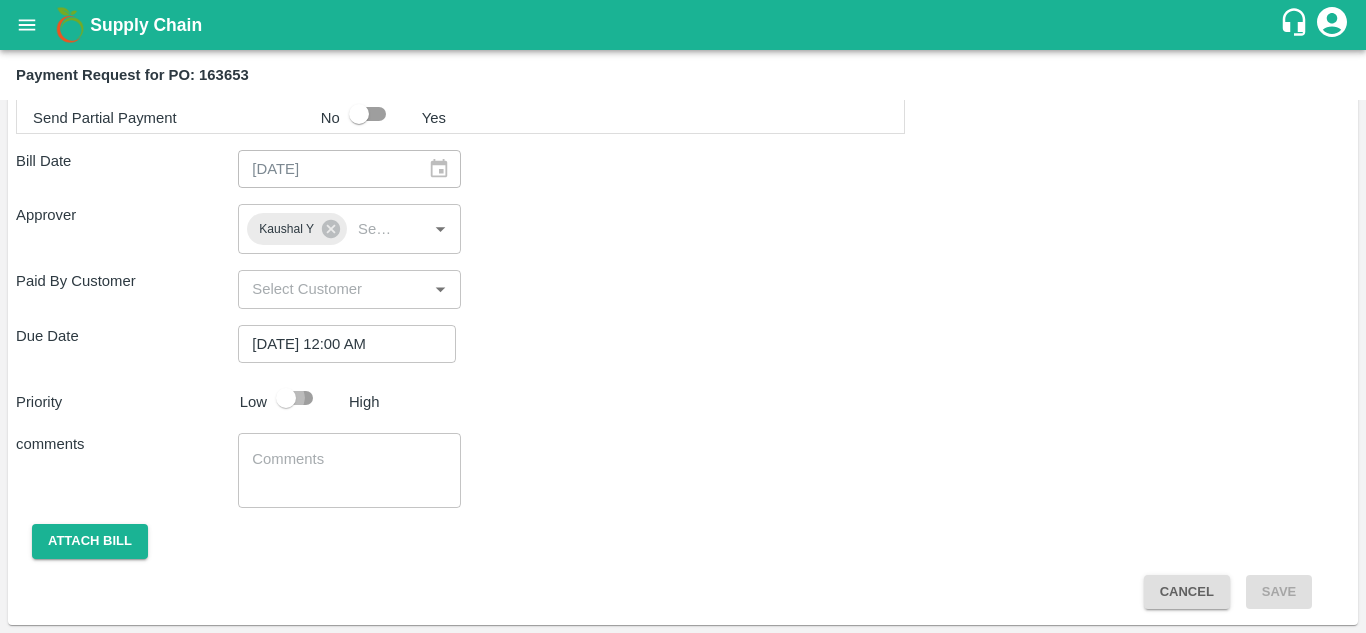 click at bounding box center [286, 398] 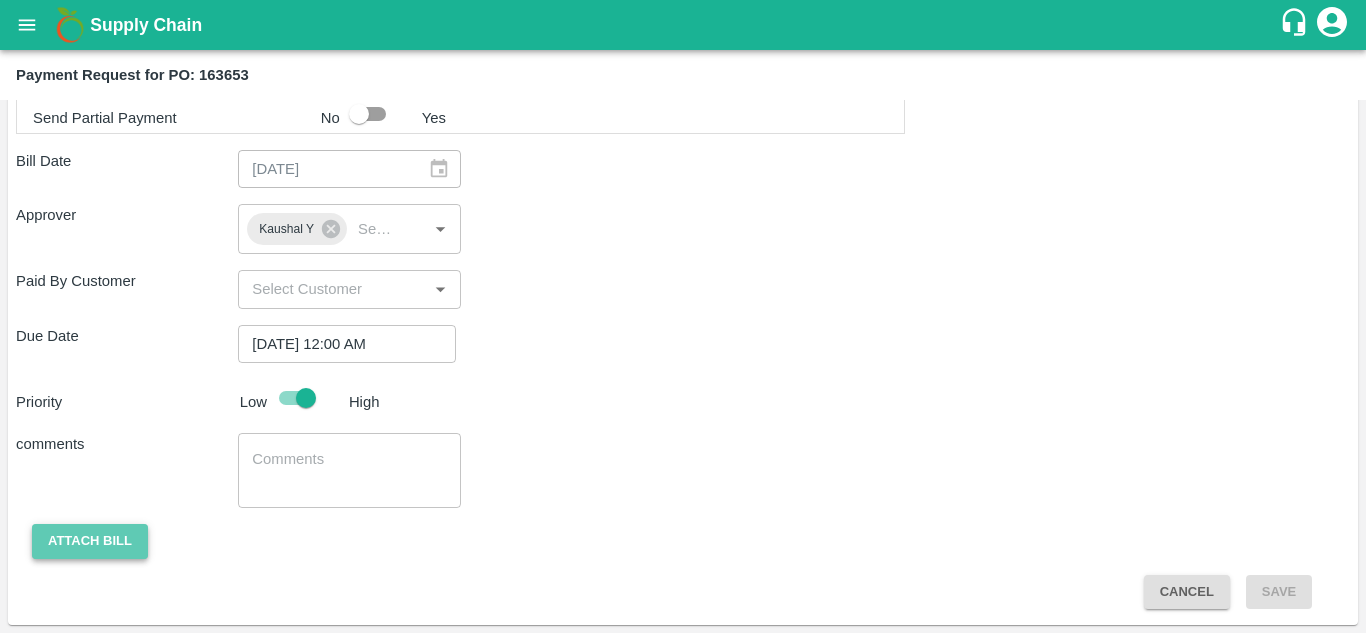 click on "Attach bill" at bounding box center [90, 541] 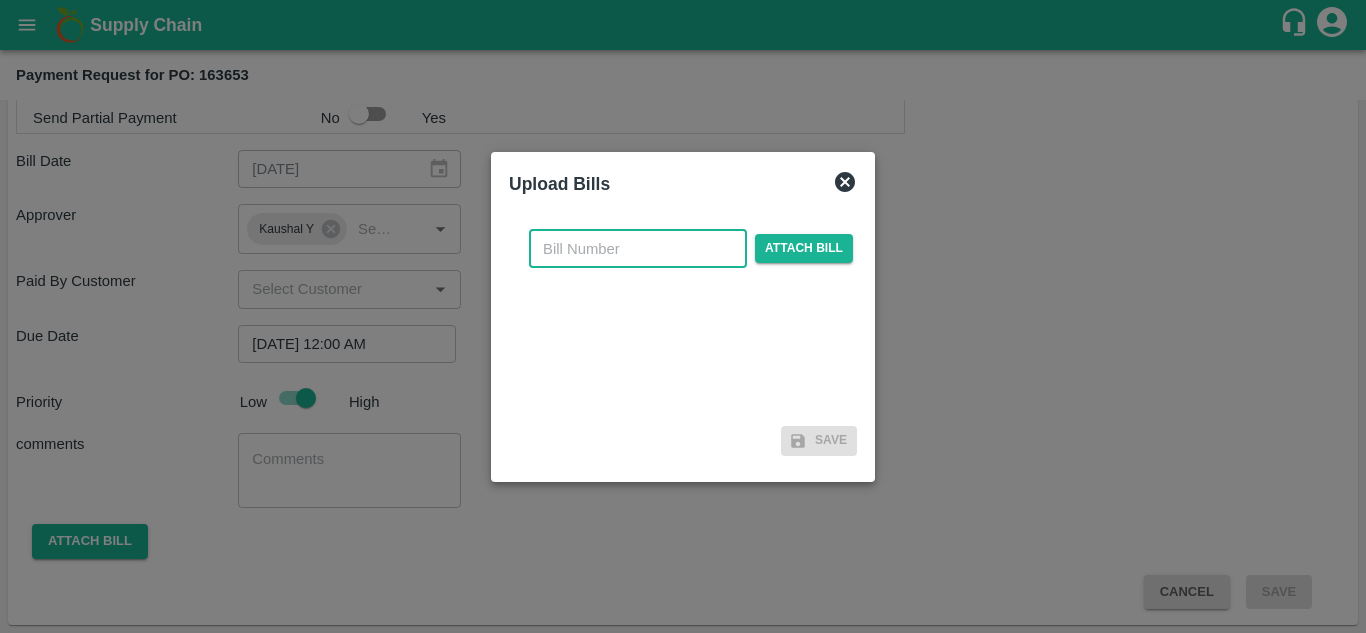 click at bounding box center (638, 249) 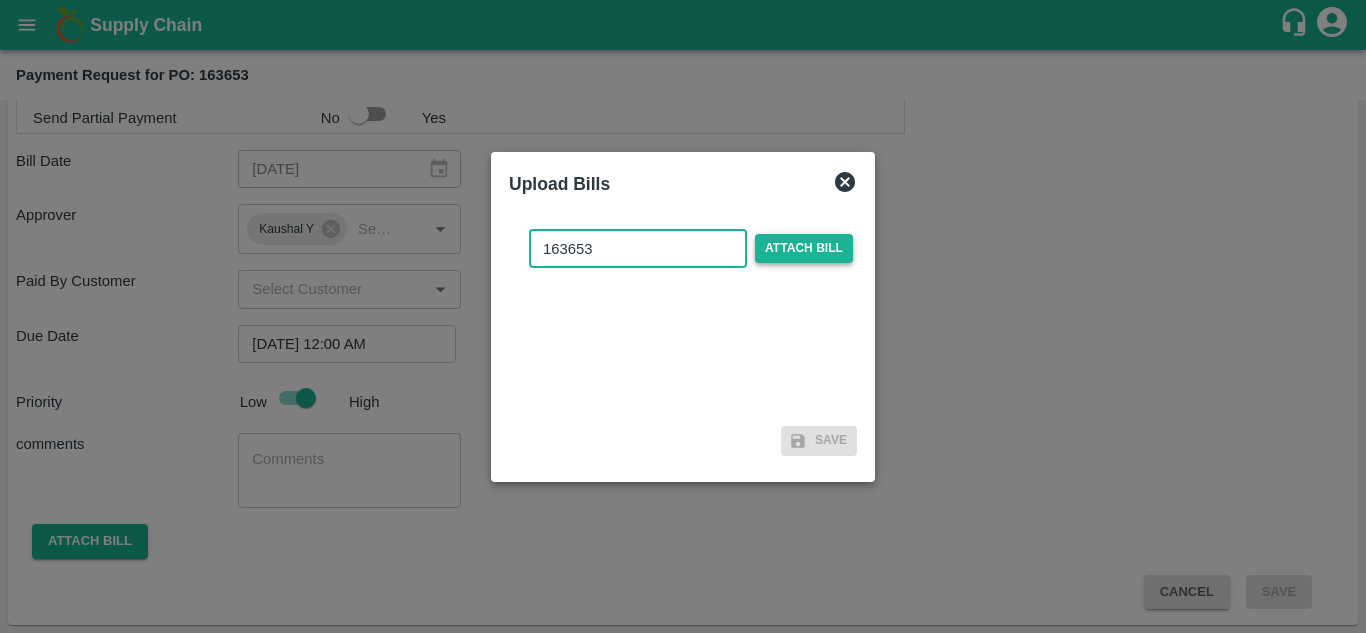 type on "163653" 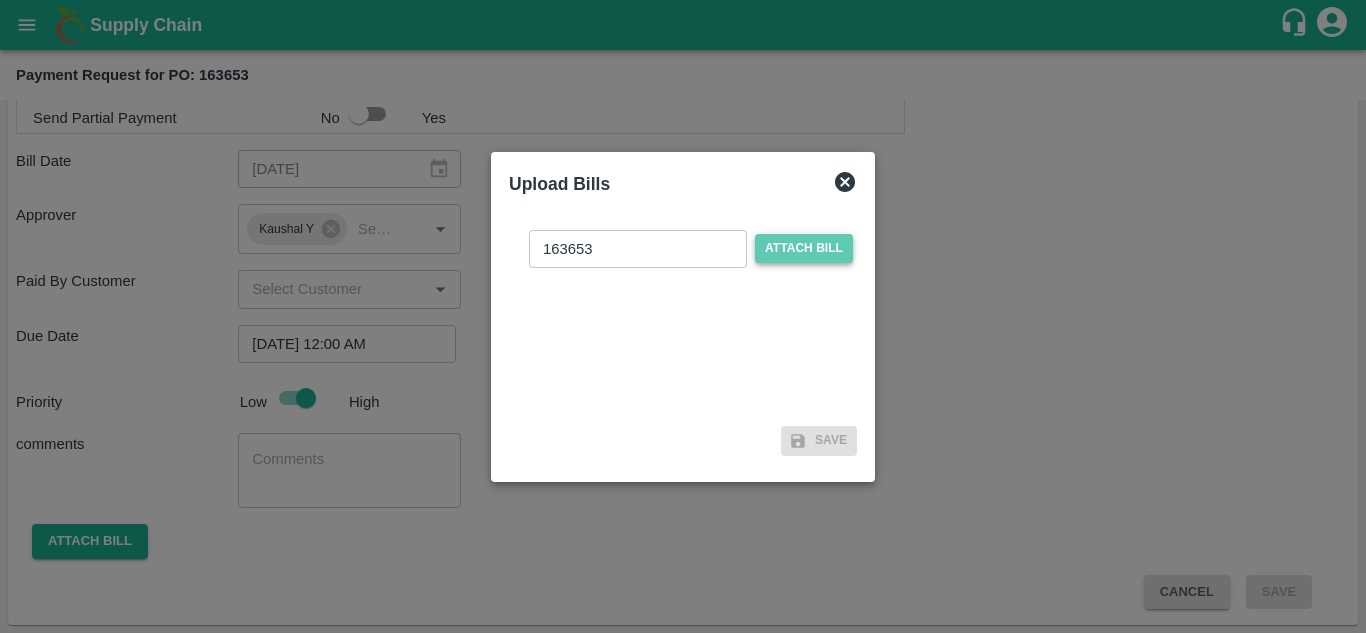 click on "Attach bill" at bounding box center [804, 248] 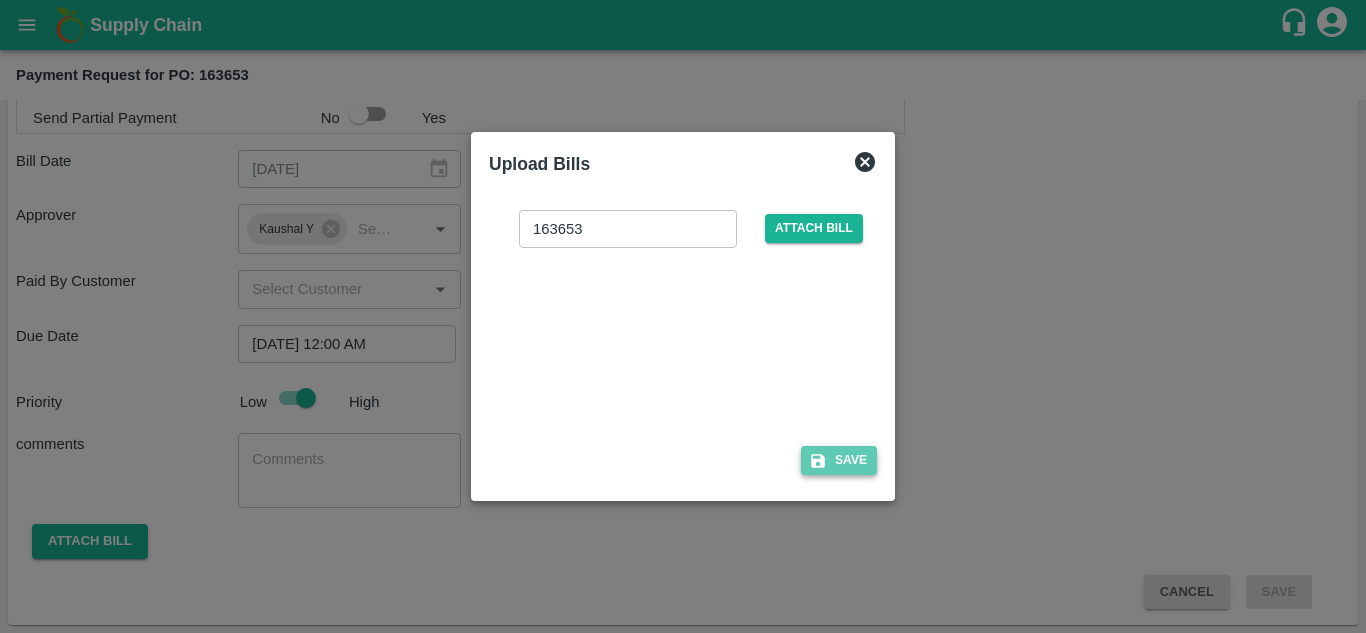 click on "Save" at bounding box center (839, 460) 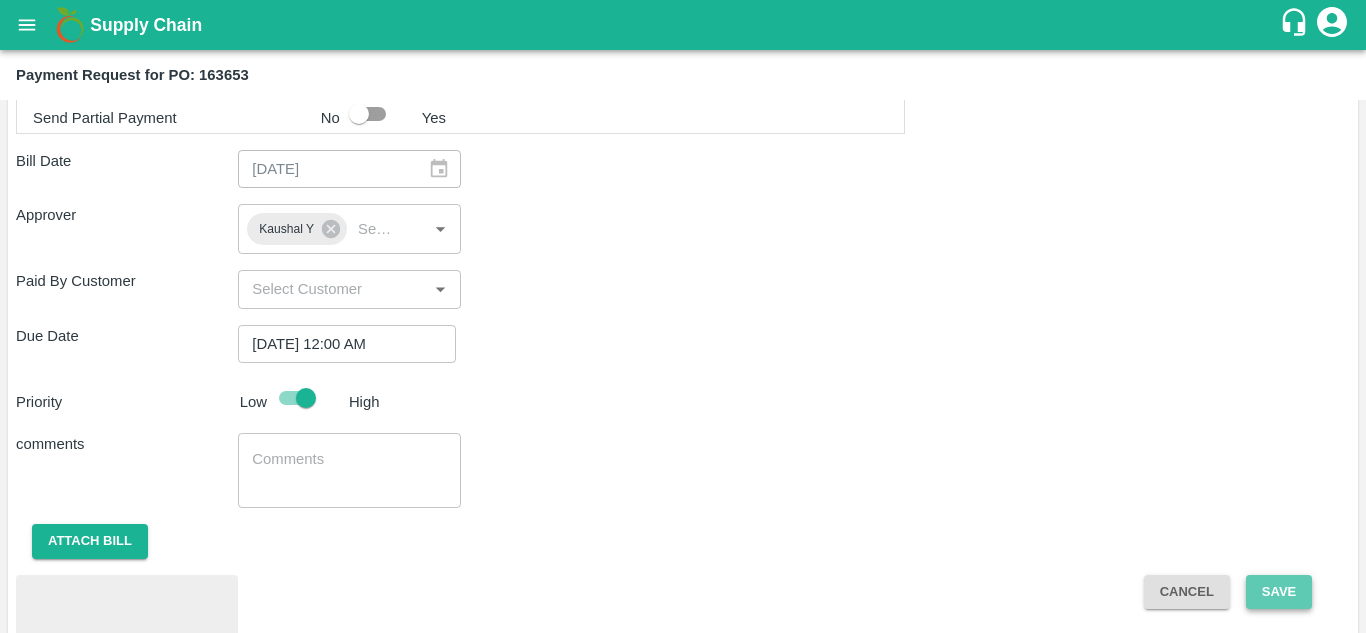 click on "Save" at bounding box center (1279, 592) 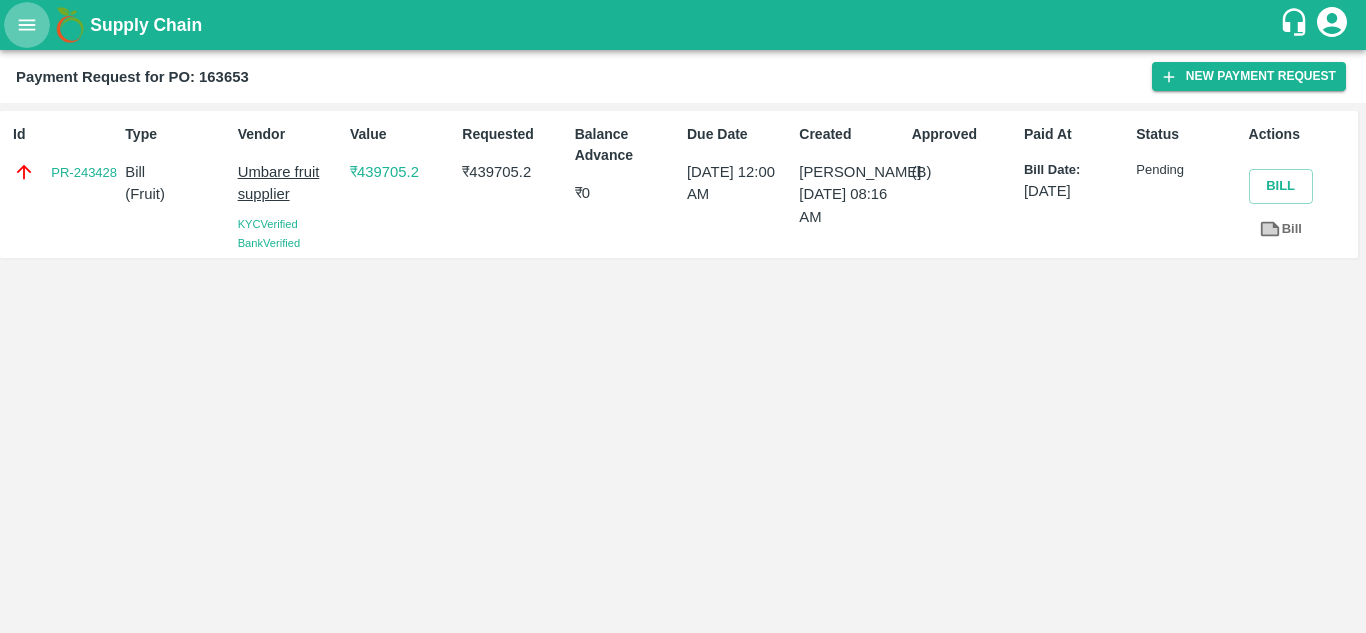 click at bounding box center [27, 25] 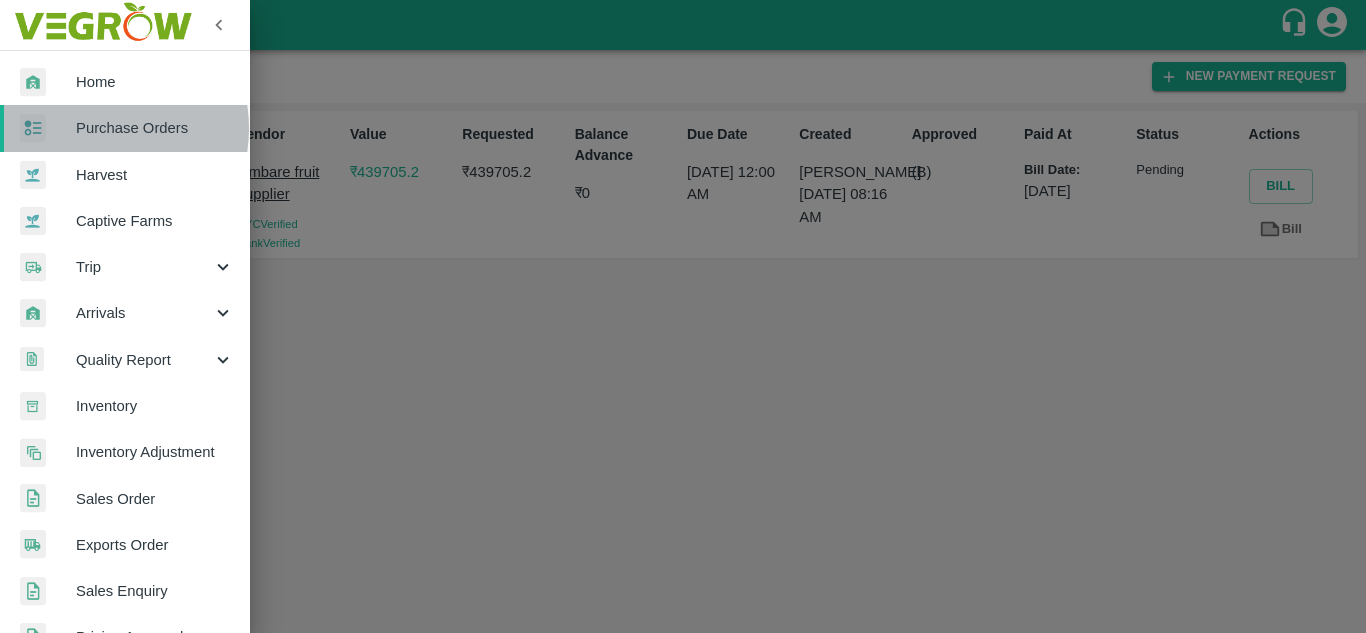 click on "Purchase Orders" at bounding box center [155, 128] 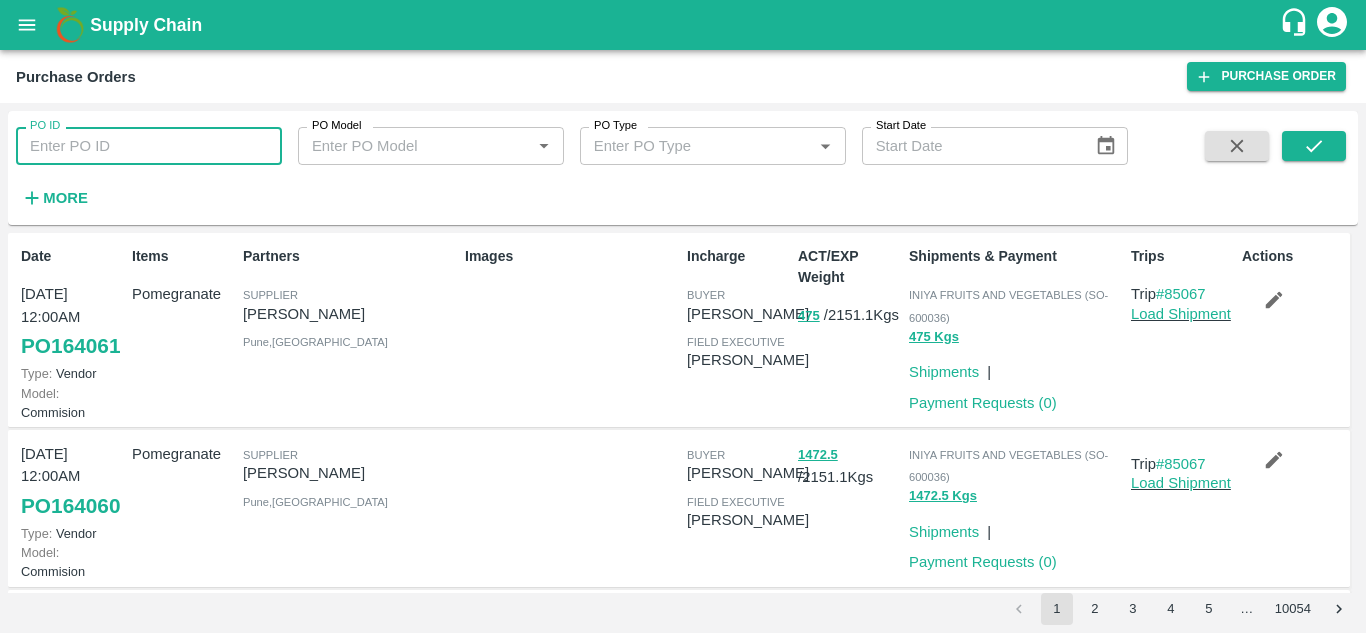 click on "PO ID" at bounding box center (149, 146) 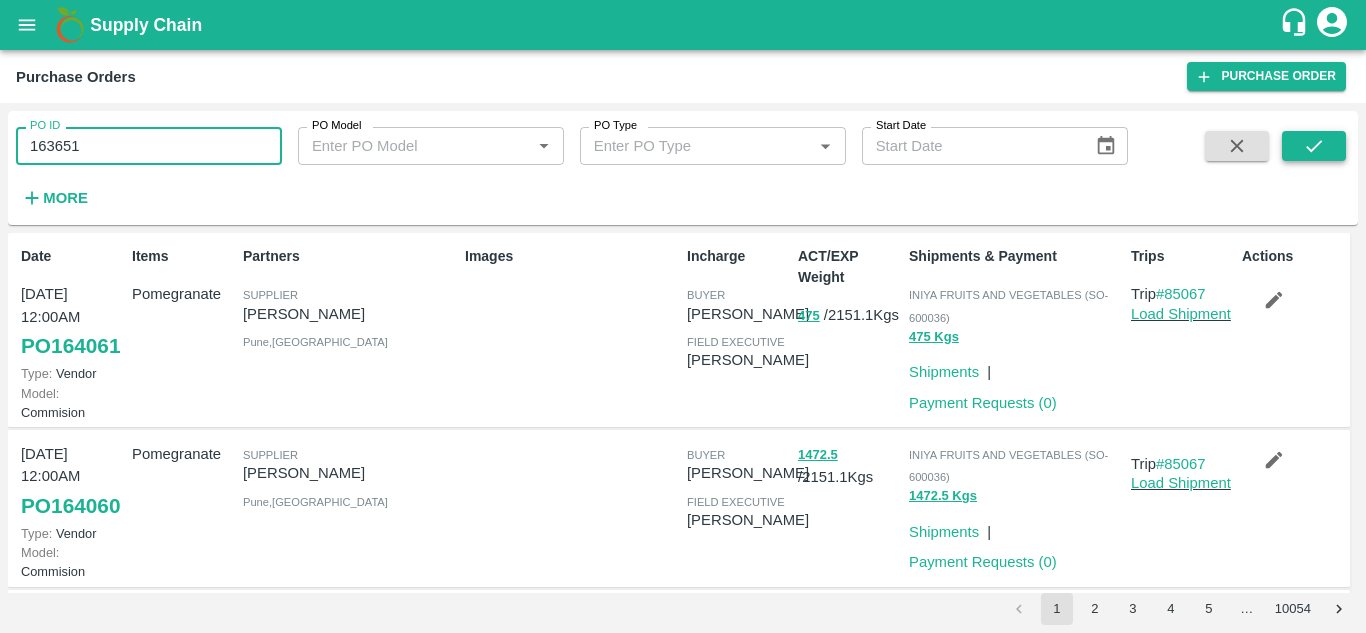 type on "163651" 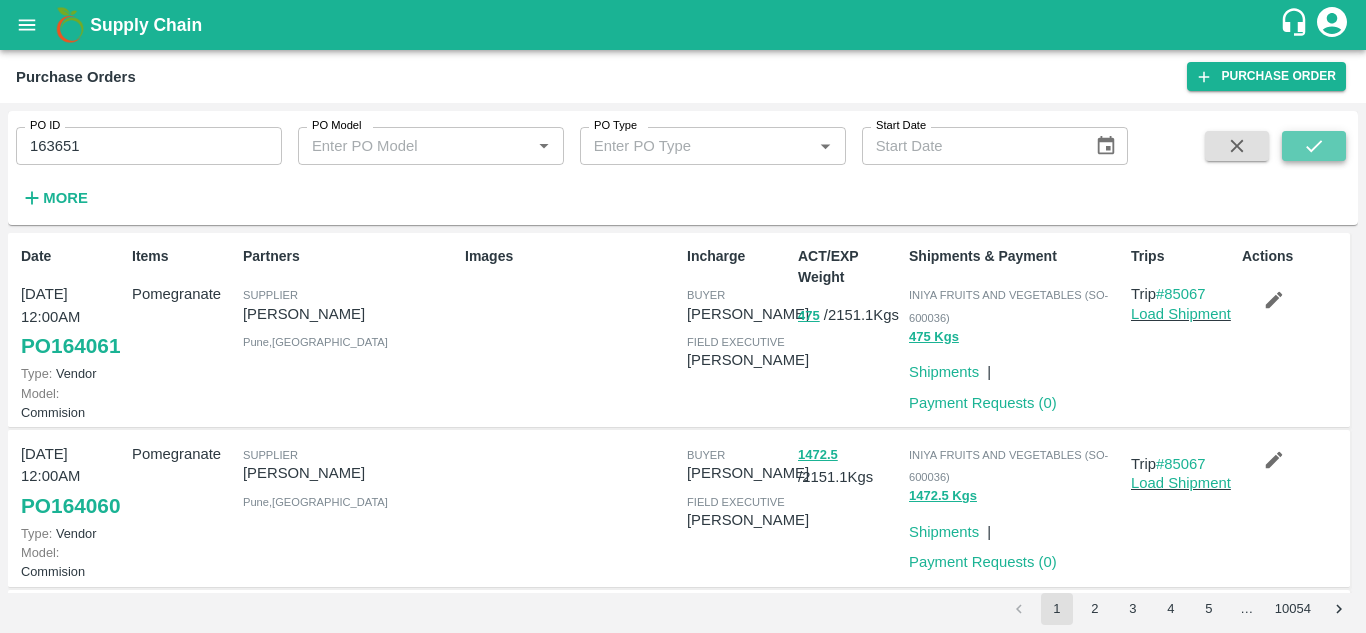 click 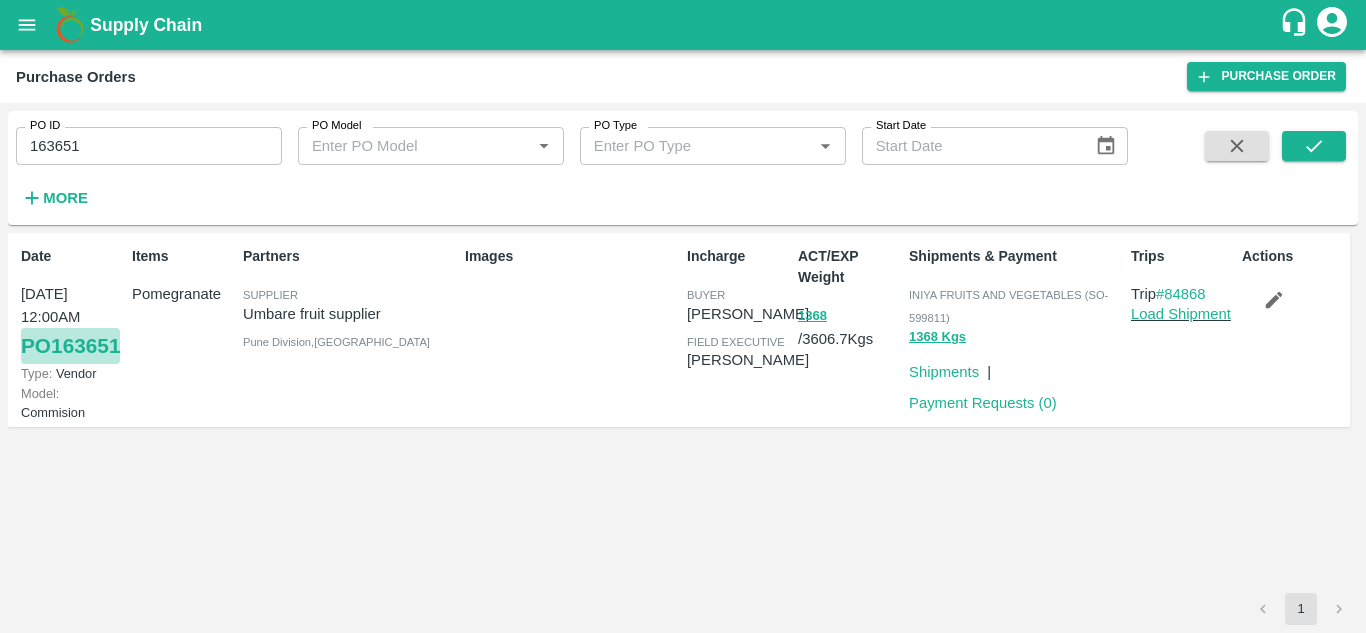 click on "PO  163651" at bounding box center [70, 346] 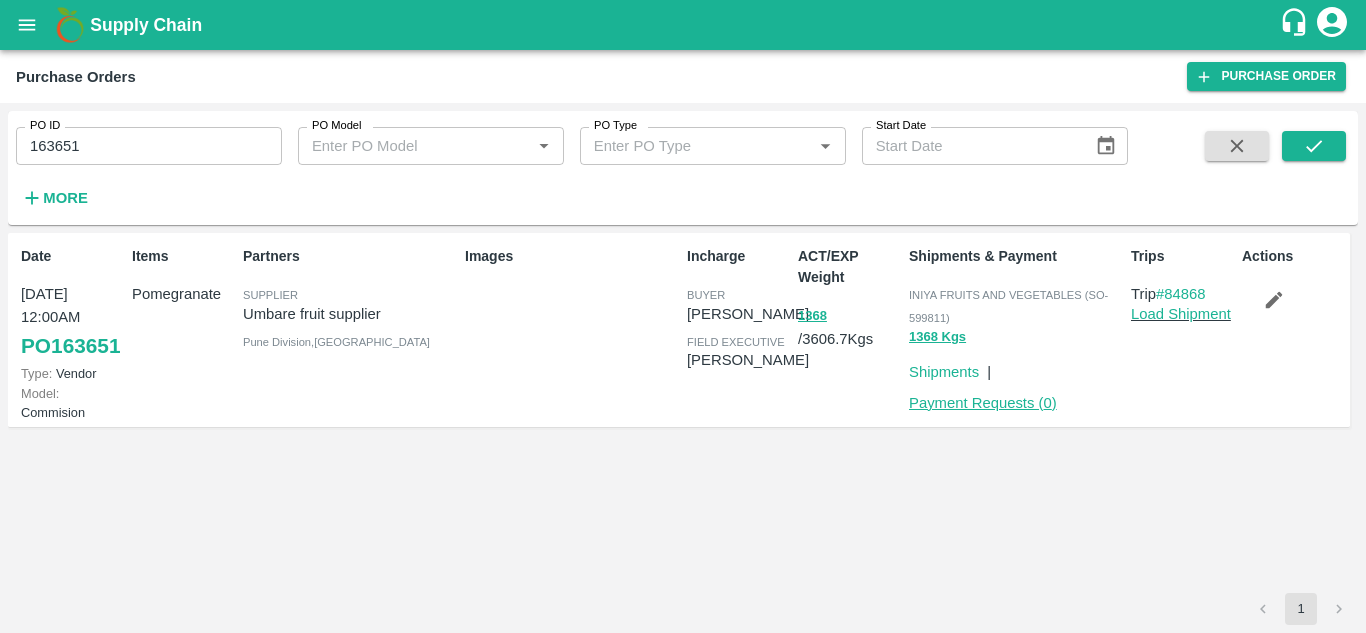 click on "Payment Requests ( 0 )" at bounding box center [983, 403] 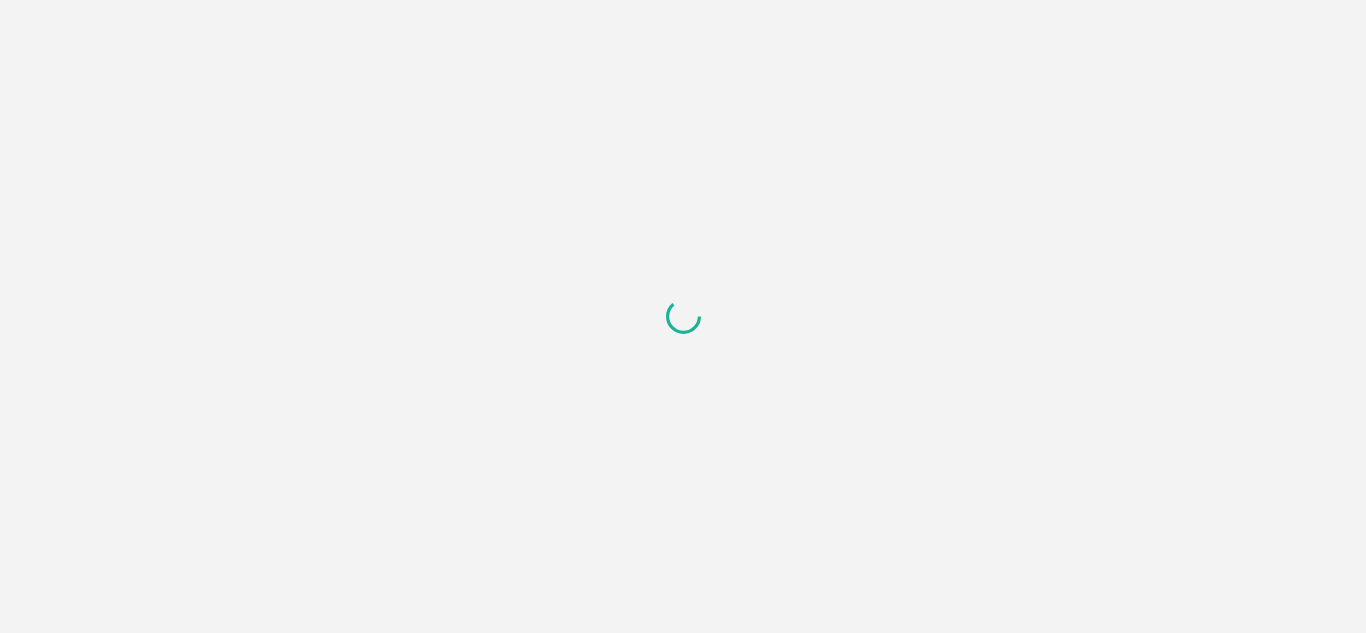 scroll, scrollTop: 0, scrollLeft: 0, axis: both 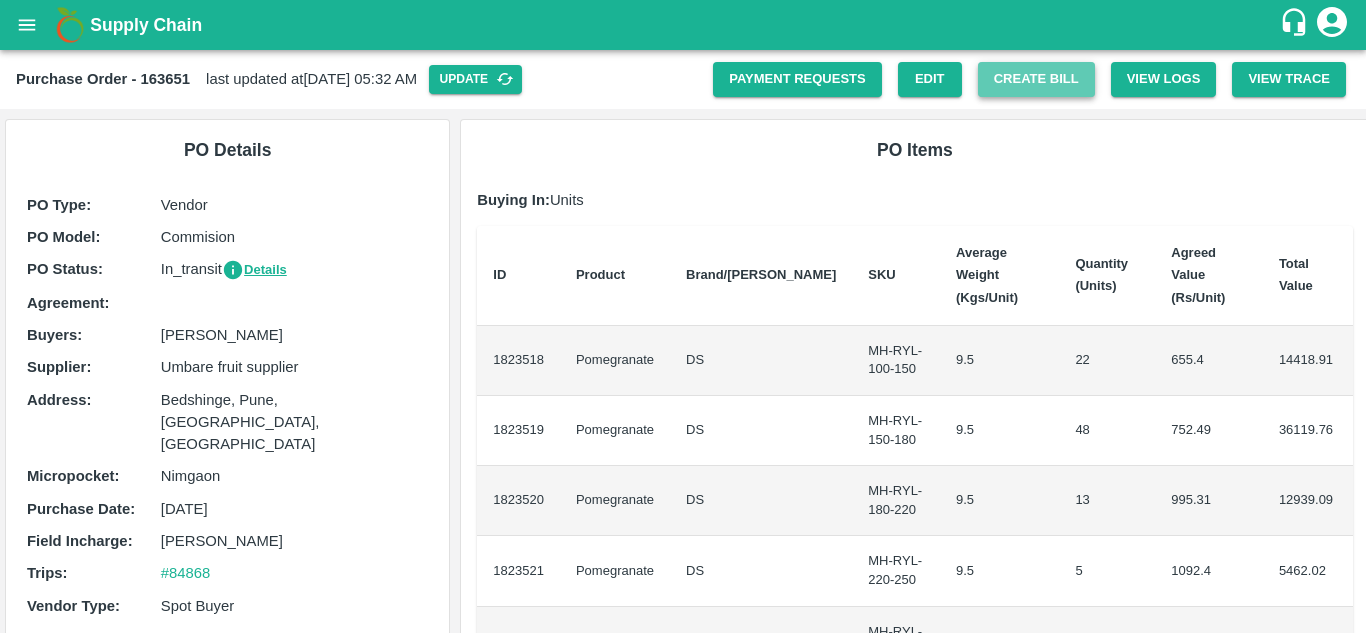 click on "Create Bill" at bounding box center (1036, 79) 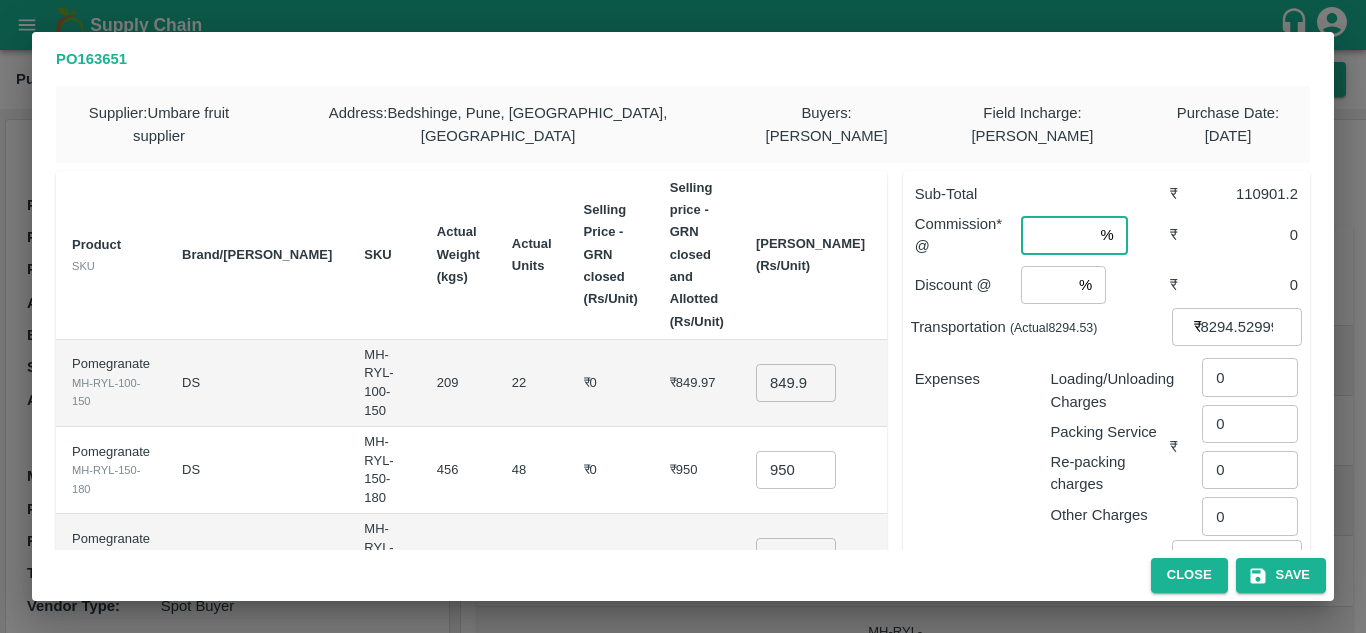 click at bounding box center [1056, 235] 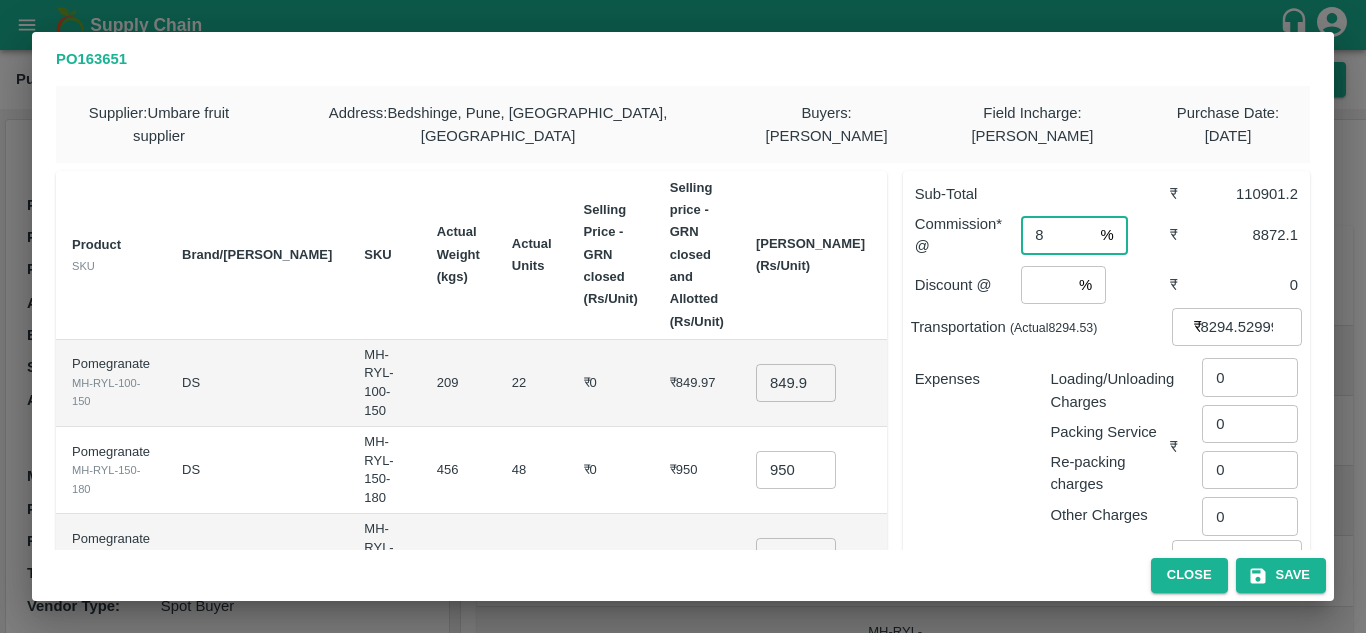 type on "8" 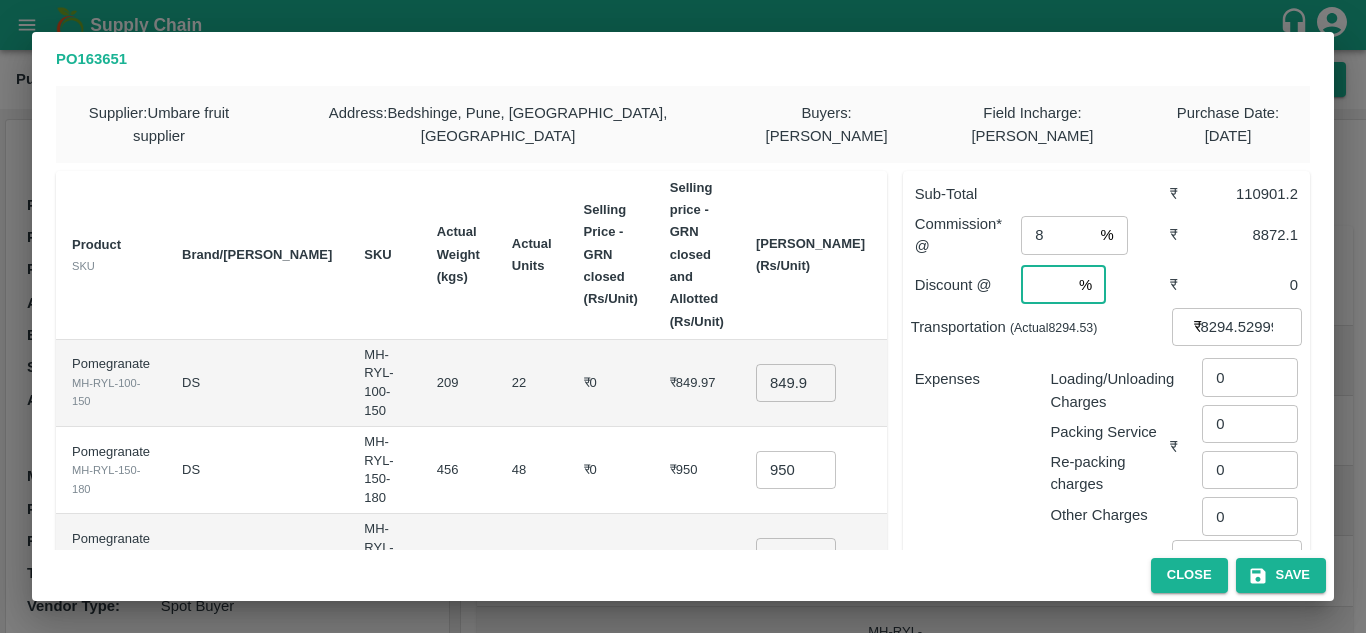 click at bounding box center (1046, 285) 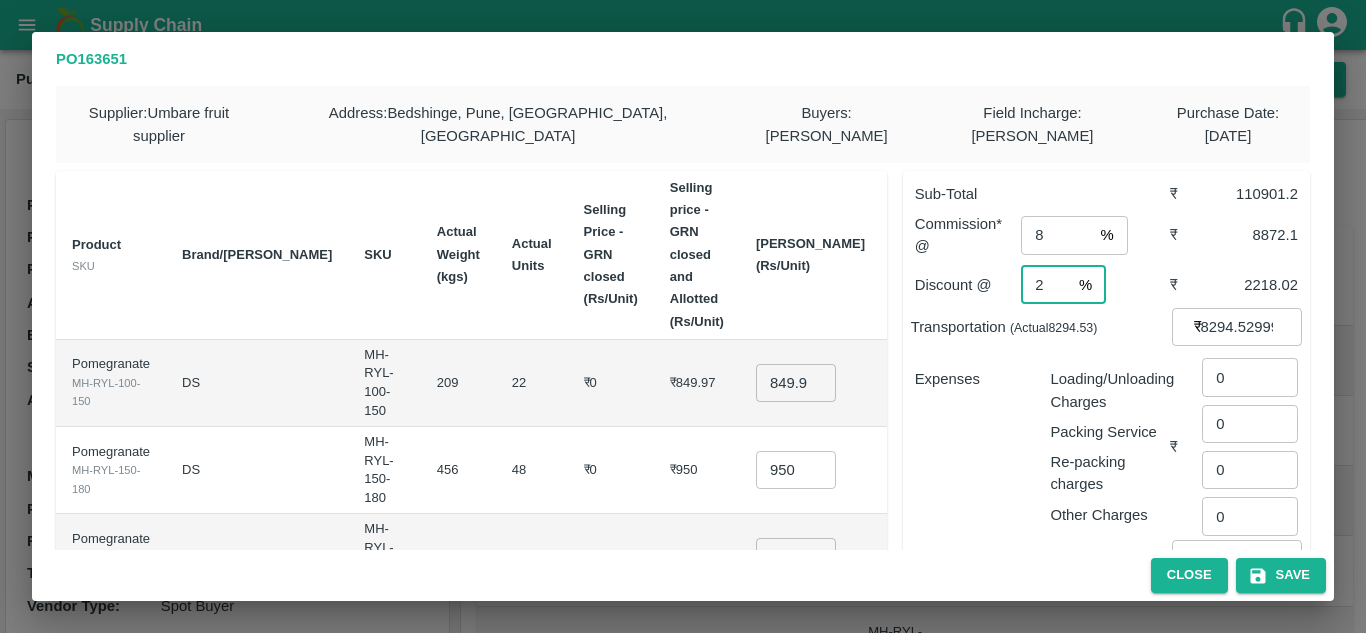 type on "2" 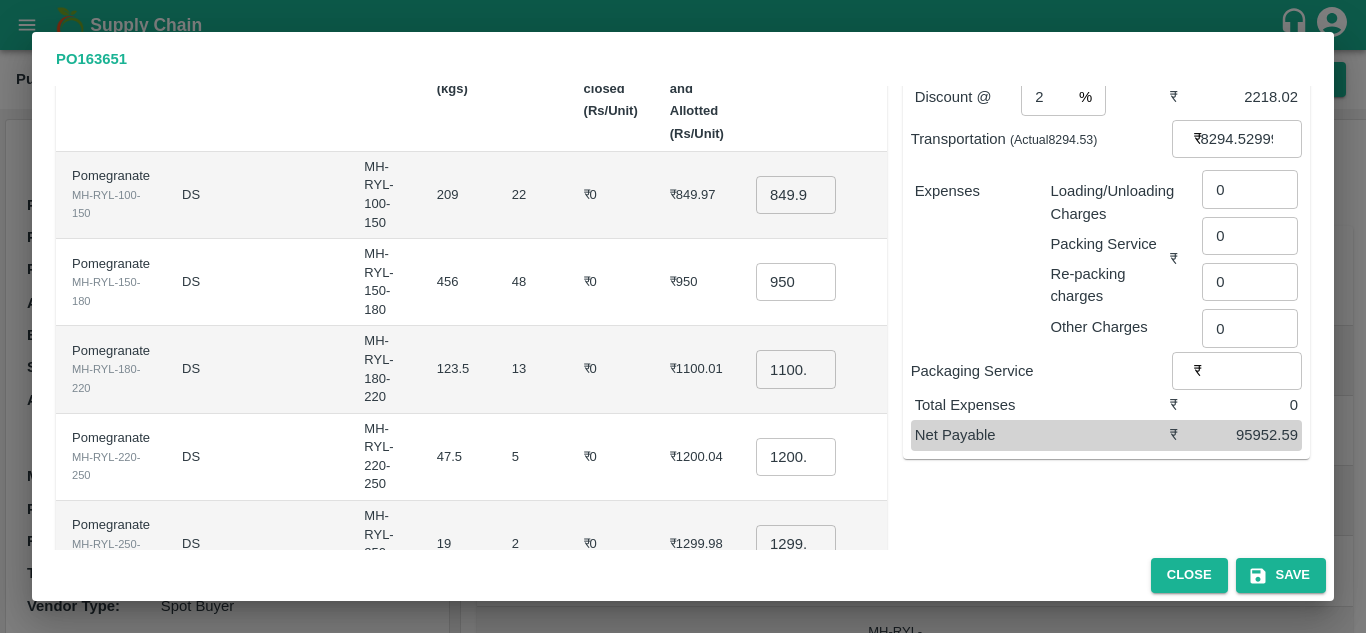 scroll, scrollTop: 188, scrollLeft: 0, axis: vertical 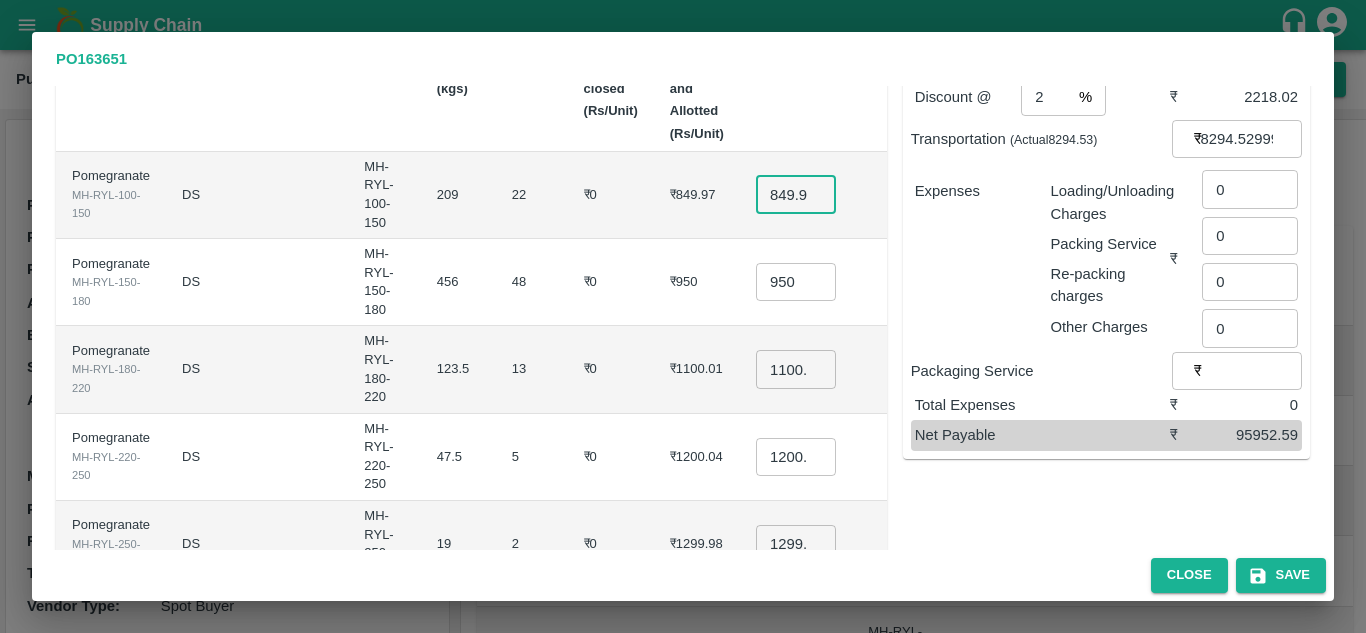 click on "849.965" at bounding box center [796, 195] 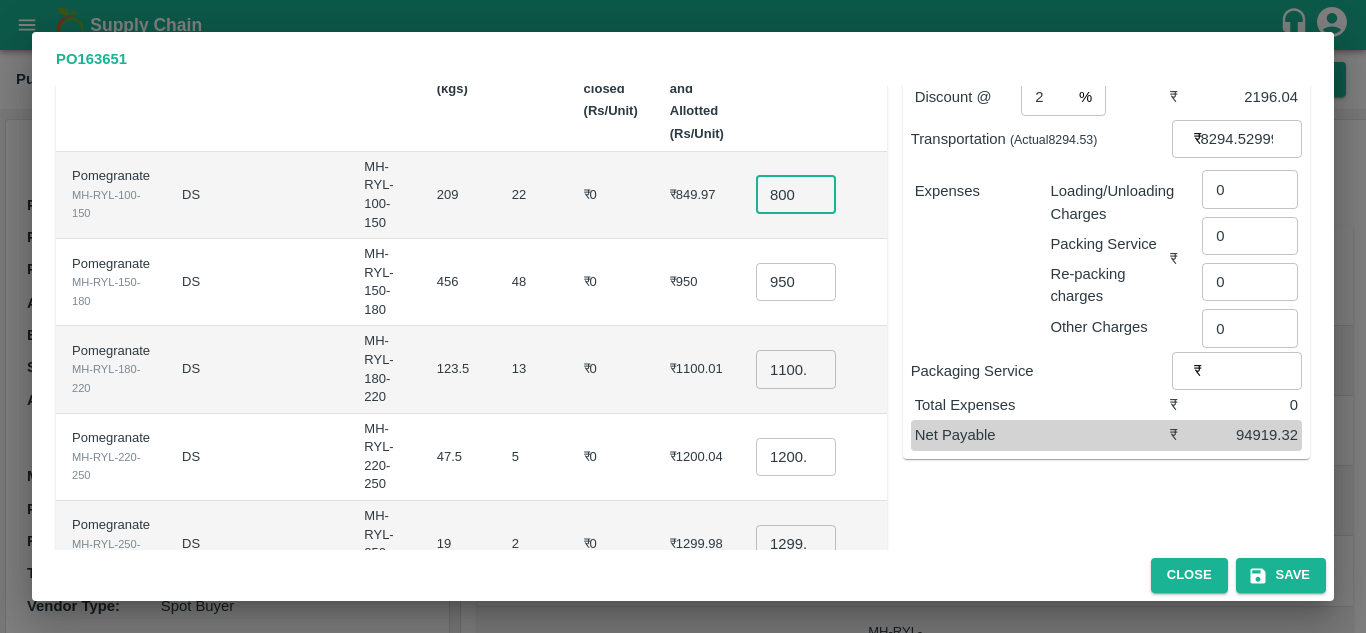 type on "800" 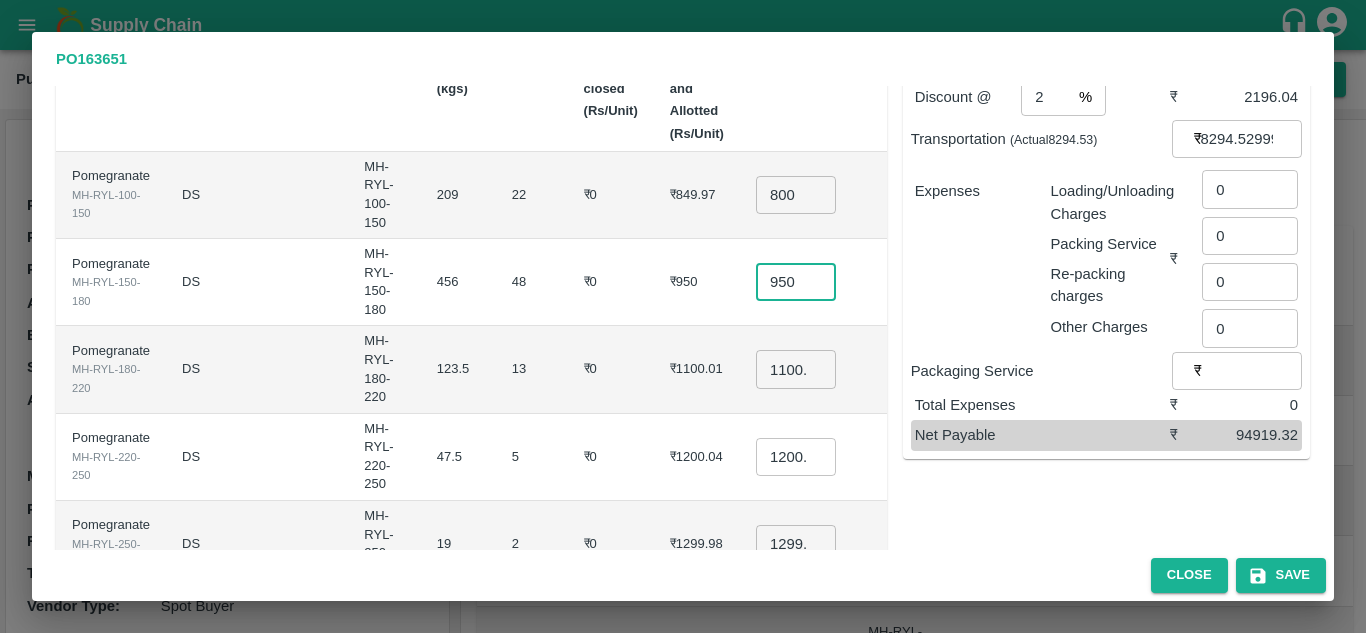 click on "950" at bounding box center (796, 282) 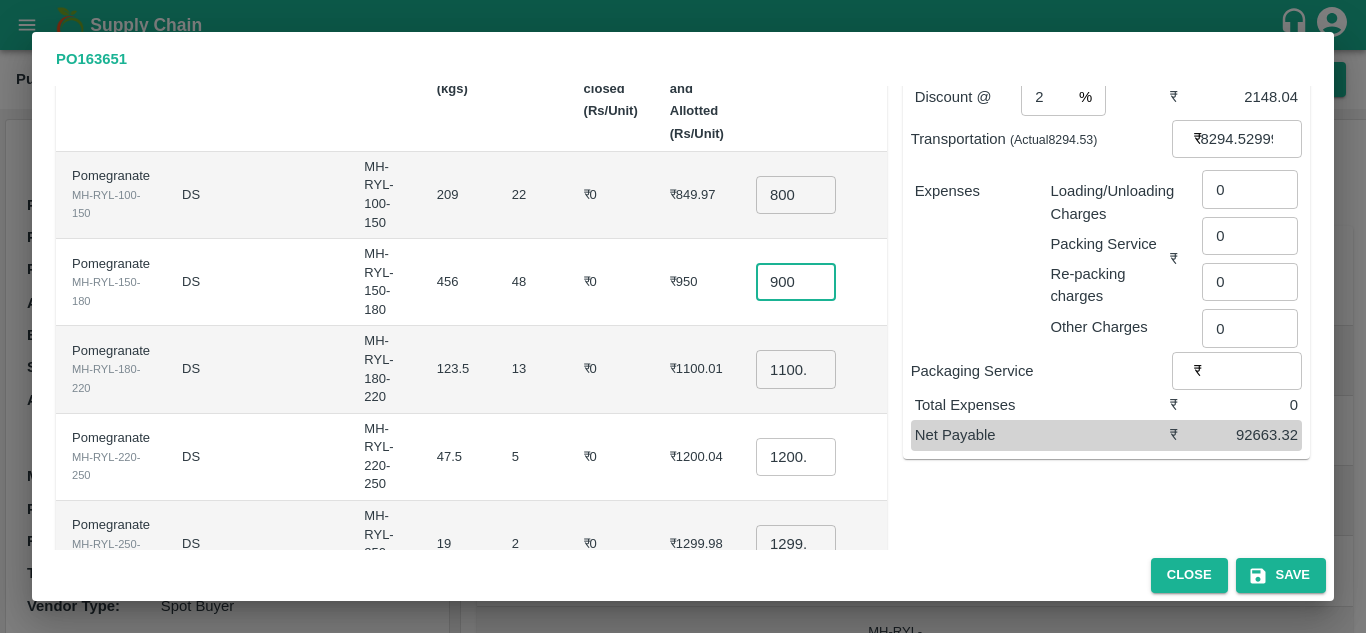 type on "900" 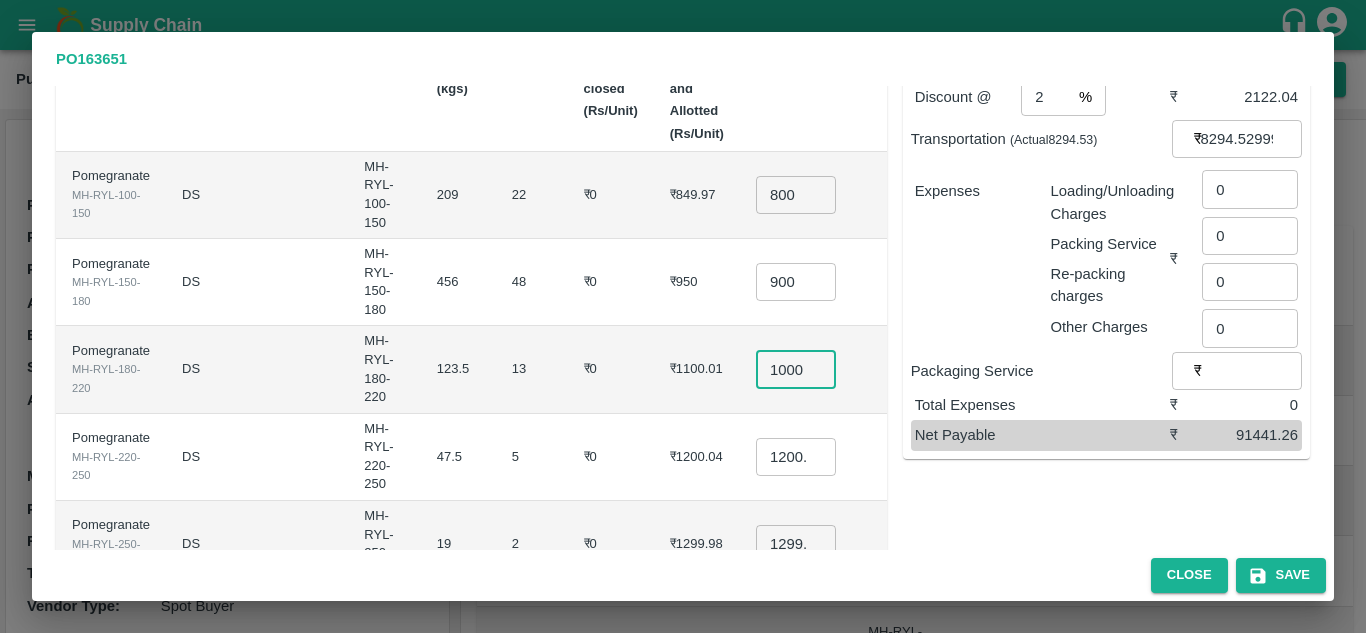 scroll, scrollTop: 0, scrollLeft: 4, axis: horizontal 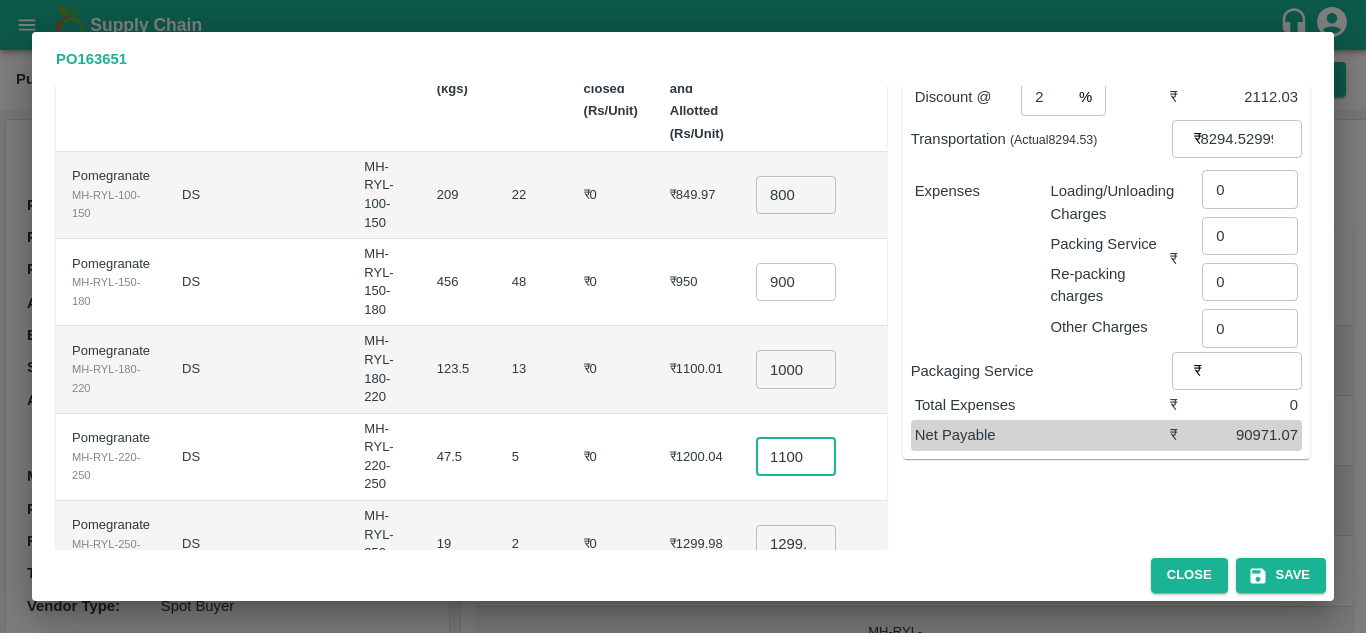 type on "1100" 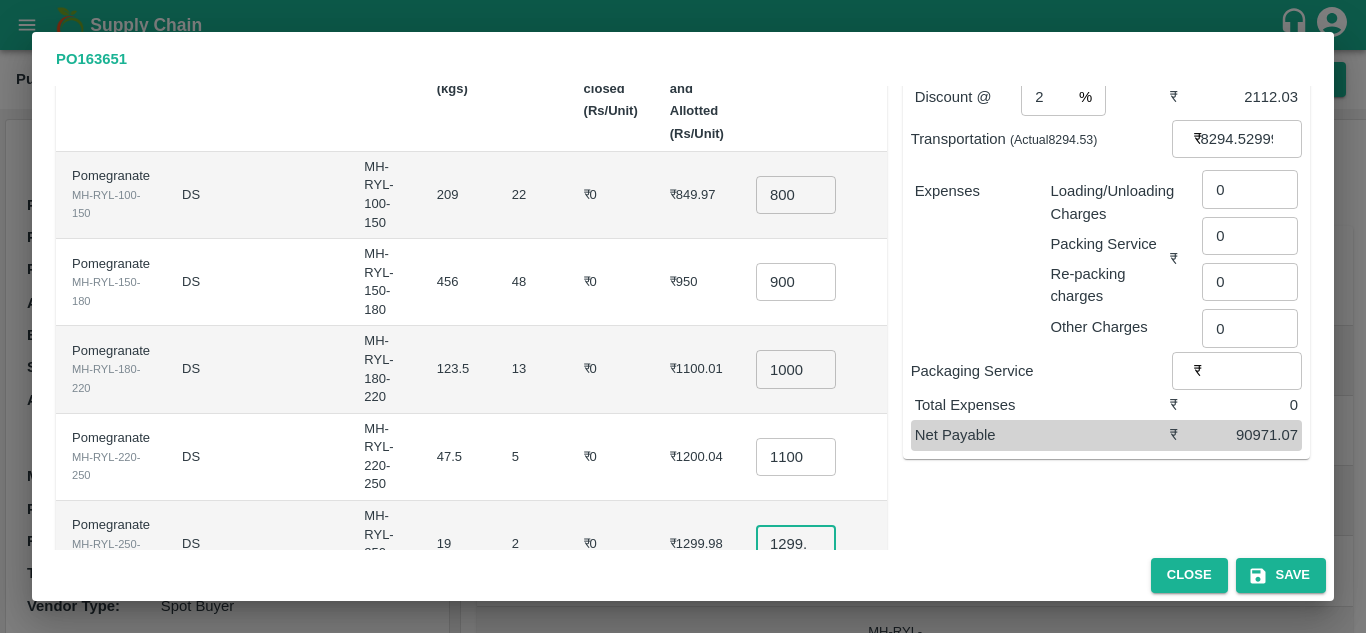 scroll, scrollTop: 0, scrollLeft: 0, axis: both 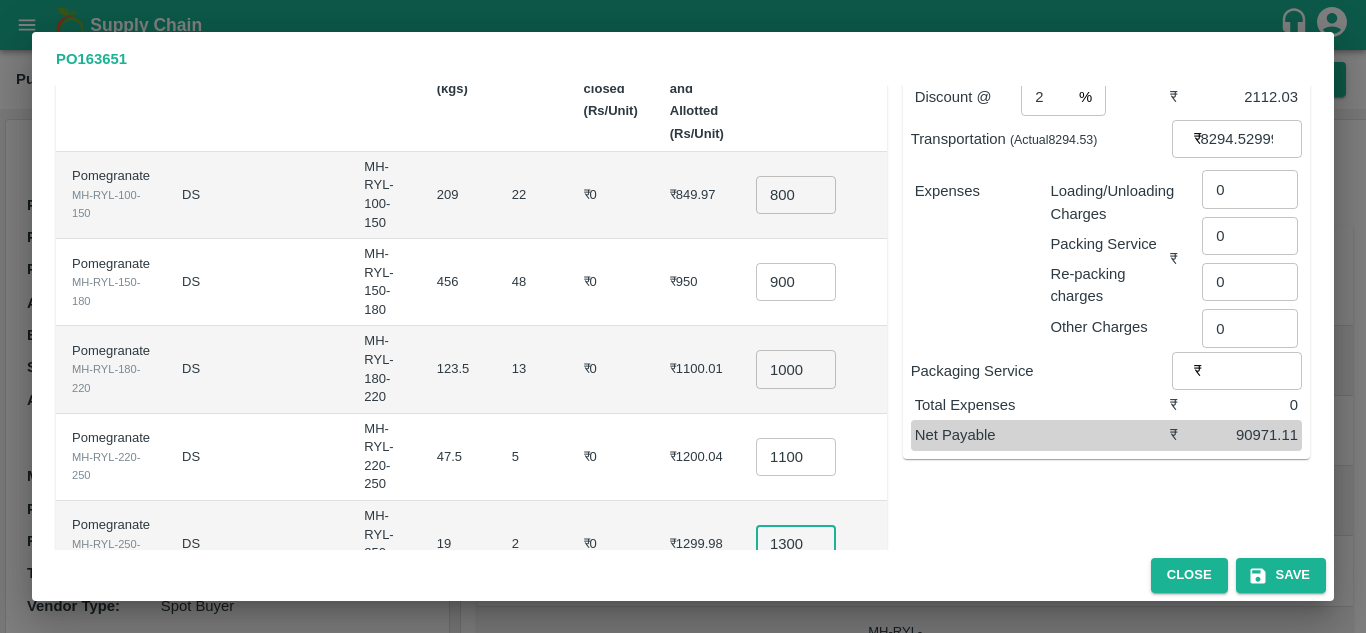 type on "1300" 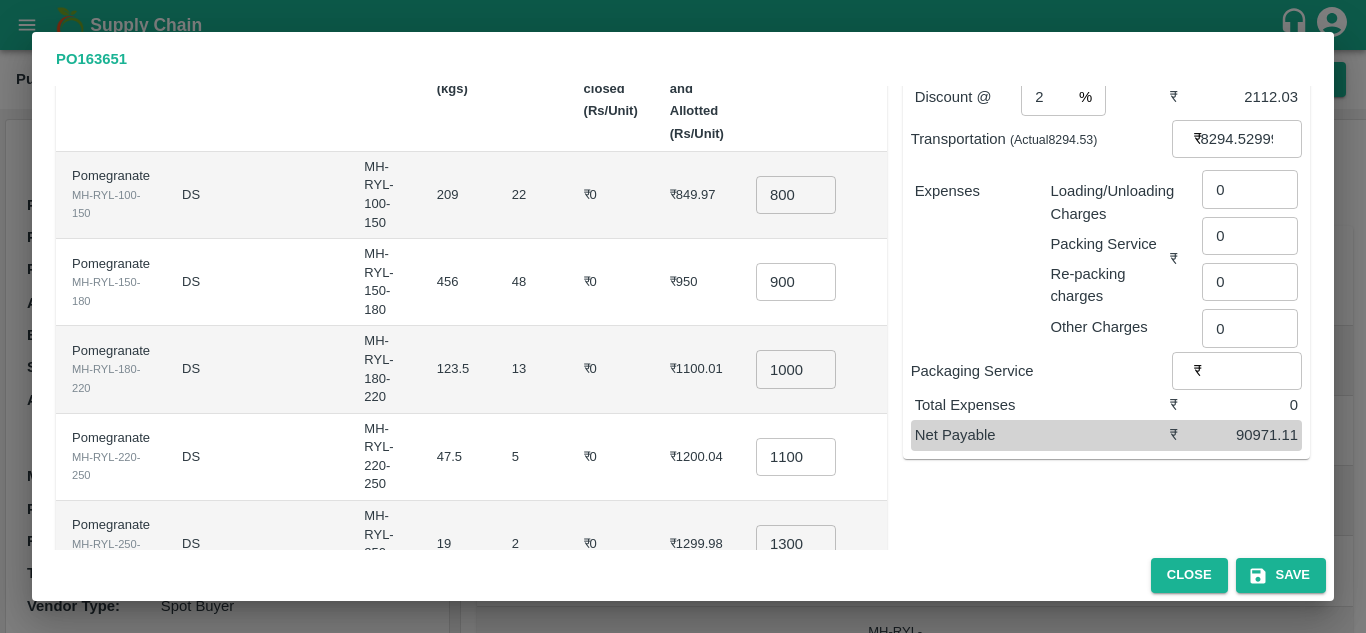 scroll, scrollTop: 0, scrollLeft: 0, axis: both 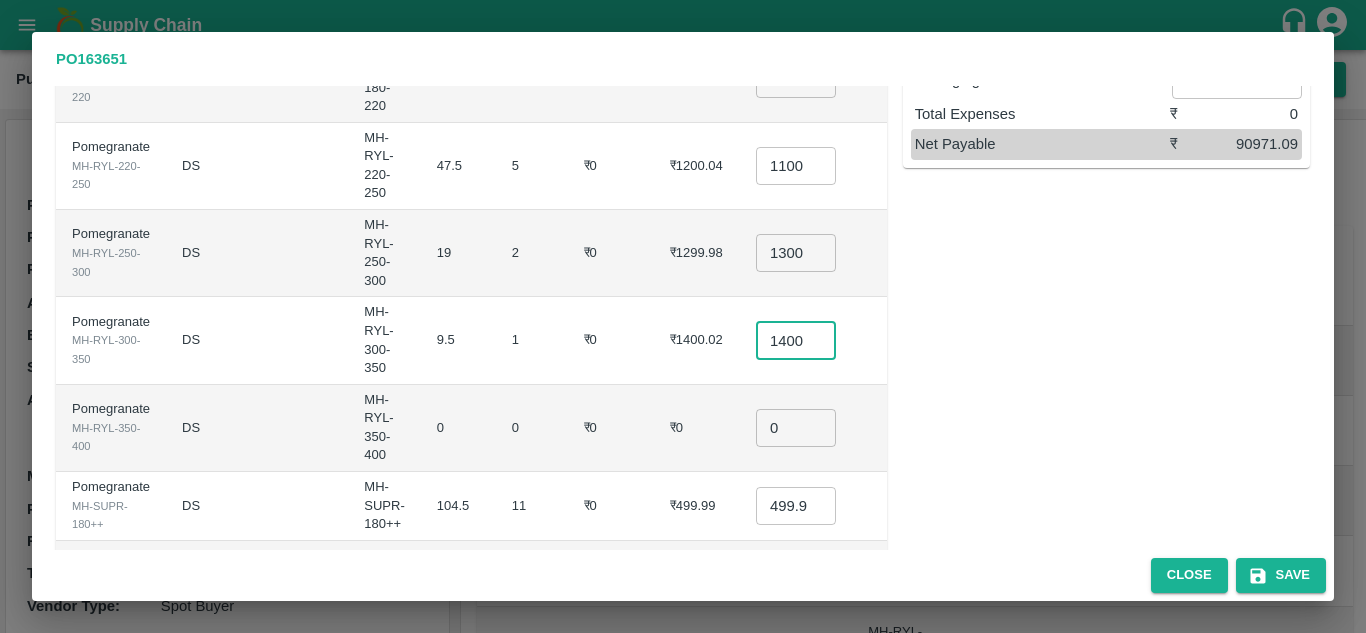 type on "1400" 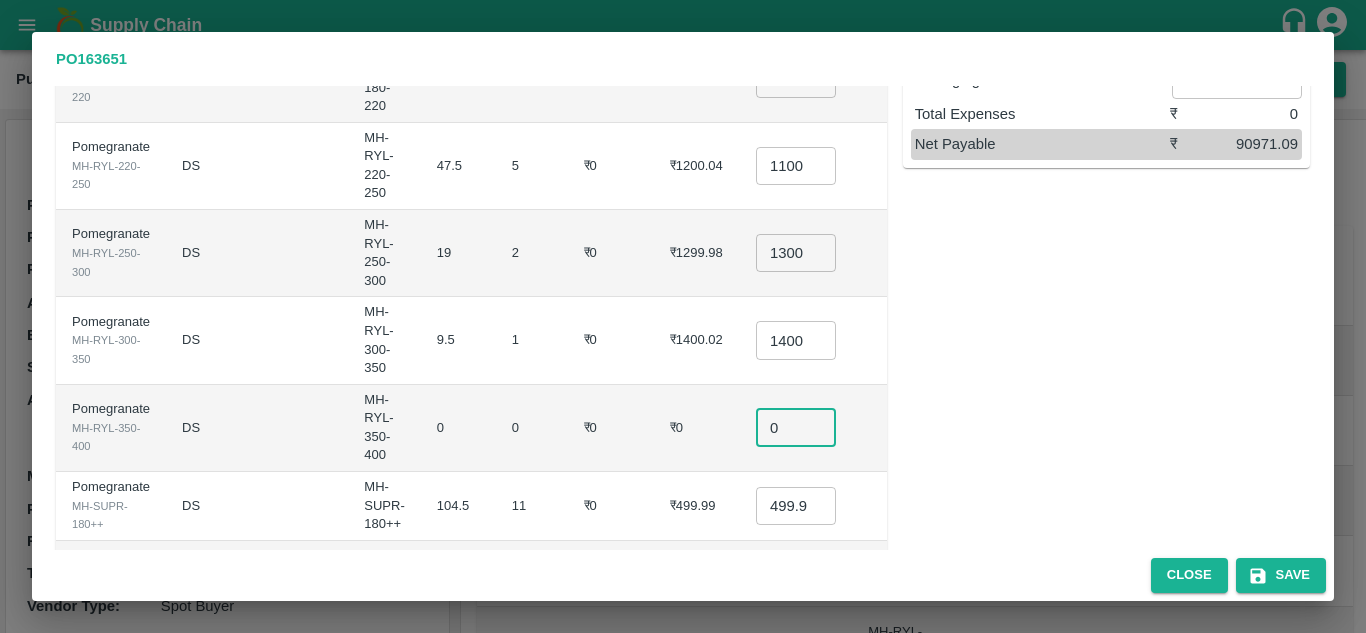 scroll, scrollTop: 0, scrollLeft: 0, axis: both 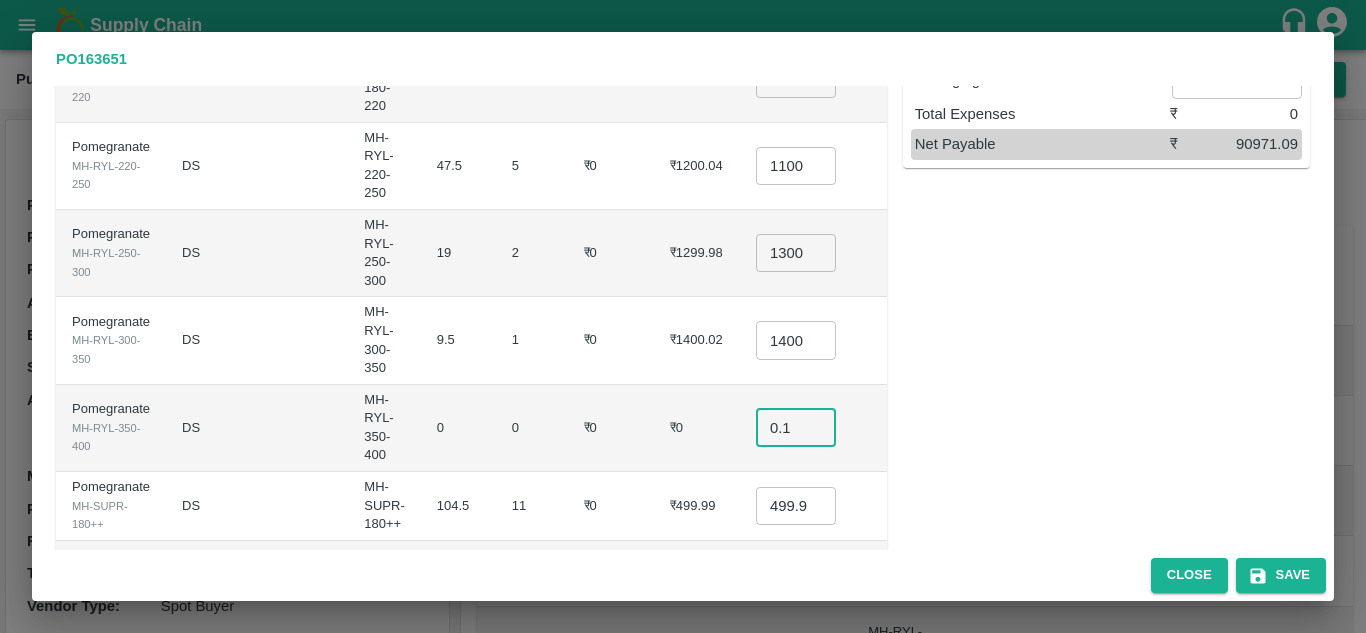 type on "0.1" 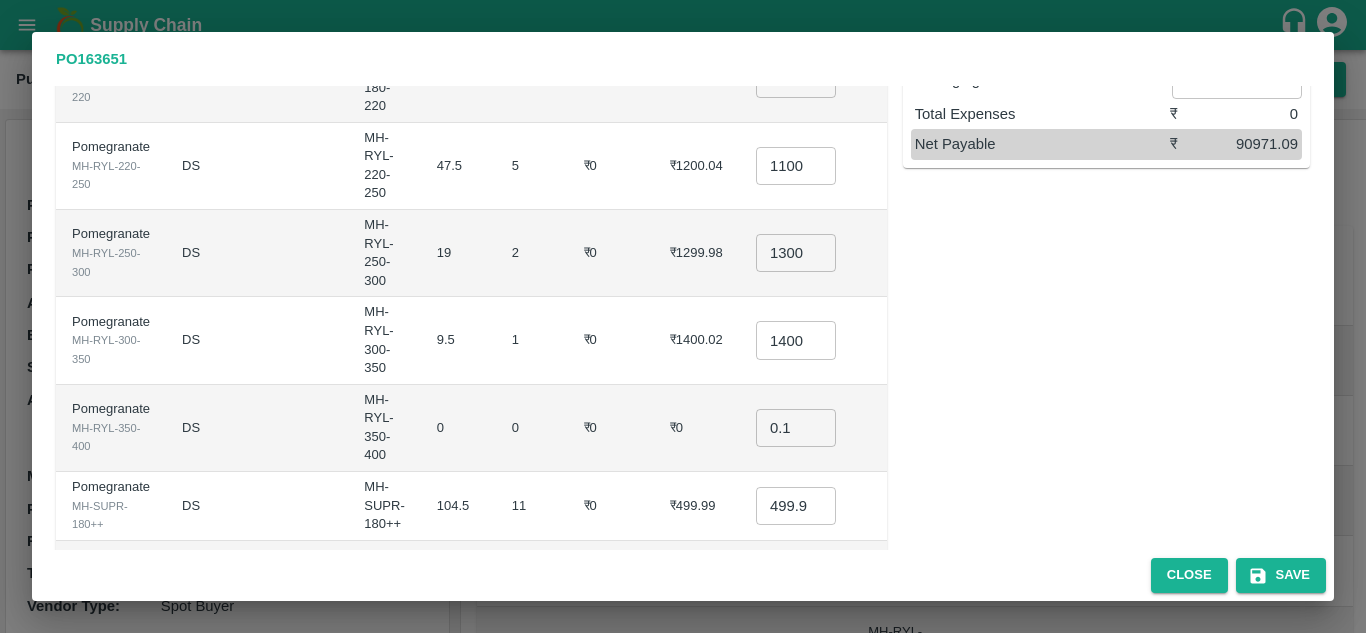 click on "₹0" at bounding box center [611, 428] 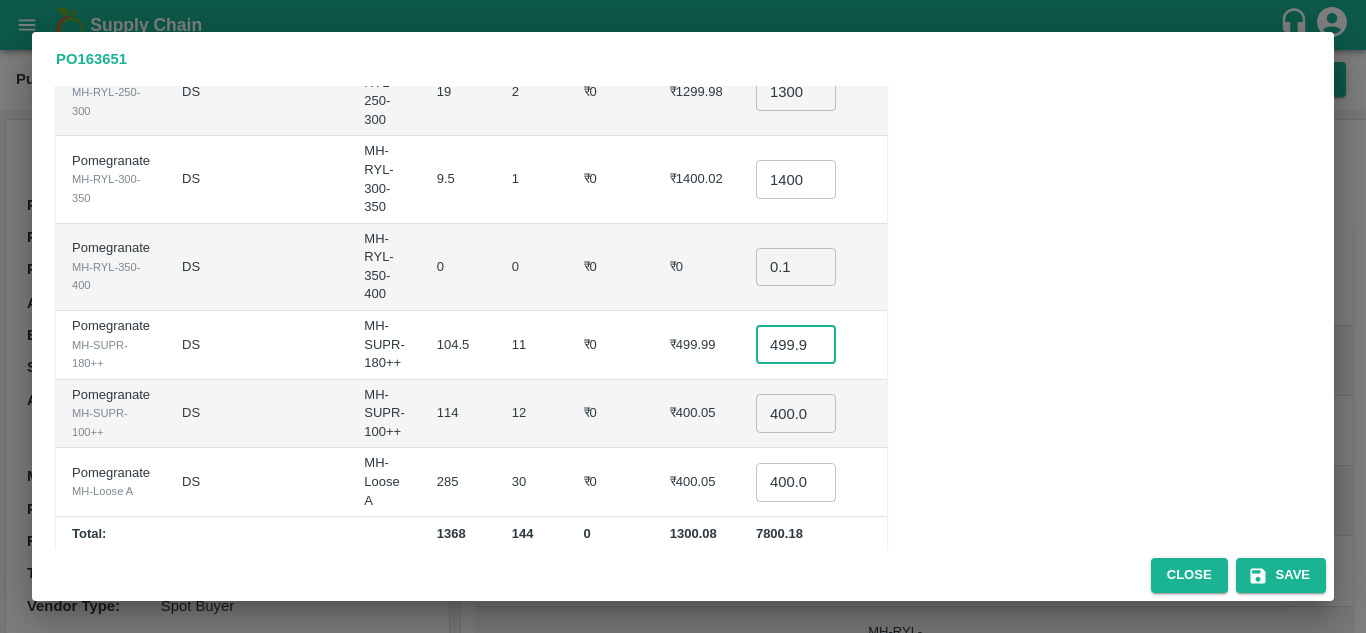 click on "499.985" at bounding box center [796, 345] 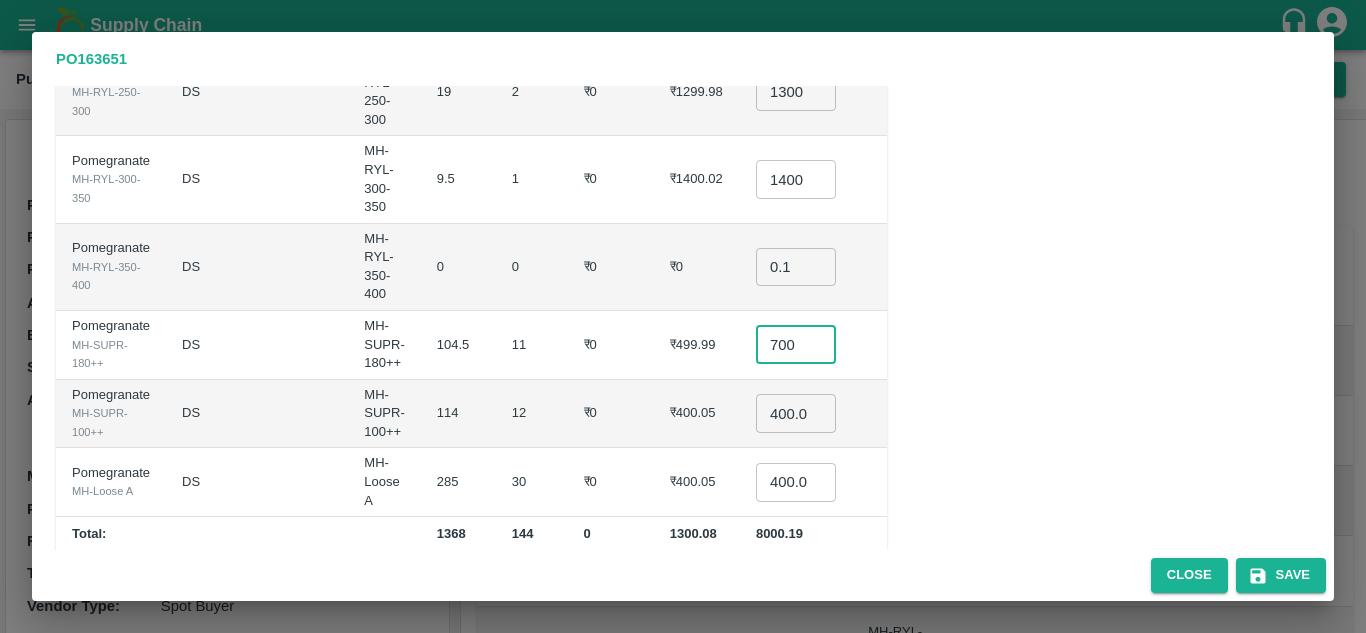 type on "700" 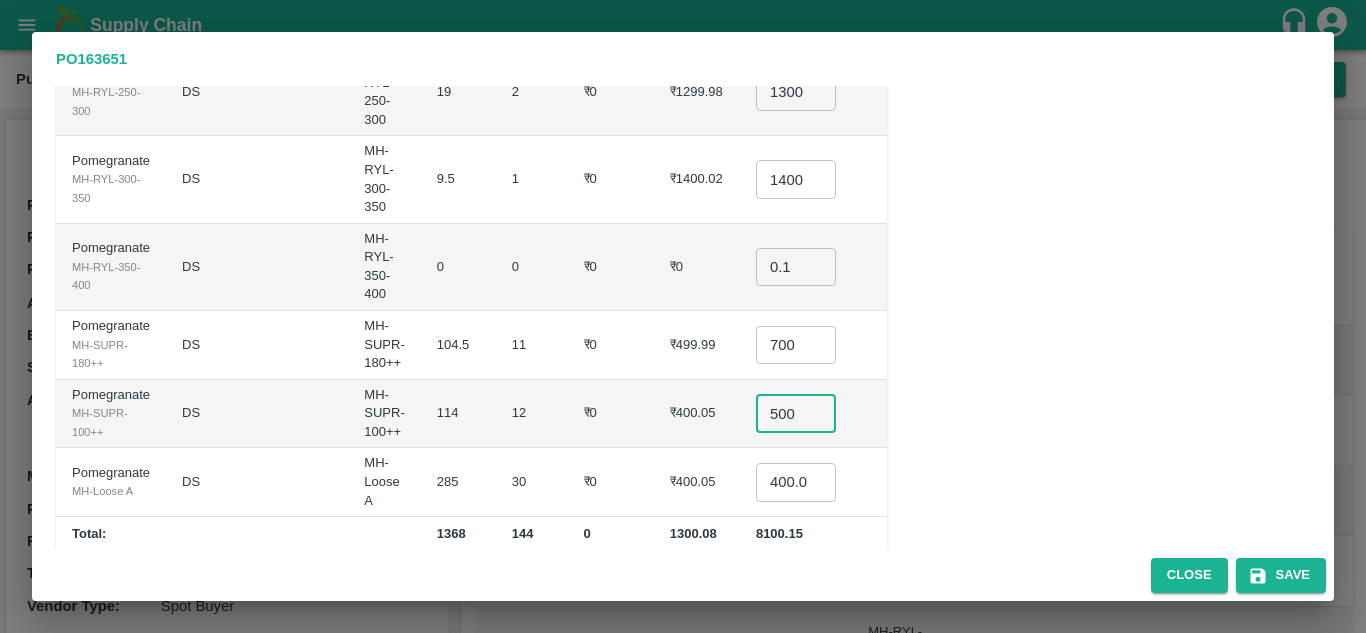 type on "500" 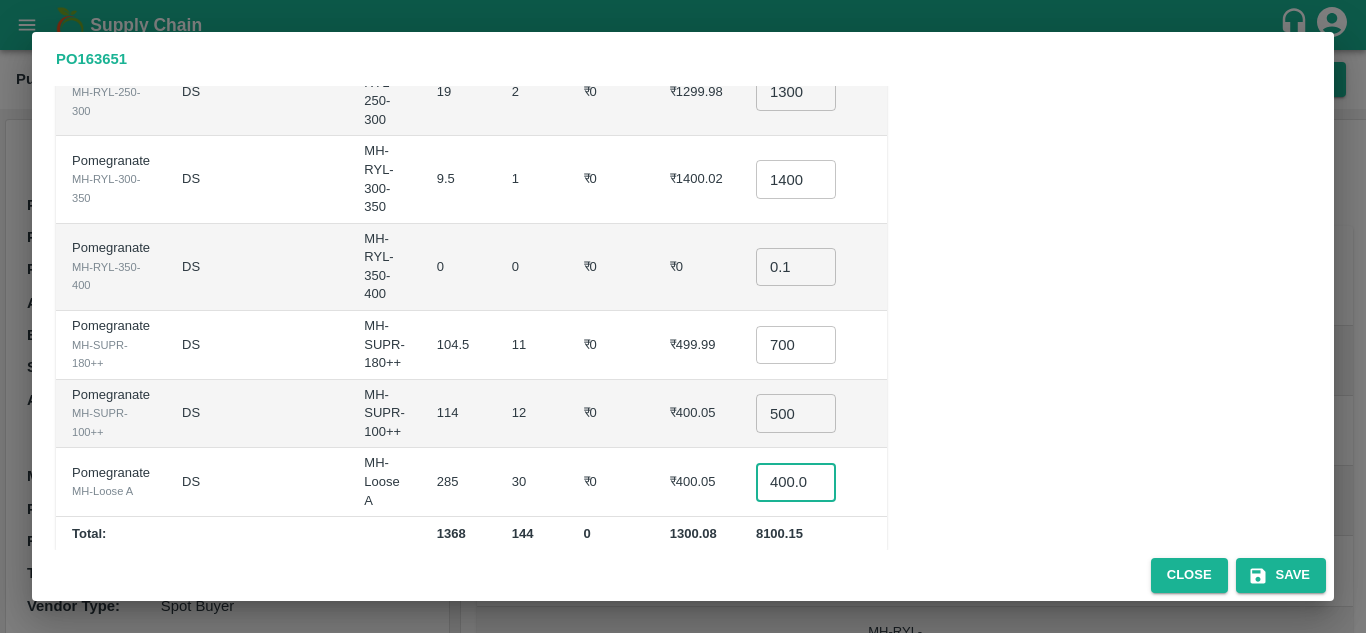 click on "400.045" at bounding box center [796, 482] 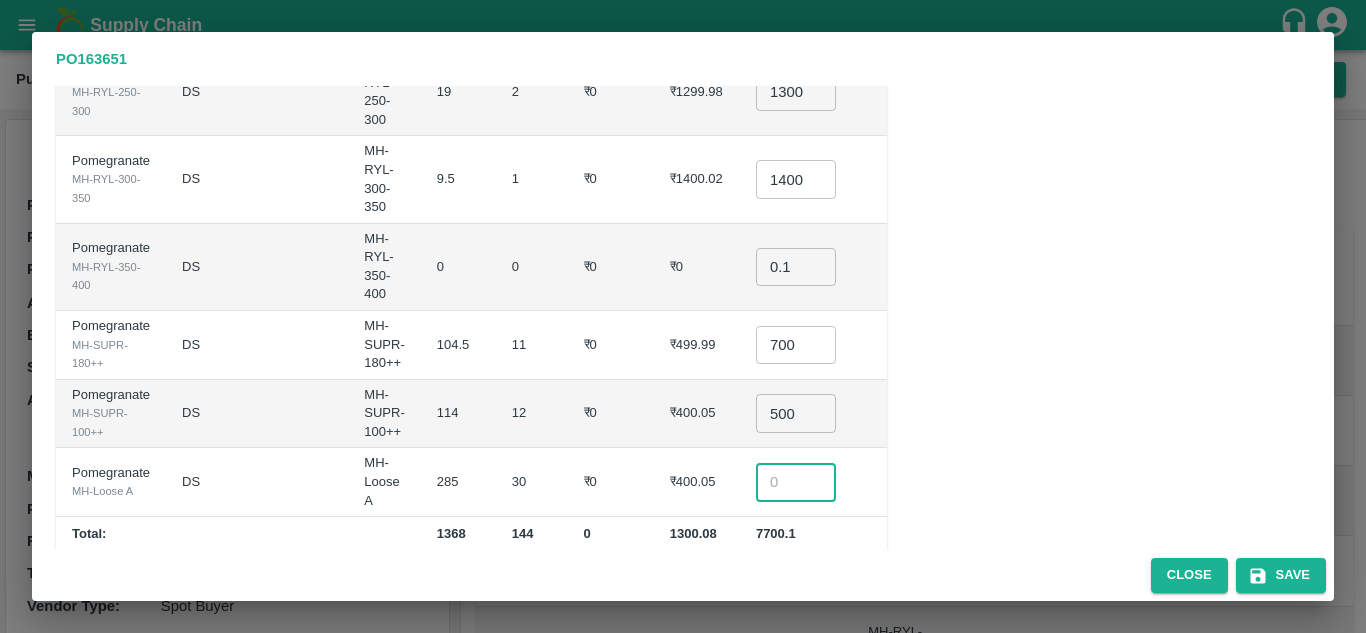 scroll, scrollTop: 618, scrollLeft: 0, axis: vertical 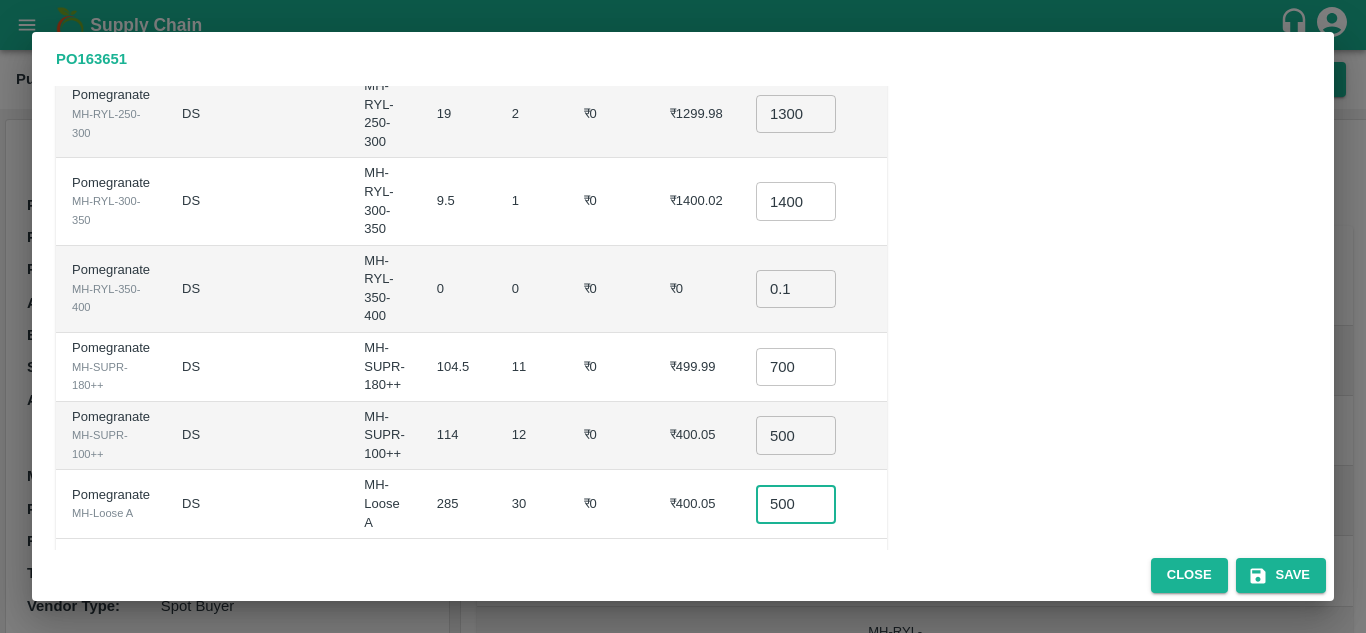 type on "500" 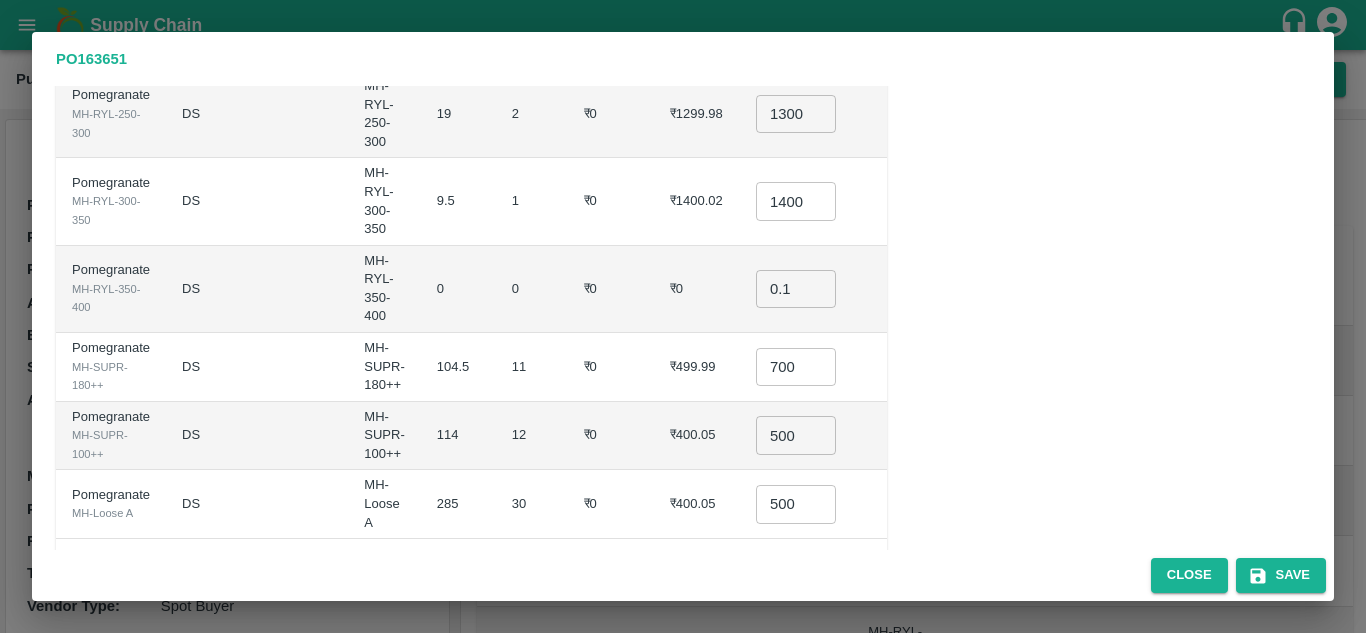 click on "₹400.05" at bounding box center [697, 436] 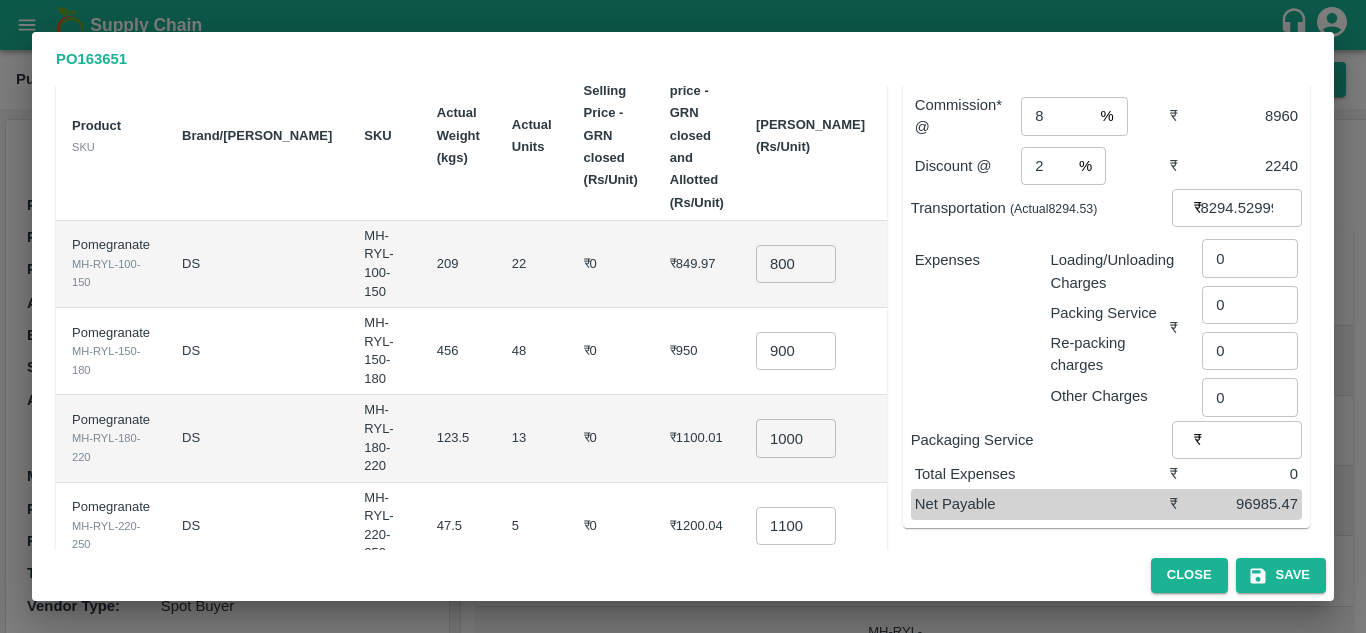 scroll, scrollTop: 140, scrollLeft: 0, axis: vertical 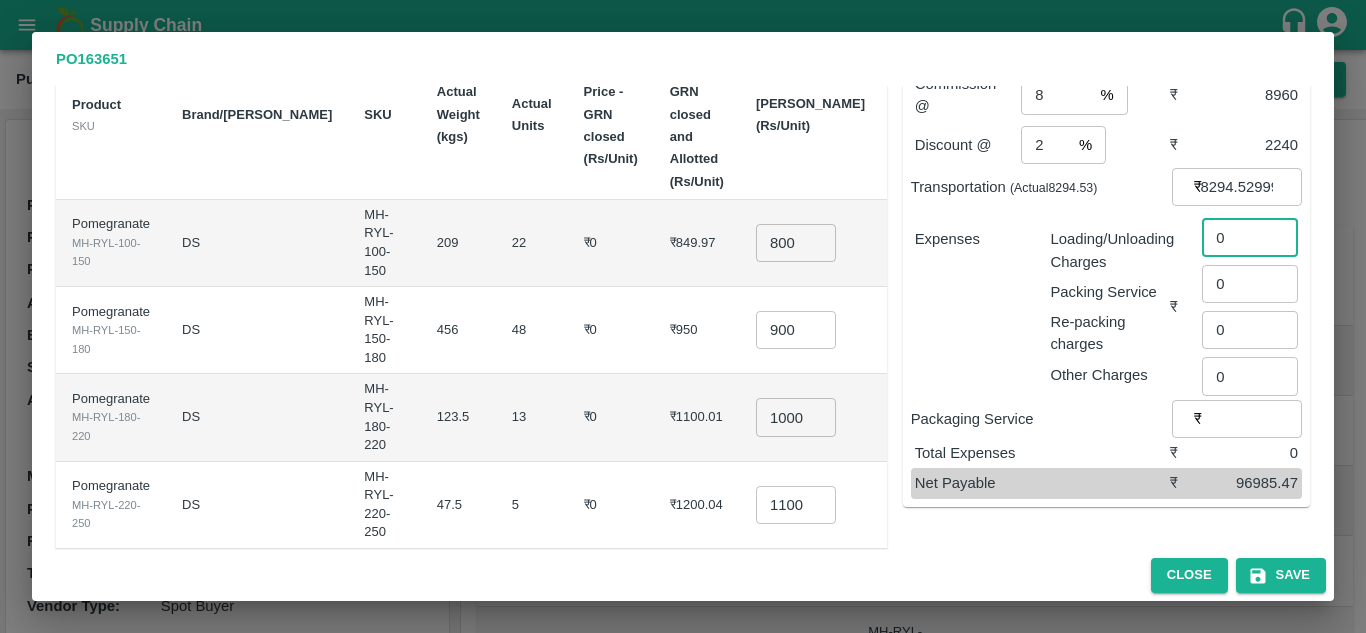 click on "0" at bounding box center (1250, 237) 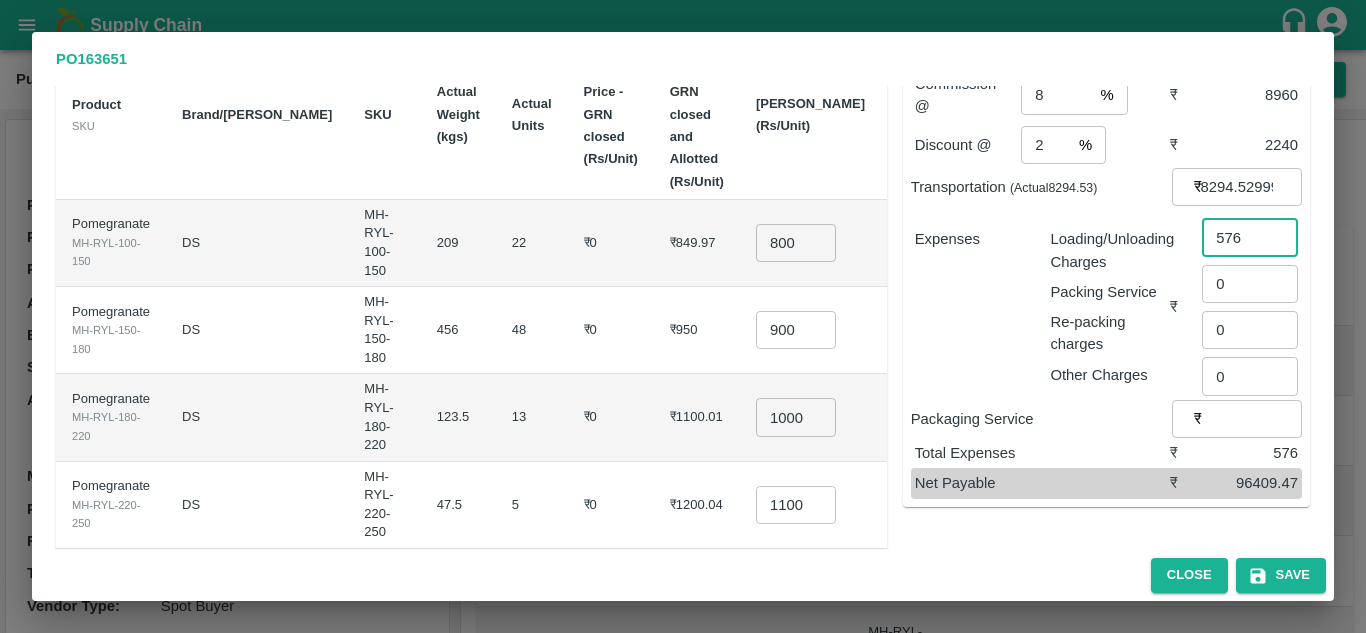 type on "576" 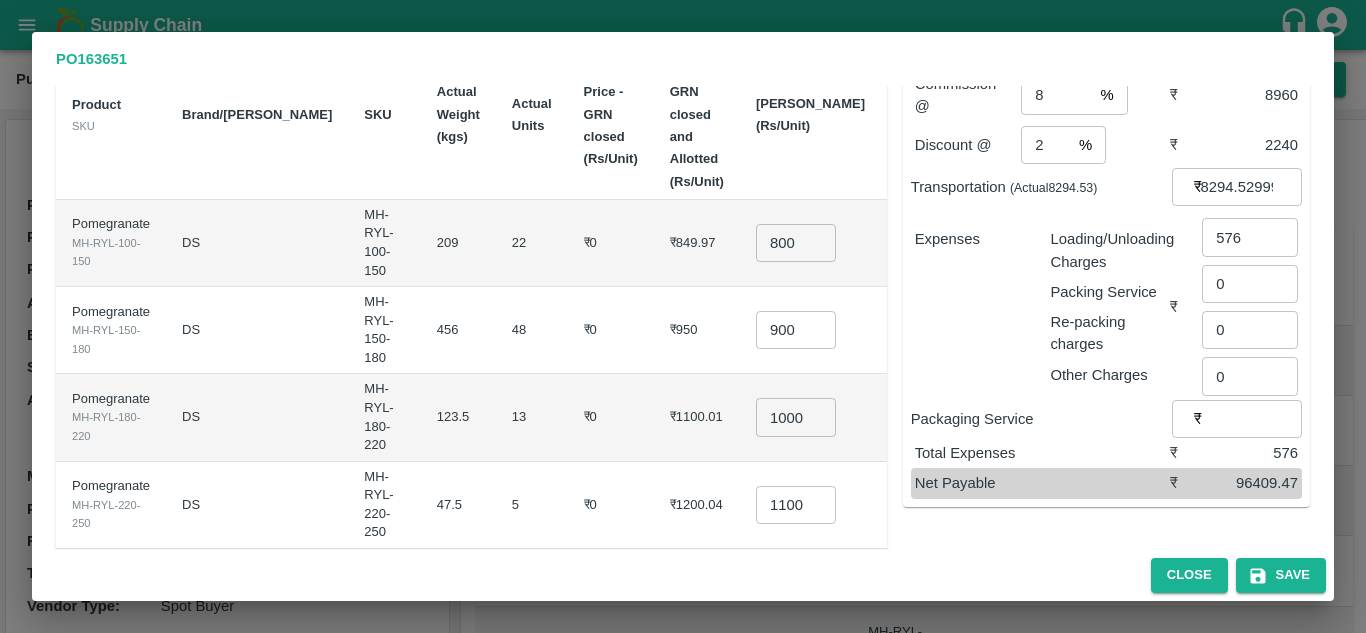 click on "Re-packing charges" at bounding box center [1110, 333] 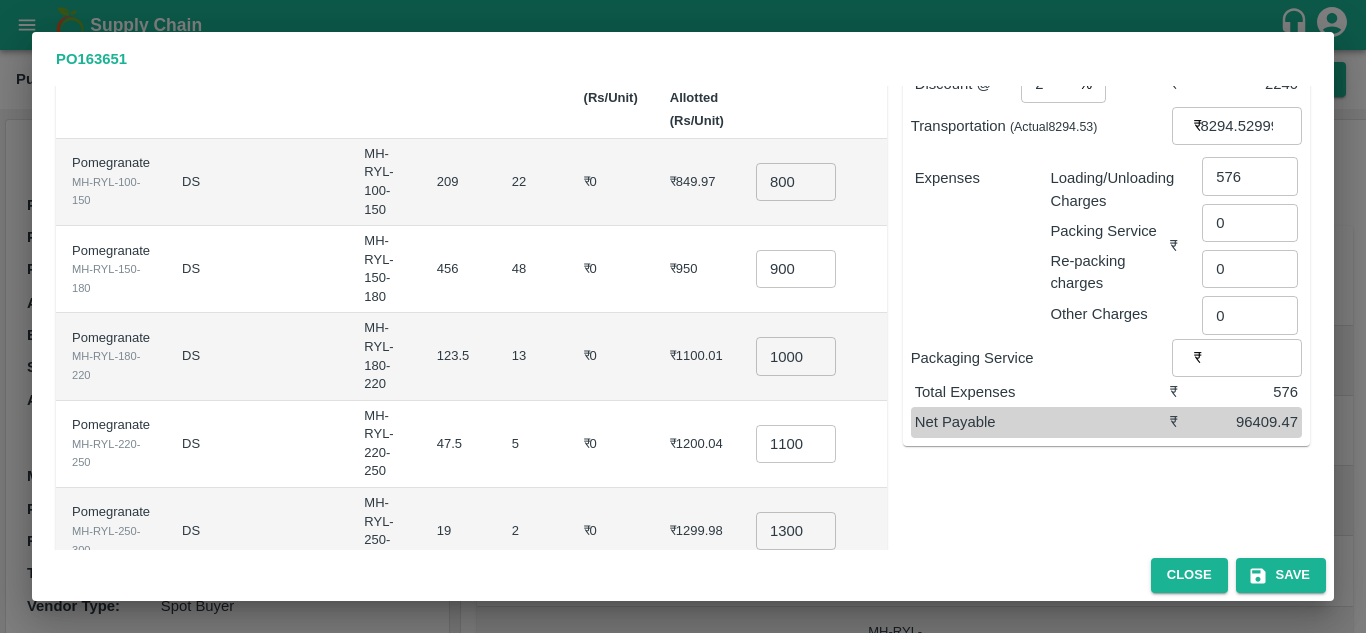 scroll, scrollTop: 202, scrollLeft: 0, axis: vertical 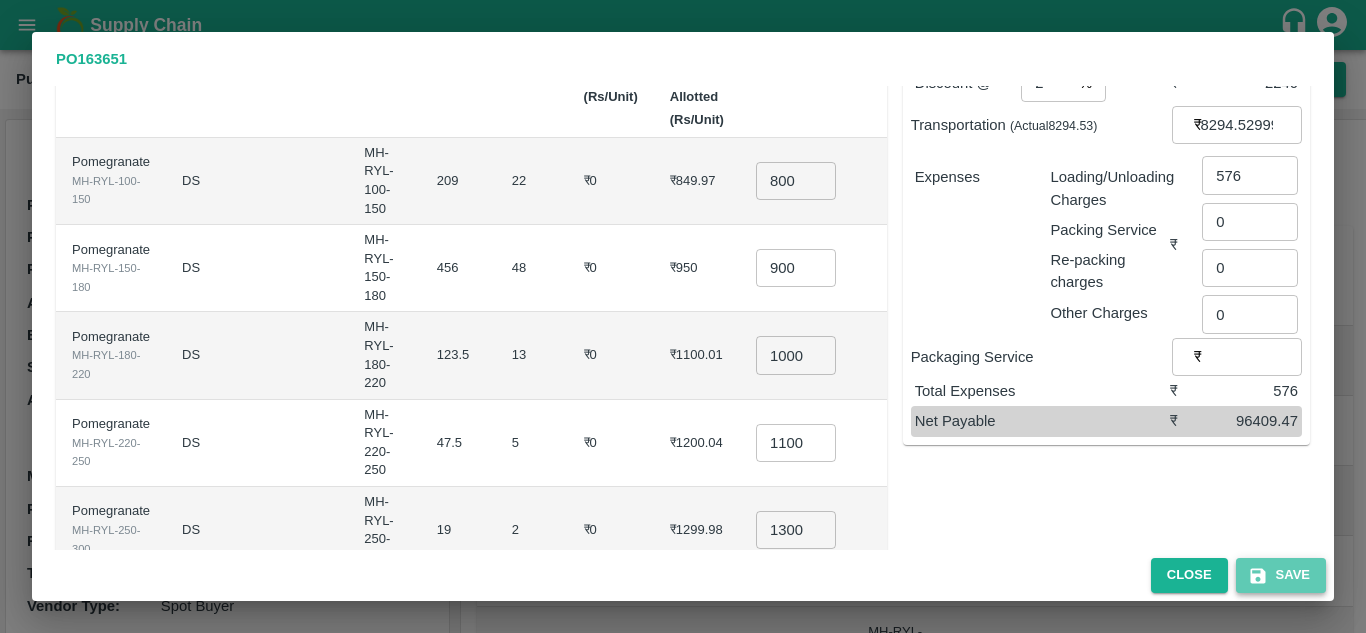 click on "Save" at bounding box center (1281, 575) 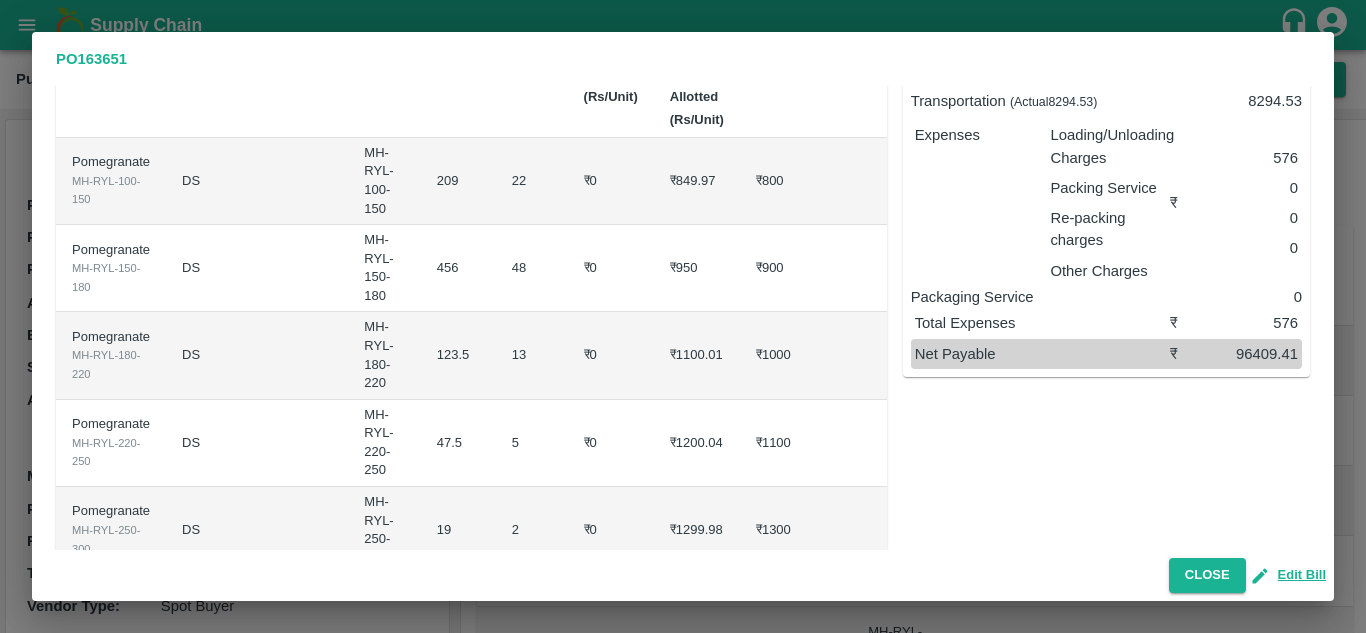 scroll, scrollTop: 0, scrollLeft: 0, axis: both 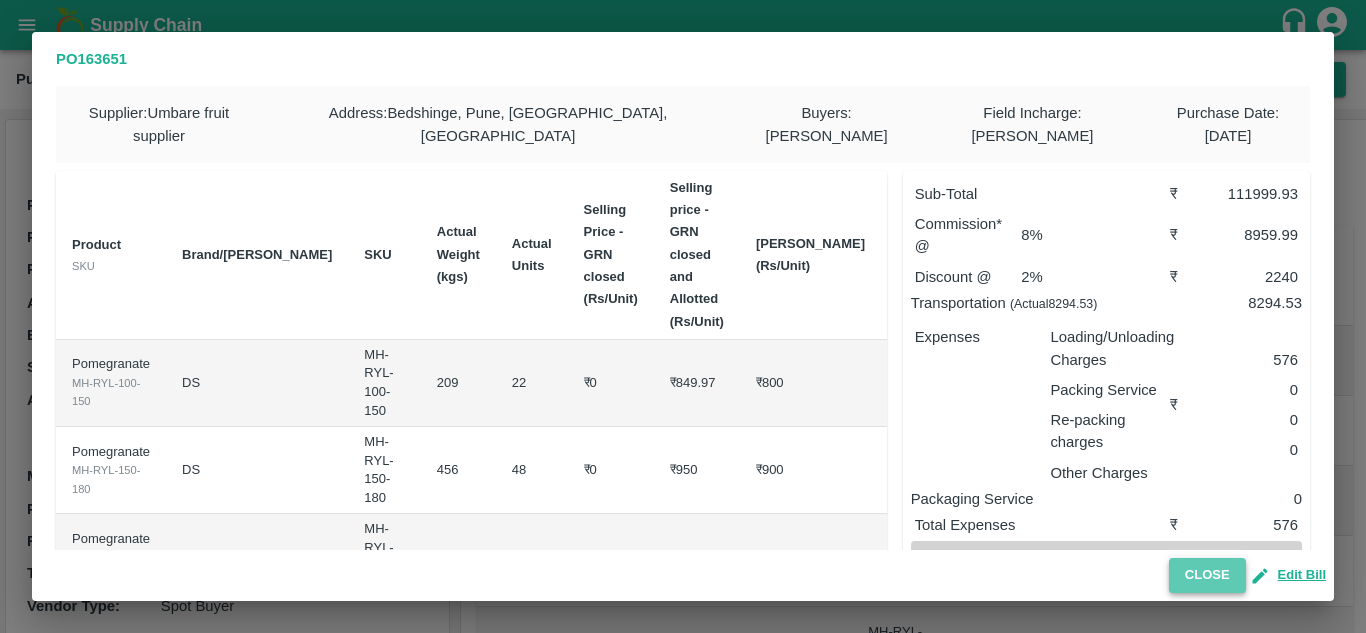 click on "Close" at bounding box center (1207, 575) 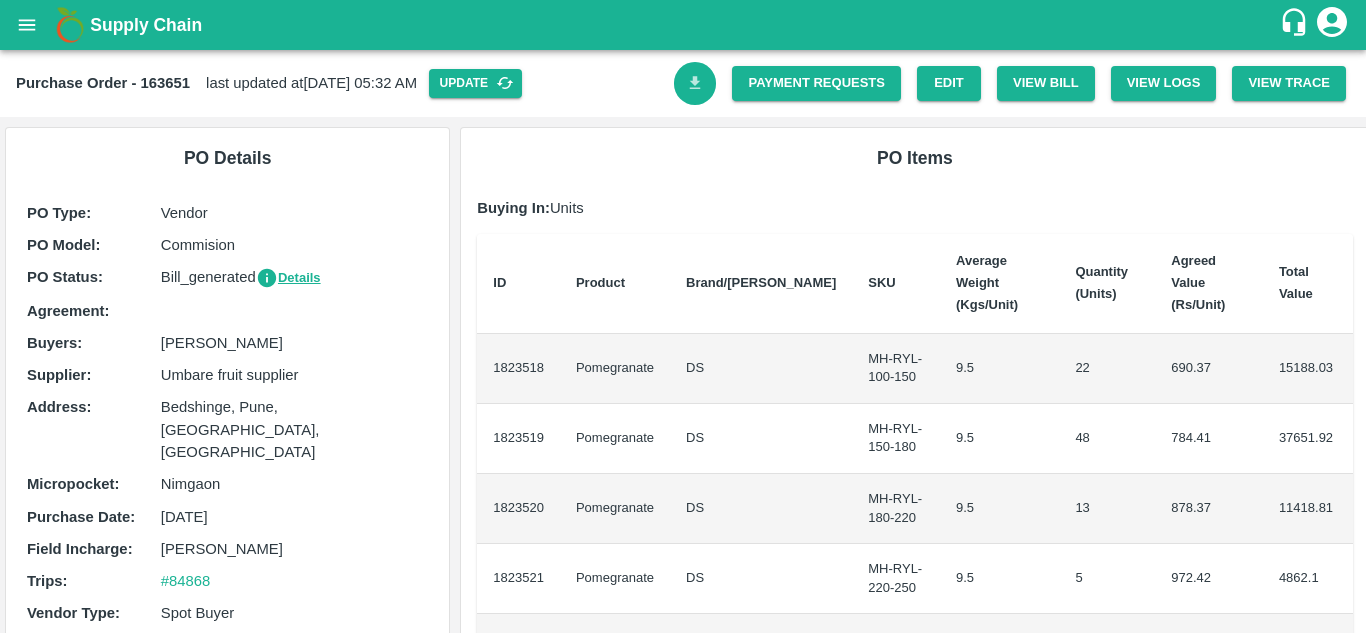 click 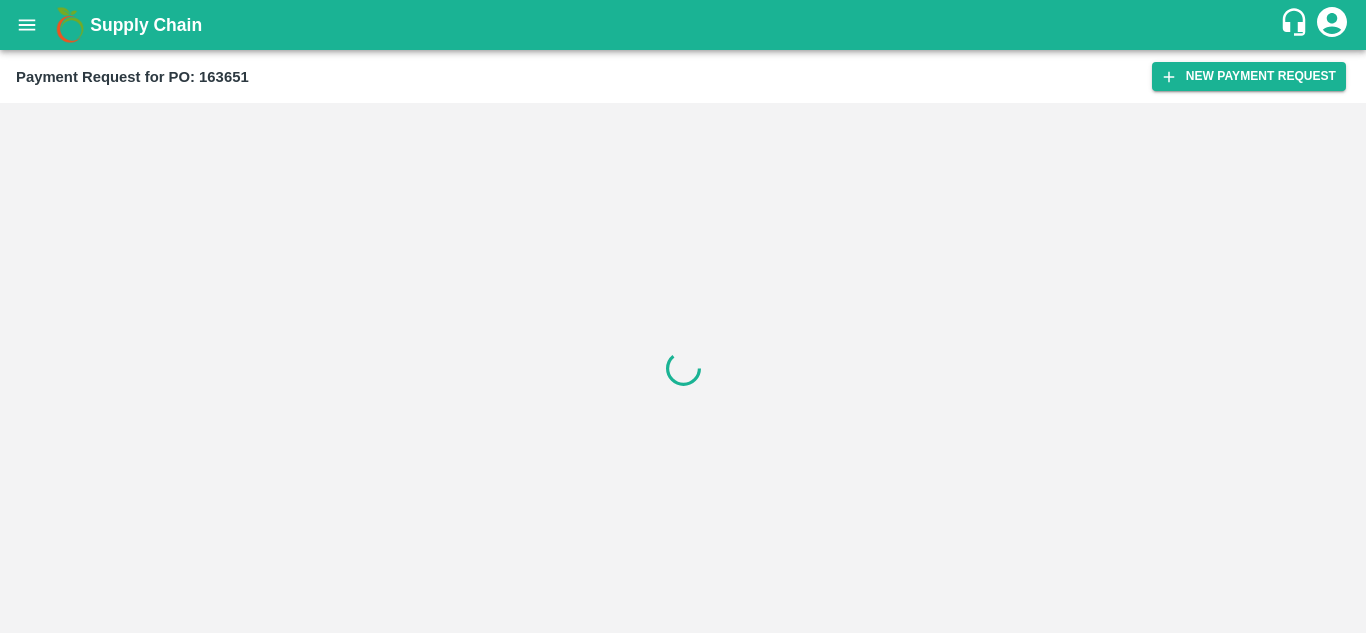 scroll, scrollTop: 0, scrollLeft: 0, axis: both 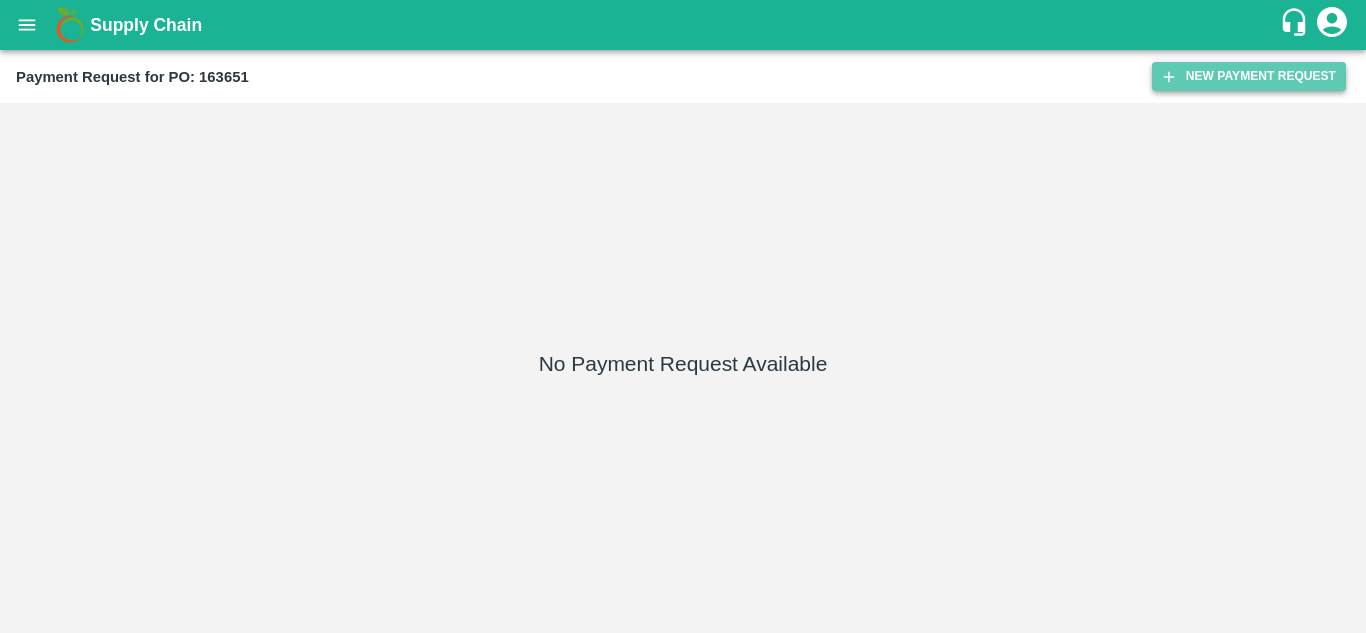 click on "New Payment Request" at bounding box center [1249, 76] 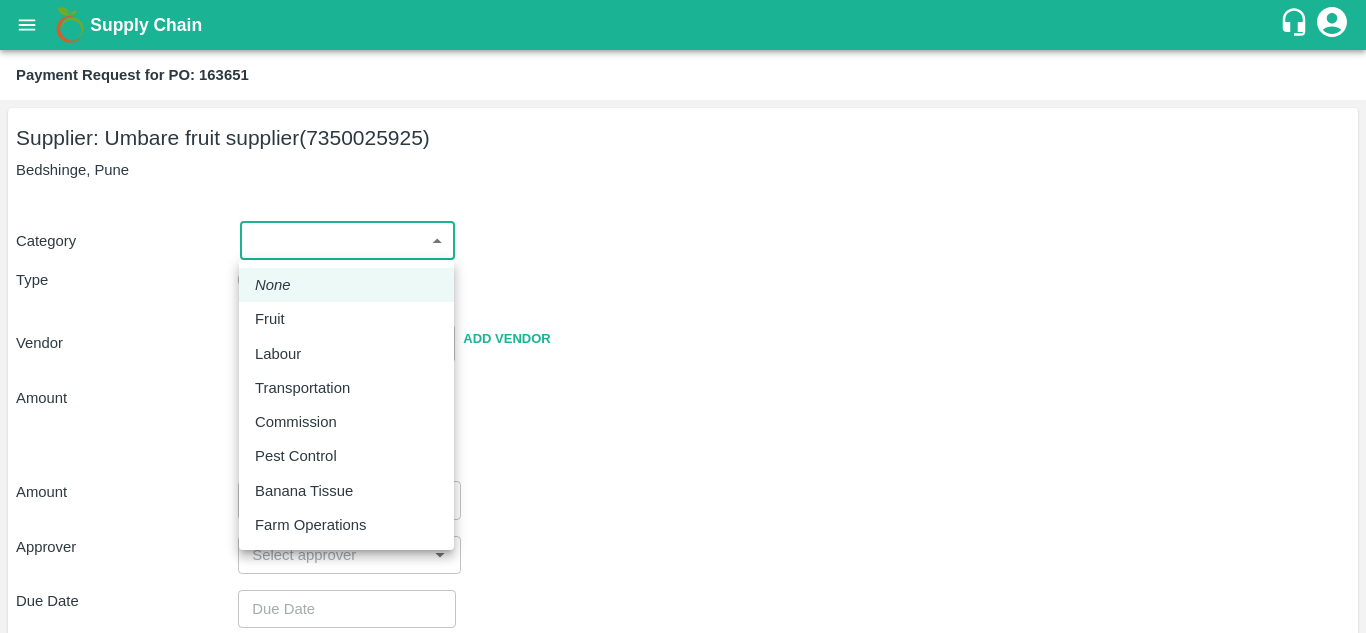 click on "Supply Chain Payment Request for PO: 163651 Supplier:    Umbare fruit supplier  (7350025925) Bedshinge, Pune Category ​ ​ Type Advance Bill Vendor ​ Add Vendor Amount Total value Per Kg ​ Amount ​ Approver ​ Due Date ​  Priority  Low  High Comment x ​ Attach bill Cancel Save Jeewana CC [PERSON_NAME] Logout None Fruit Labour Transportation Commission Pest Control Banana Tissue Farm Operations" at bounding box center [683, 316] 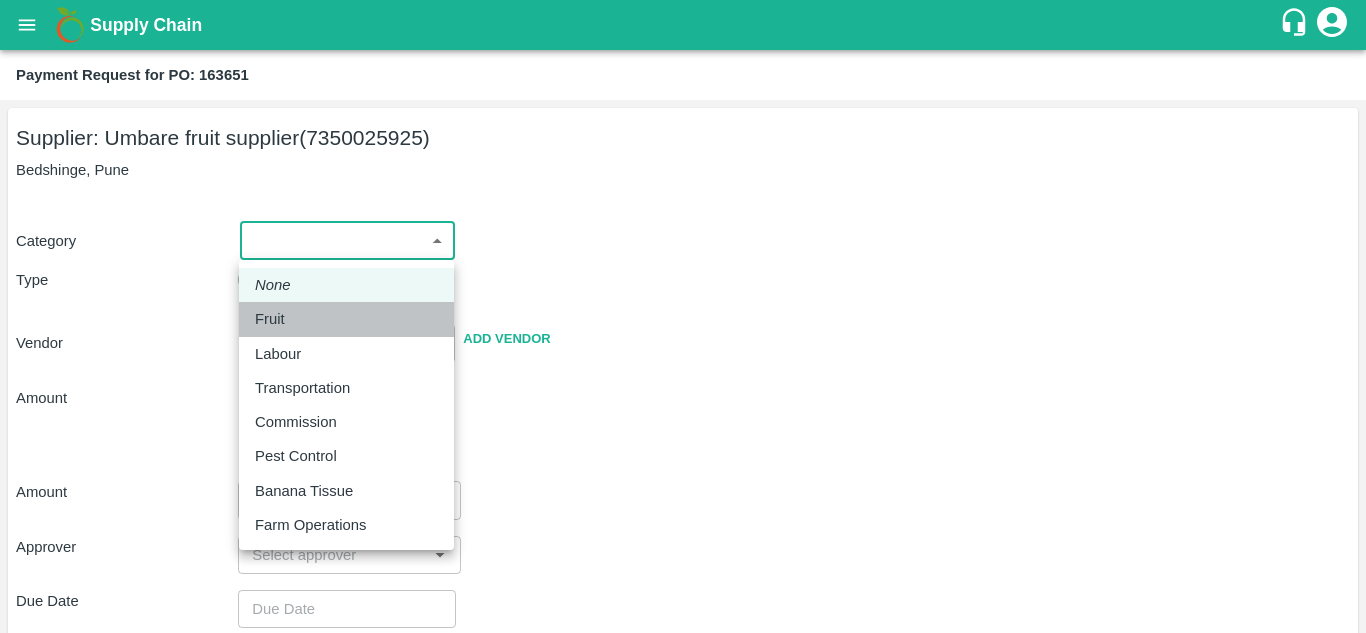click on "Fruit" at bounding box center [346, 319] 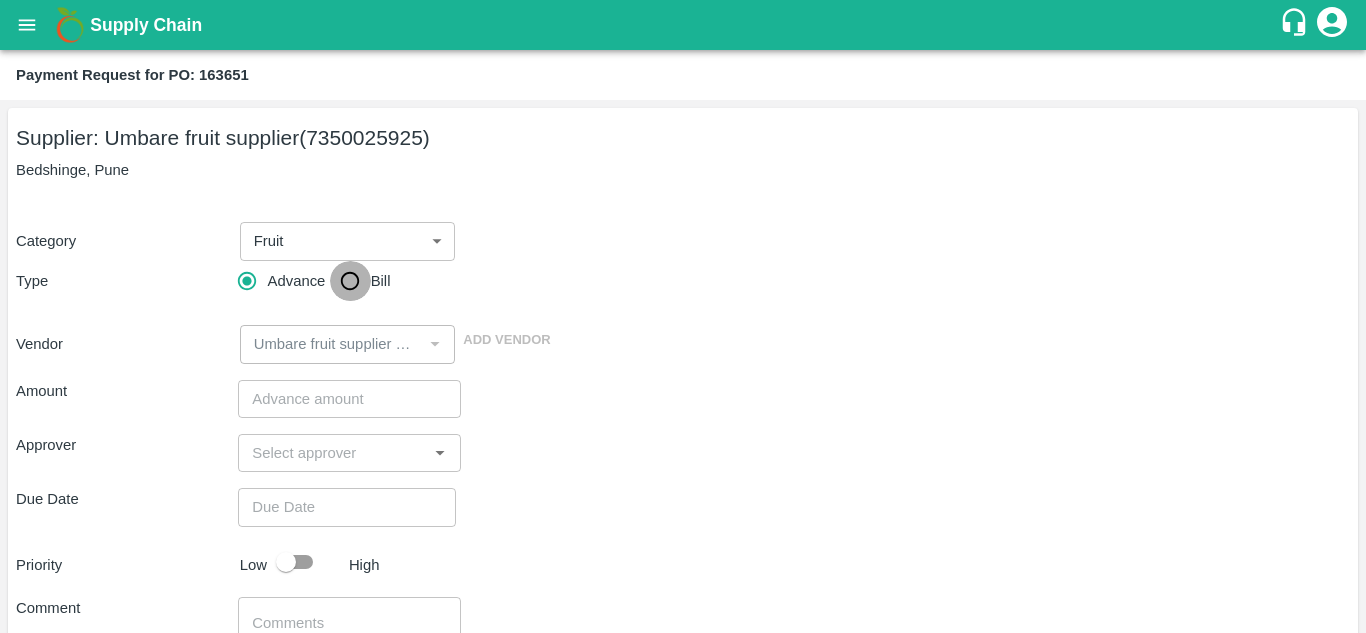 click on "Bill" at bounding box center [350, 281] 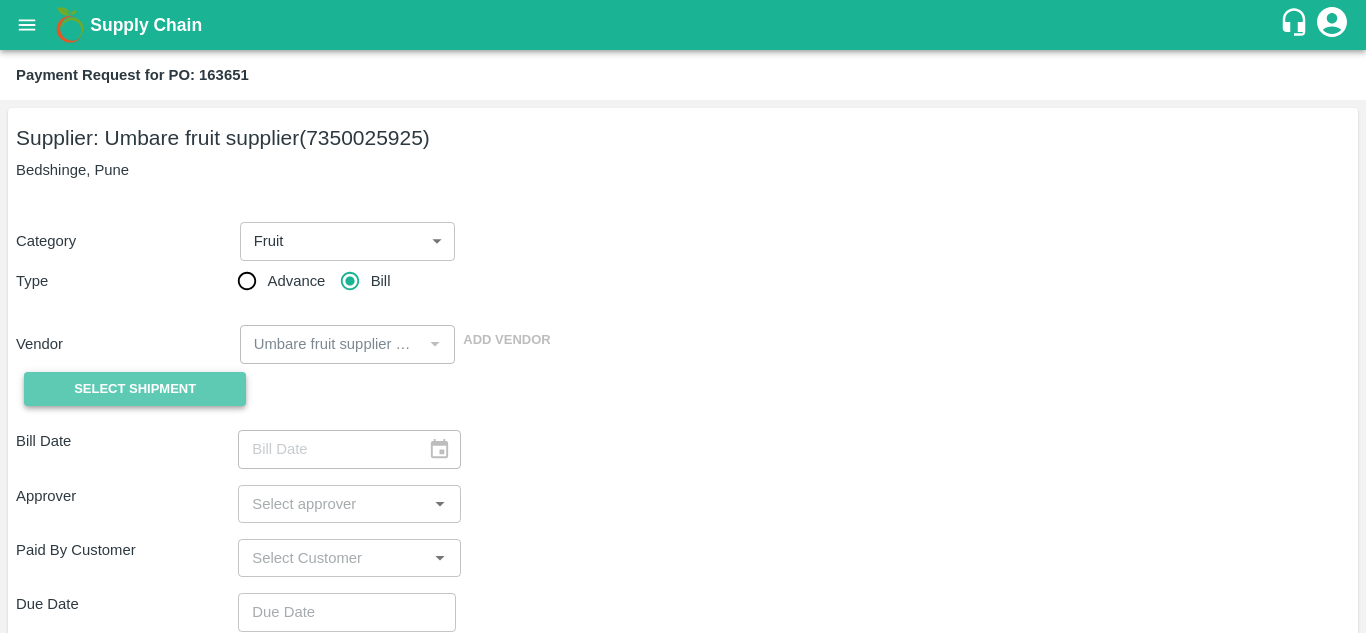 click on "Select Shipment" at bounding box center (135, 389) 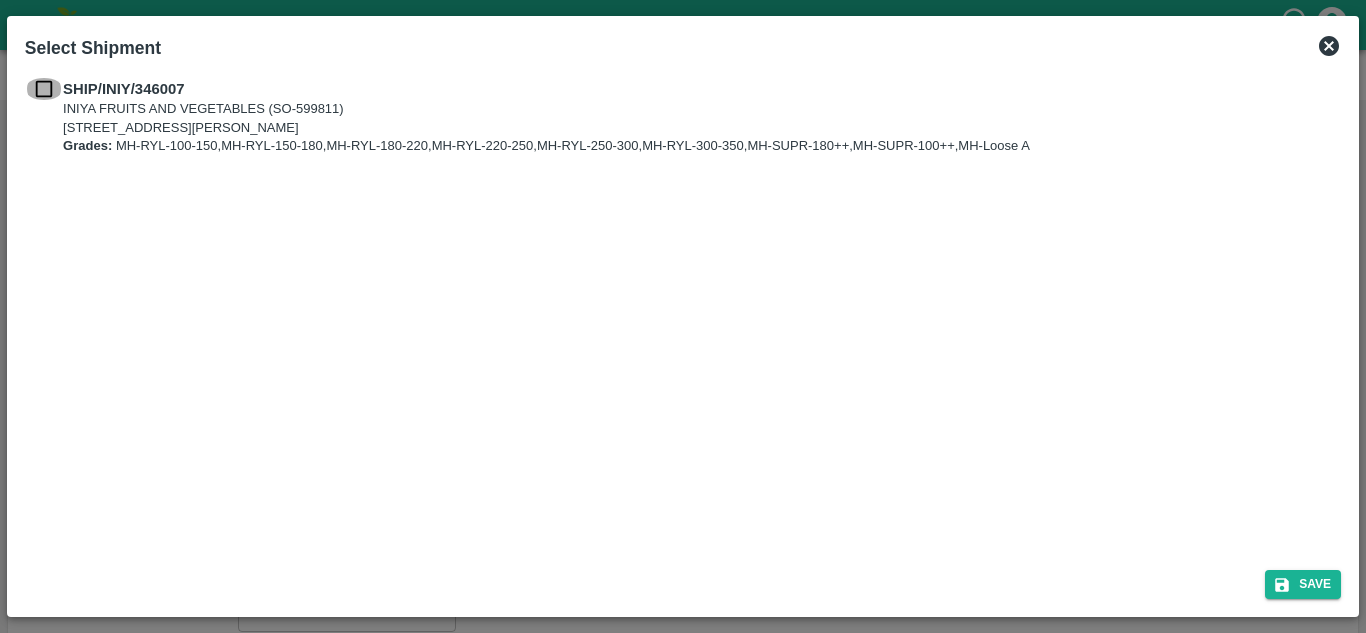 click at bounding box center (44, 89) 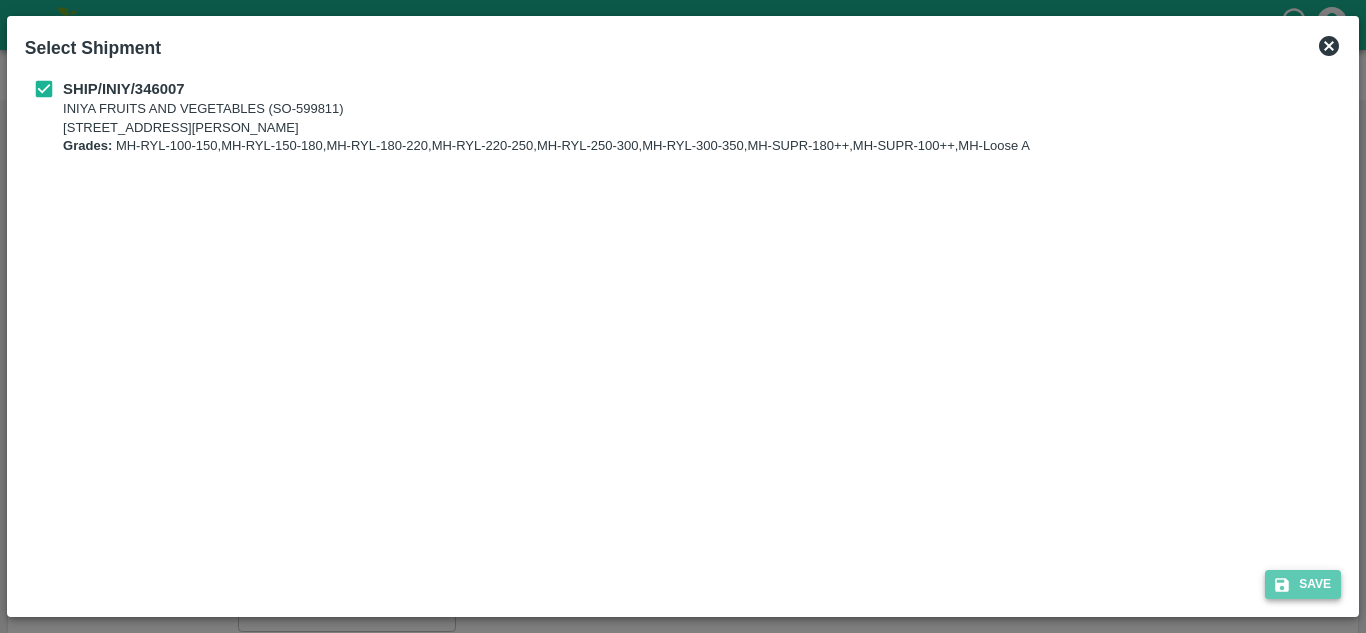 click on "Save" at bounding box center [1303, 584] 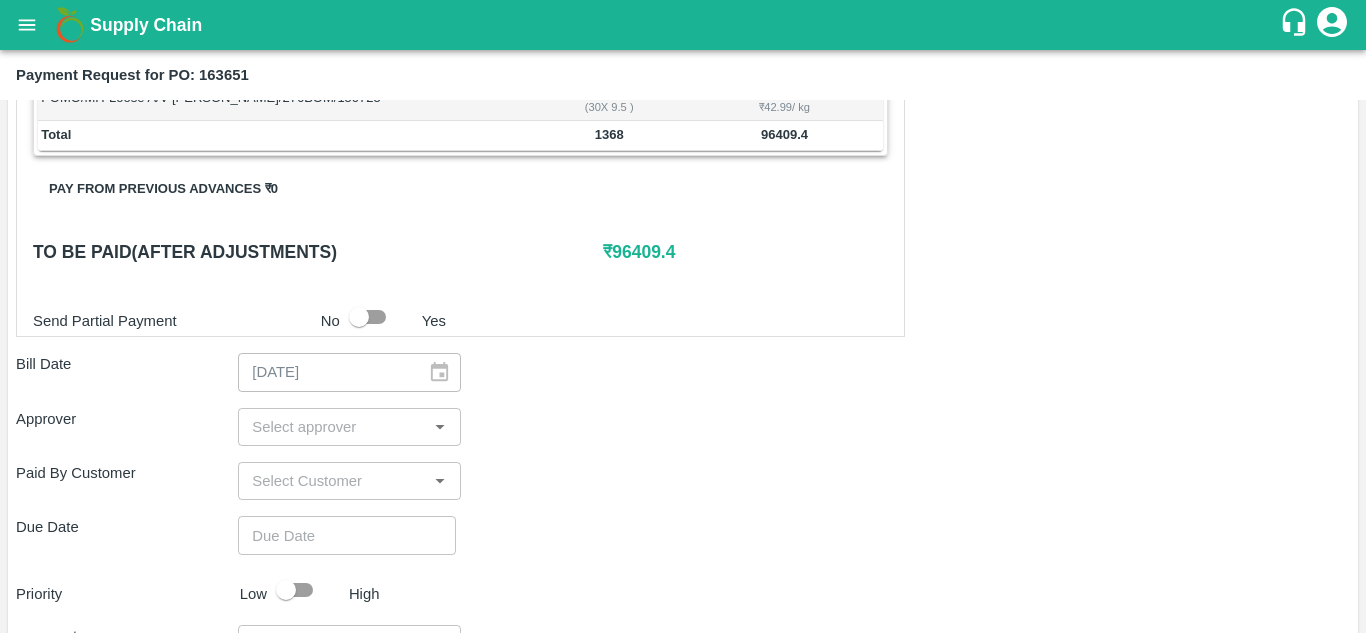scroll, scrollTop: 756, scrollLeft: 0, axis: vertical 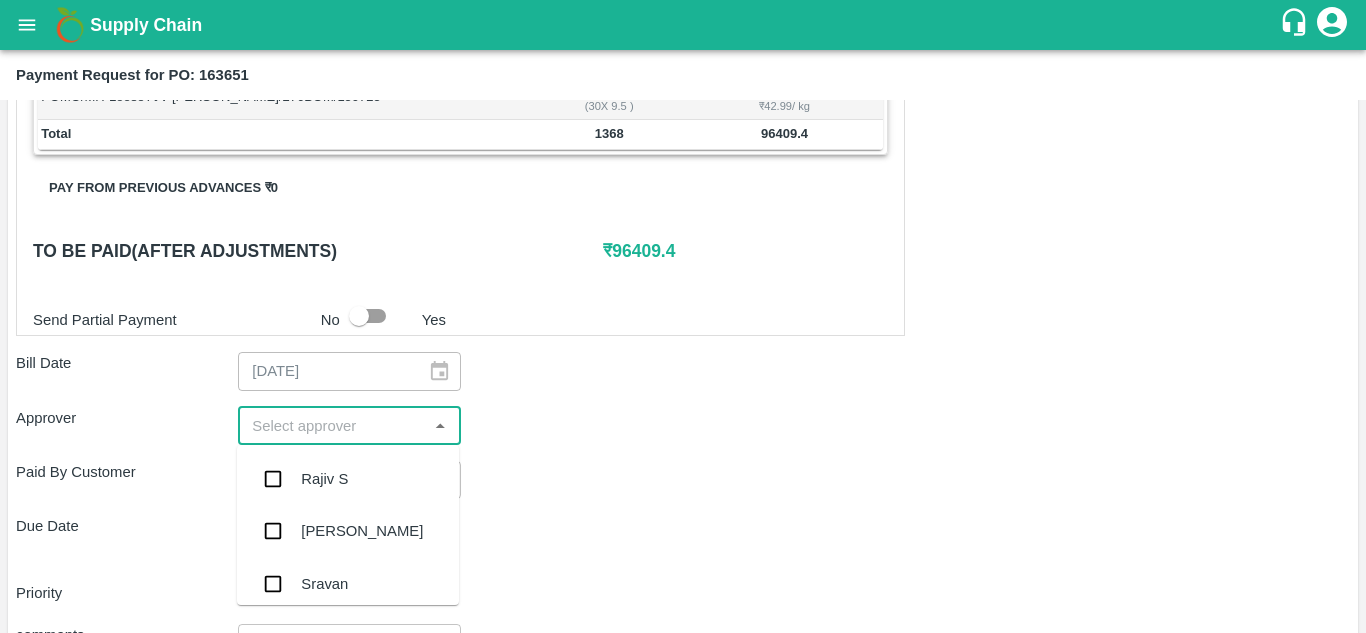 click at bounding box center (332, 426) 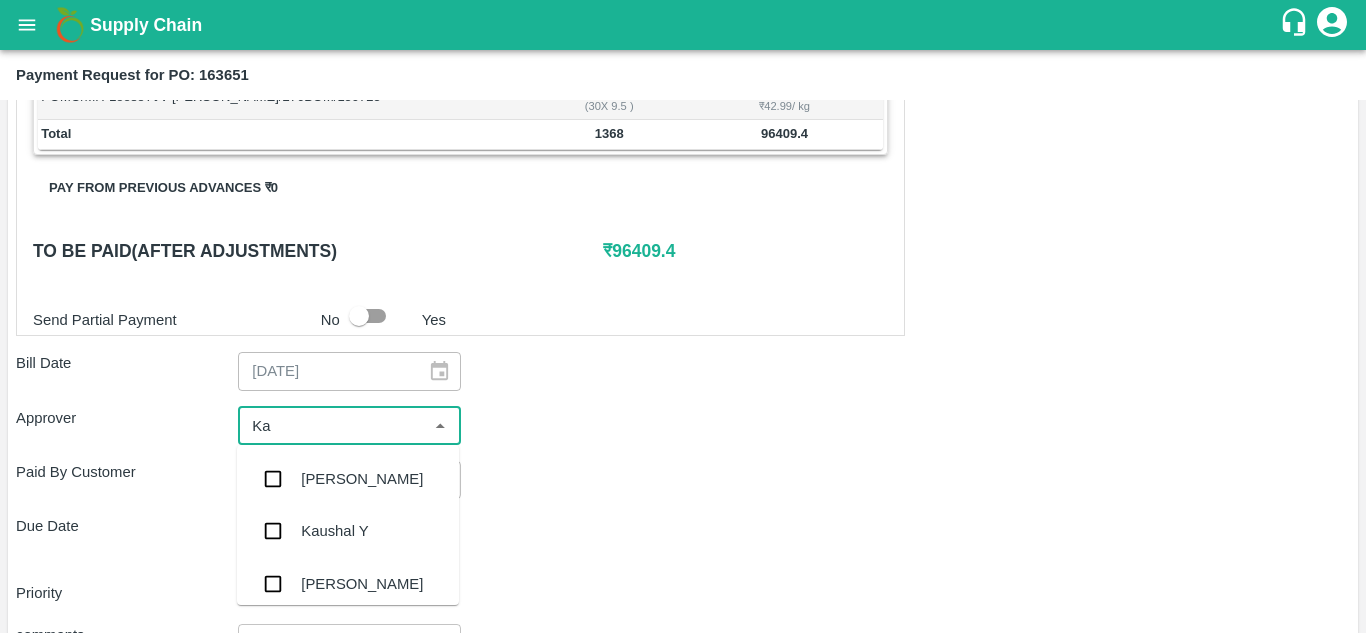 type on "Kau" 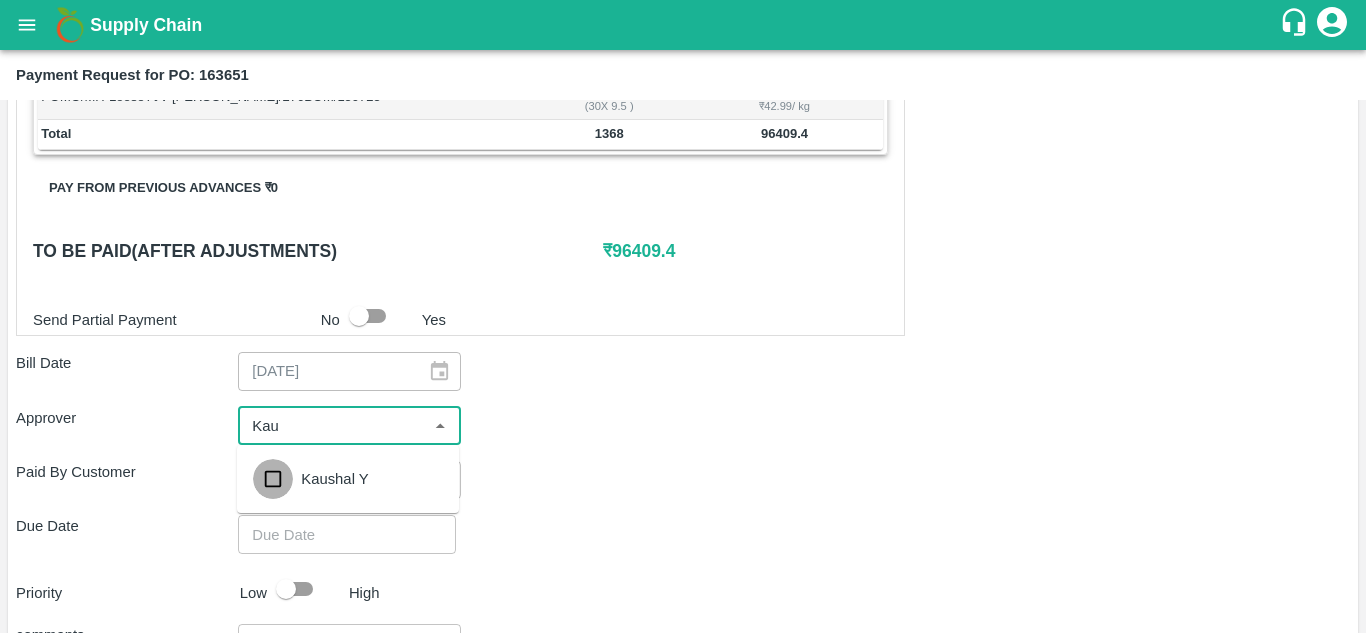 click at bounding box center (273, 479) 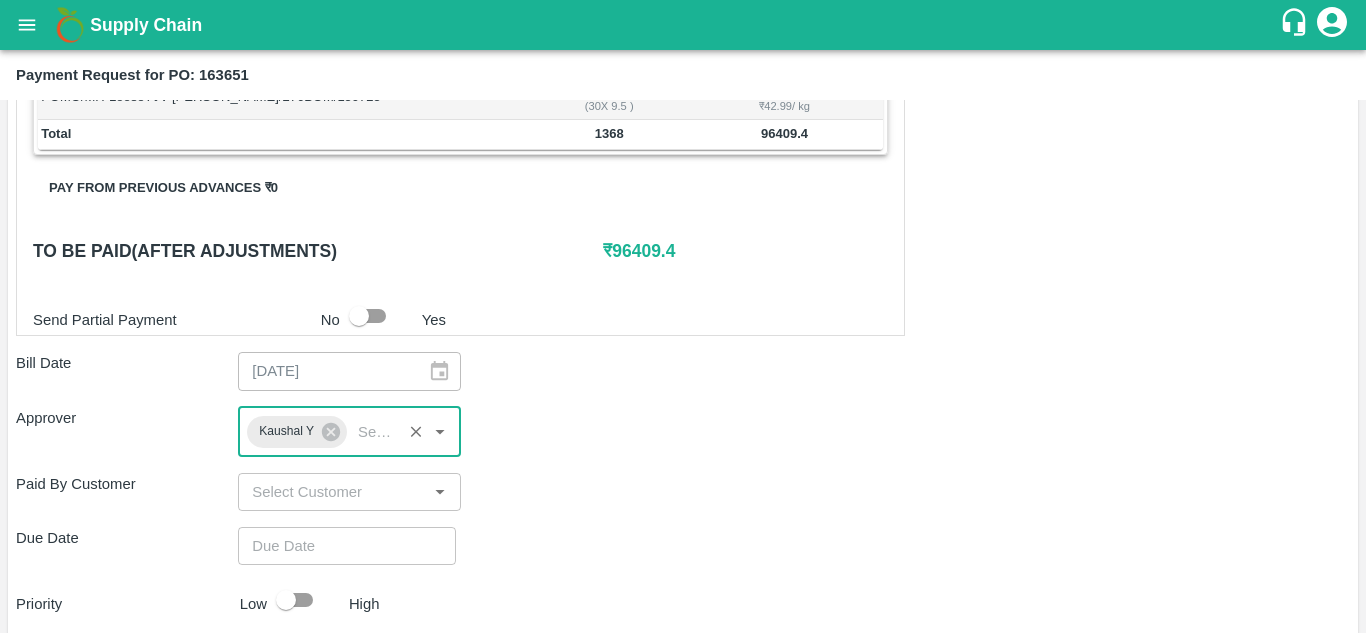 type on "DD/MM/YYYY hh:mm aa" 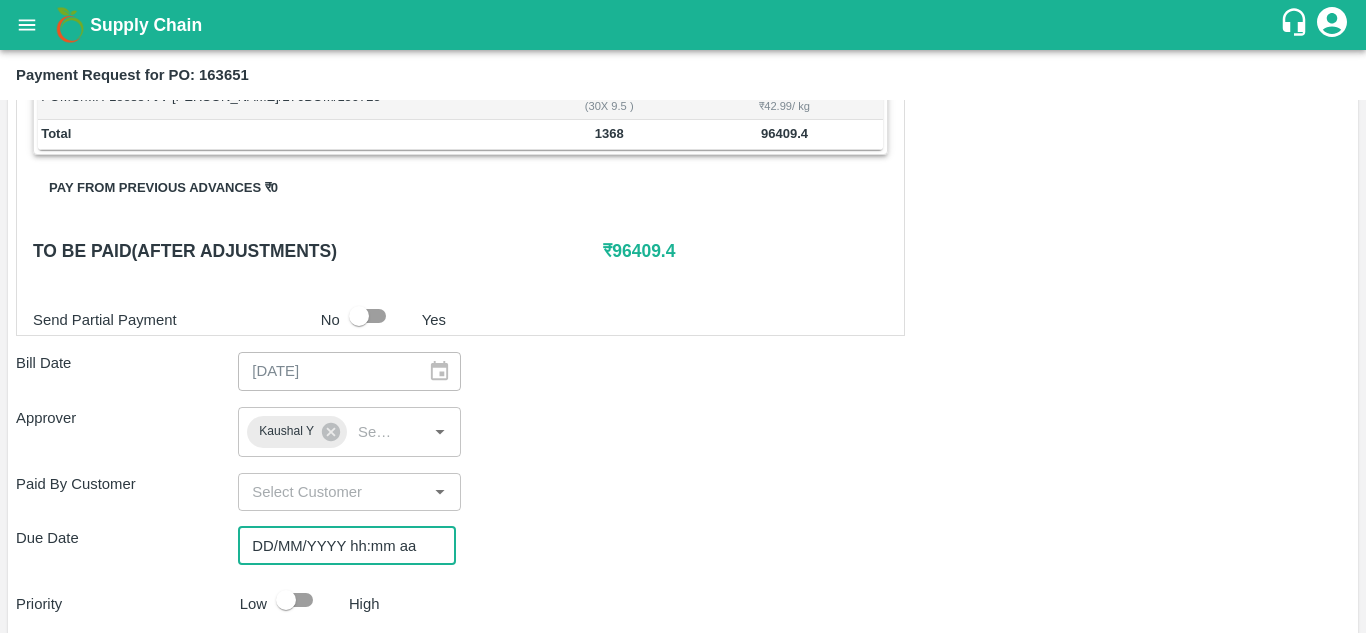 click on "DD/MM/YYYY hh:mm aa" at bounding box center [340, 546] 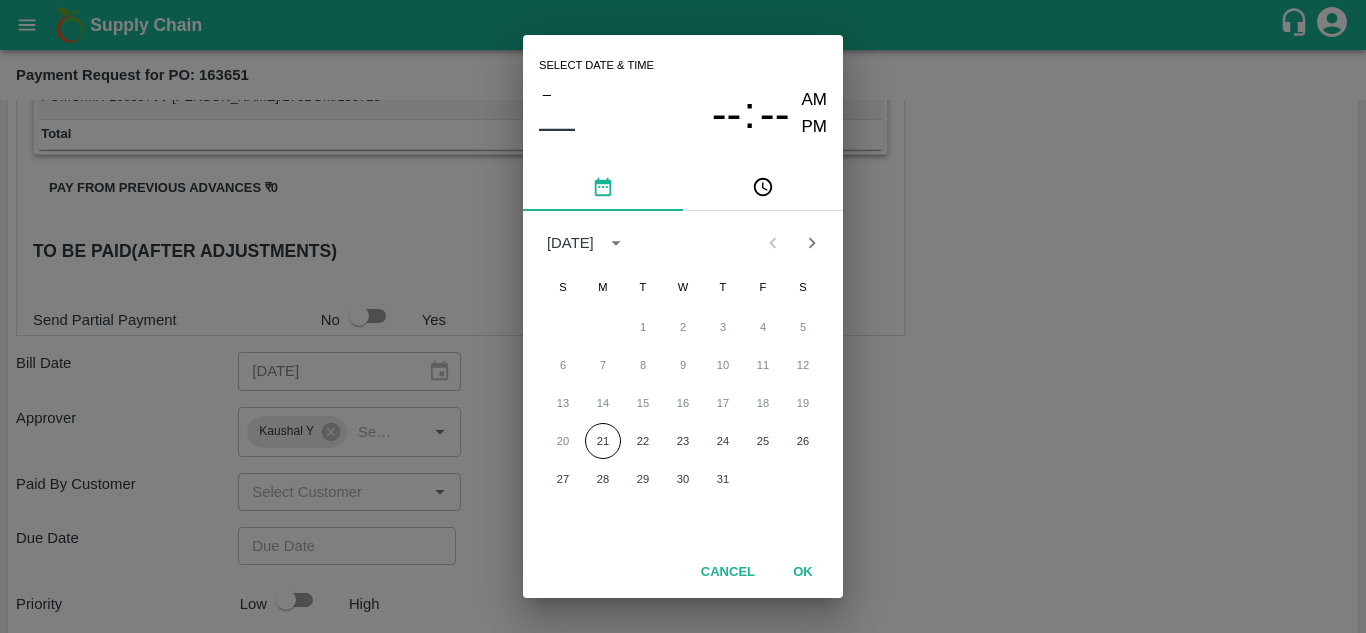 click on "1 2 3 4 5 6 7 8 9 10 11 12 13 14 15 16 17 18 19 20 21 22 23 24 25 26 27 28 29 30 31" at bounding box center (683, 403) 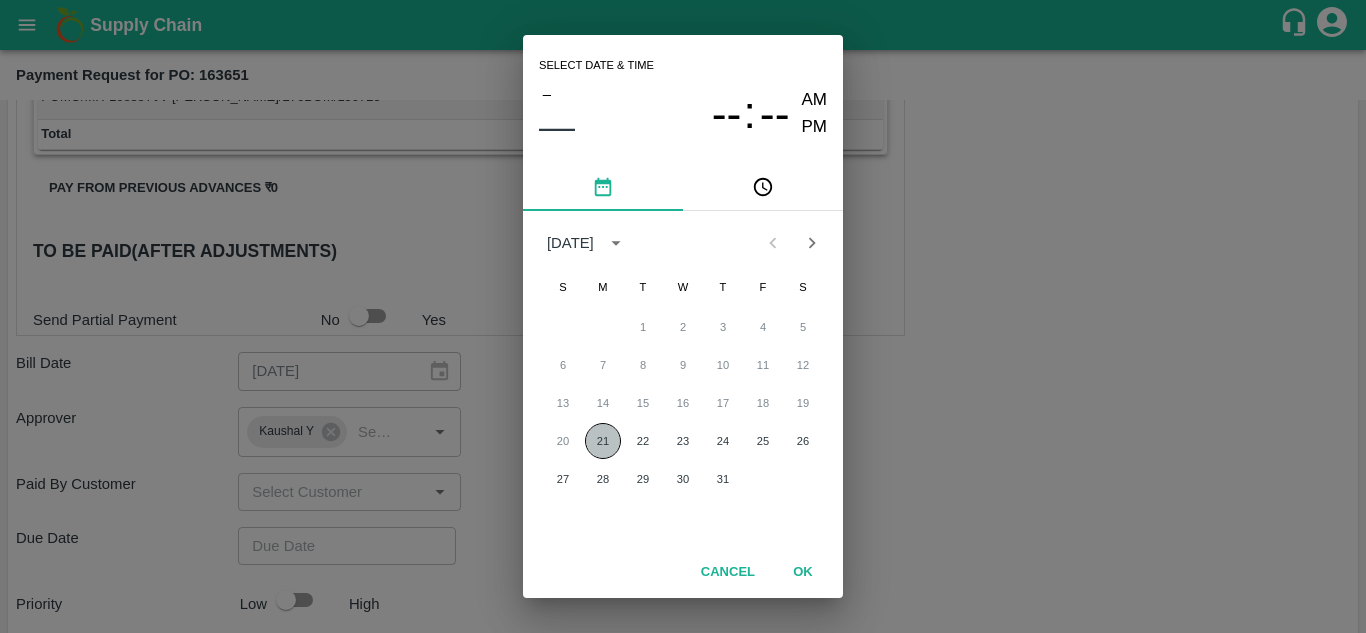 click on "21" at bounding box center [603, 441] 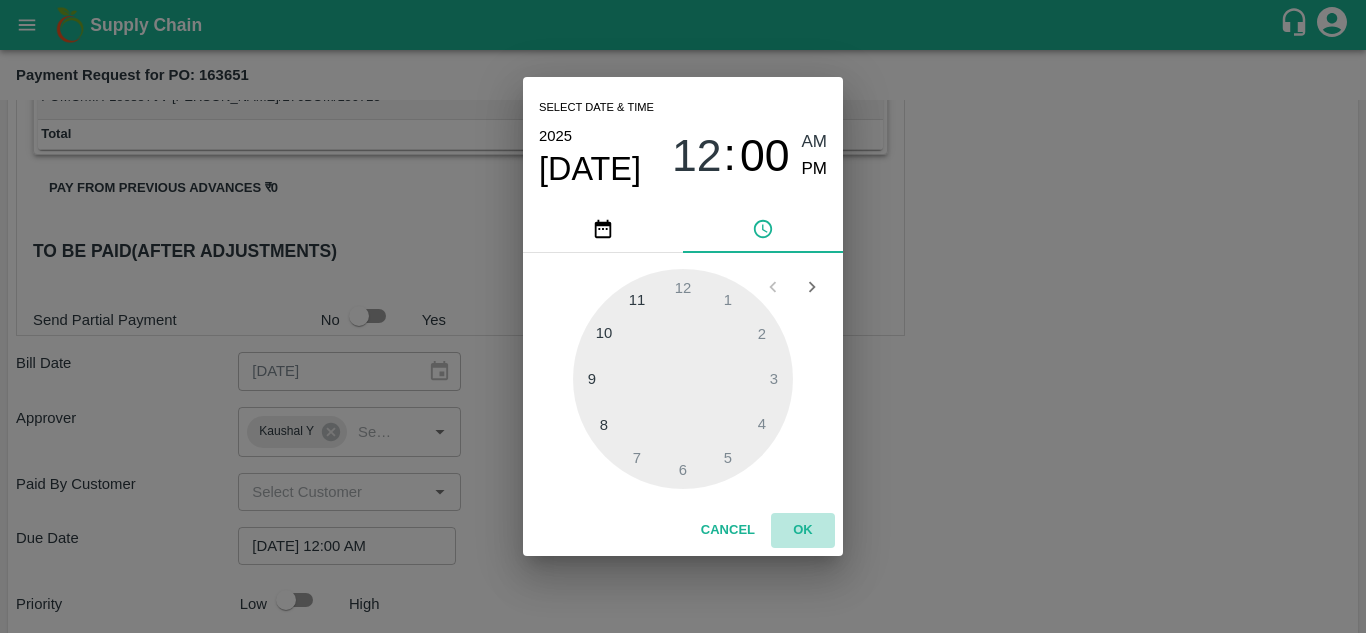 click on "OK" at bounding box center (803, 530) 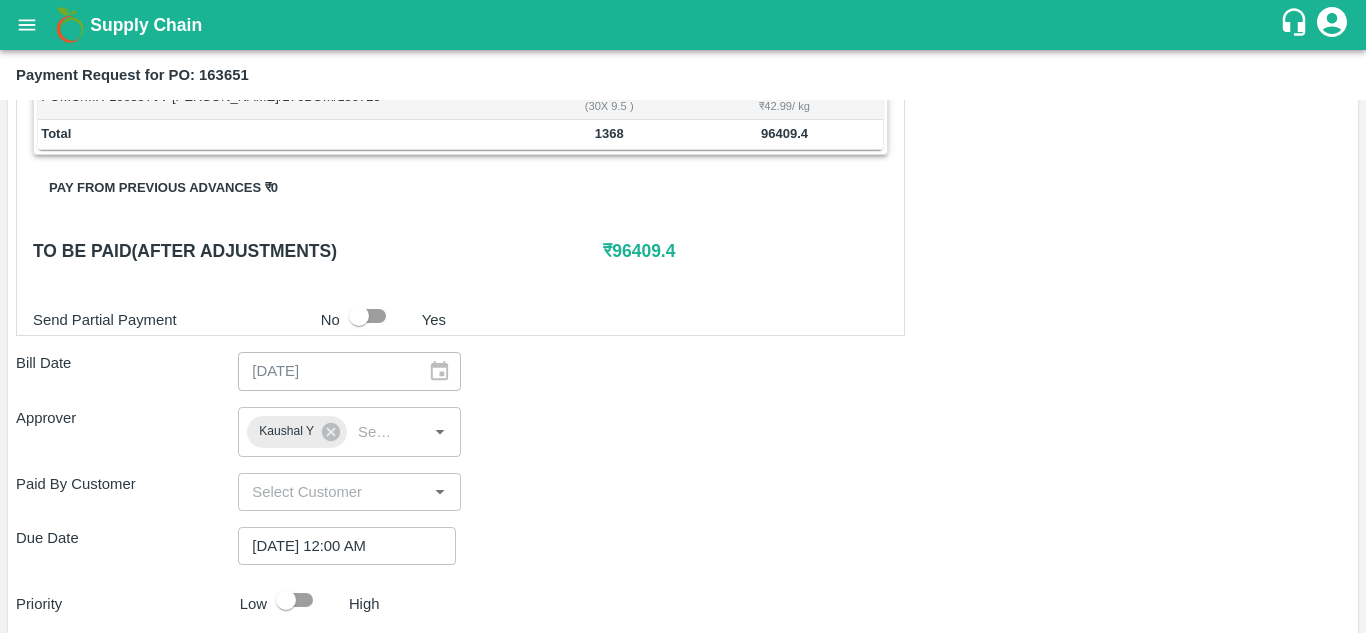 click on "Shipment -  SHIP/INIY/346007 Lots (Labels) Weight (Kgs) Total Price (₹) POMO/MH-RYL-100-150/V-MH-Umbare/276BOM/150725   209 ( 22  X   9.5   ) ₹ 15188.78 ₹ 72.67  / kg POMO/MH-RYL-150-180/V-MH-Umbare/276BOM/150725   456 ( 48  X   9.5   ) ₹ 37651.14 ₹ 82.57  / kg POMO/MH-RYL-180-220/V-MH-Umbare/276BOM/150725   123.5 ( 13  X   9.5   ) ₹ 11419.17 ₹ 92.46  / kg POMO/MH-RYL-220-250/V-MH-Umbare/276BOM/150725   47.5 ( 5  X   9.5   ) ₹ 4861.96 ₹ 102.36  / kg POMO/MH-RYL-250-300/V-MH-Umbare/276BOM/150725   19 ( 2  X   9.5   ) ₹ 2320.79 ₹ 122.15  / kg POMO/MH-RYL-300-350/V-MH-Umbare/276BOM/150725   9.5 ( 1  X   9.5   ) ₹ 1254.4 ₹ 132.04  / kg POMO/MH-SUPR-180++/V-MH-Umbare/276BOM/150725   104.5 ( 11  X   9.5   ) ₹ 6560.38 ₹ 62.78  / kg POMO/MH-SUPR-100++/V-MH-Umbare/276BOM/150725   114 ( 12  X   9.5   ) ₹ 4900.79 ₹ 42.99  / kg POMO/MH-Loose A/V-MH-Umbare/276BOM/150725   285 ( 30  X   9.5   ) ₹ 12251.98 ₹ 42.99  / kg Total 1368 96409.4 Pay from previous advances ₹  0 ₹  96409.4 x" at bounding box center (683, 235) 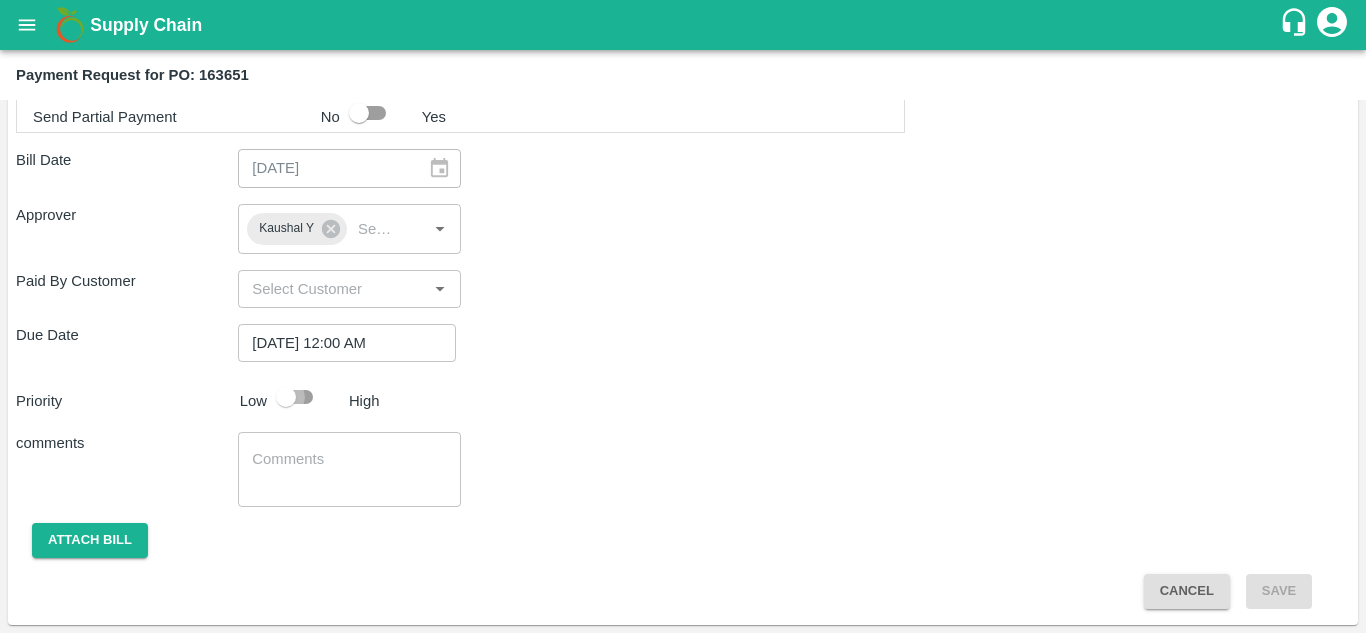 click at bounding box center [286, 397] 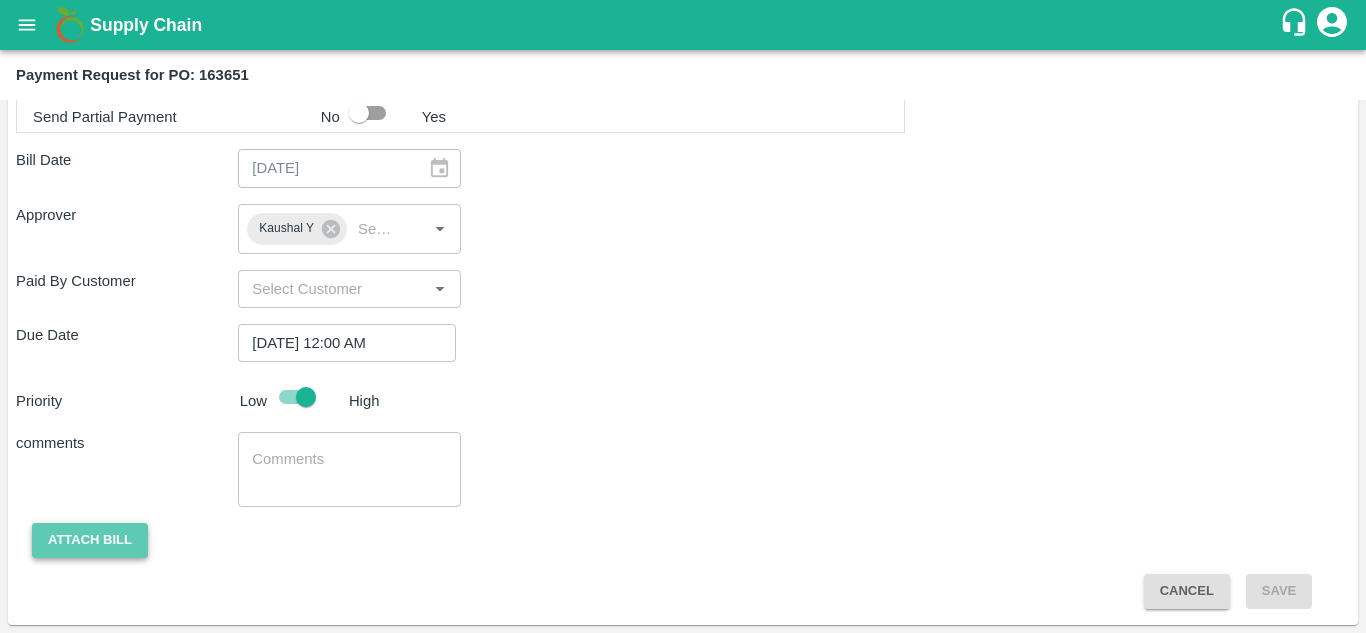 click on "Attach bill" at bounding box center [90, 540] 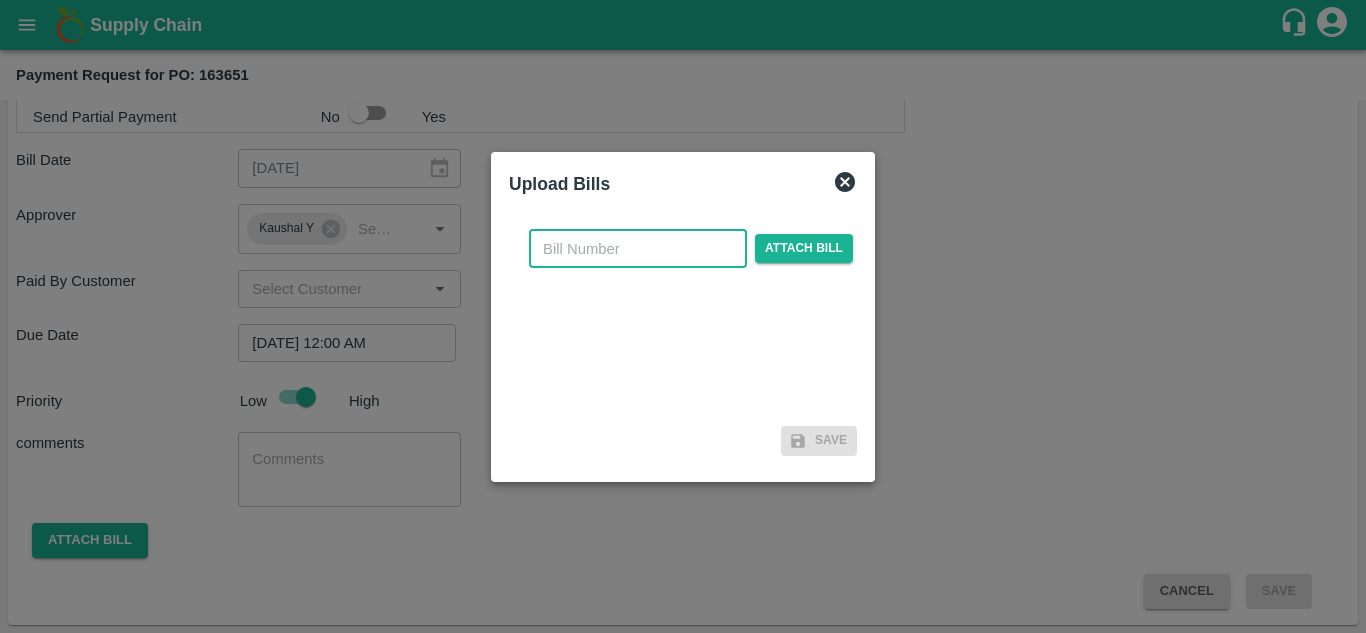 click at bounding box center (638, 249) 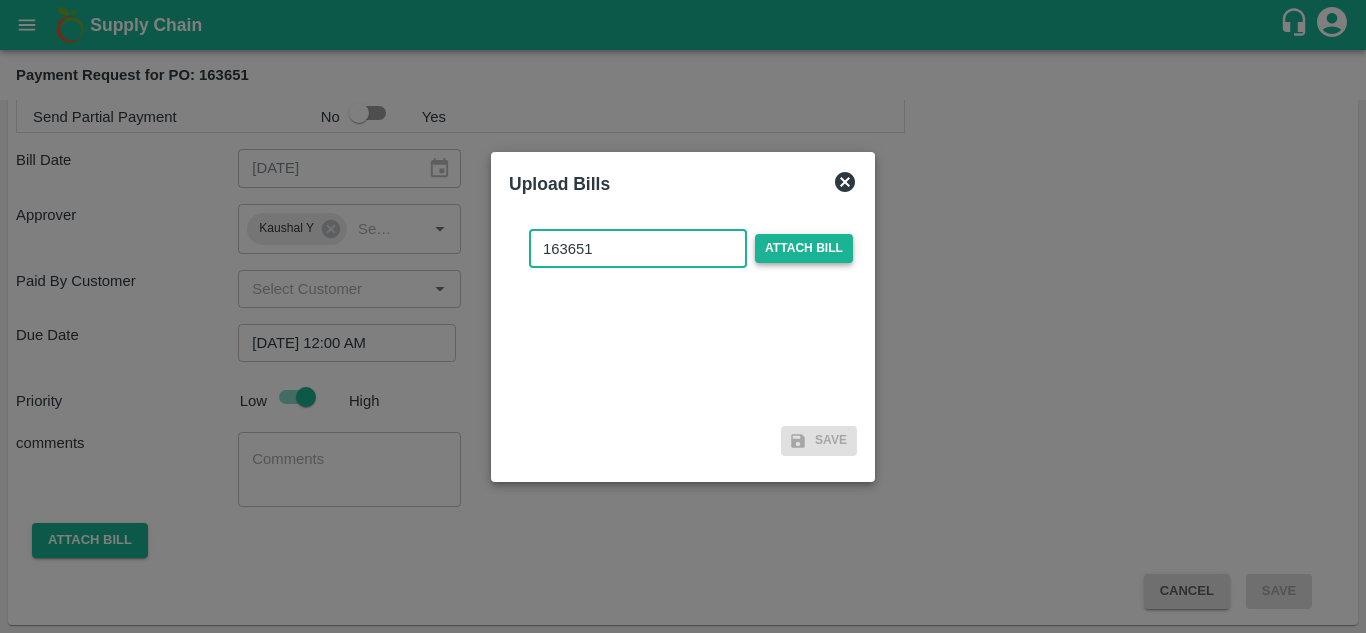 type on "163651" 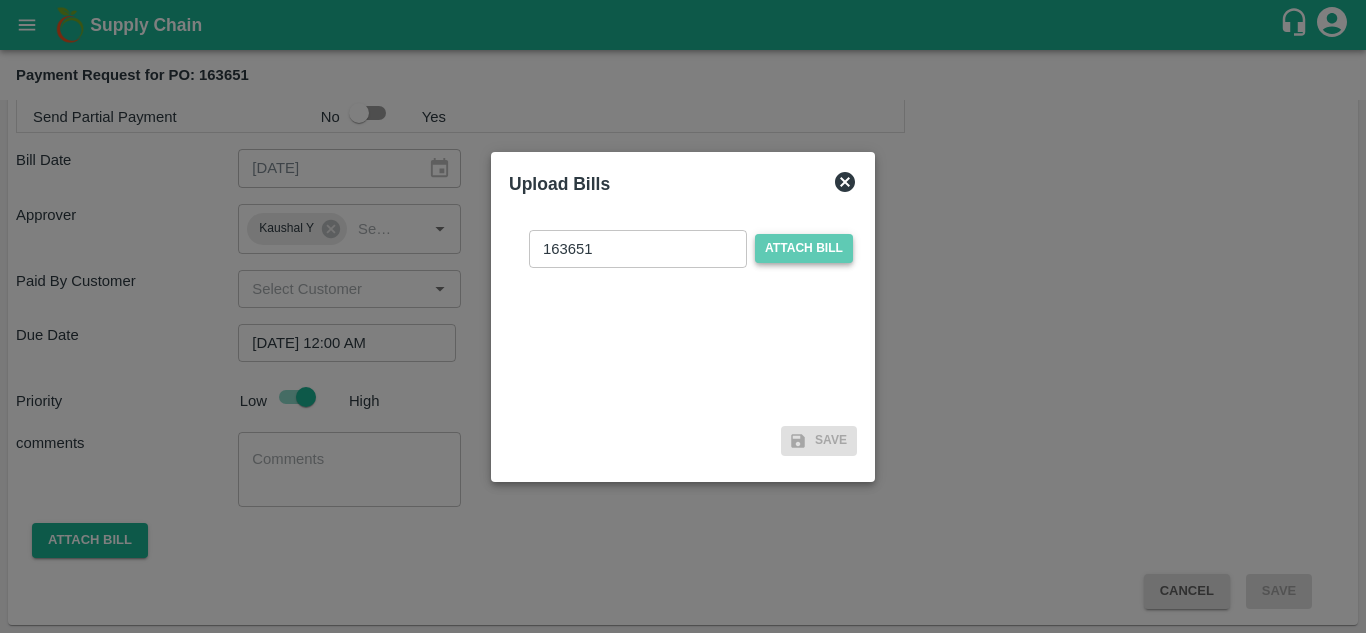 click on "Attach bill" at bounding box center (804, 248) 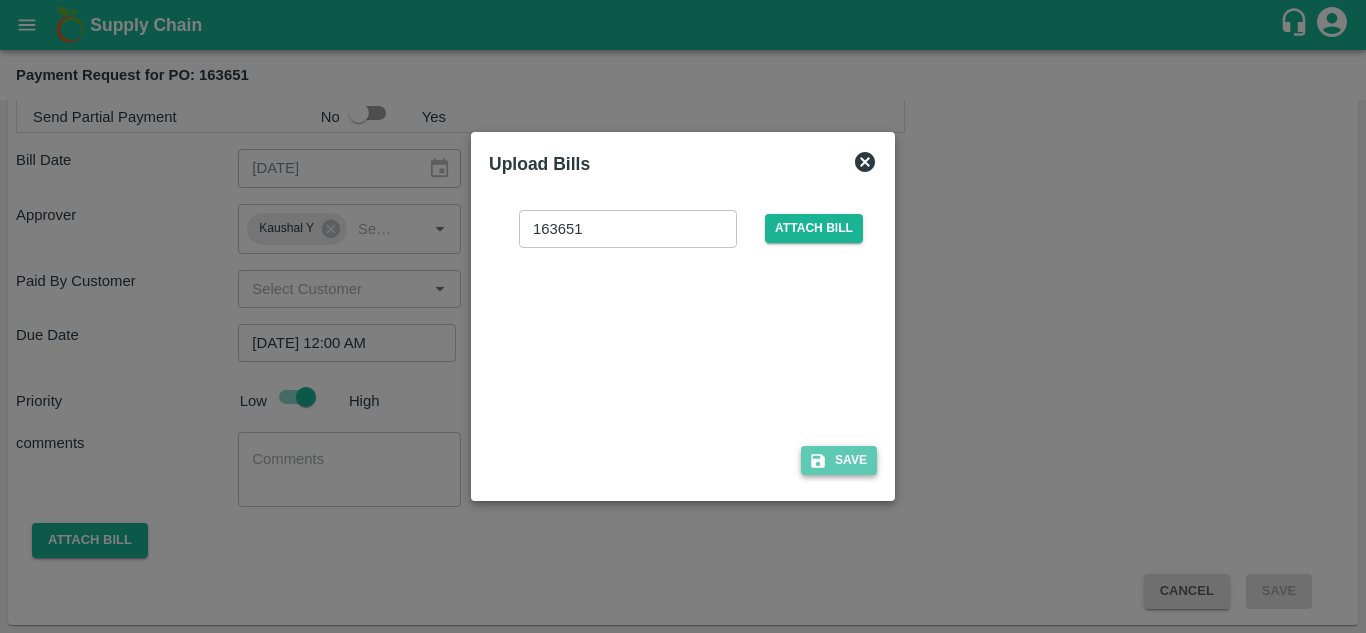 click on "Save" at bounding box center [839, 460] 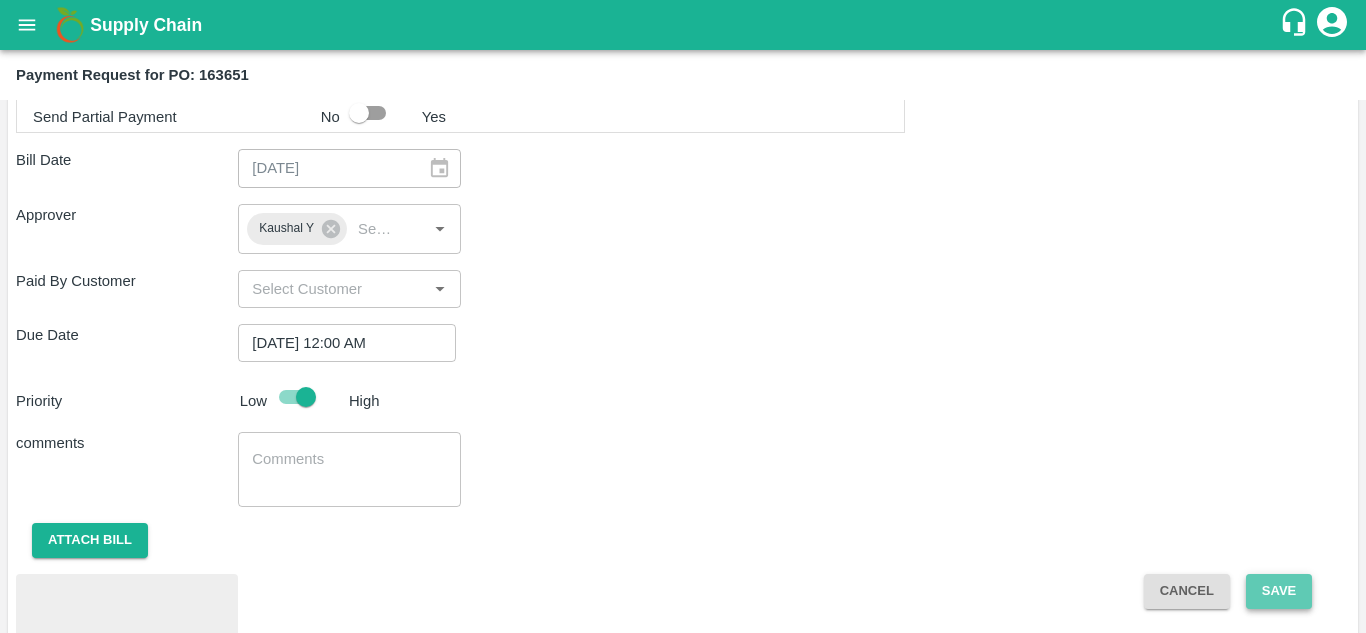 click on "Save" at bounding box center (1279, 591) 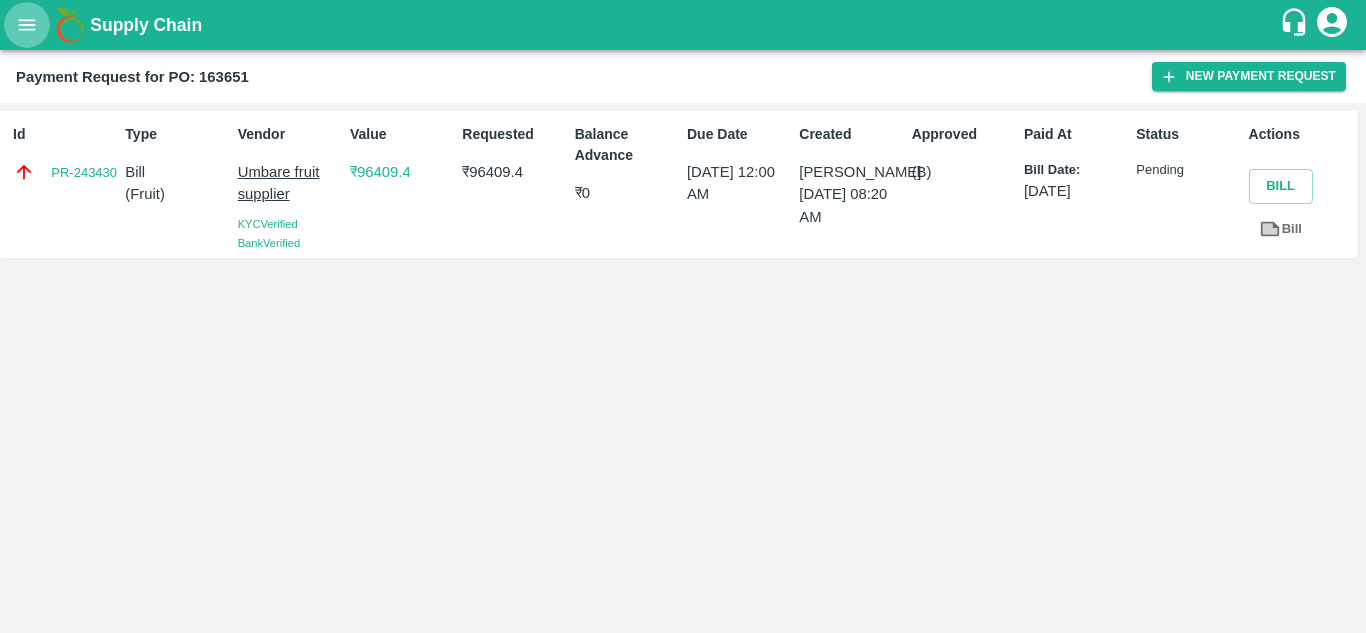 click at bounding box center (27, 25) 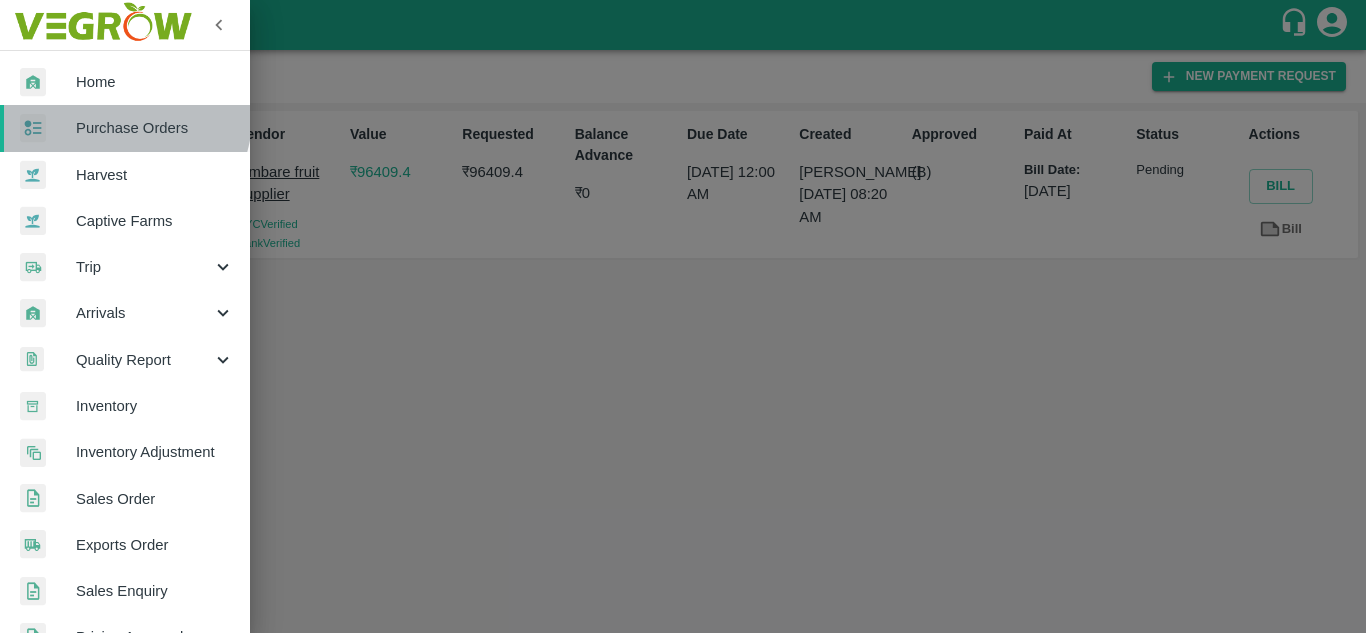 click on "Purchase Orders" at bounding box center [155, 128] 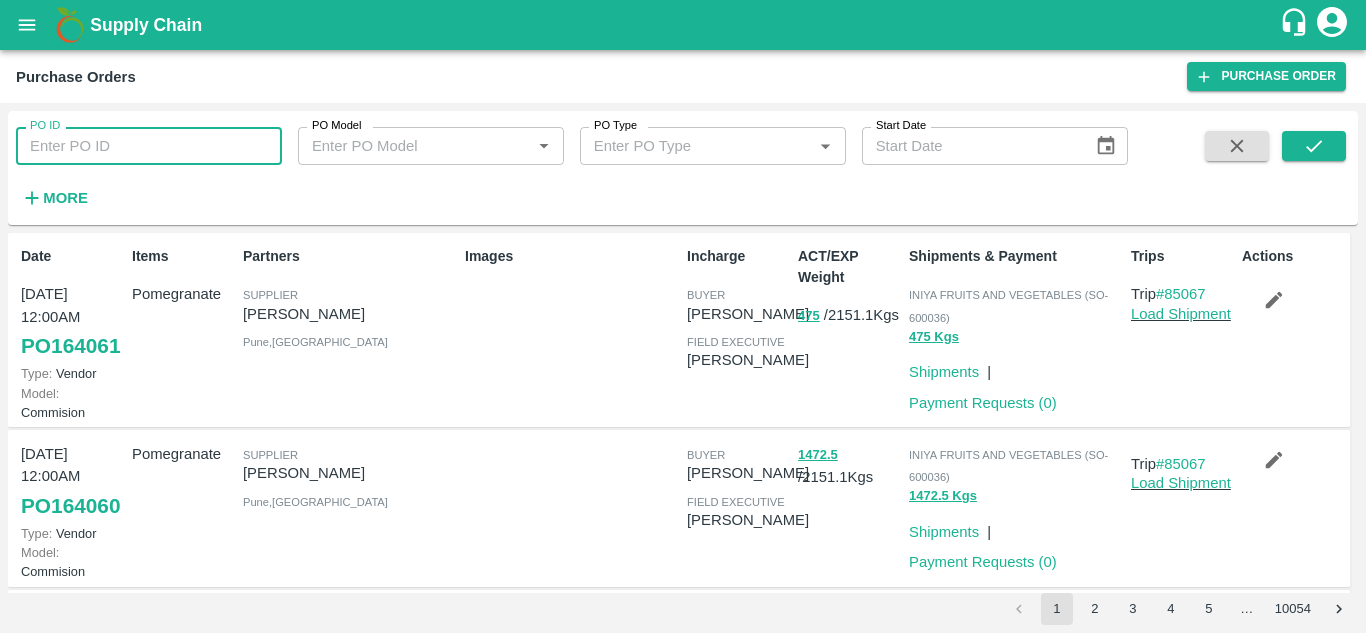 click on "PO ID" at bounding box center (149, 146) 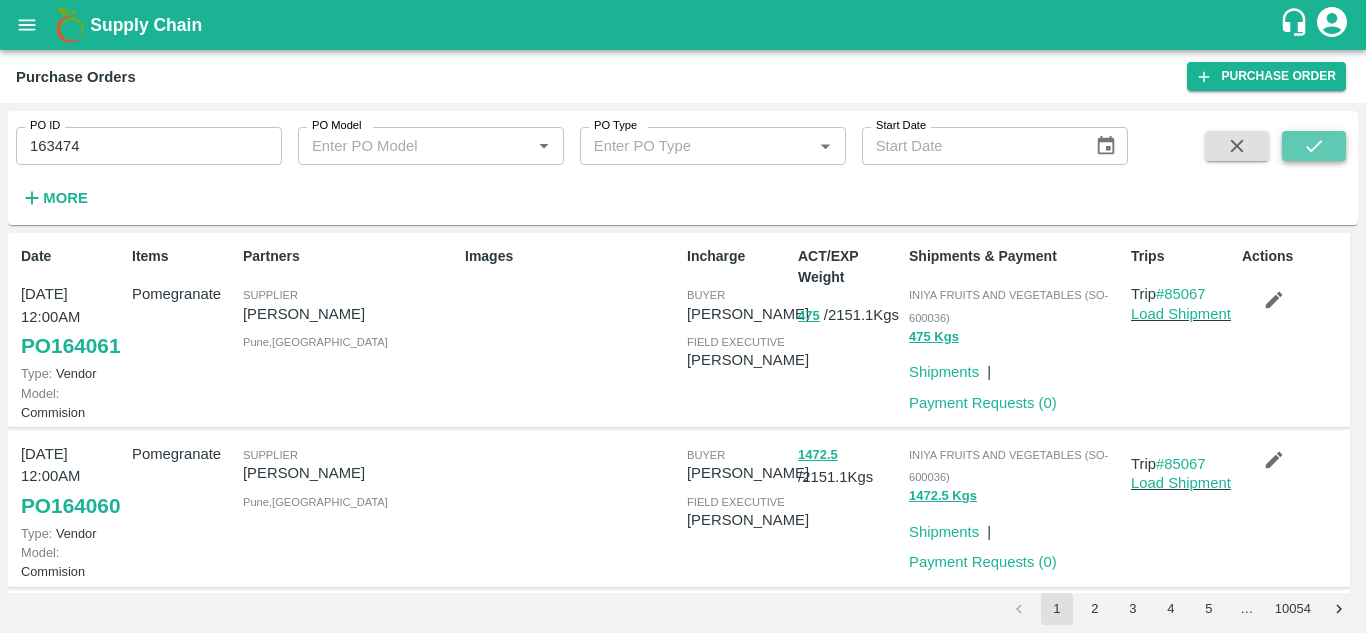 click 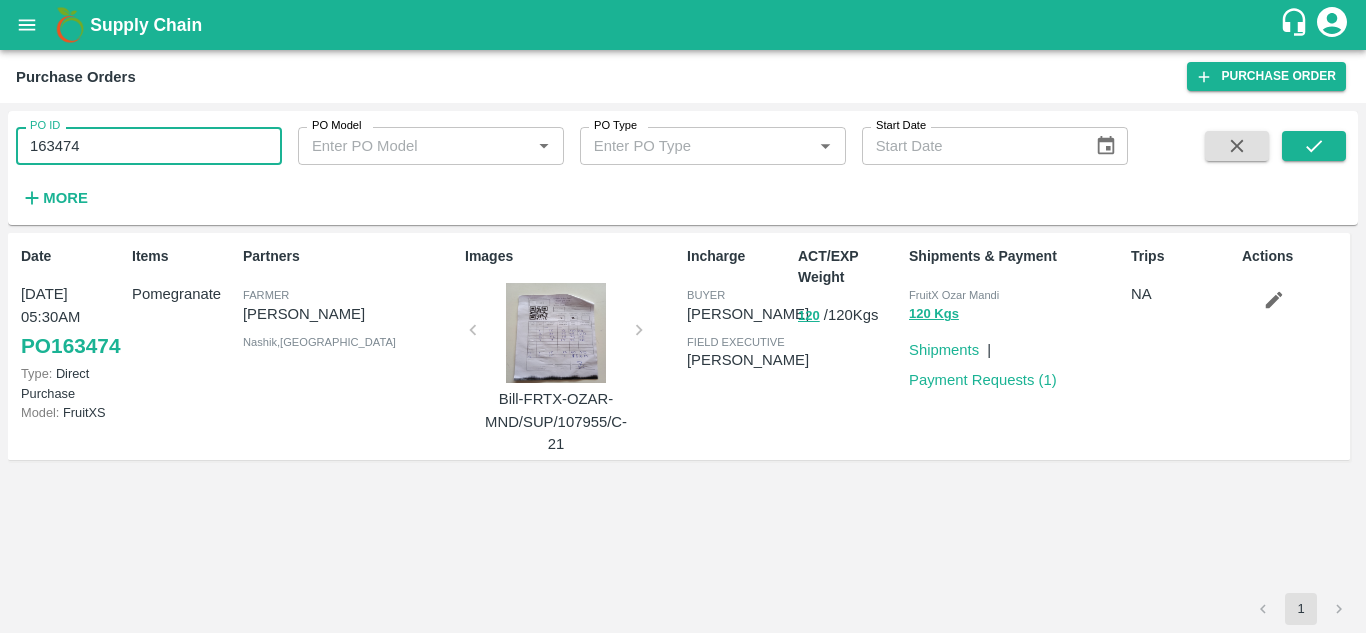 click on "163474" at bounding box center [149, 146] 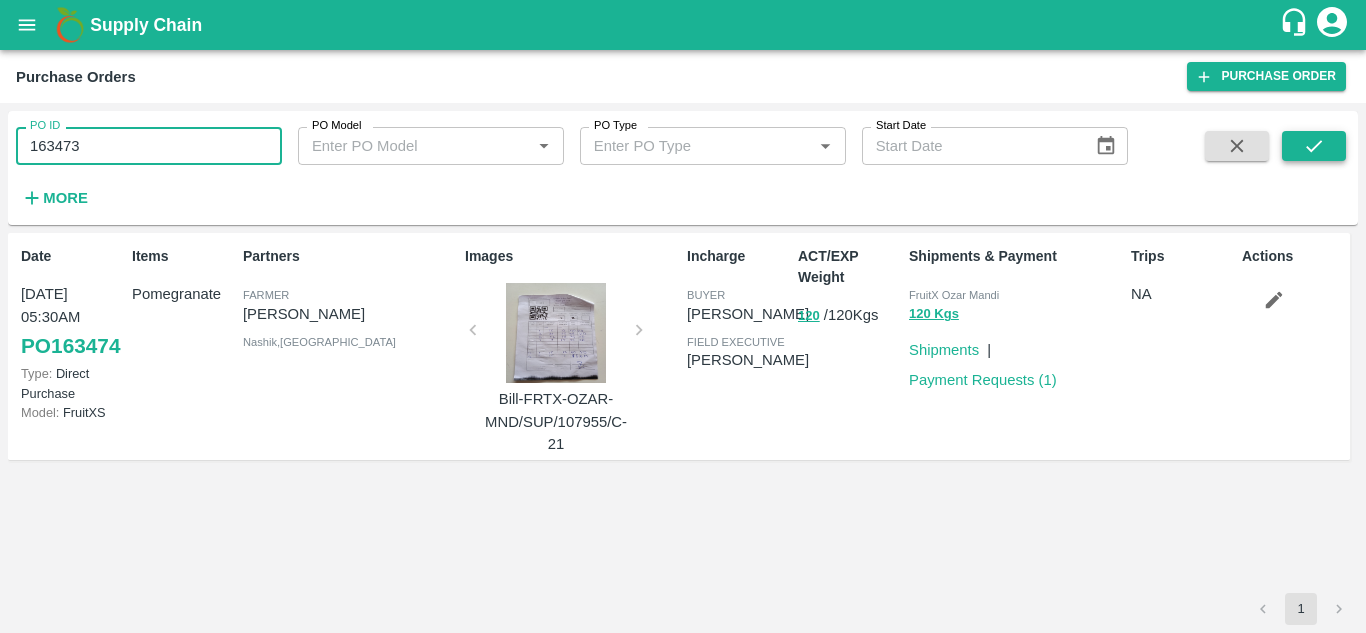 type on "163473" 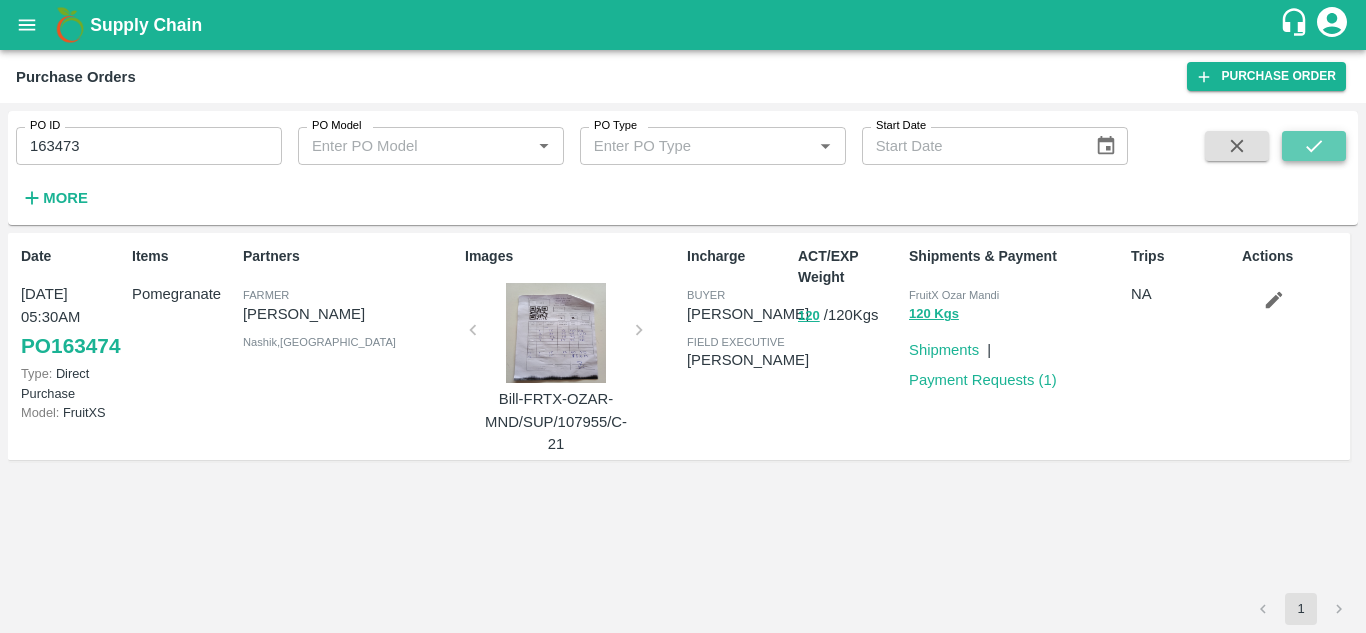 click at bounding box center (1314, 146) 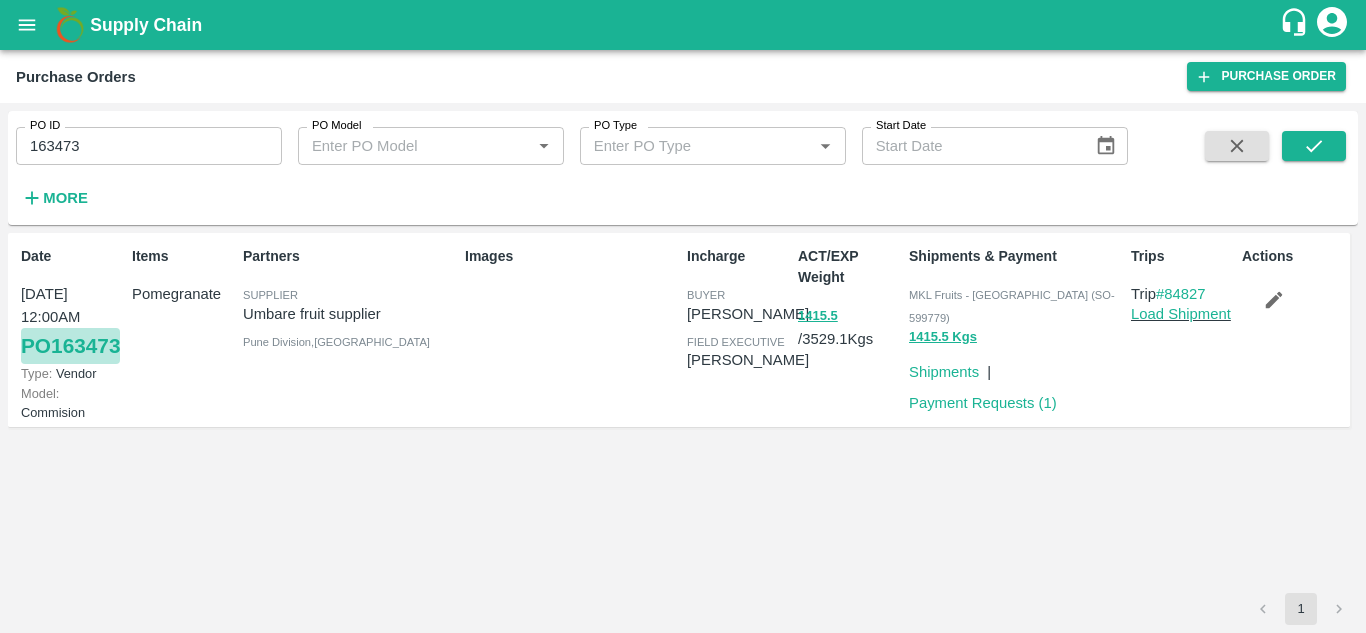 click on "PO  163473" at bounding box center (70, 346) 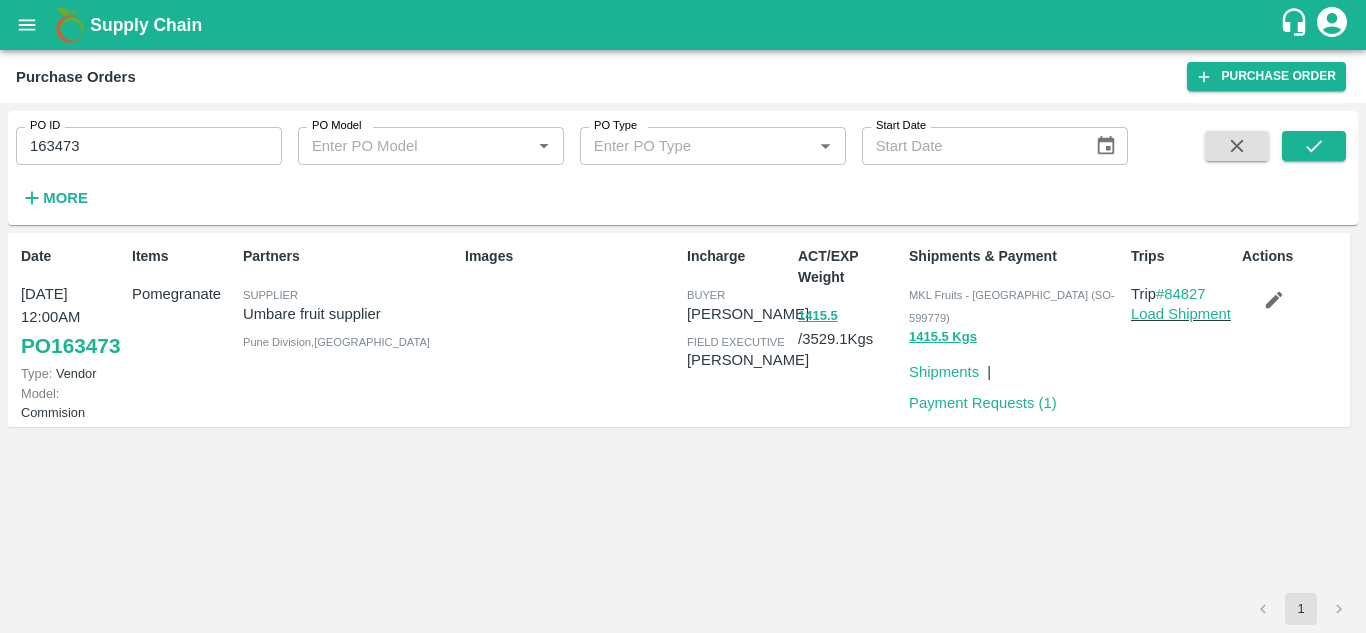 click on "Payment Requests ( 1 )" at bounding box center (983, 403) 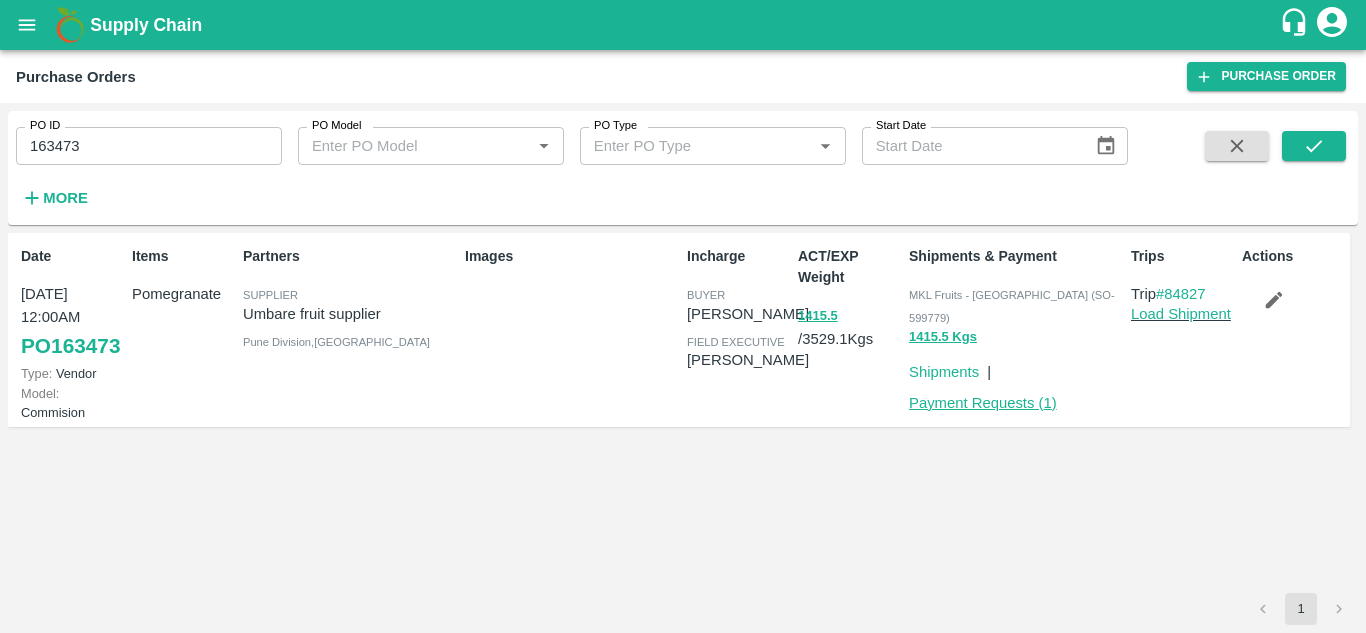click on "Payment Requests ( 1 )" at bounding box center (983, 403) 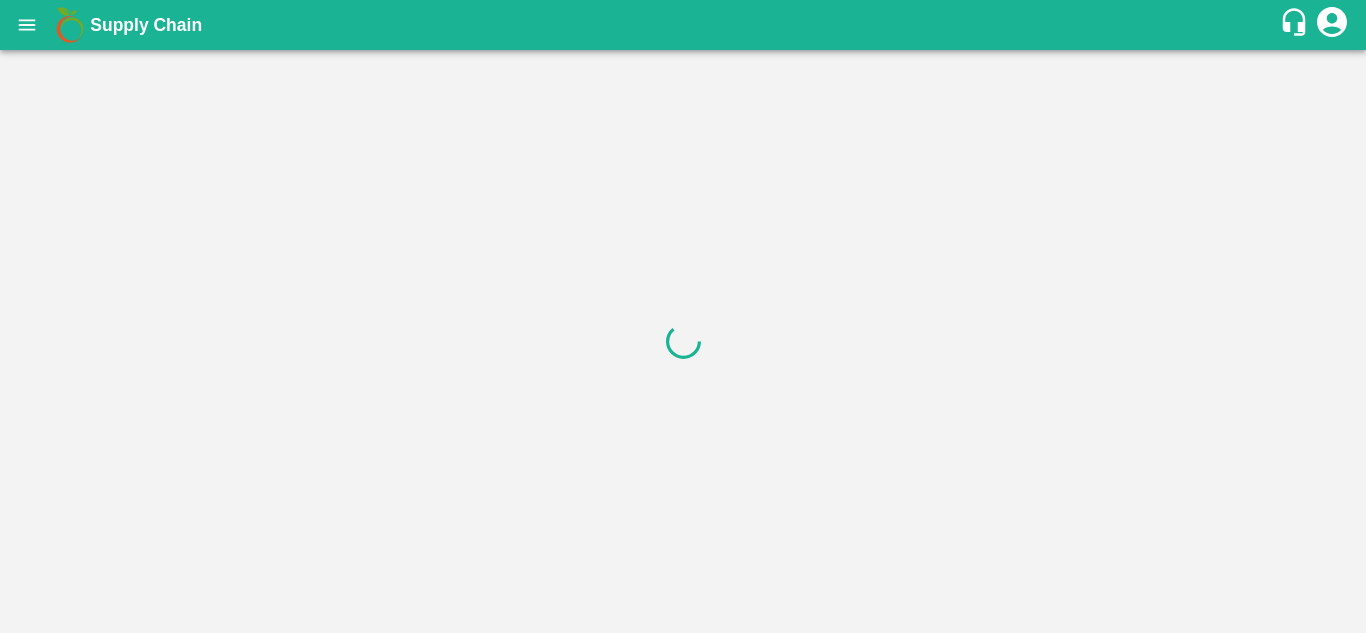 scroll, scrollTop: 0, scrollLeft: 0, axis: both 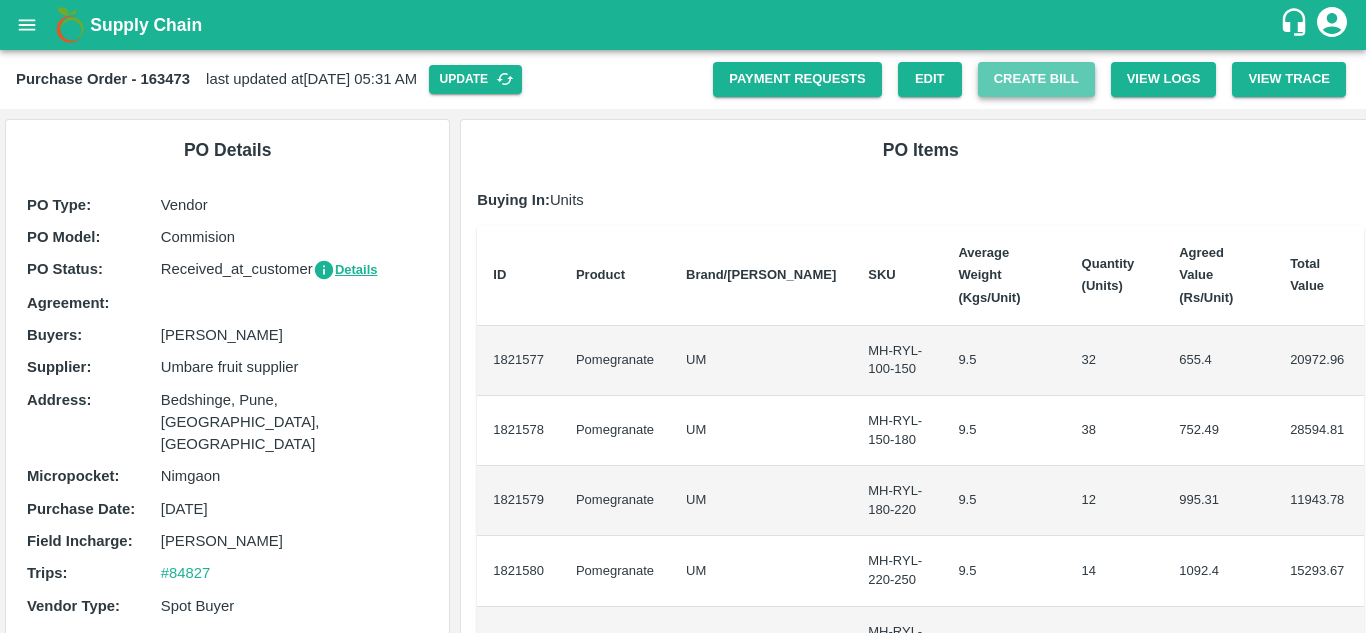 click on "Create Bill" at bounding box center (1036, 79) 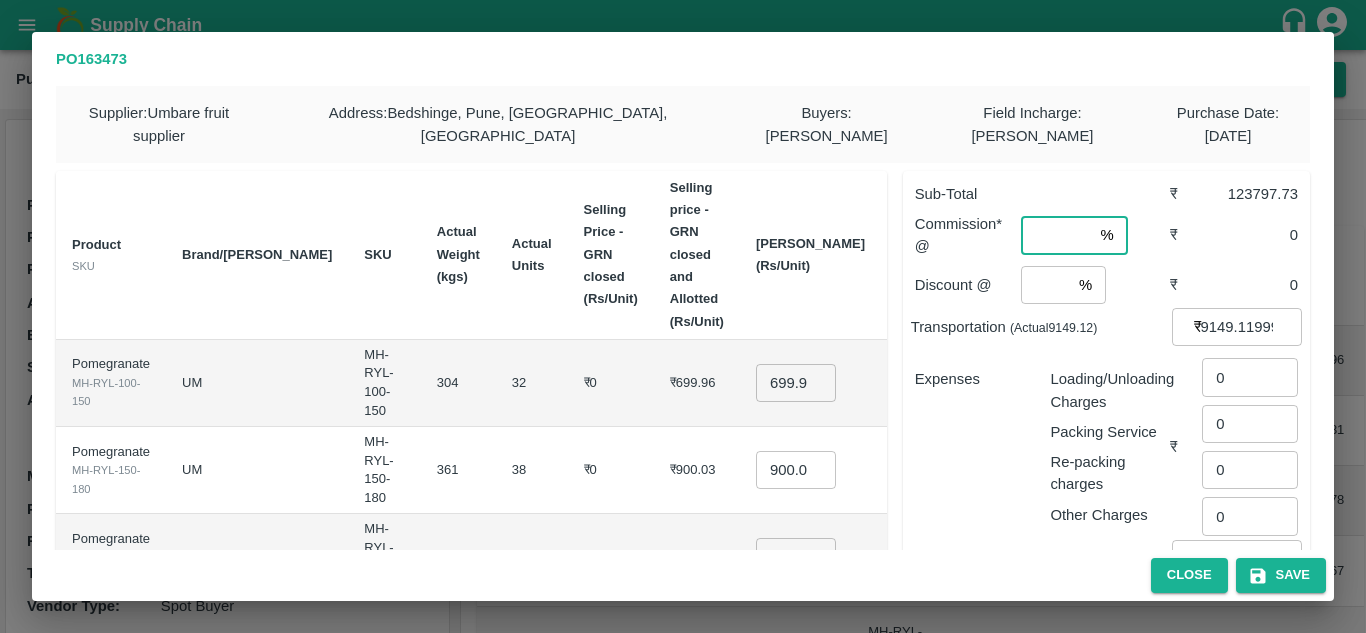 click at bounding box center (1056, 235) 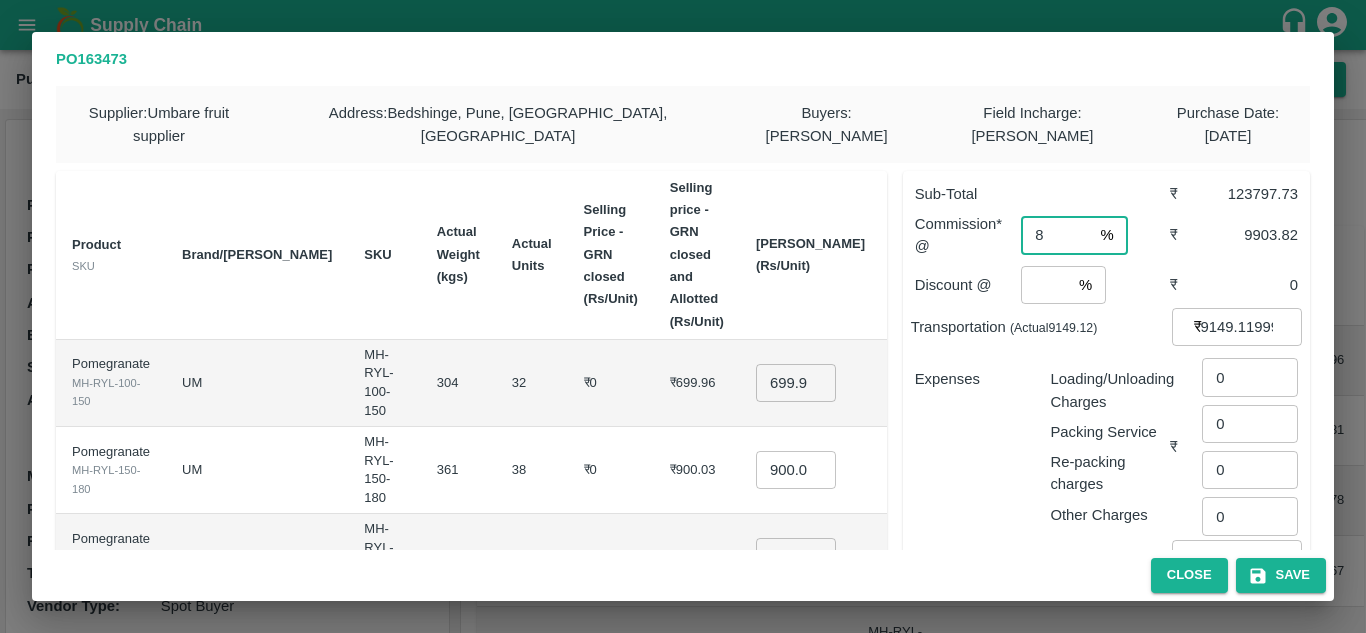 type on "8" 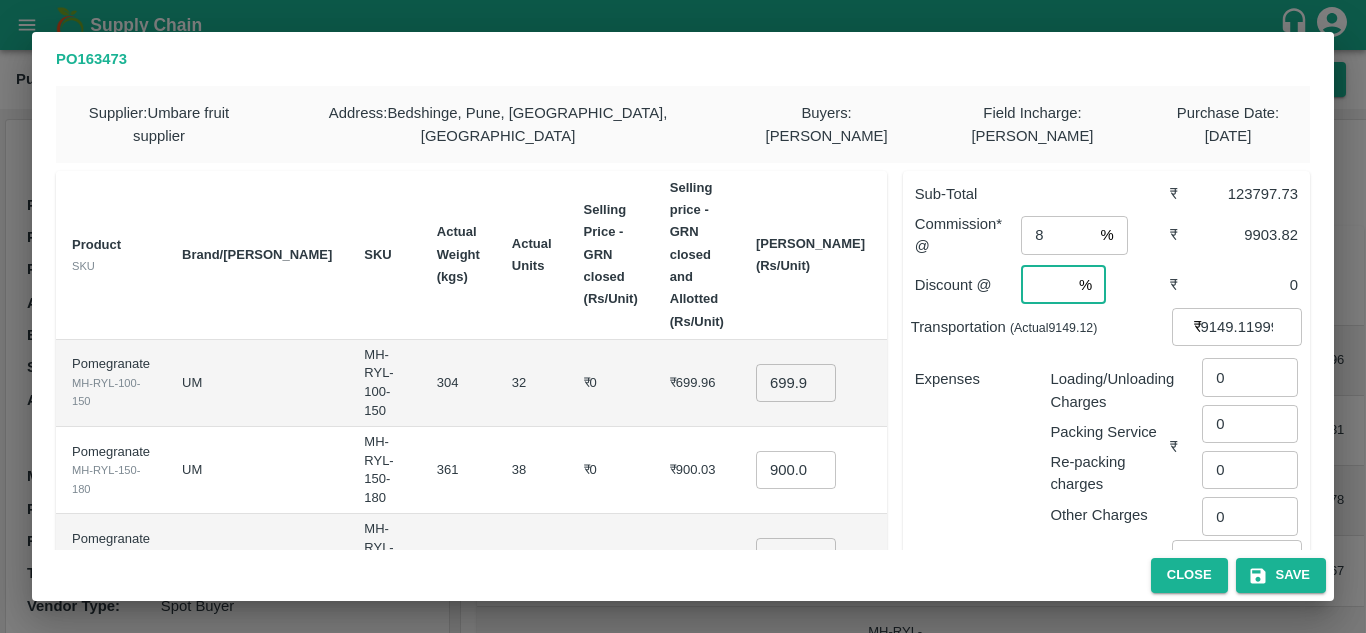 click at bounding box center [1046, 285] 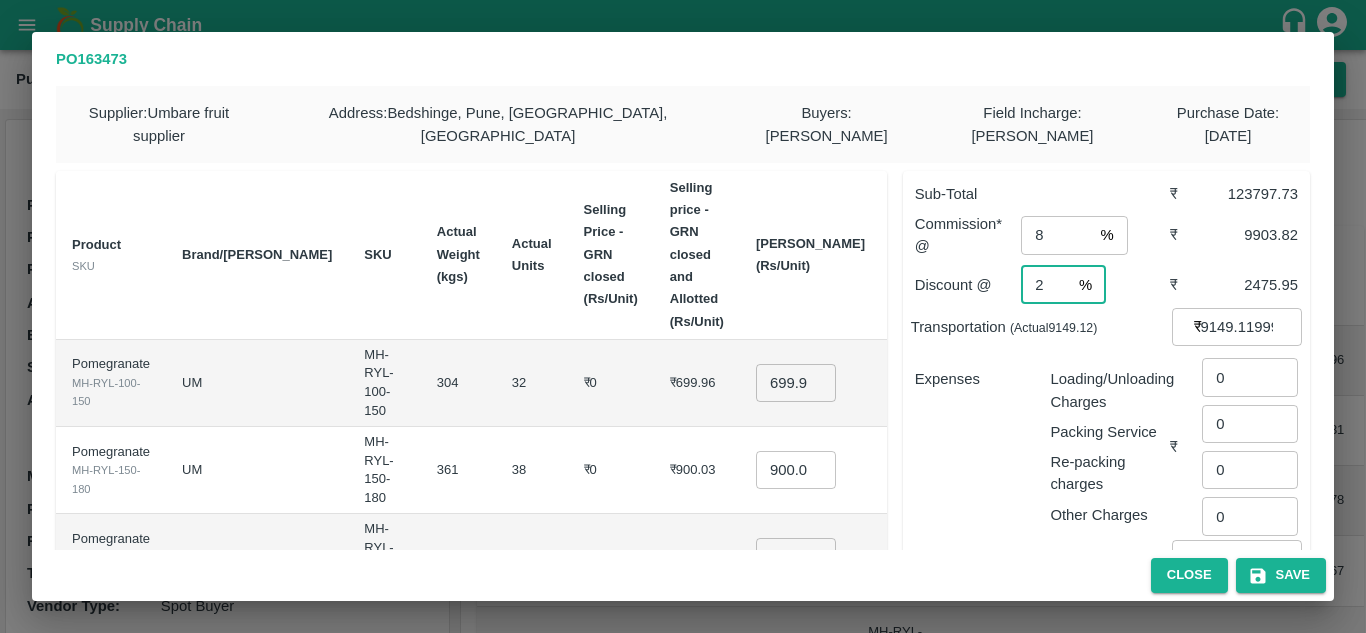 type on "2" 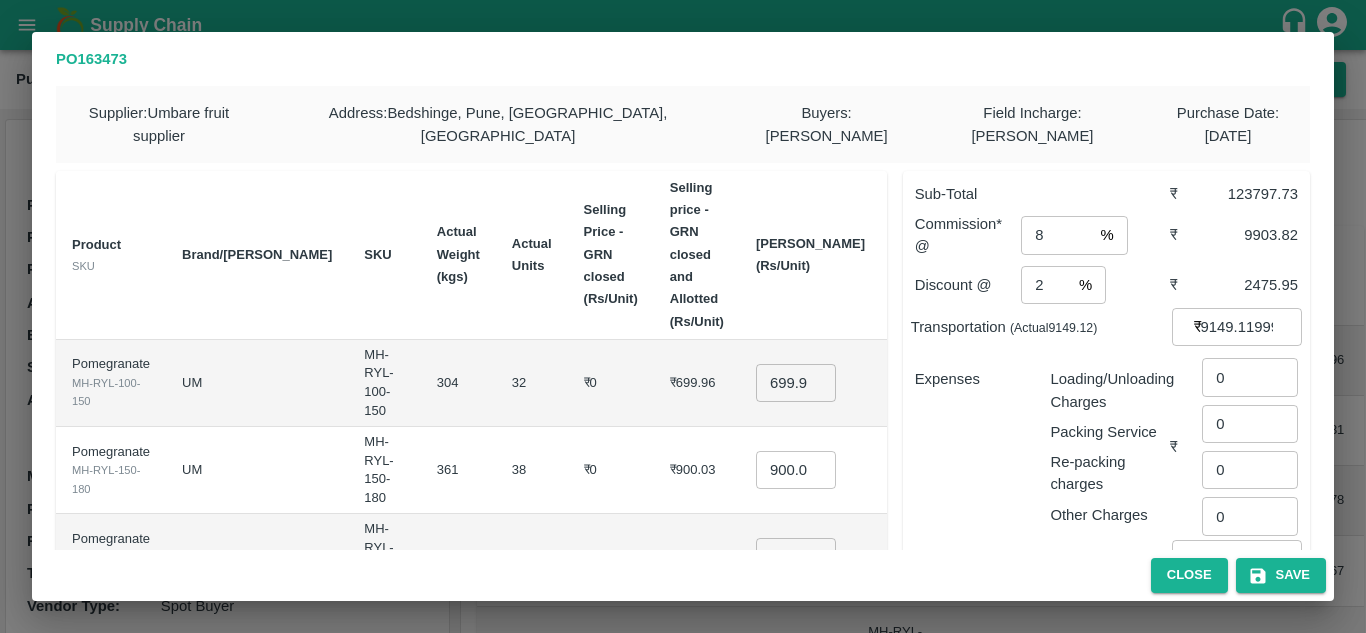 click on "Expenses" at bounding box center (967, 439) 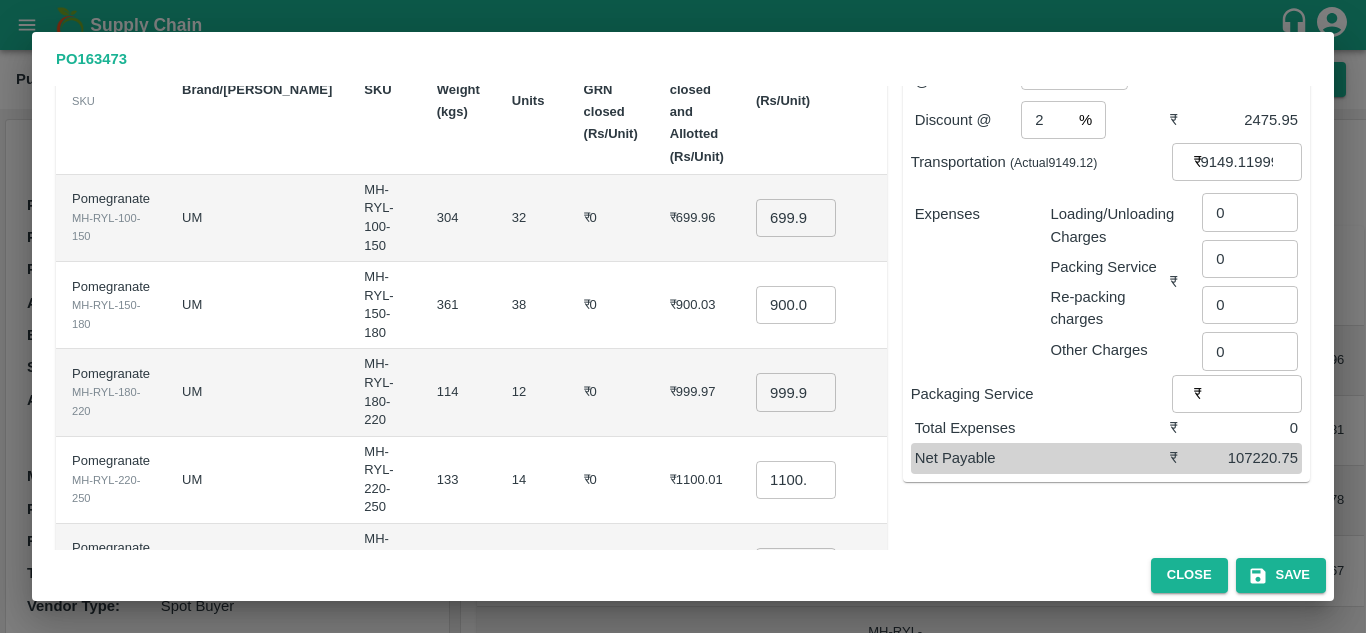 scroll, scrollTop: 167, scrollLeft: 0, axis: vertical 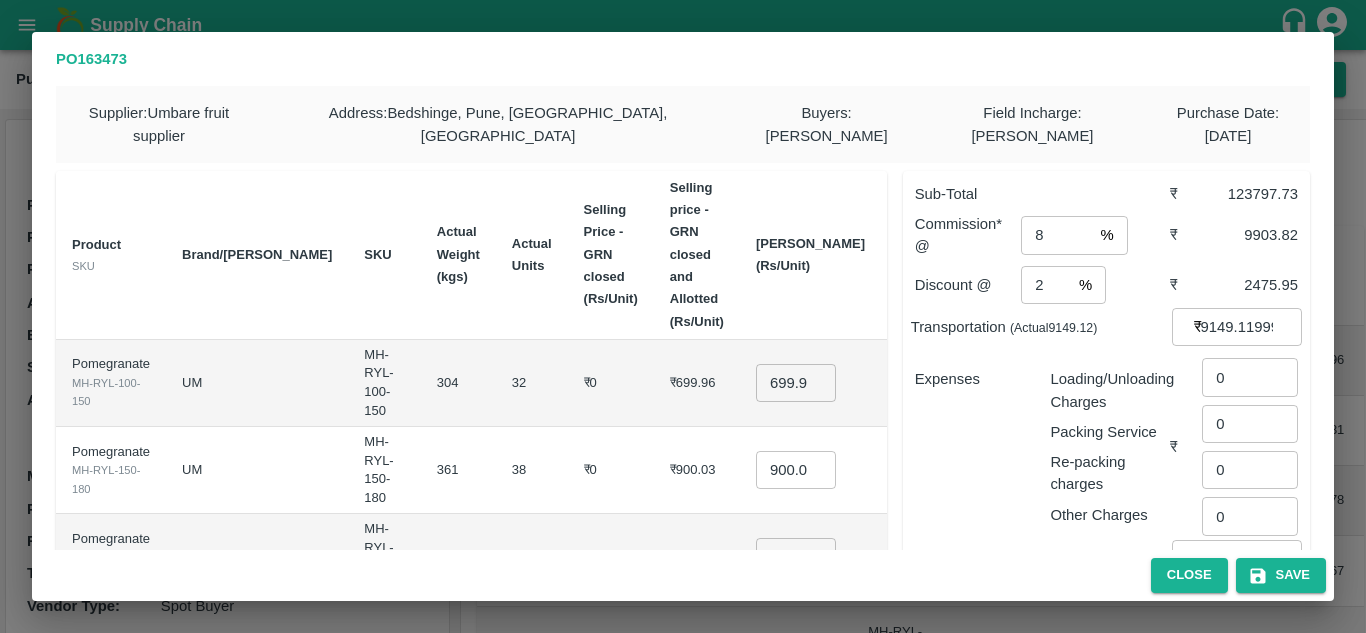 click on "699.96" at bounding box center (796, 383) 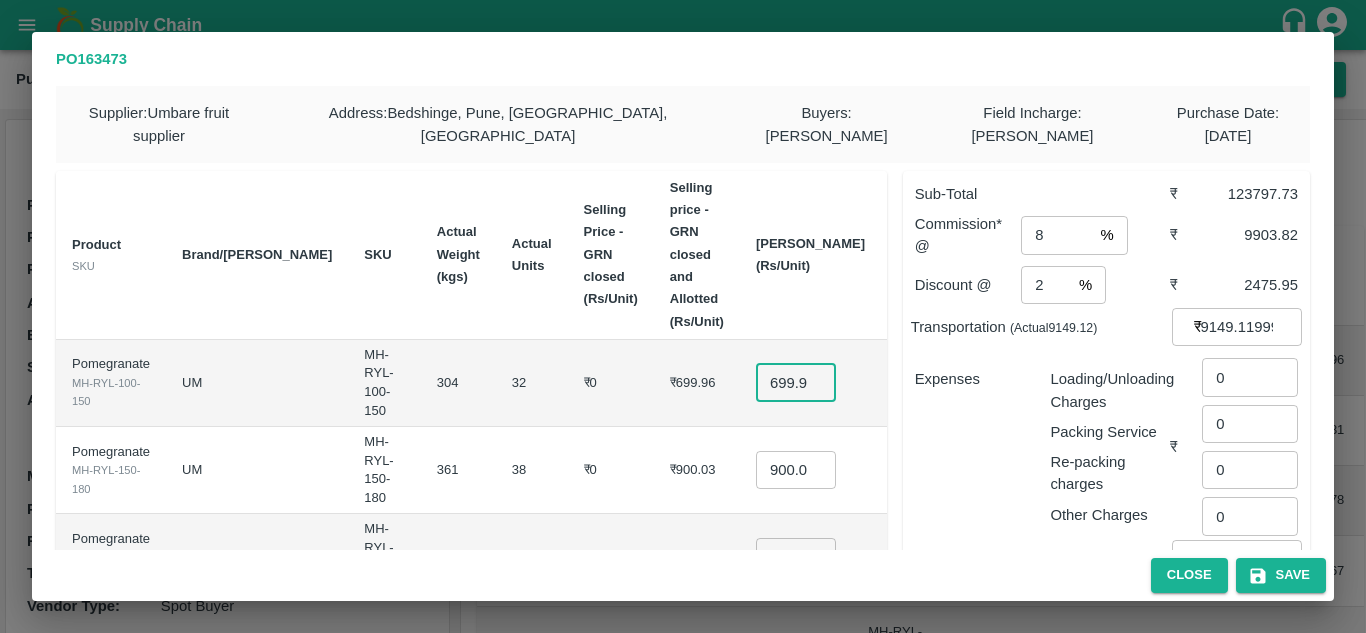 click on "699.96" at bounding box center (796, 383) 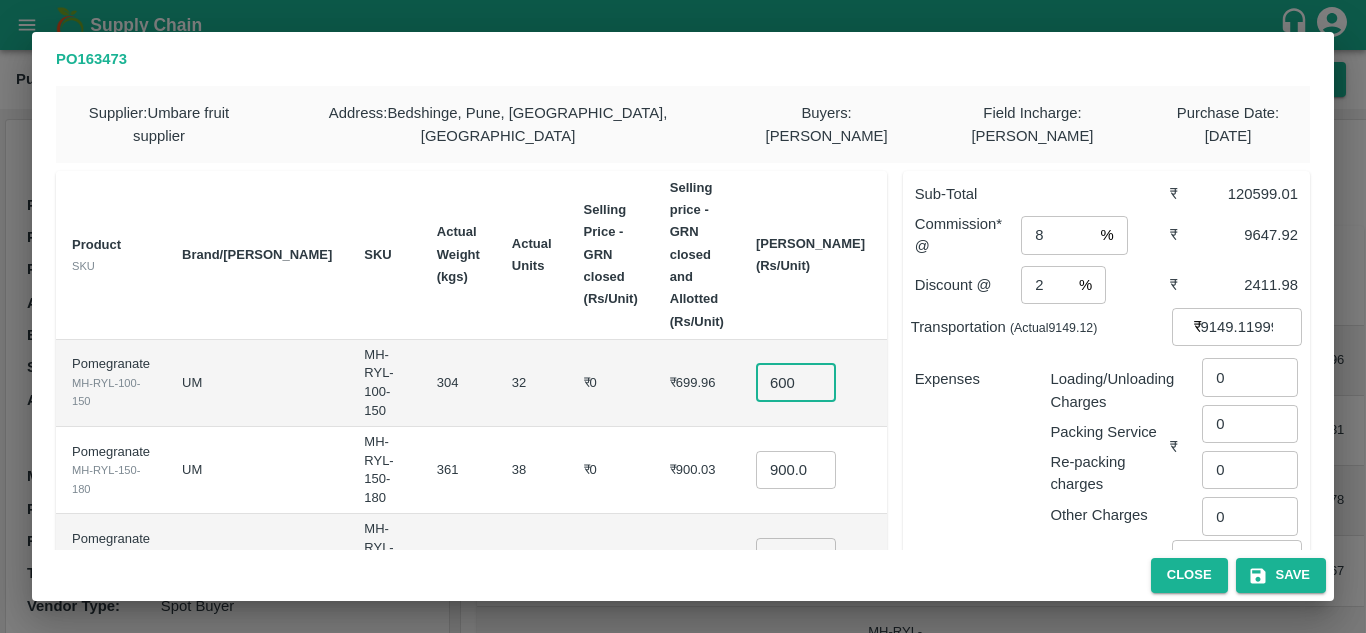 type on "600" 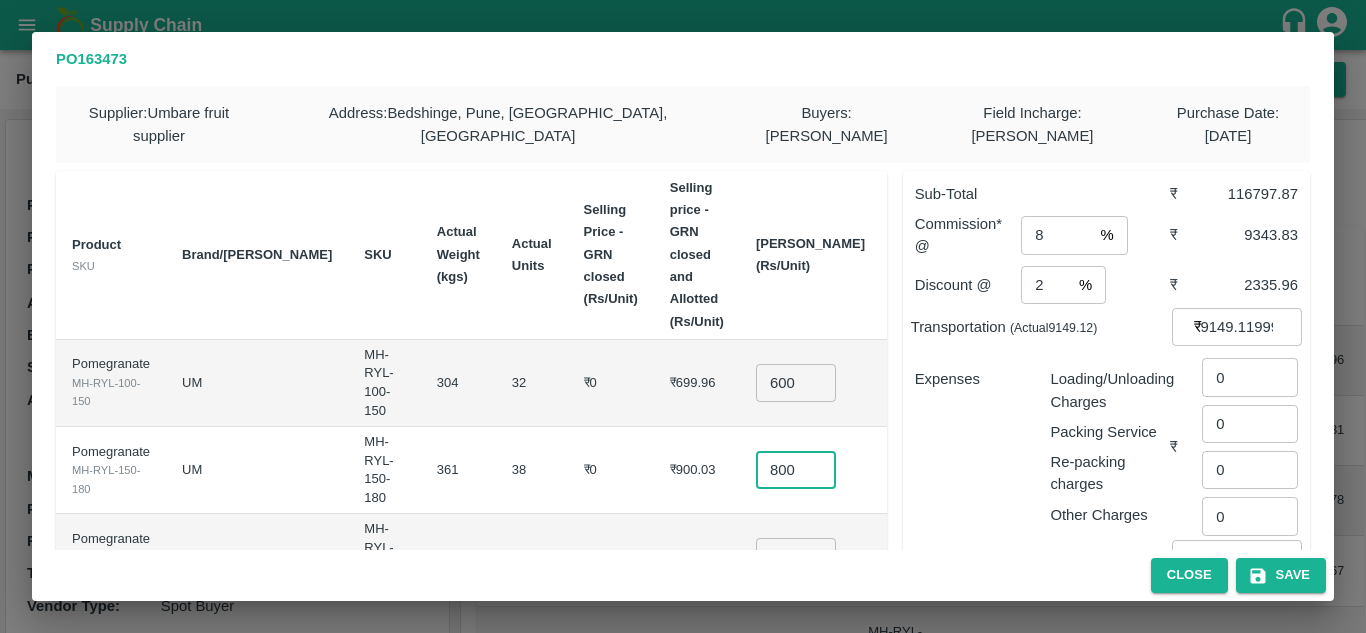 type on "800" 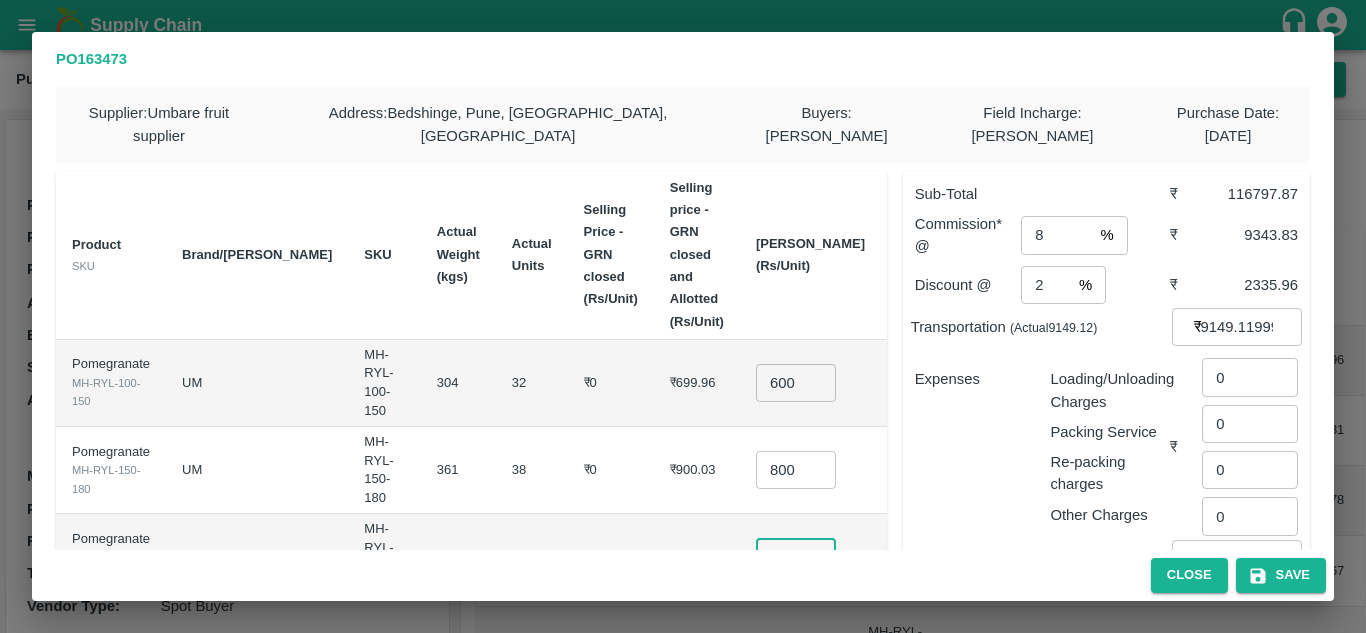 scroll, scrollTop: 4, scrollLeft: 0, axis: vertical 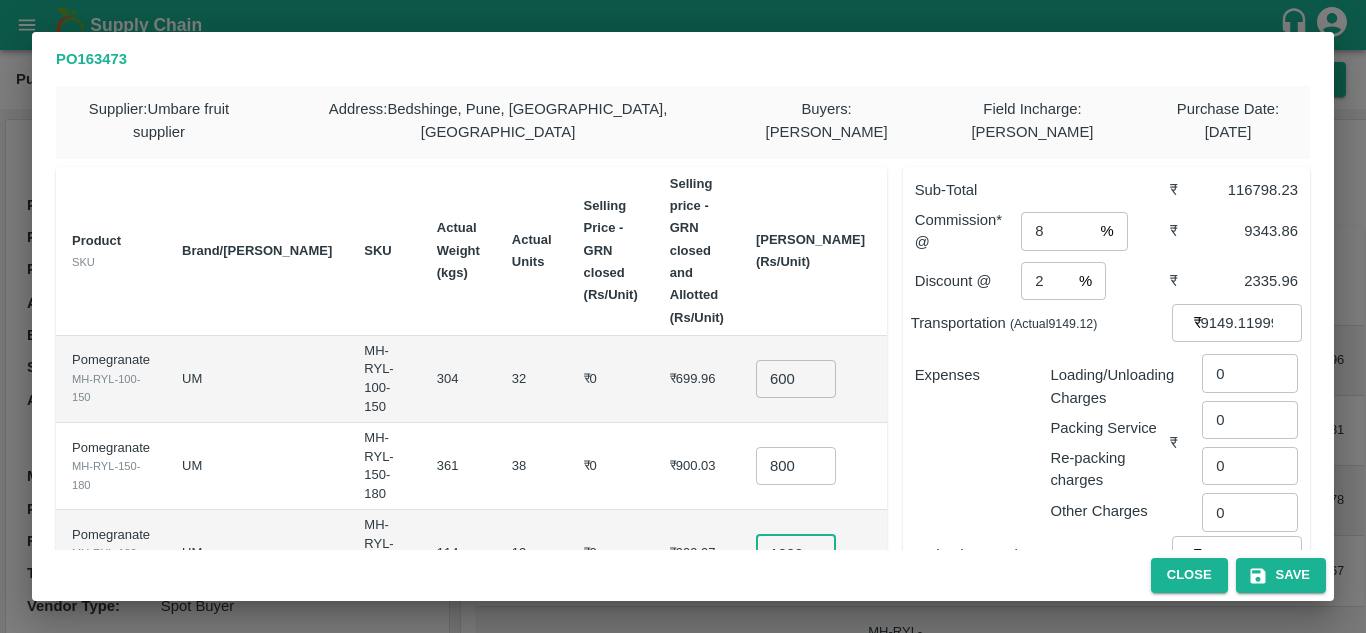 type on "1000" 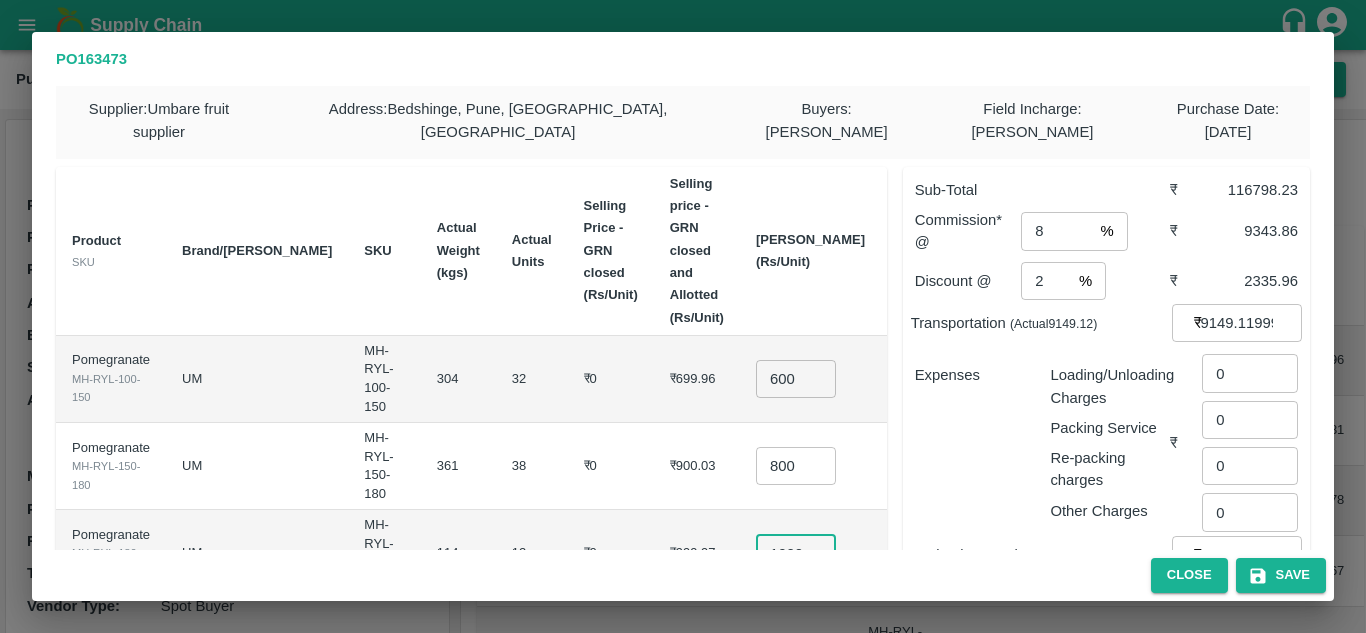 scroll, scrollTop: 0, scrollLeft: 0, axis: both 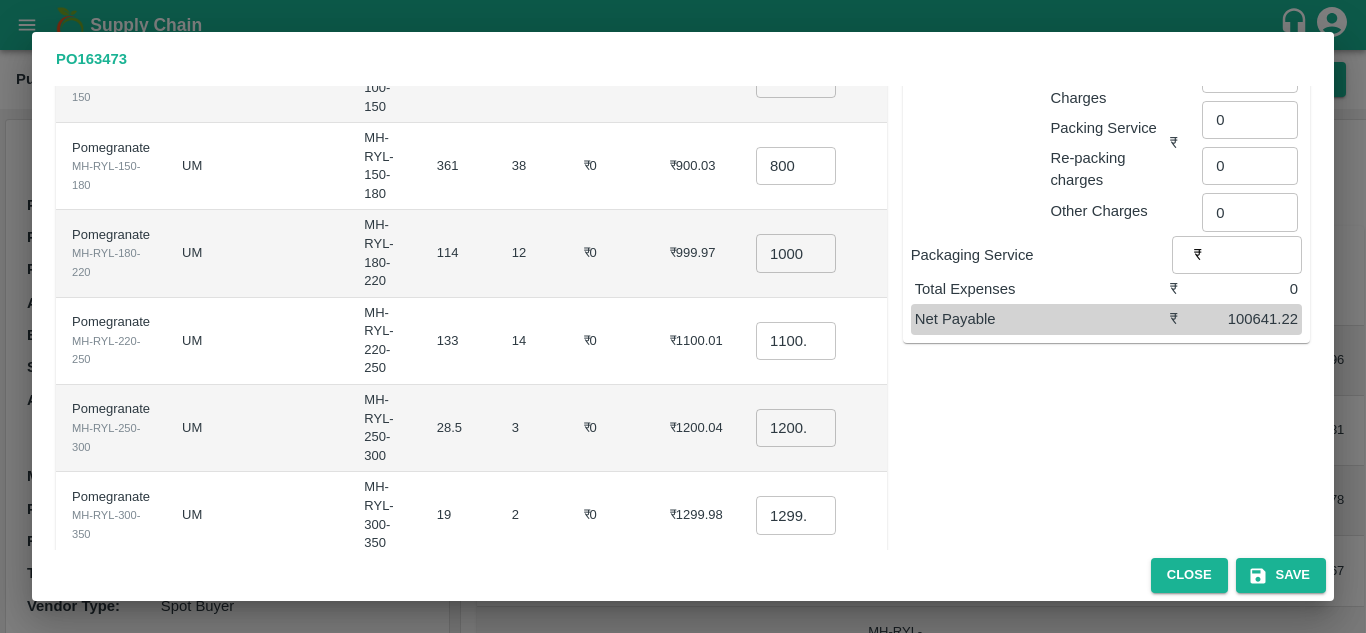 click on "3" at bounding box center [532, 428] 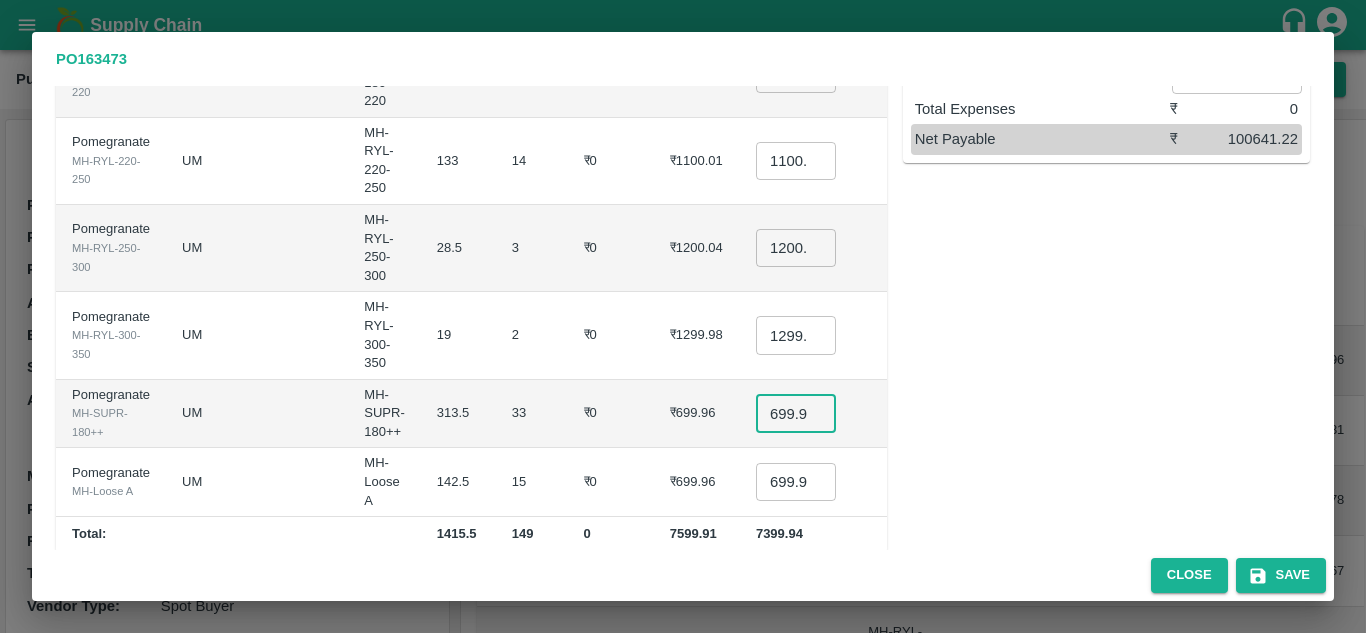 click on "699.96" at bounding box center [796, 413] 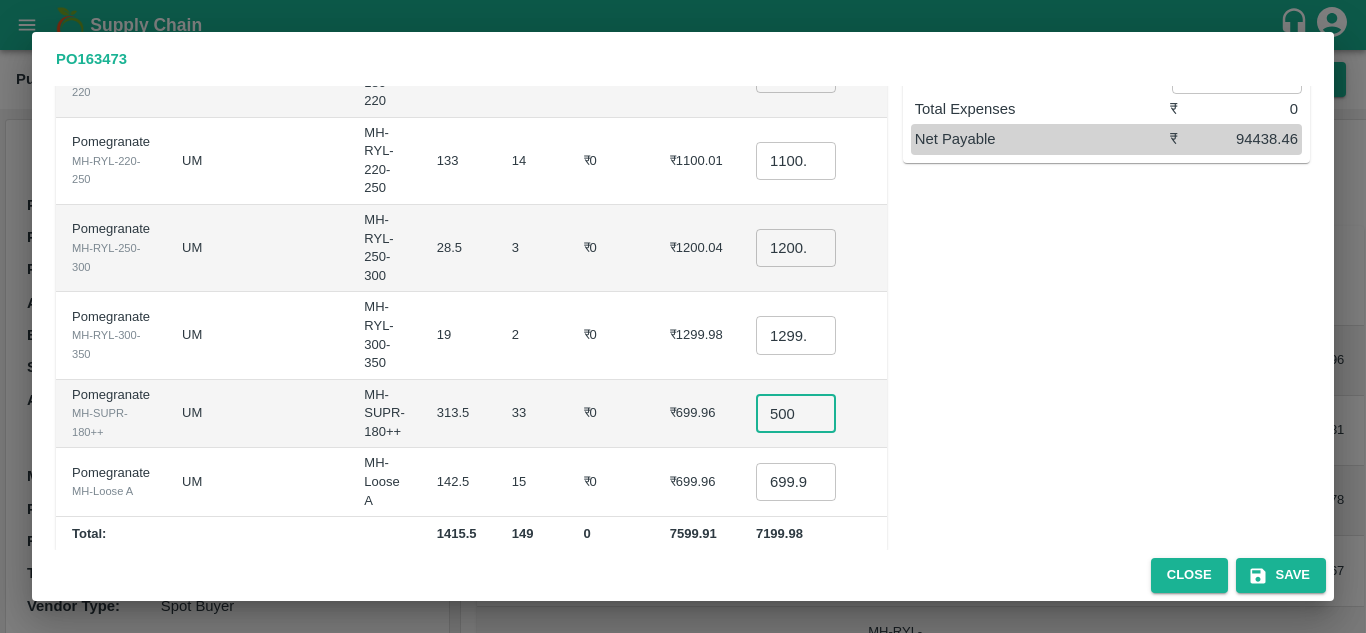 type on "500" 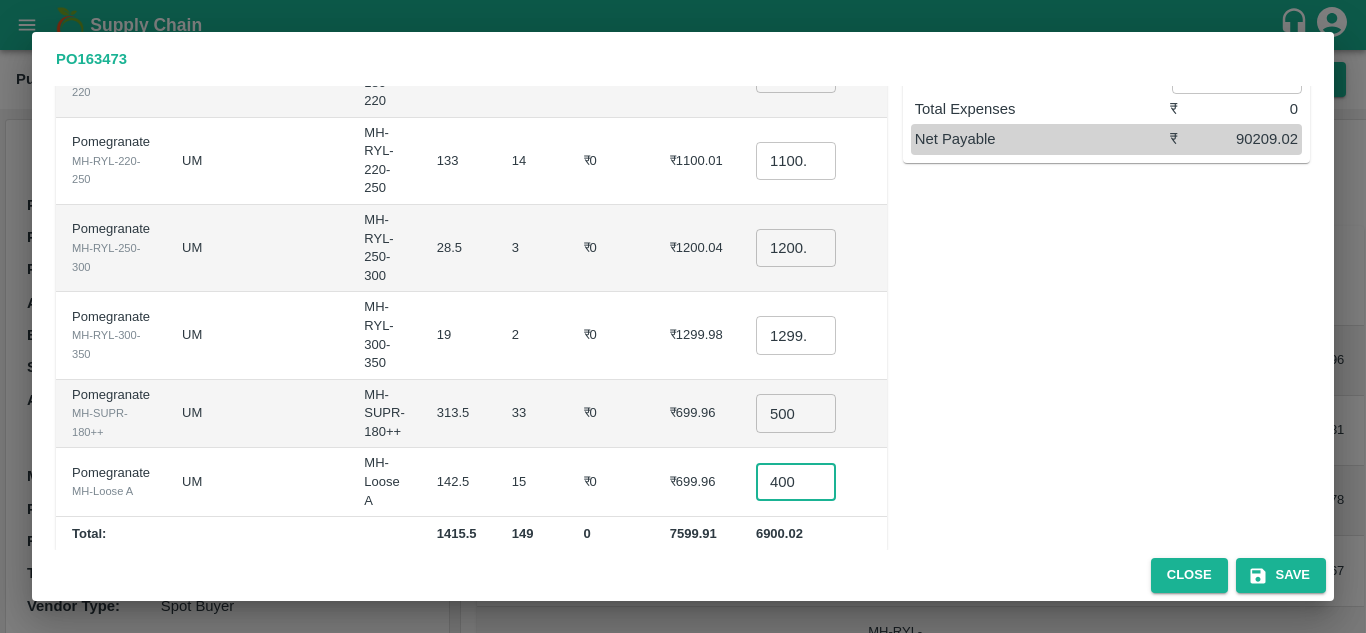 type on "400" 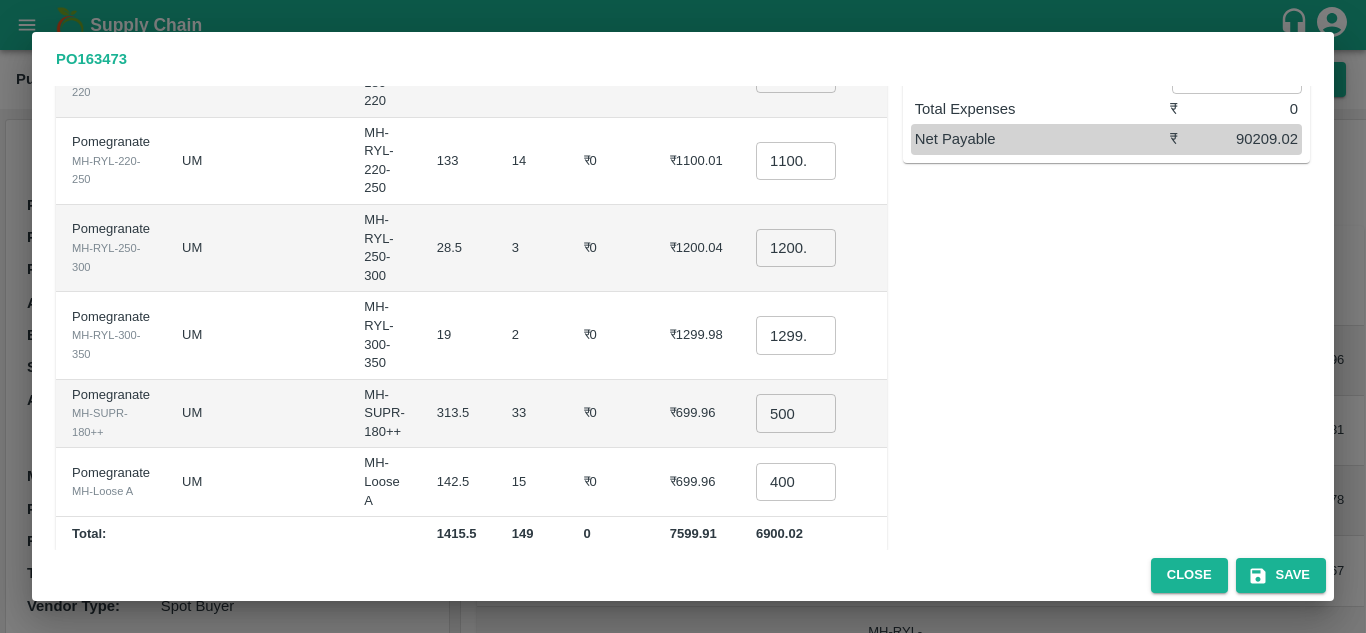click on "₹0" at bounding box center [611, 335] 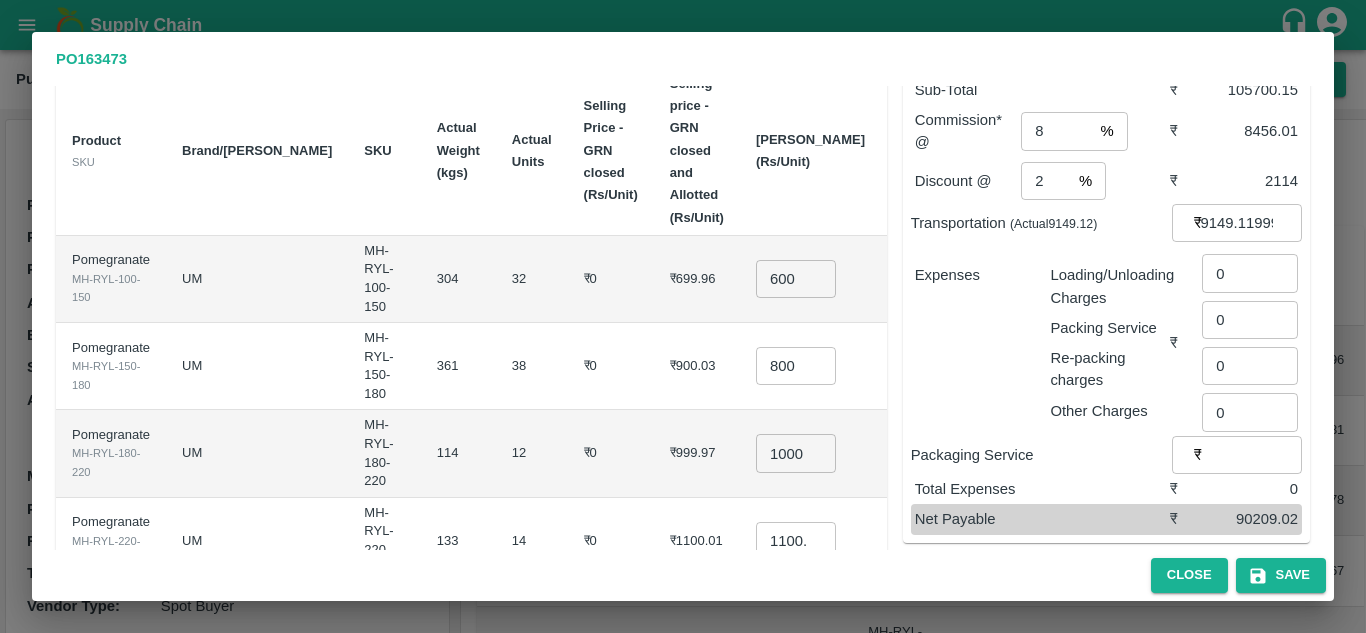 scroll, scrollTop: 102, scrollLeft: 0, axis: vertical 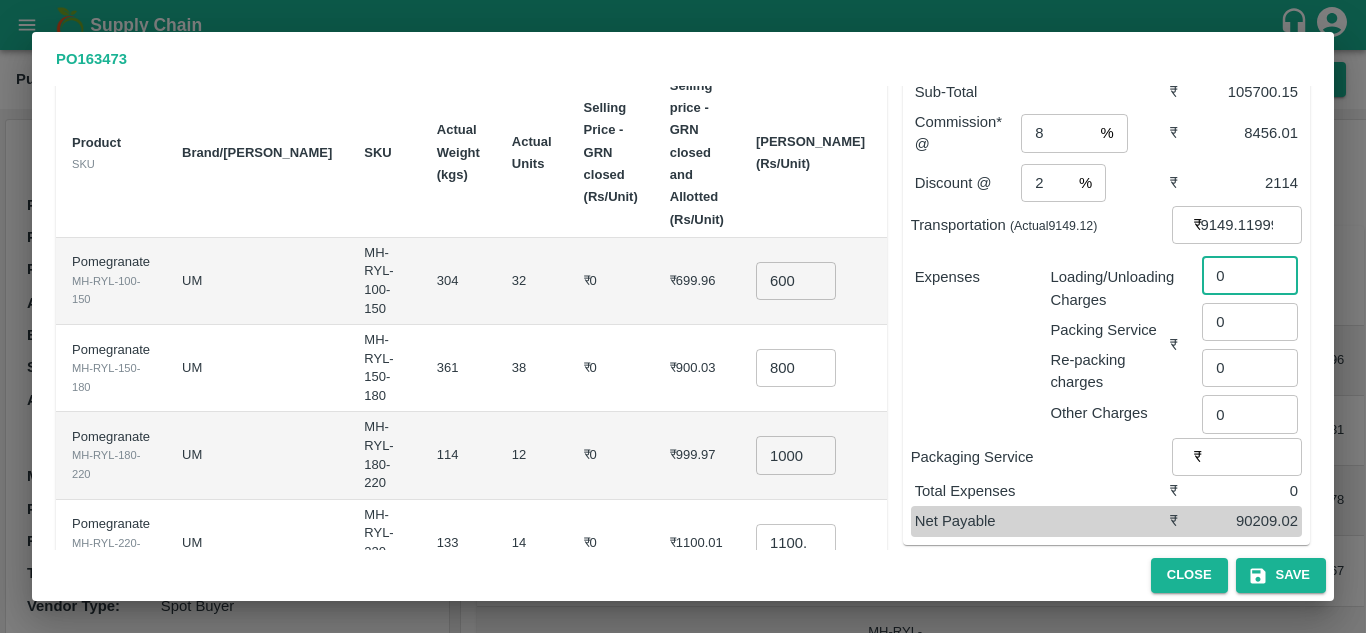 click on "0" at bounding box center [1250, 275] 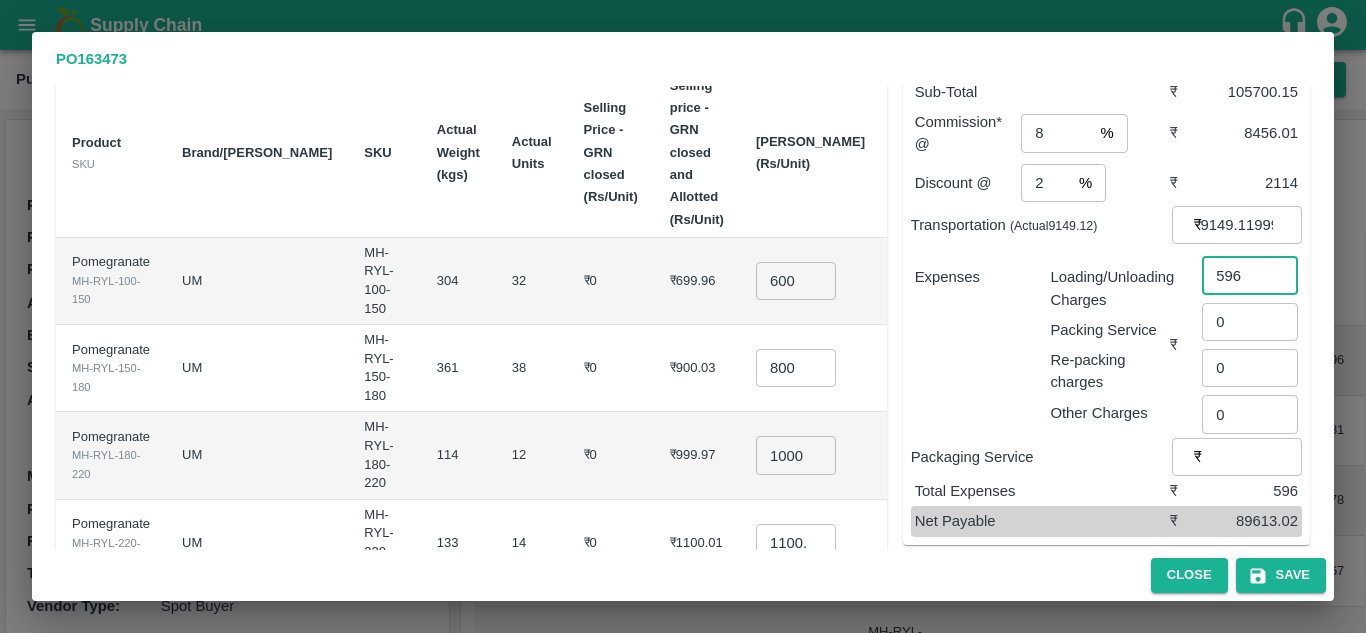 type on "596" 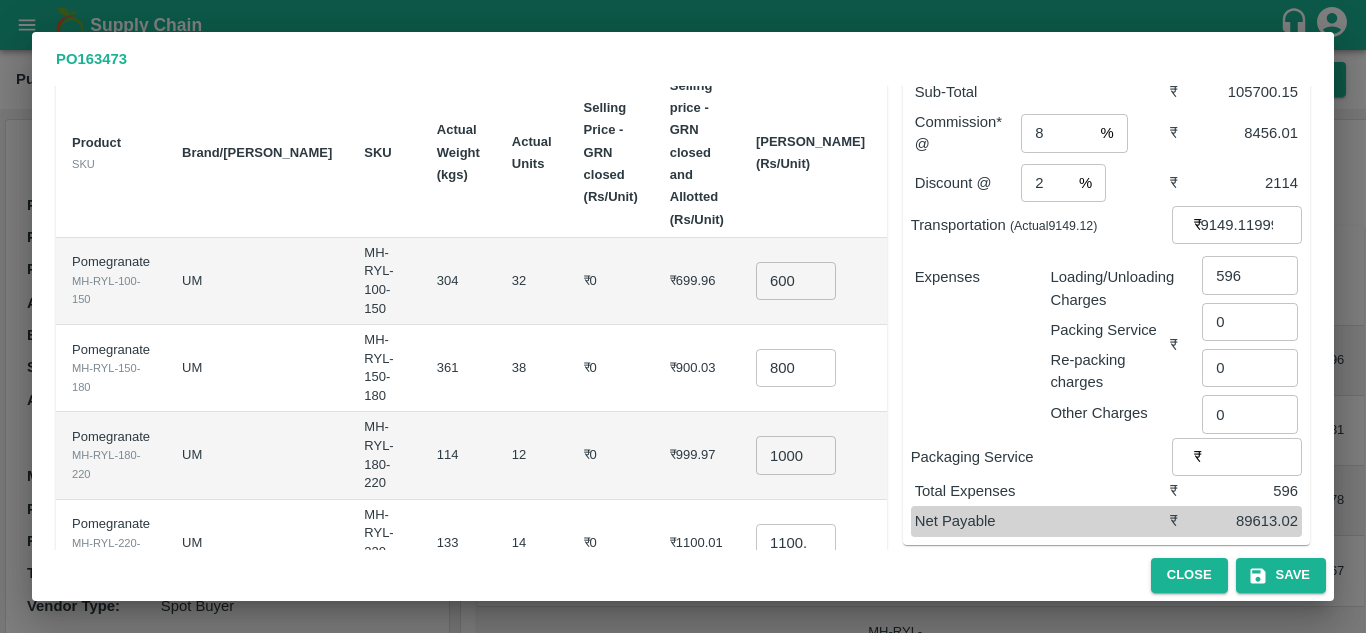 click on "Re-packing charges" at bounding box center (1110, 371) 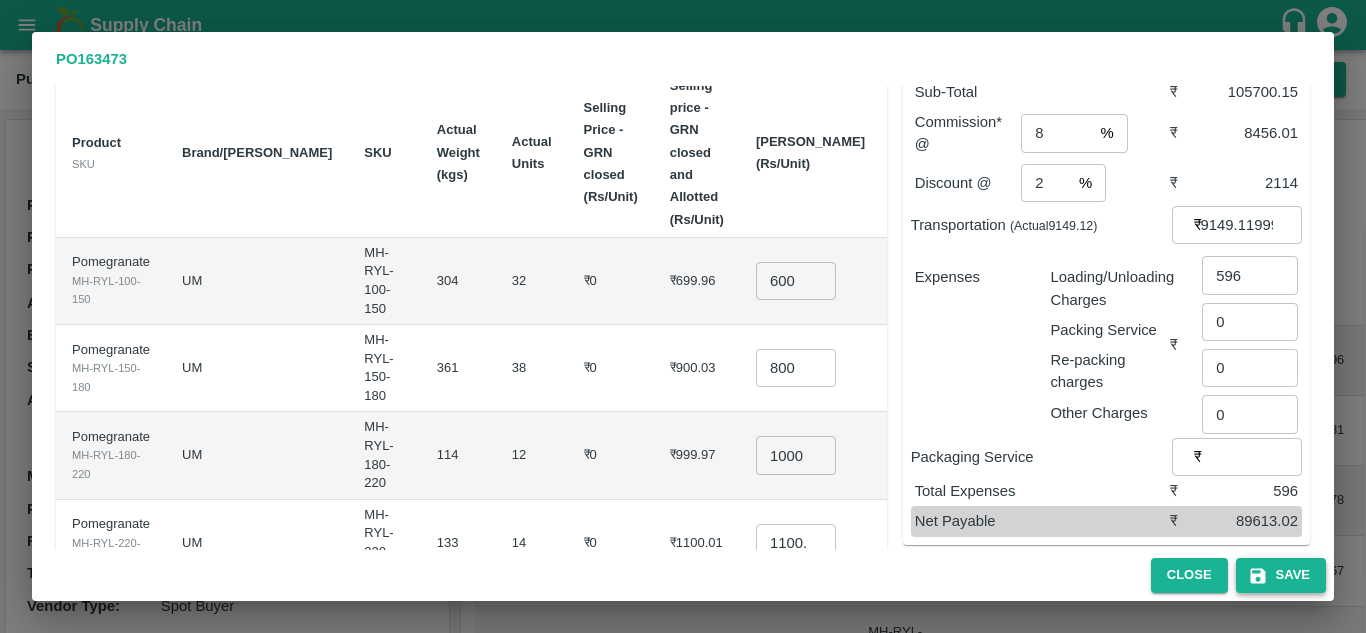 click on "Save" at bounding box center [1281, 575] 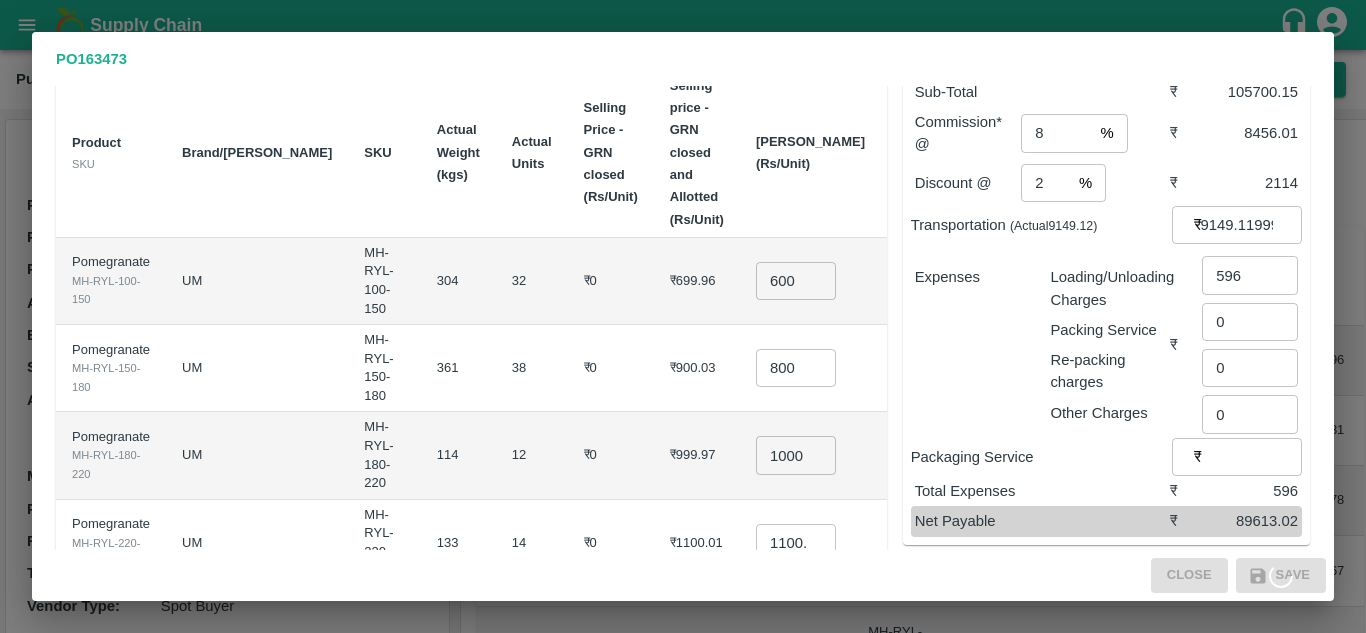 scroll, scrollTop: 0, scrollLeft: 0, axis: both 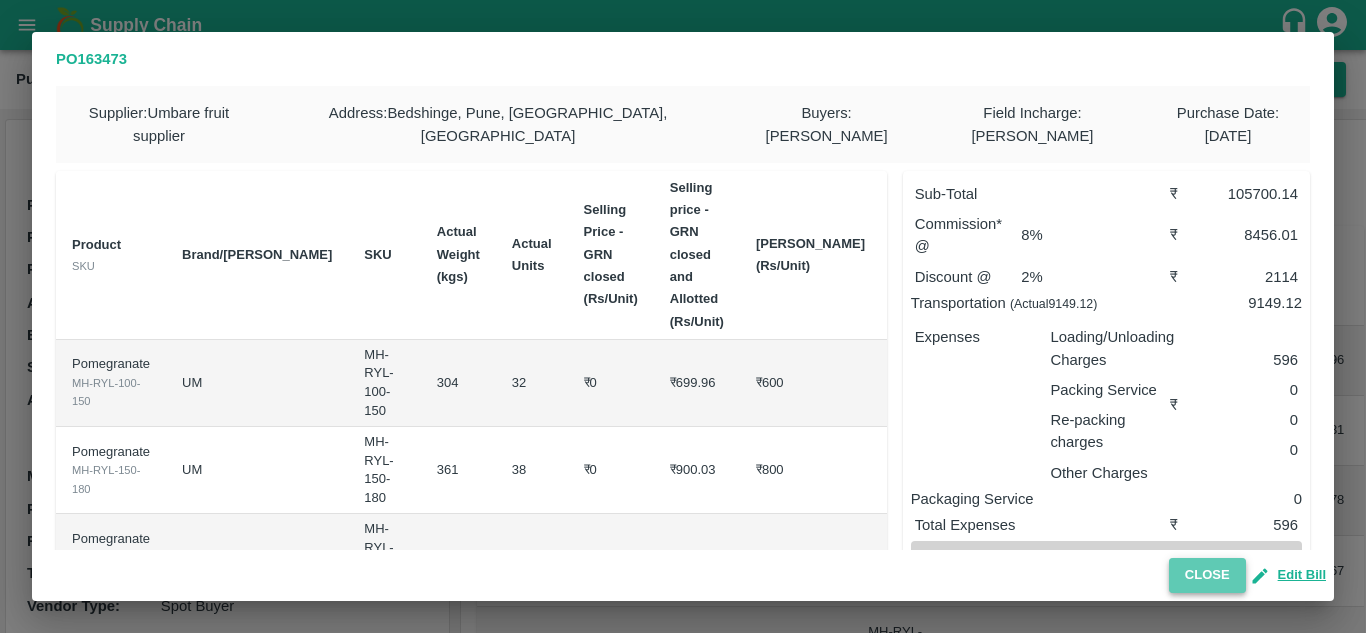 click on "Close" at bounding box center (1207, 575) 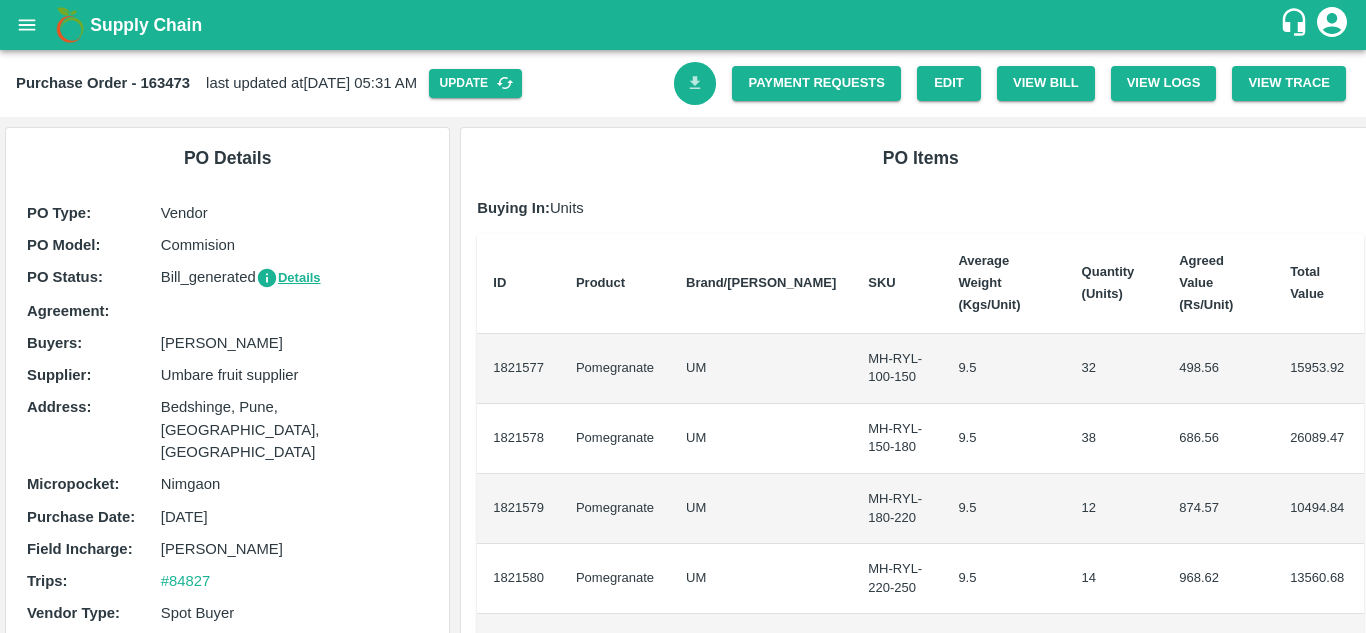 click 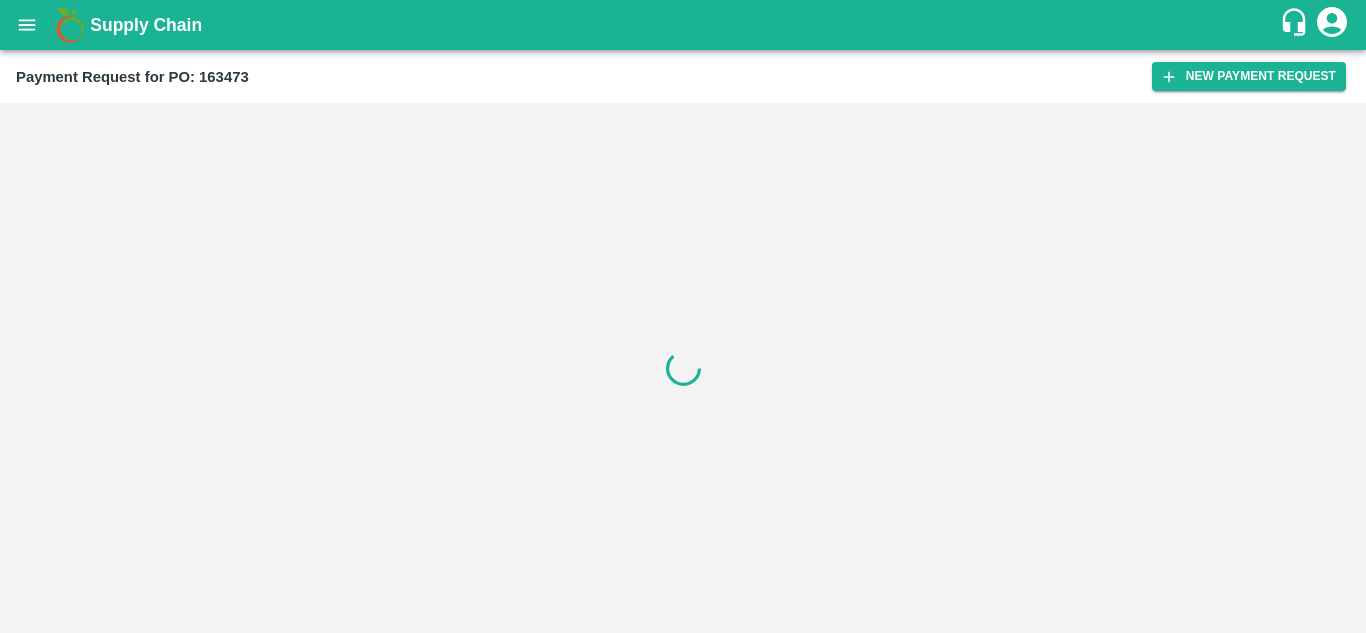 scroll, scrollTop: 0, scrollLeft: 0, axis: both 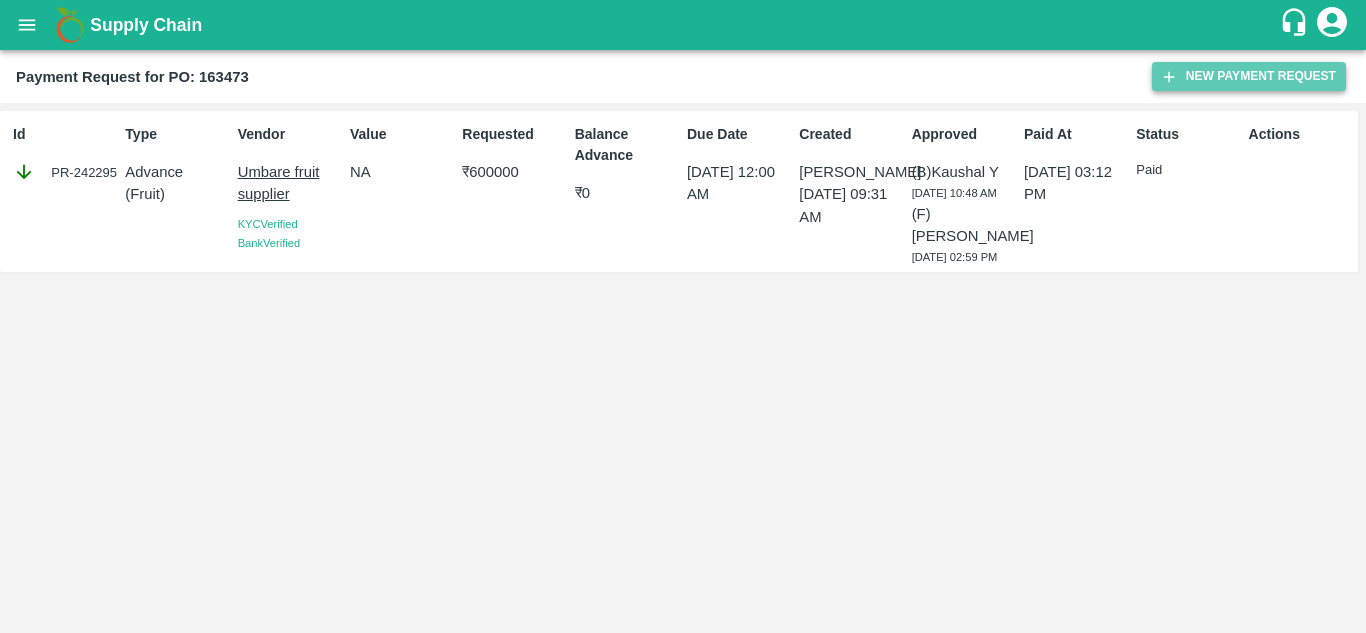 click on "New Payment Request" at bounding box center [1249, 76] 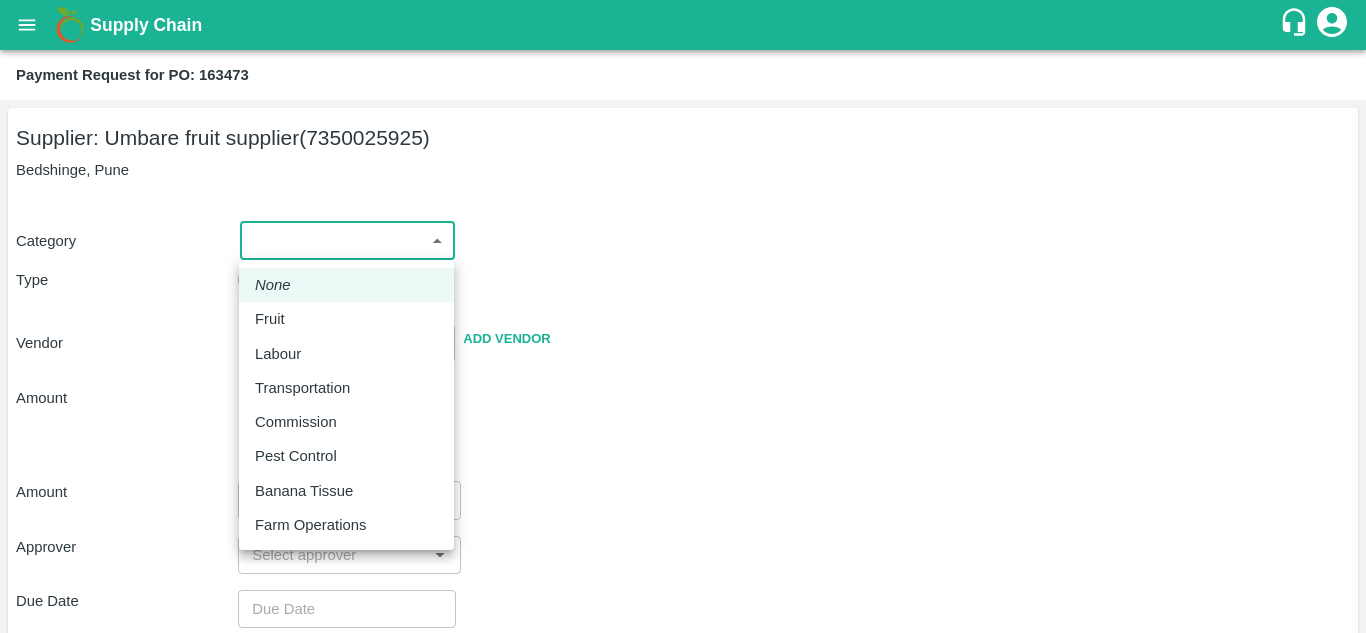 click on "Supply Chain Payment Request for PO: 163473 Supplier:    Umbare fruit supplier  (7350025925) Bedshinge, Pune Category ​ ​ Type Advance Bill Vendor ​ Add Vendor Amount Total value Per Kg ​ Amount ​ Approver ​ Due Date ​  Priority  Low  High Comment x ​ Attach bill Cancel Save Jeewana CC [PERSON_NAME] Logout None Fruit Labour Transportation Commission Pest Control Banana Tissue Farm Operations" at bounding box center [683, 316] 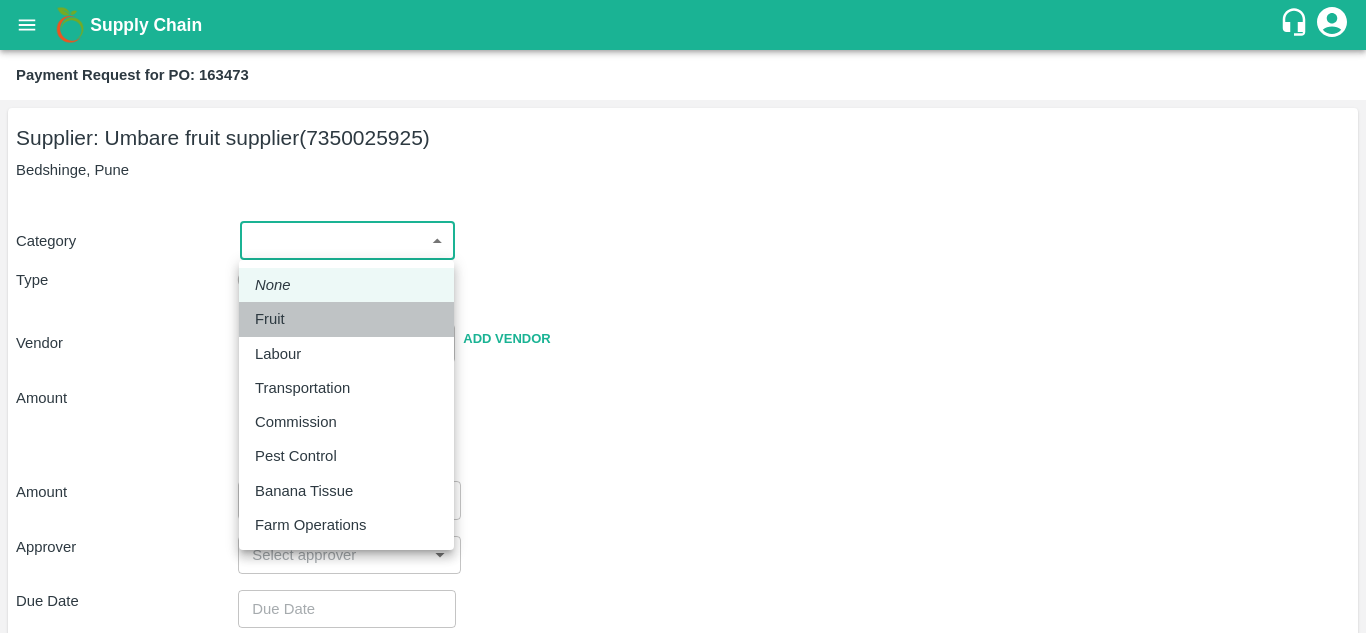 click on "Fruit" at bounding box center (346, 319) 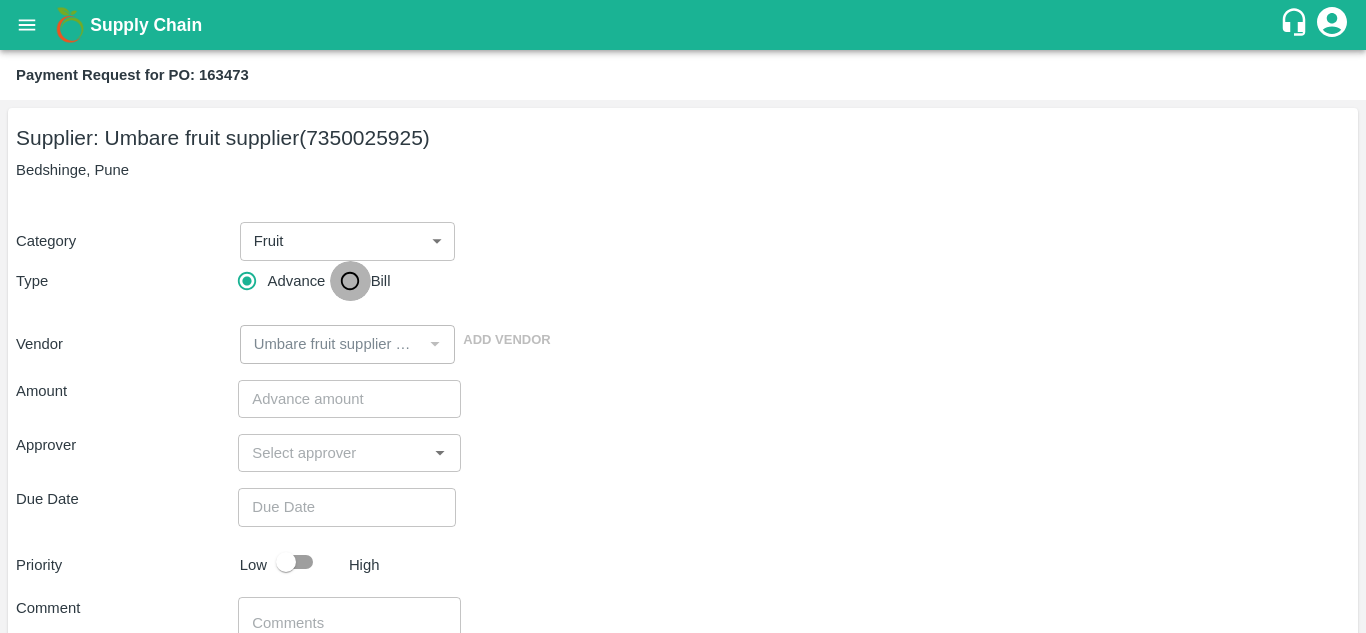 click on "Bill" at bounding box center [350, 281] 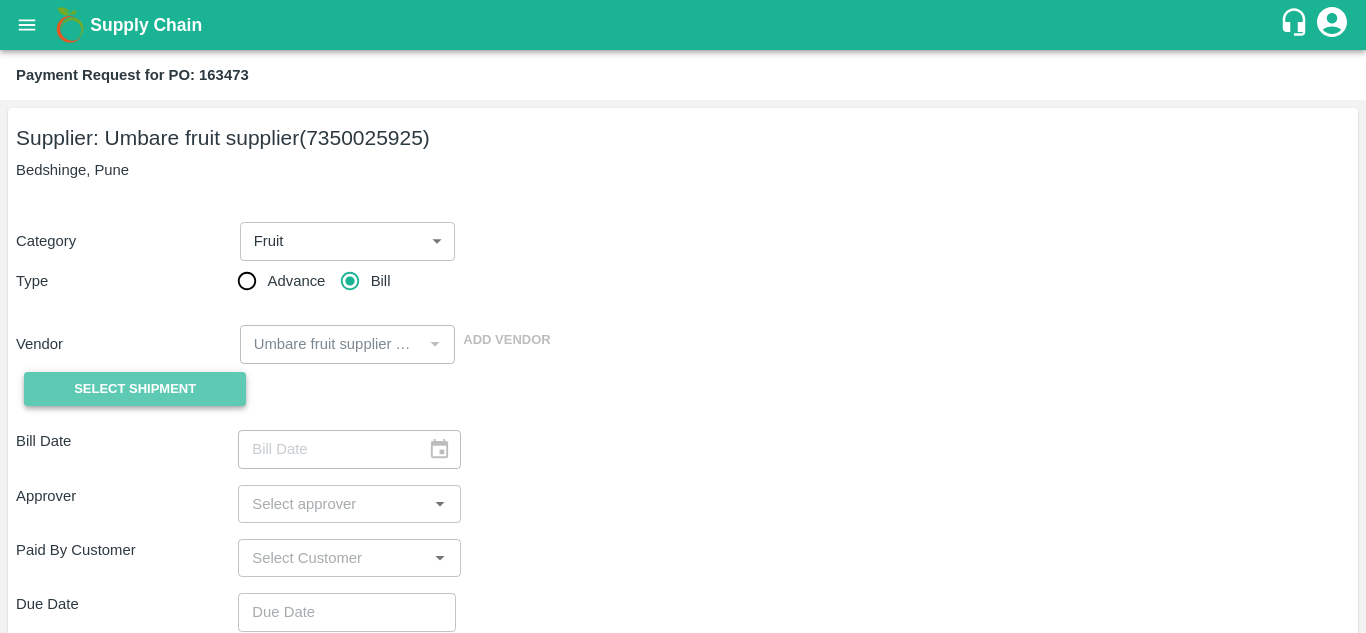 click on "Select Shipment" at bounding box center (135, 389) 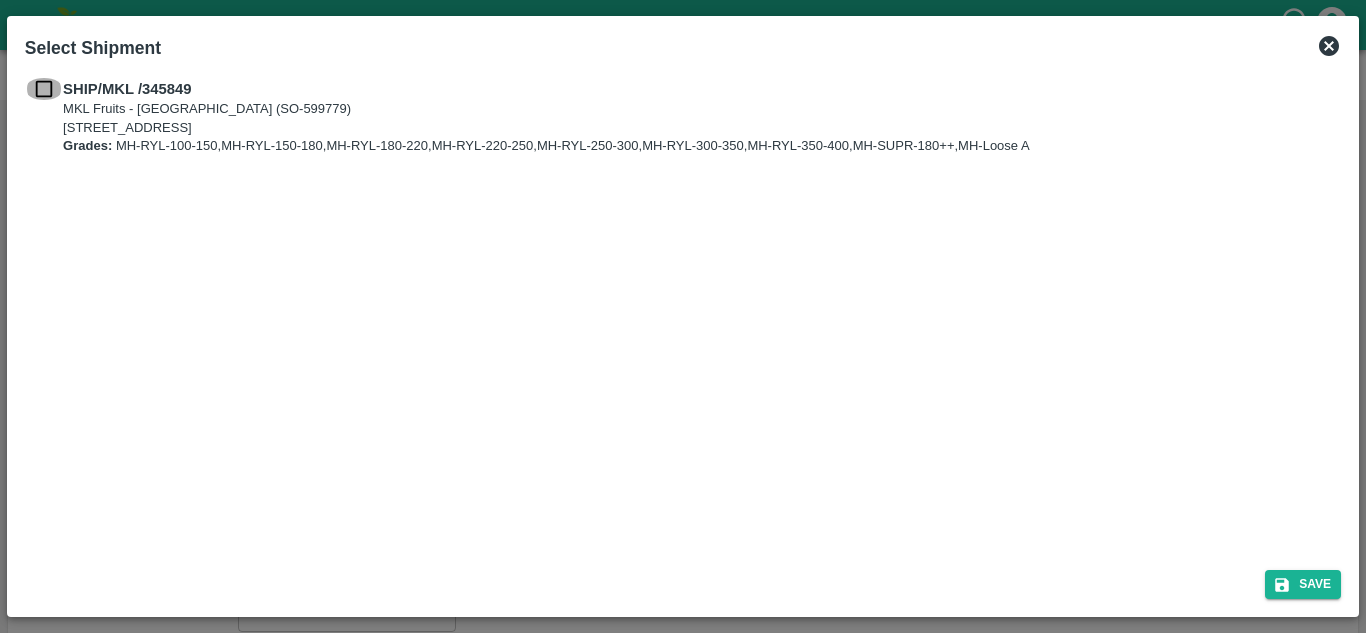 click at bounding box center [44, 89] 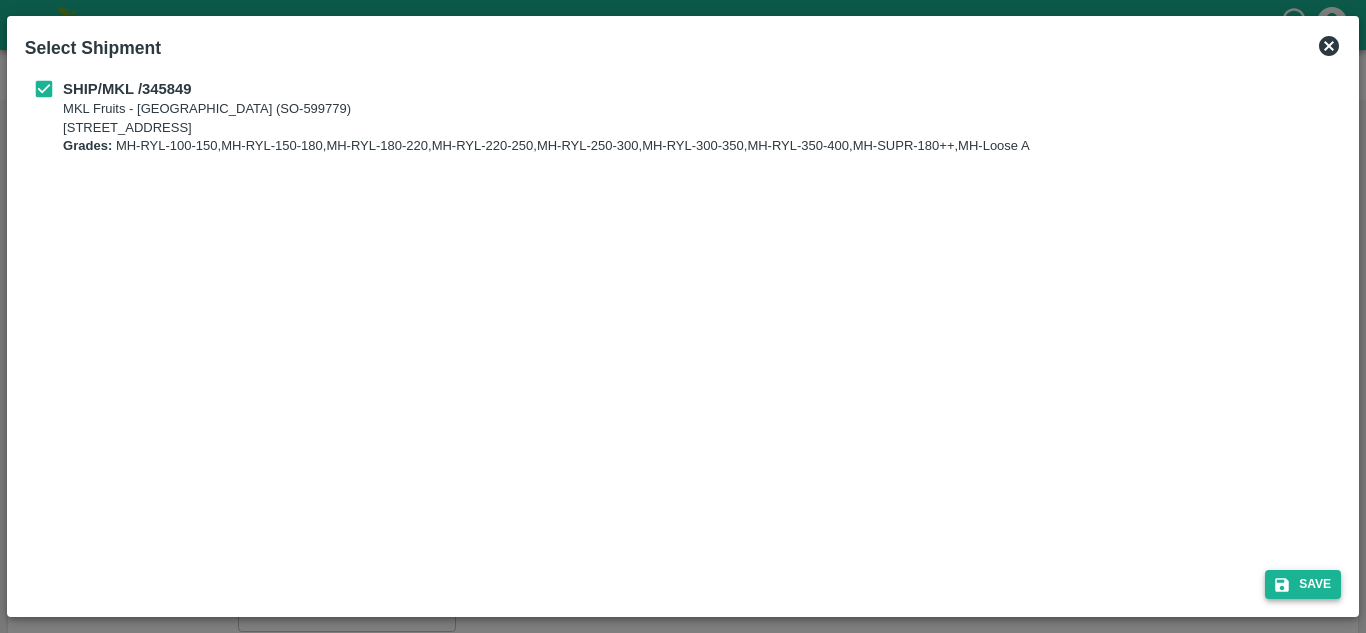 click on "Save" at bounding box center (1303, 584) 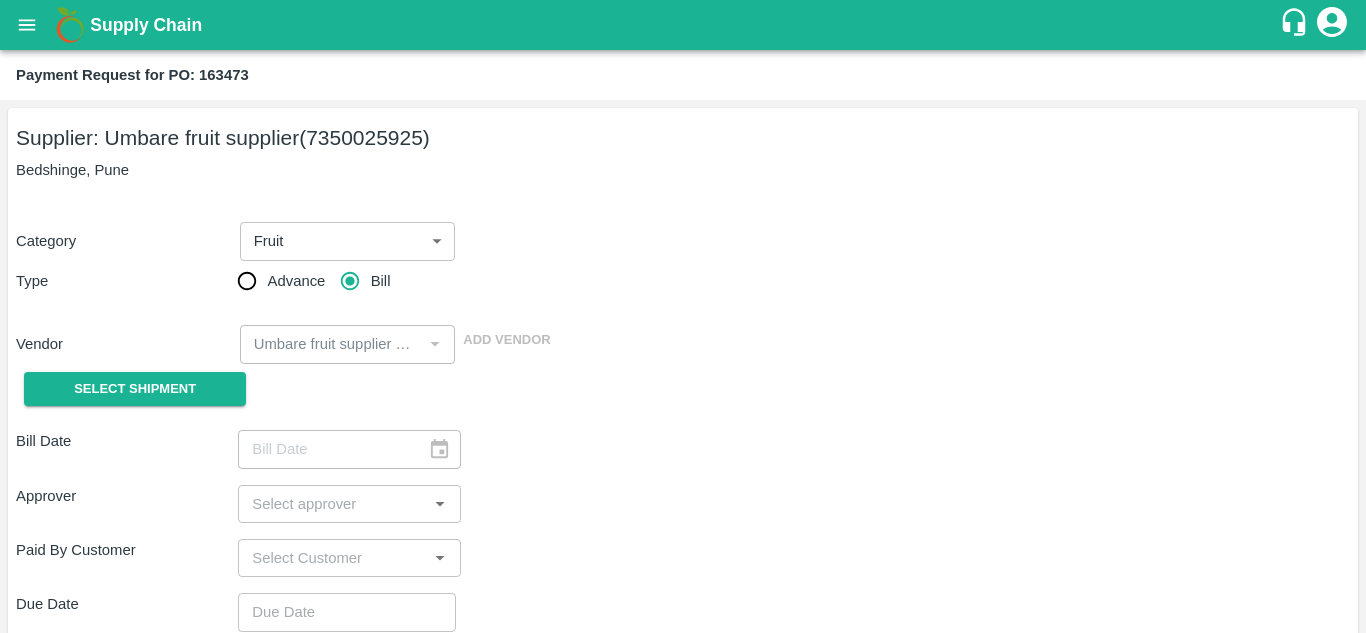 type on "[DATE]" 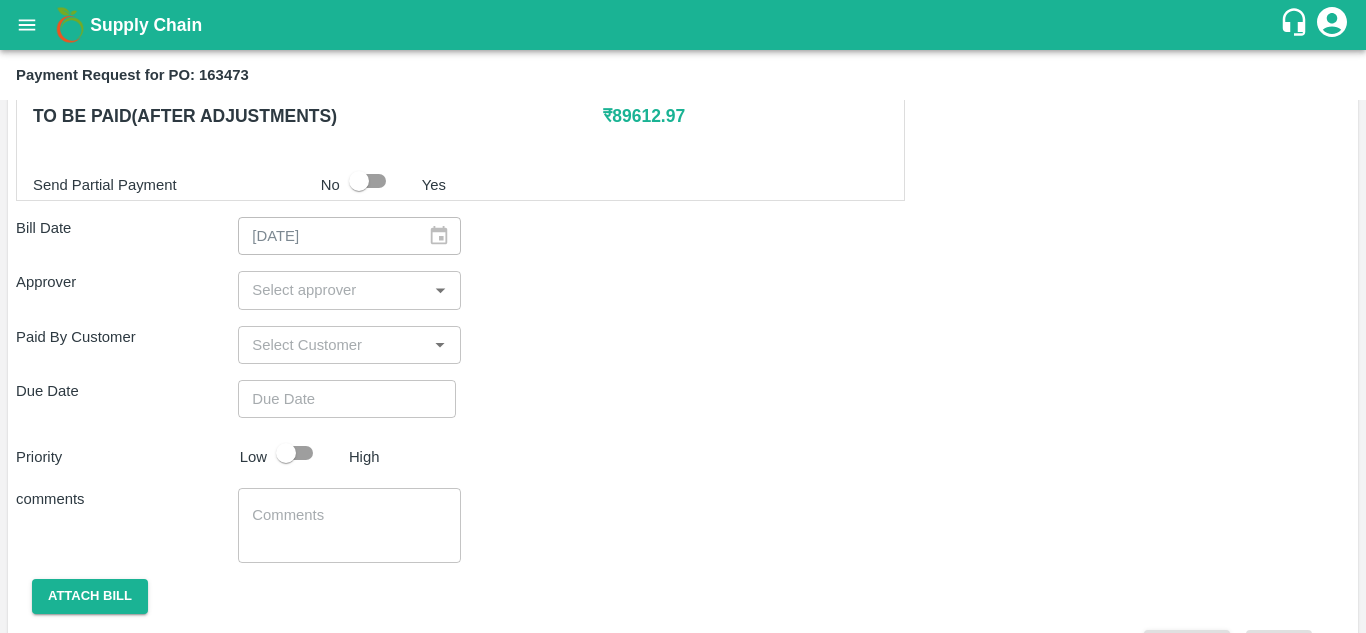 scroll, scrollTop: 848, scrollLeft: 0, axis: vertical 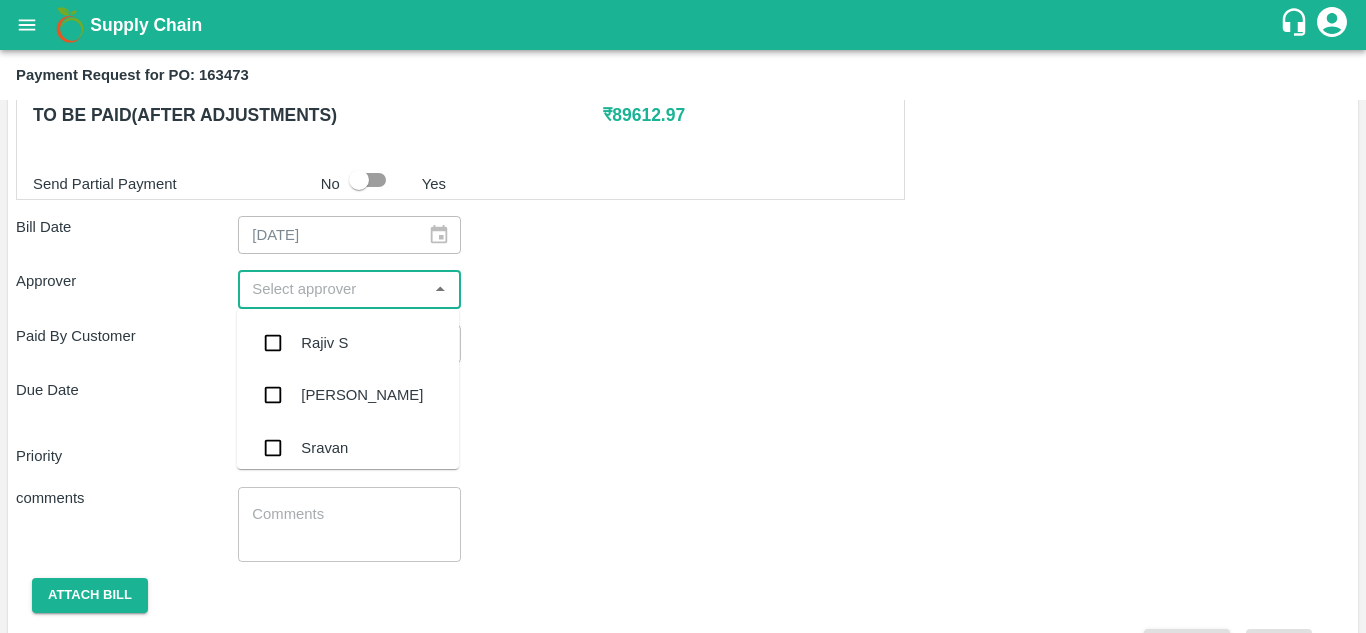 click at bounding box center [332, 289] 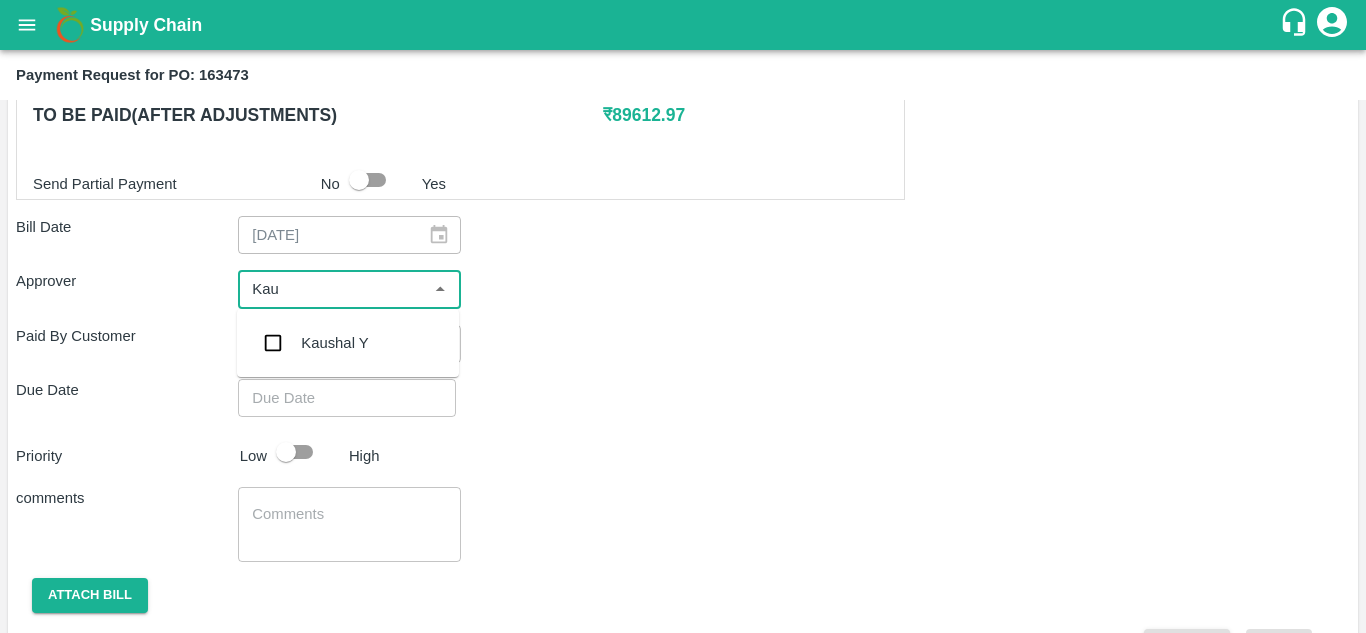 type on "[PERSON_NAME]" 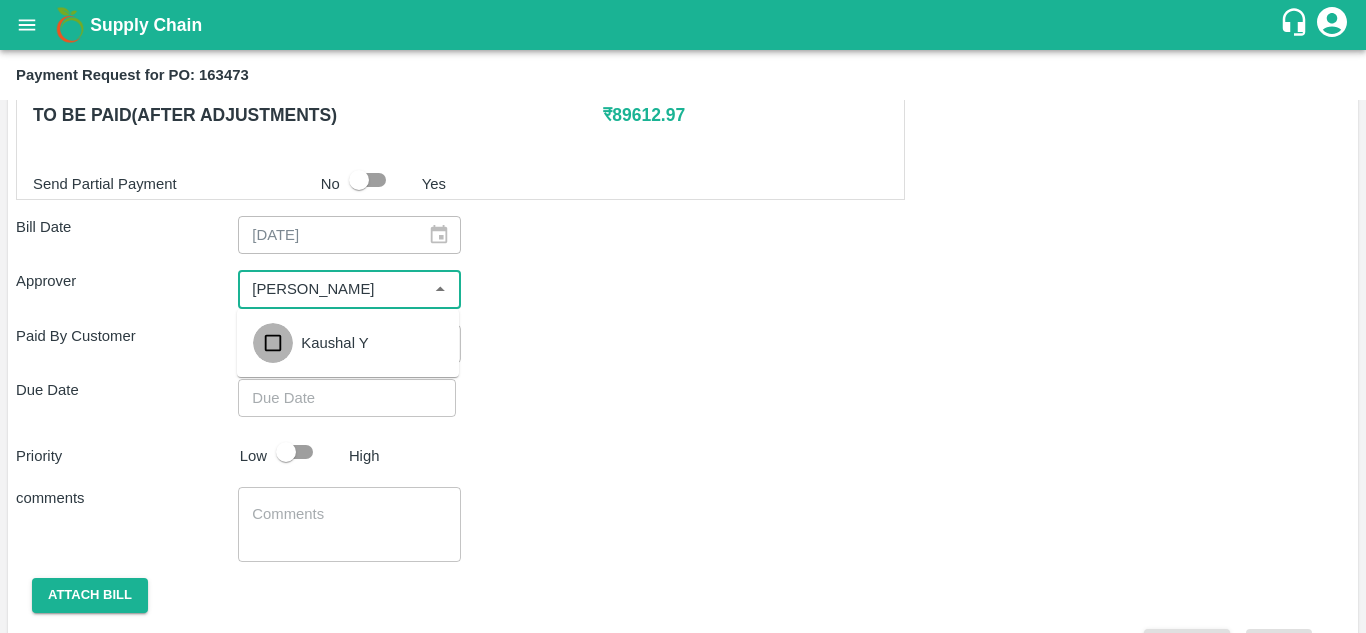 click at bounding box center (273, 343) 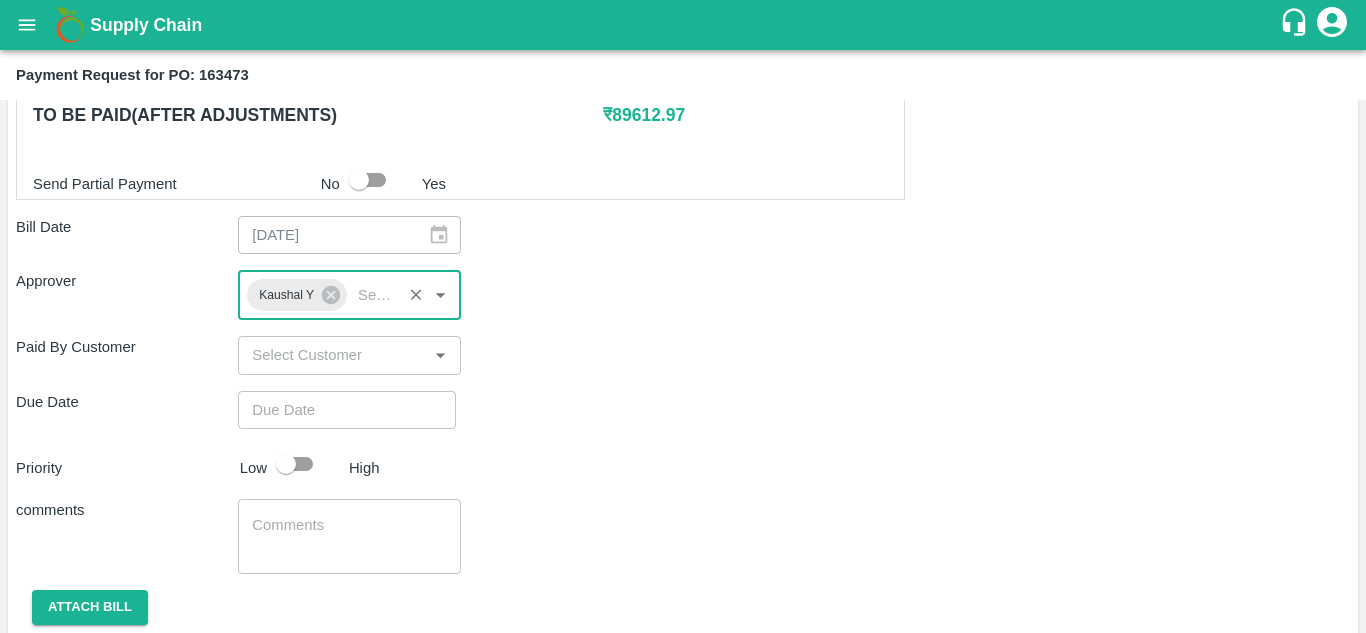 type on "DD/MM/YYYY hh:mm aa" 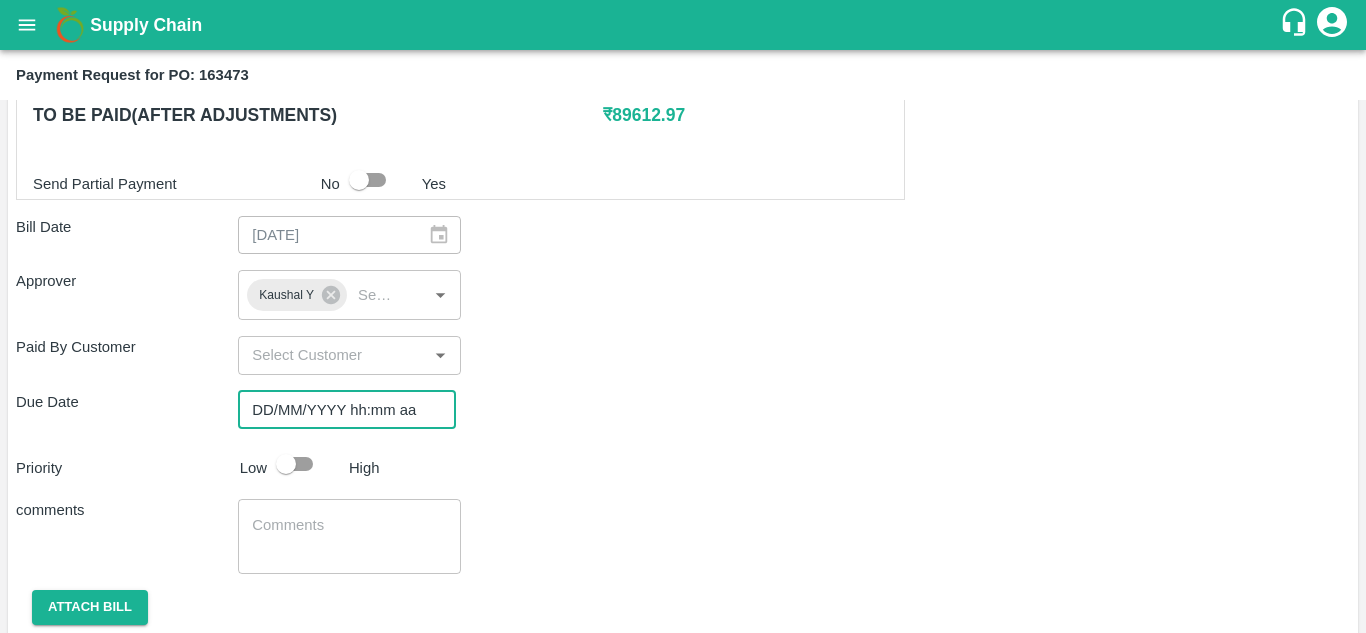 click on "DD/MM/YYYY hh:mm aa" at bounding box center (340, 410) 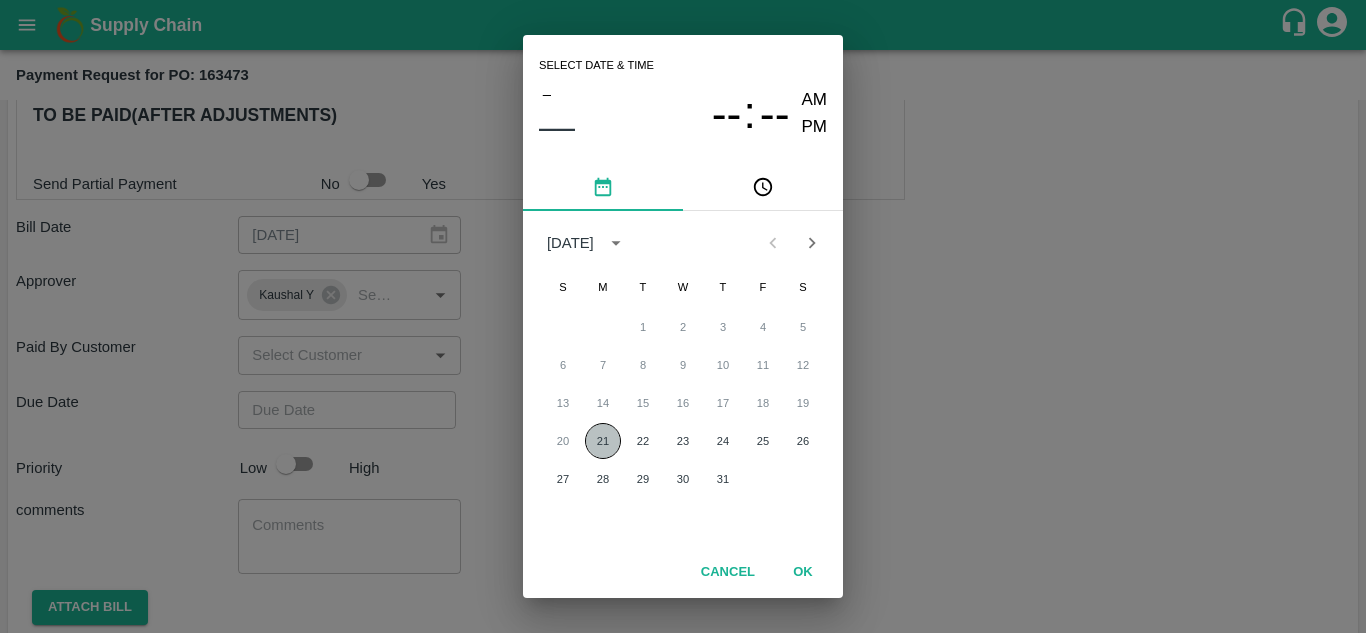 click on "21" at bounding box center [603, 441] 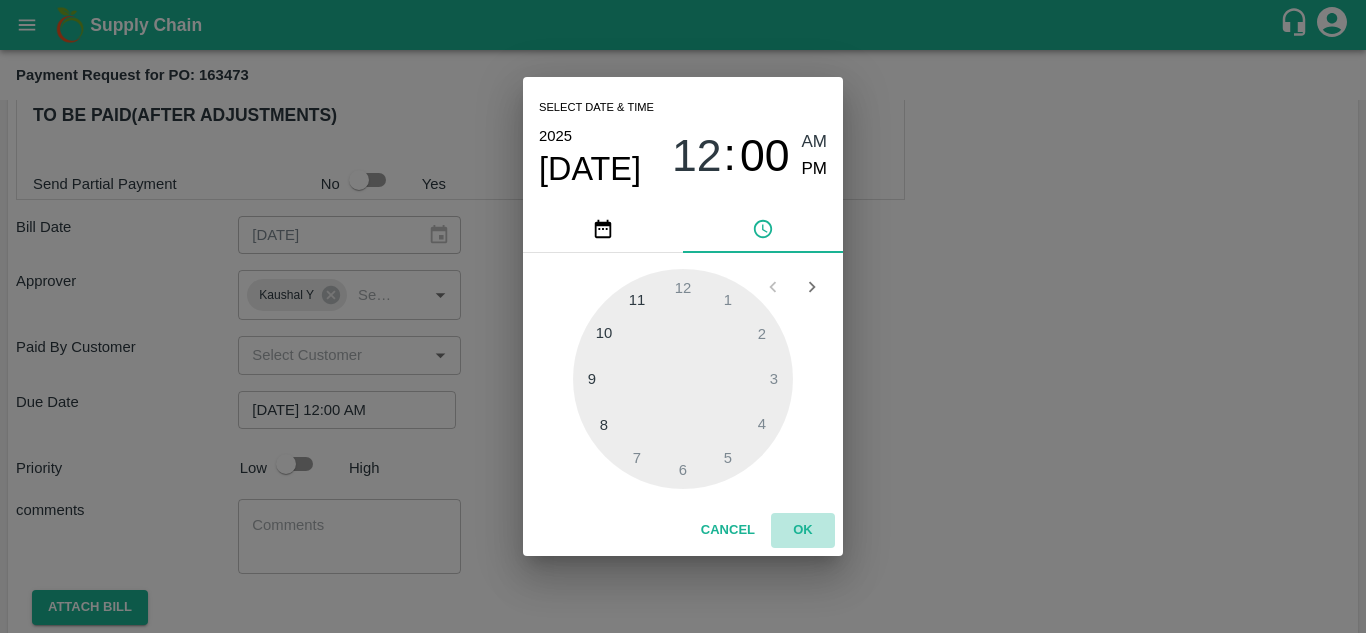 click on "OK" at bounding box center (803, 530) 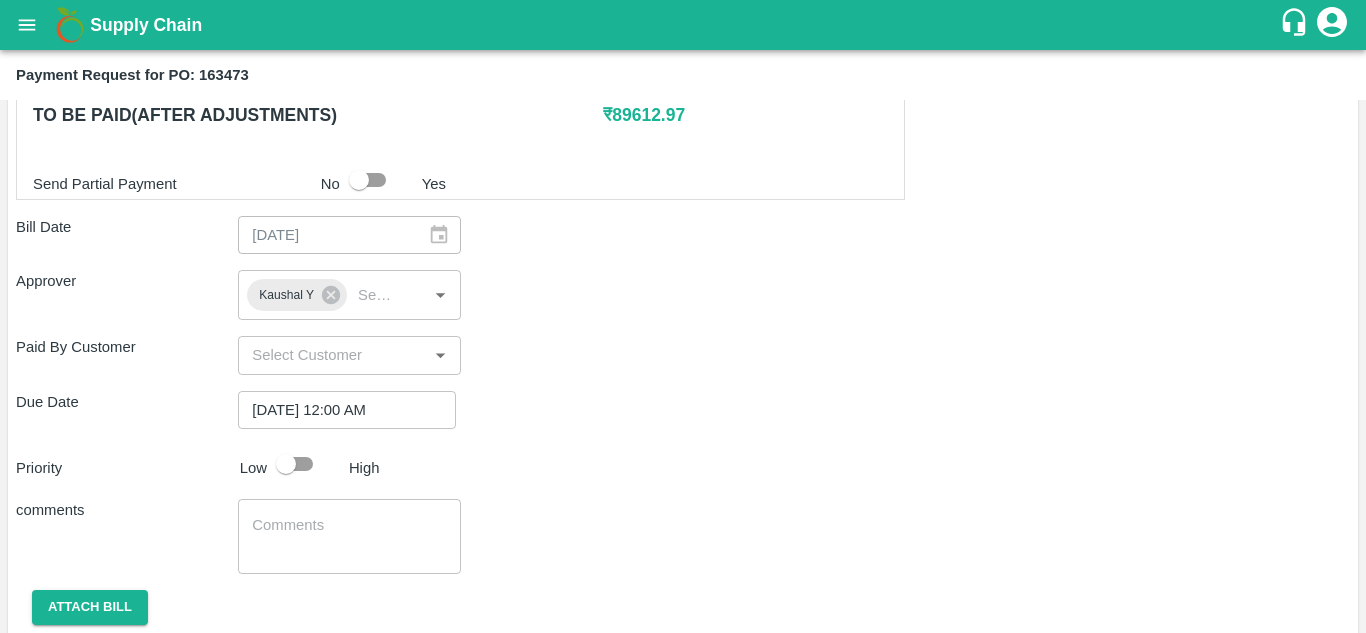 click on "Shipment -  SHIP/MKL /345849 Lots (Labels) Weight (Kgs) Total Price (₹) POMO/MH-RYL-100-150/V-[PERSON_NAME]/276BOM/140725   304 ( 32  X   9.5   ) ₹ 15955.08 ₹ 52.48  / kg POMO/MH-RYL-150-180/V-[PERSON_NAME]/276BOM/140725   361 ( 38  X   9.5   ) ₹ 26090.66 ₹ 72.27  / kg POMO/MH-RYL-180-220/V-[PERSON_NAME]/276BOM/140725   114 ( 12  X   9.5   ) ₹ 10495.14 ₹ 92.06  / kg POMO/MH-RYL-220-250/V-[PERSON_NAME]/276BOM/140725   133 ( 14  X   9.5   ) ₹ 13560.41 ₹ 101.96  / kg POMO/MH-RYL-250-300/V-[PERSON_NAME]/276BOM/140725   28.5 ( 3  X   9.5   ) ₹ 3187.9 ₹ 111.86  / kg POMO/MH-RYL-300-350/V-[PERSON_NAME]/276BOM/140725   19 ( 2  X   9.5   ) ₹ 2313.16 ₹ 121.75  / kg POMO/MH-SUPR-180++/V-[PERSON_NAME]/276BOM/140725   313.5 ( 33  X   9.5   ) ₹ 13351.68 ₹ 42.59  / kg POMO/MH-Loose A/V-[PERSON_NAME]/276BOM/140725   142.5 ( 15  X   9.5   ) ₹ 4658.95 ₹ 32.69  / kg Total 1415.5 89612.97 Pay from previous advances ₹  0 To be paid(After adjustments) ₹  89612.97 Send Partial Payment No Yes Bill Date [DATE] ​ Approver" at bounding box center [683, 120] 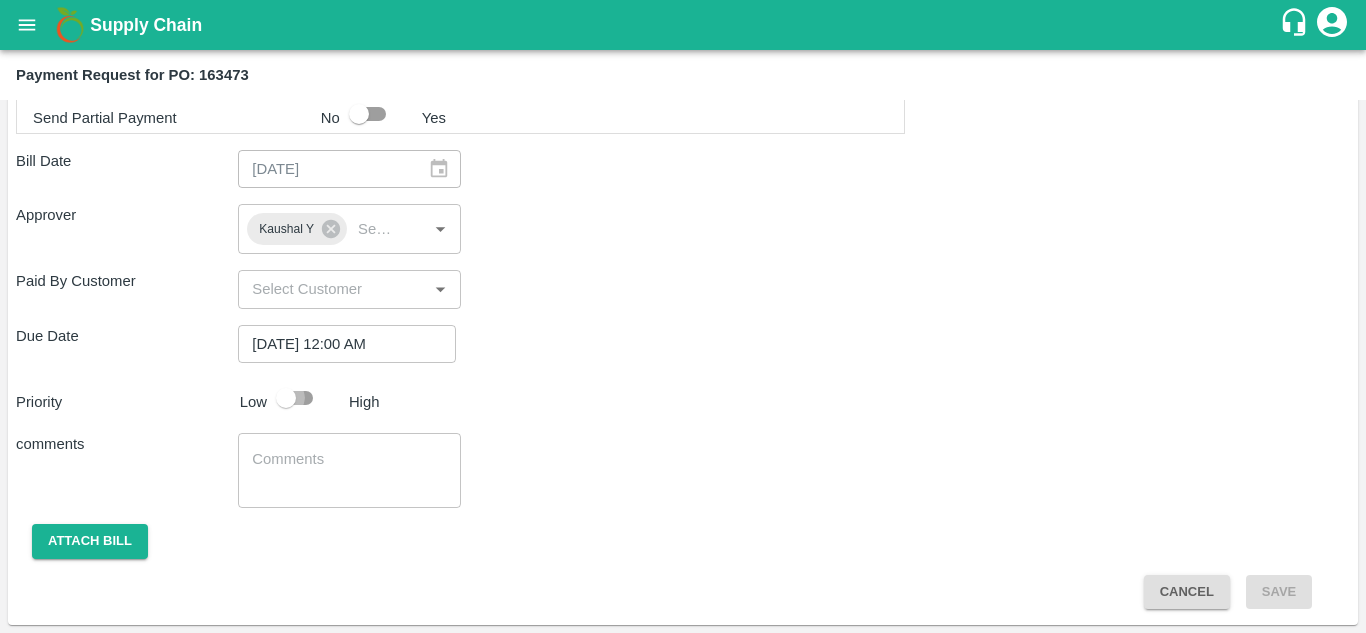 click at bounding box center (286, 398) 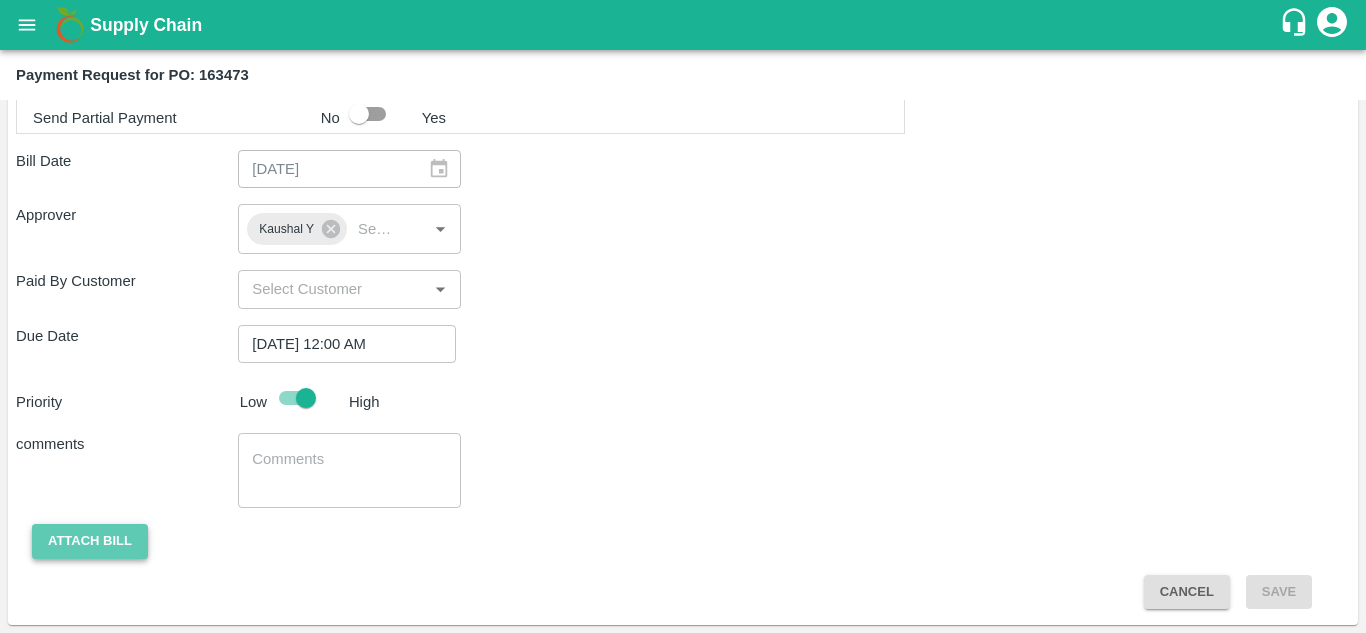 click on "Attach bill" at bounding box center [90, 541] 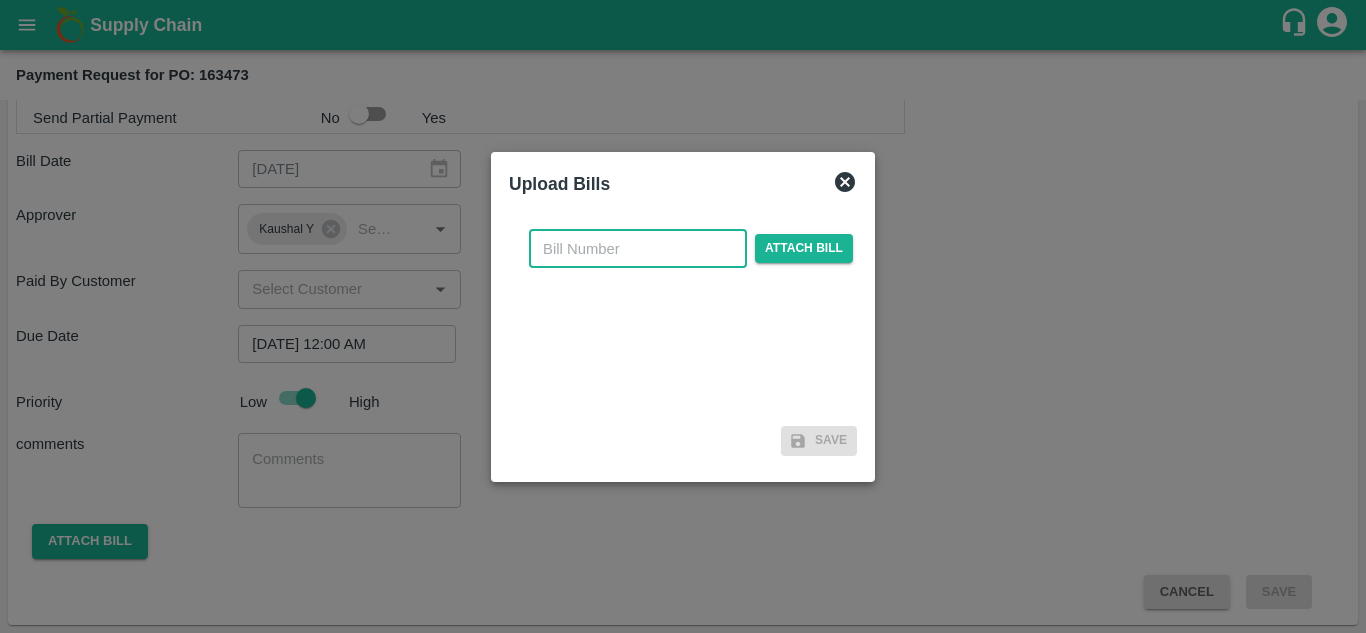 click at bounding box center (638, 249) 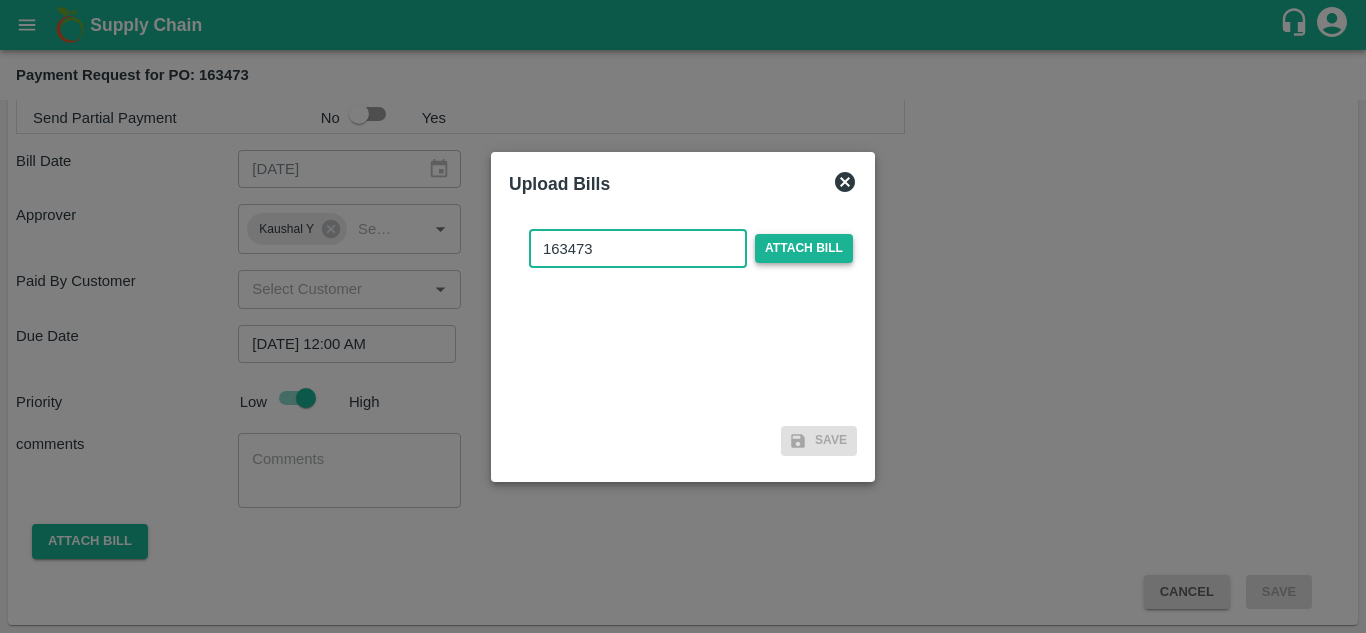 type on "163473" 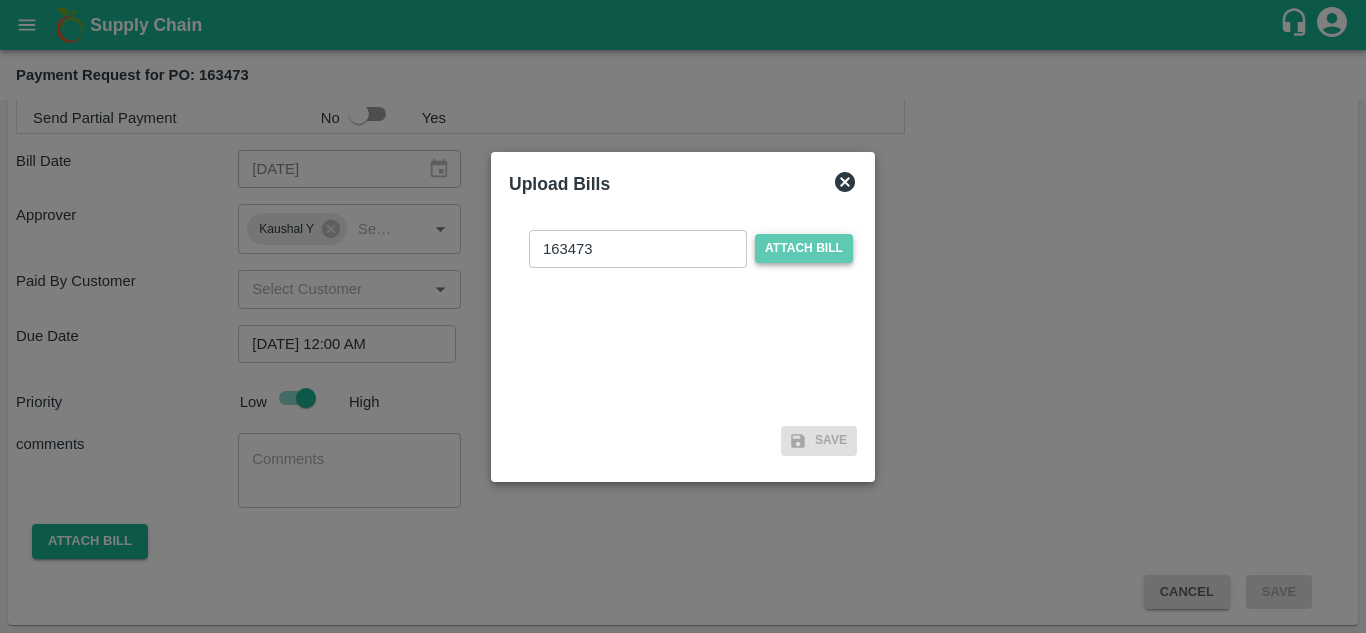 click on "Attach bill" at bounding box center (804, 248) 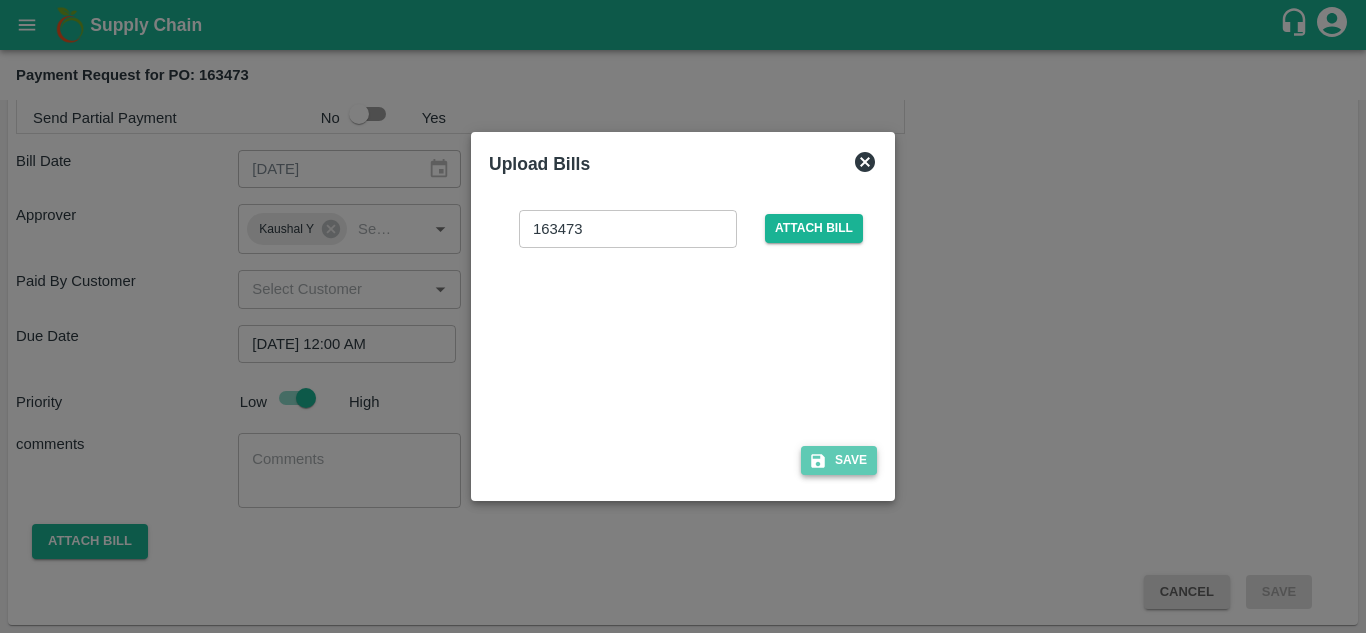 click on "Save" at bounding box center (839, 460) 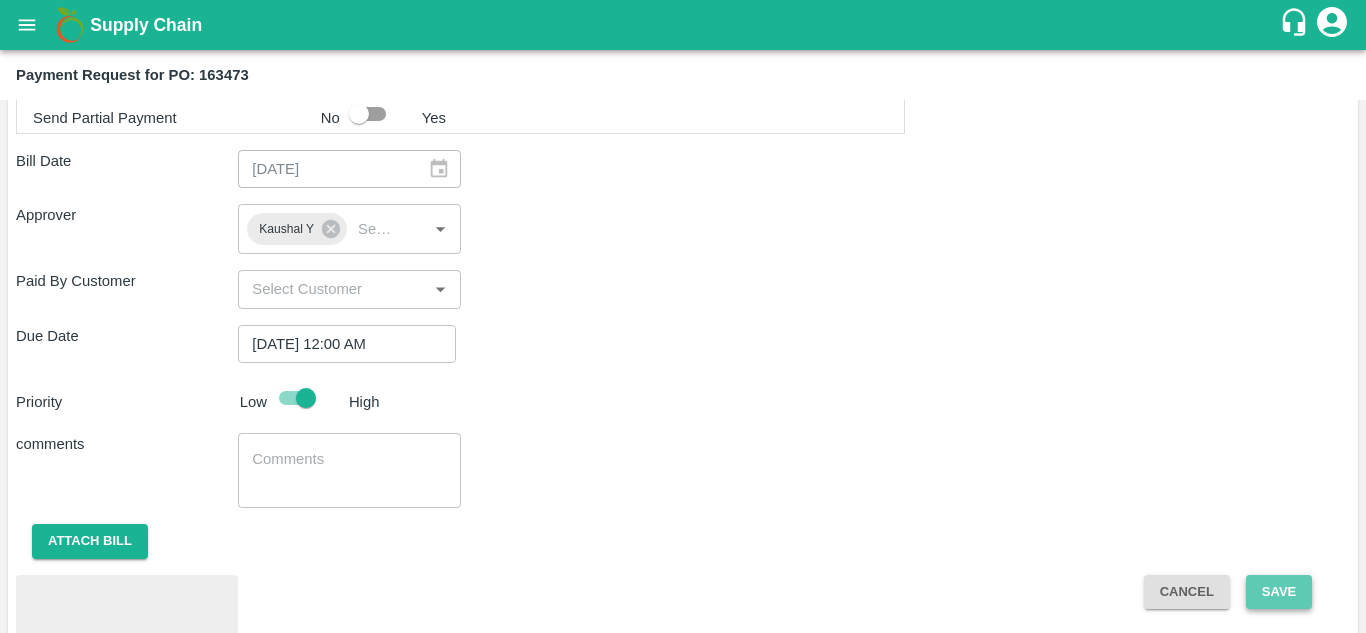 click on "Save" at bounding box center [1279, 592] 